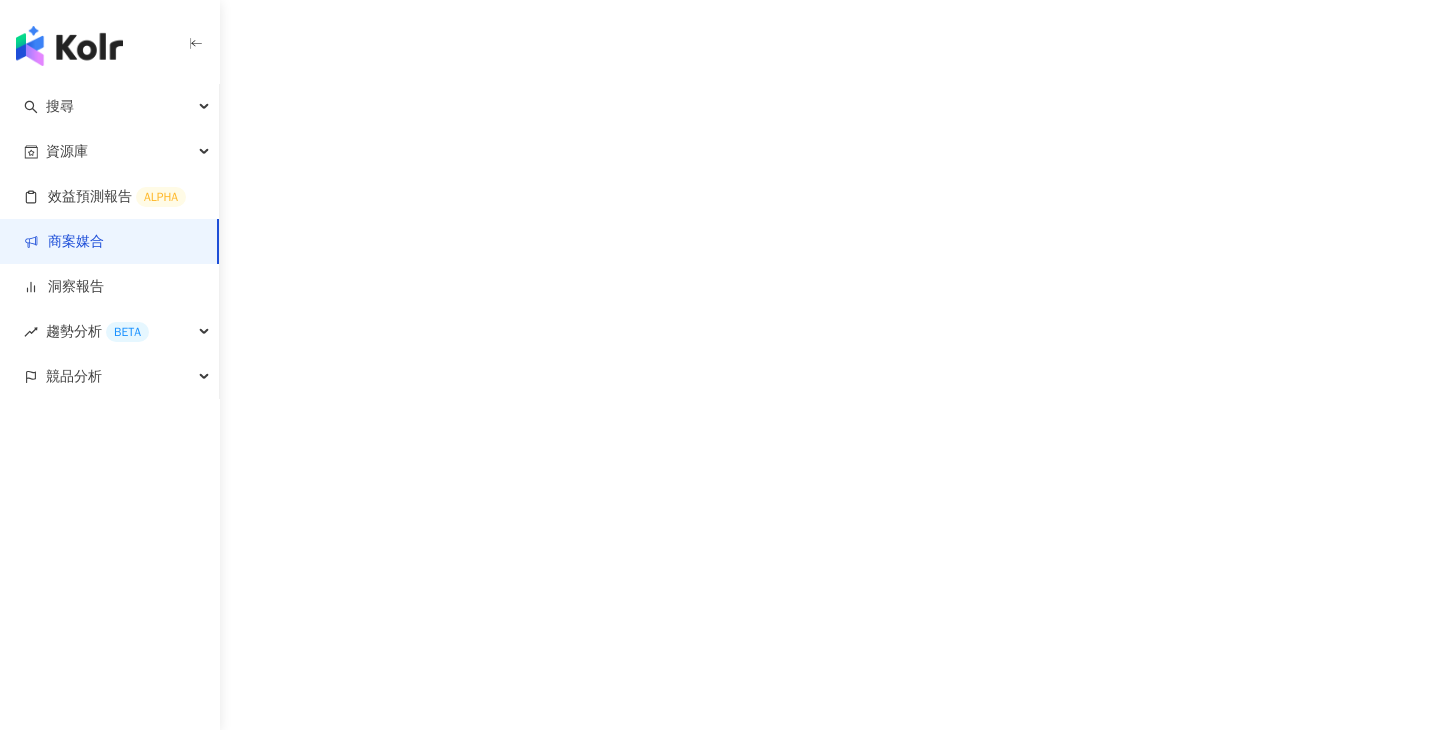 scroll, scrollTop: 0, scrollLeft: 0, axis: both 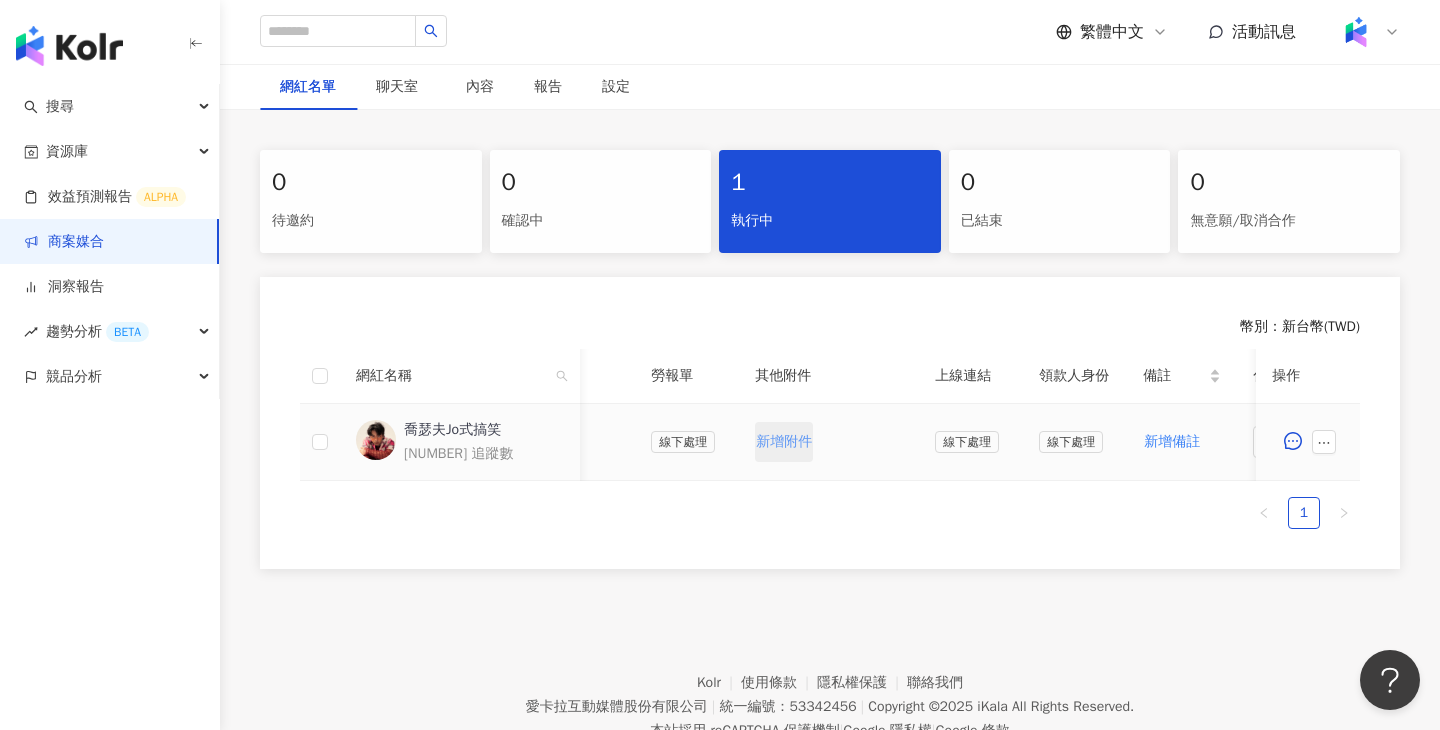 click on "新增附件" at bounding box center [784, 442] 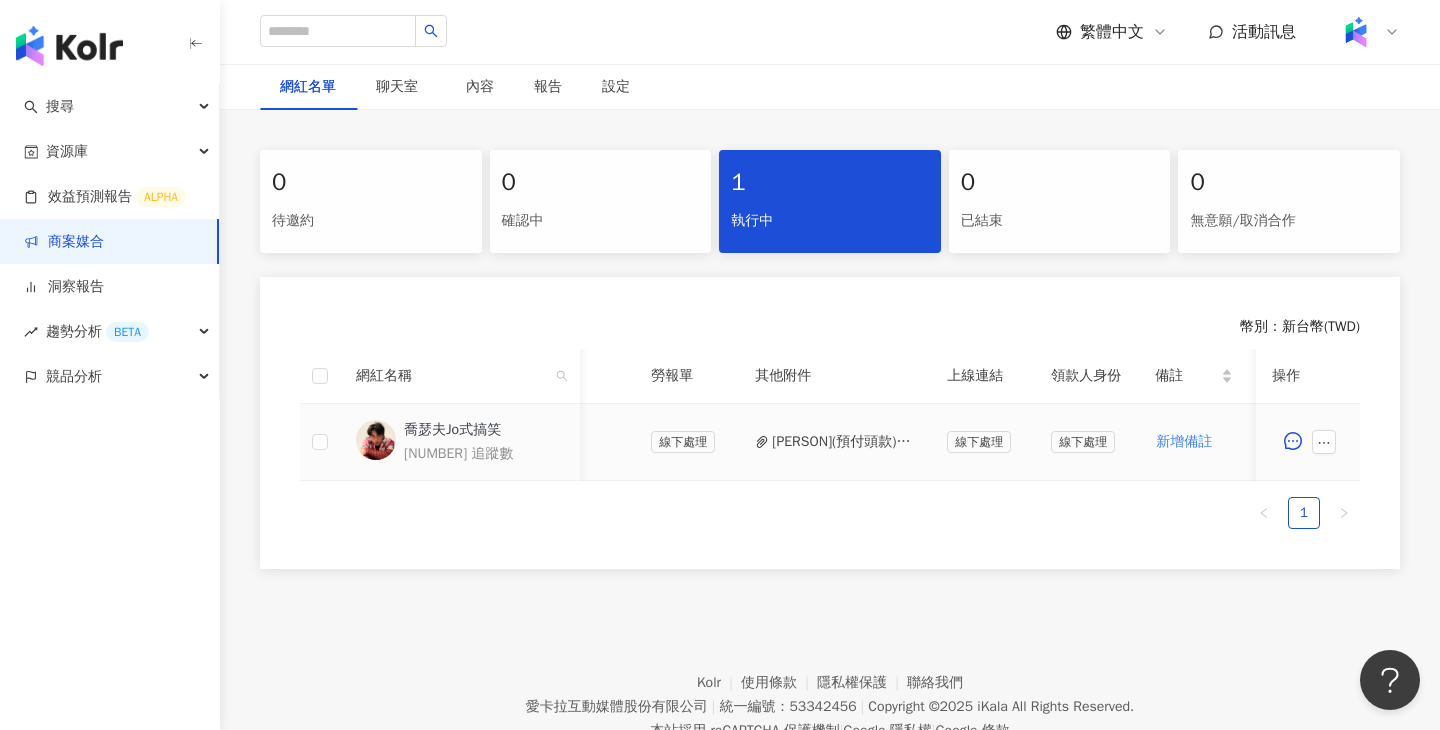 scroll, scrollTop: 0, scrollLeft: 879, axis: horizontal 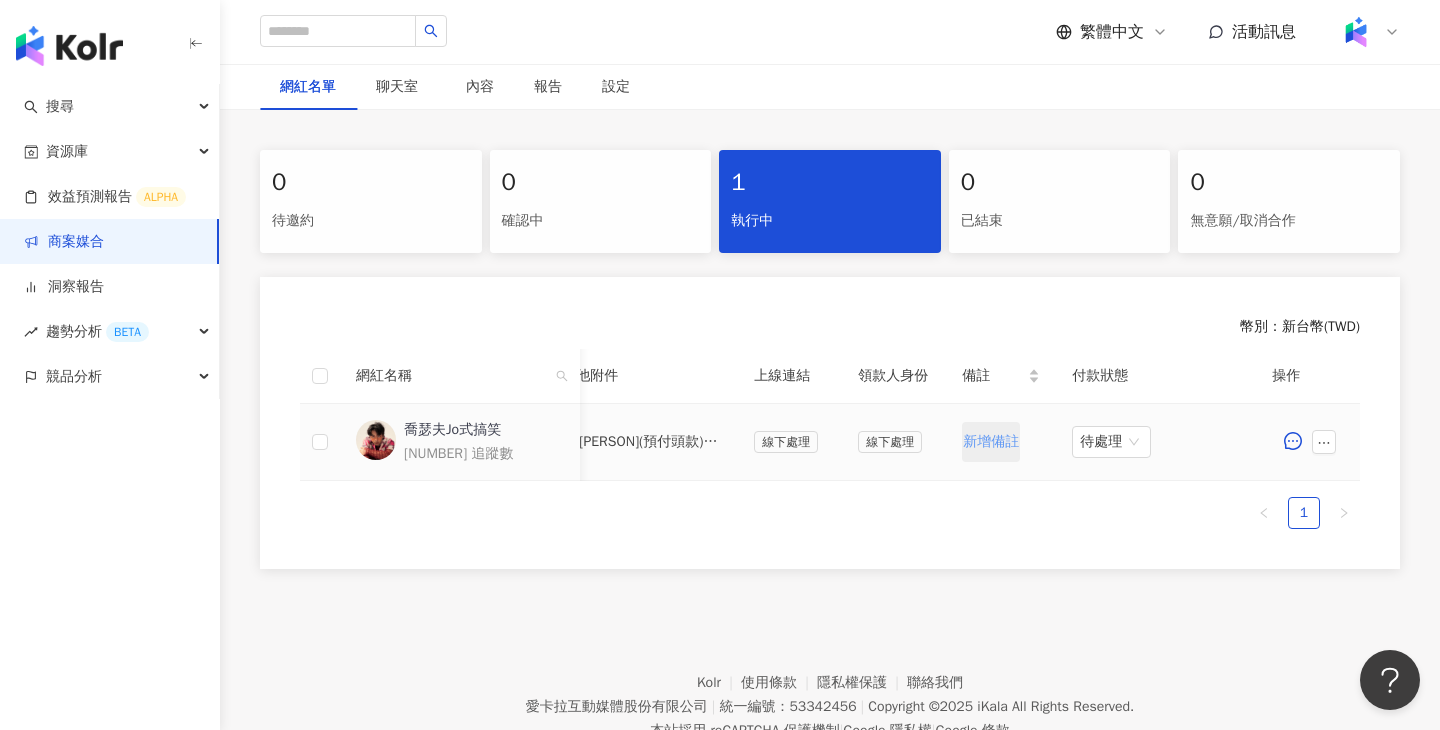 click on "新增備註" at bounding box center (991, 442) 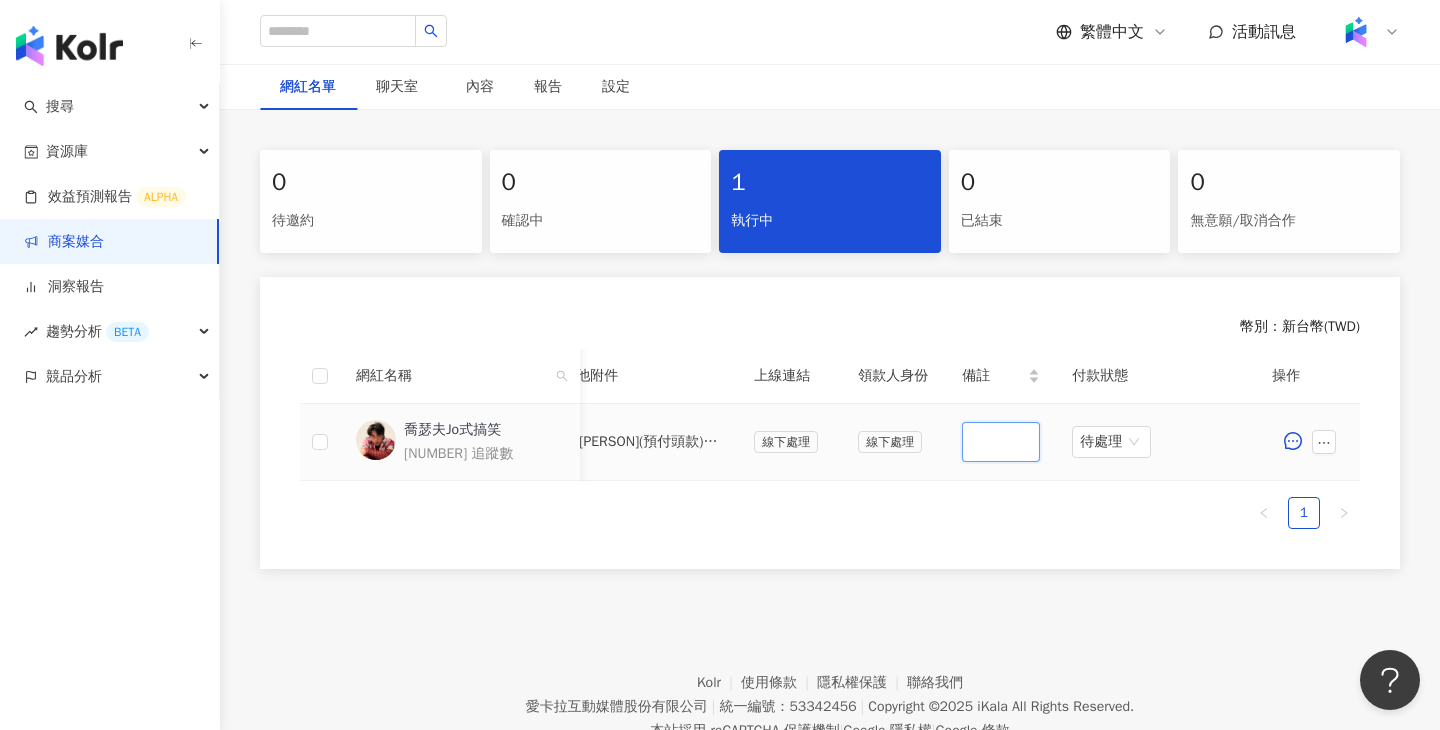click at bounding box center (1001, 442) 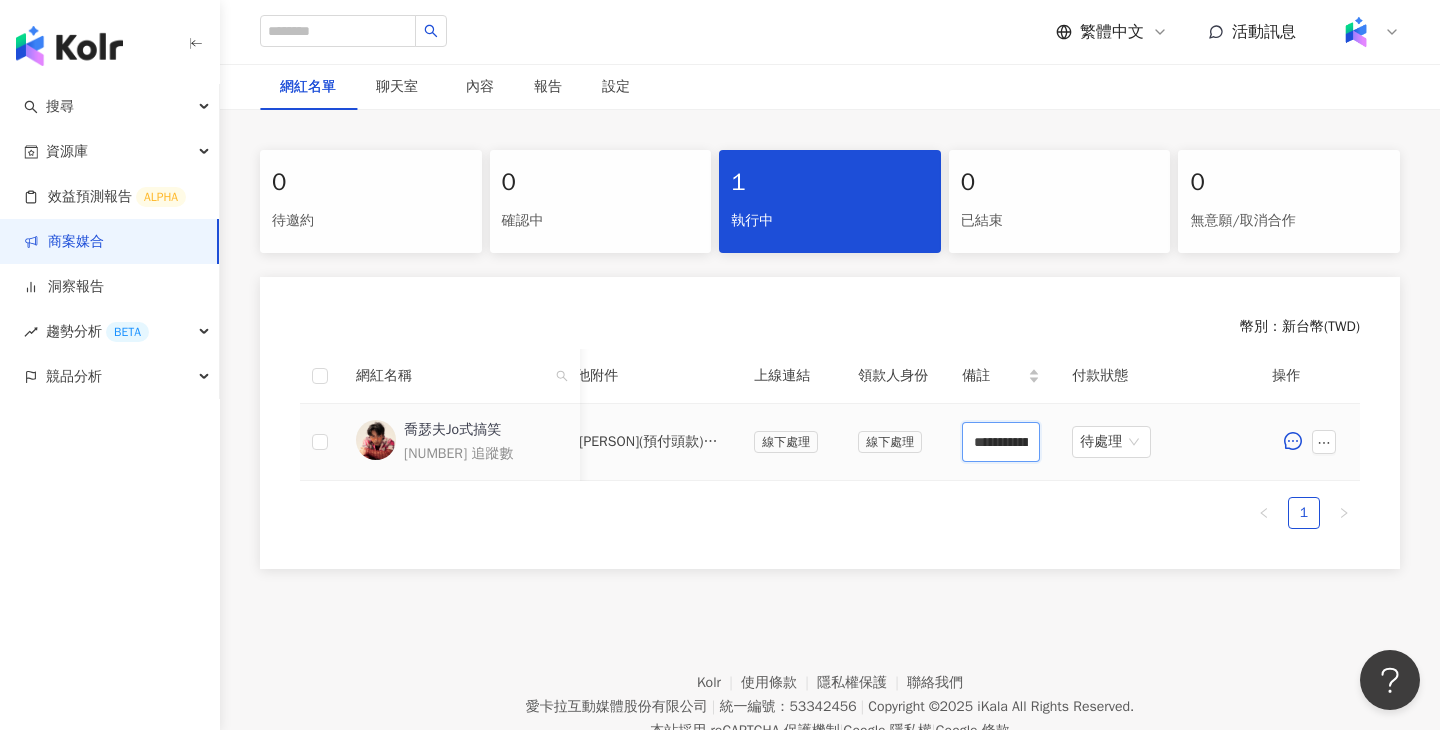 scroll, scrollTop: 0, scrollLeft: 389, axis: horizontal 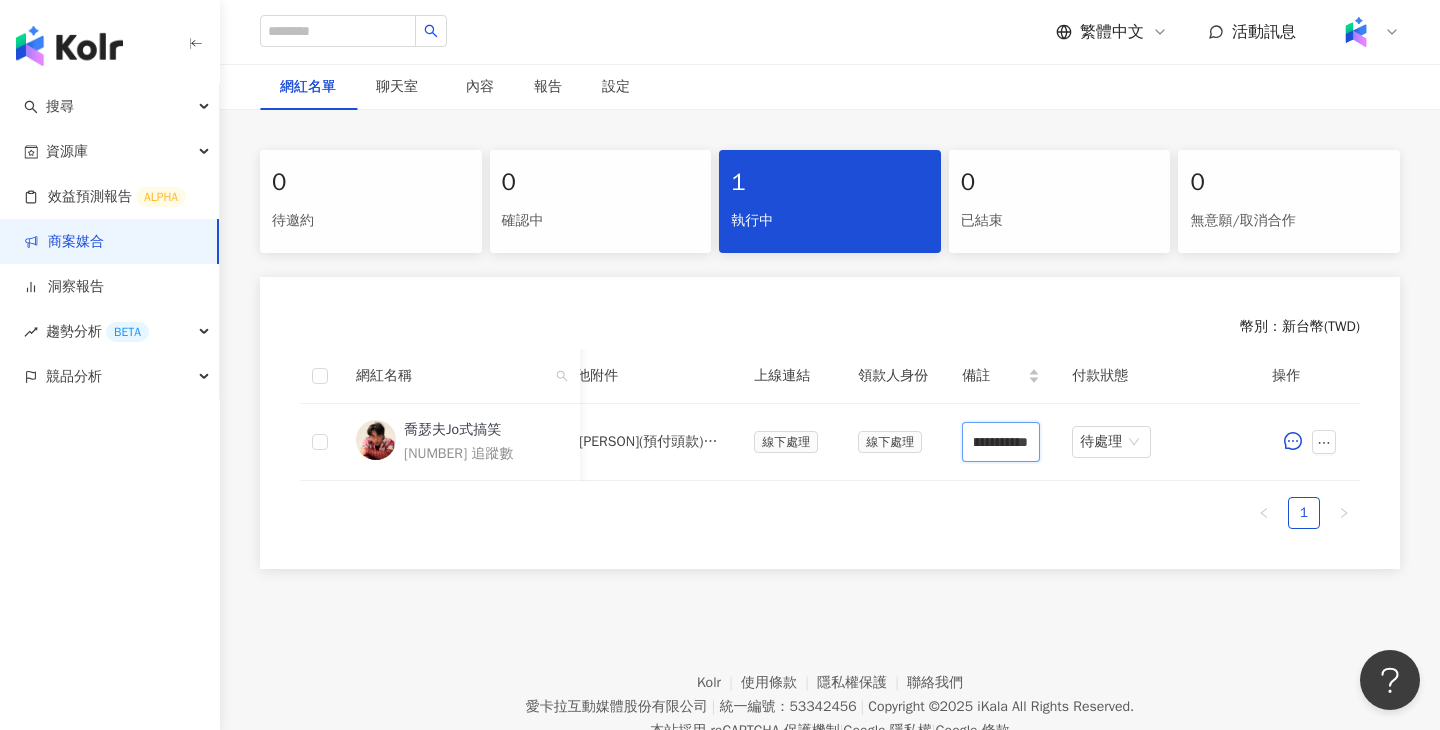 type on "**********" 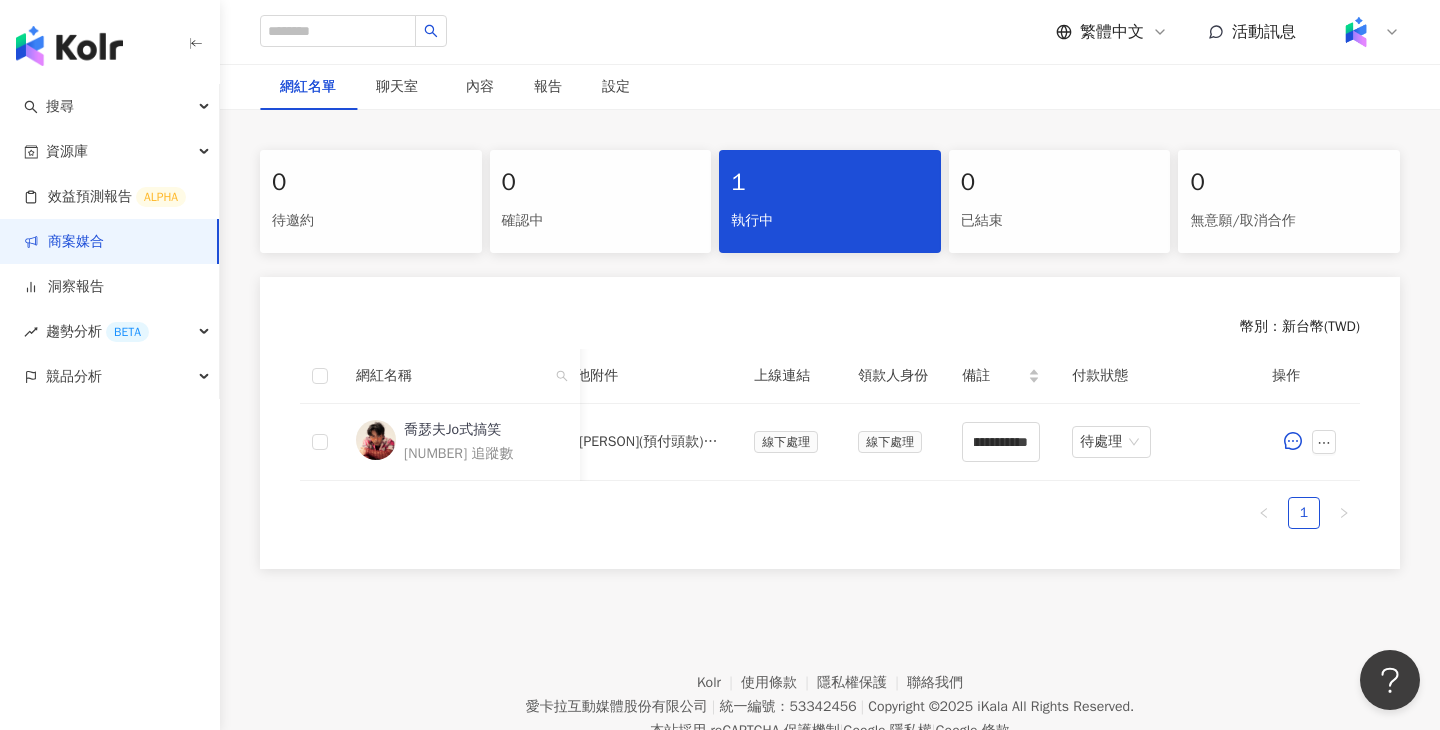 click on "Kolr 使用條款 隱私權保護 聯絡我們 愛卡拉互動媒體股份有限公司  |  統一編號：53342456  |  Copyright ©  2025   iKala   All Rights Reserved. 本站採用 reCAPTCHA 保護機制  |  Google 隱私權  |  Google 條款" at bounding box center (830, 692) 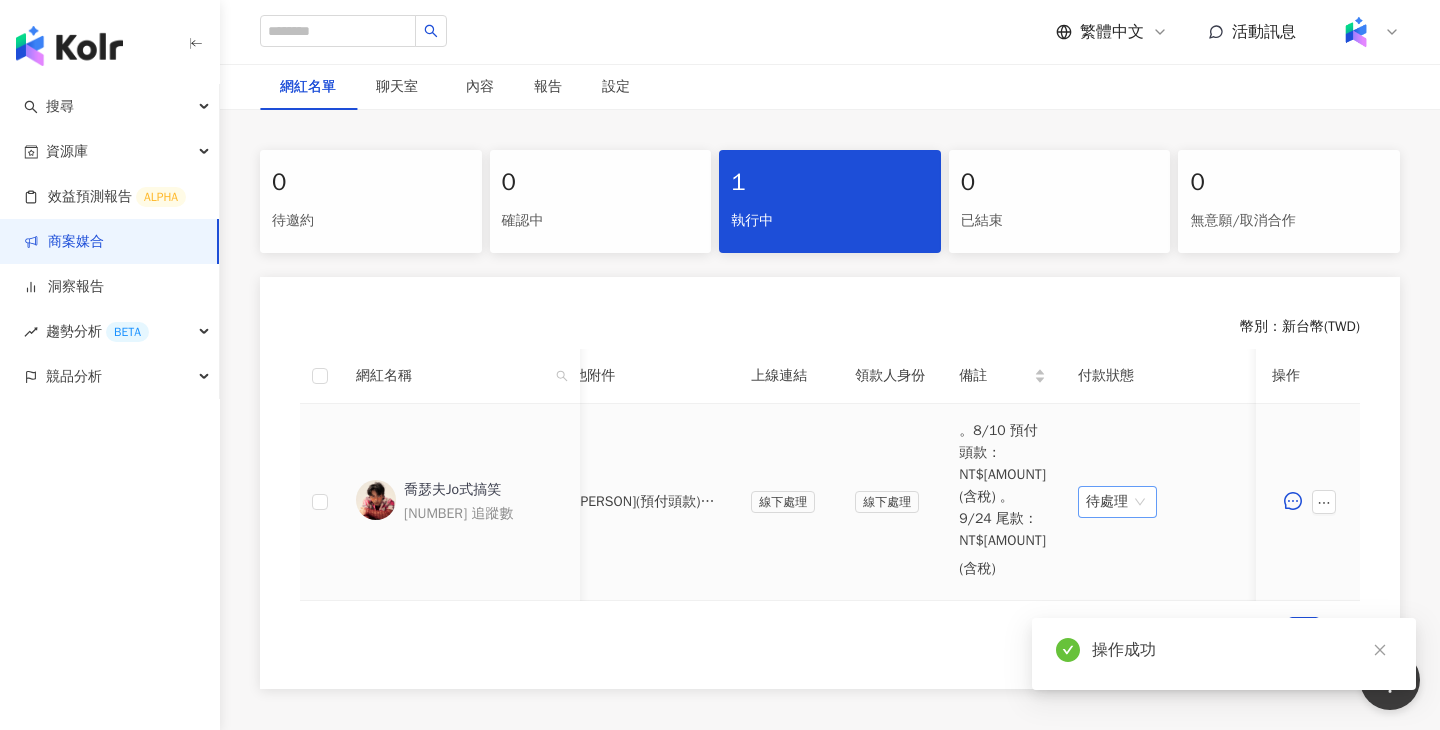 click on "待處理" at bounding box center (1117, 502) 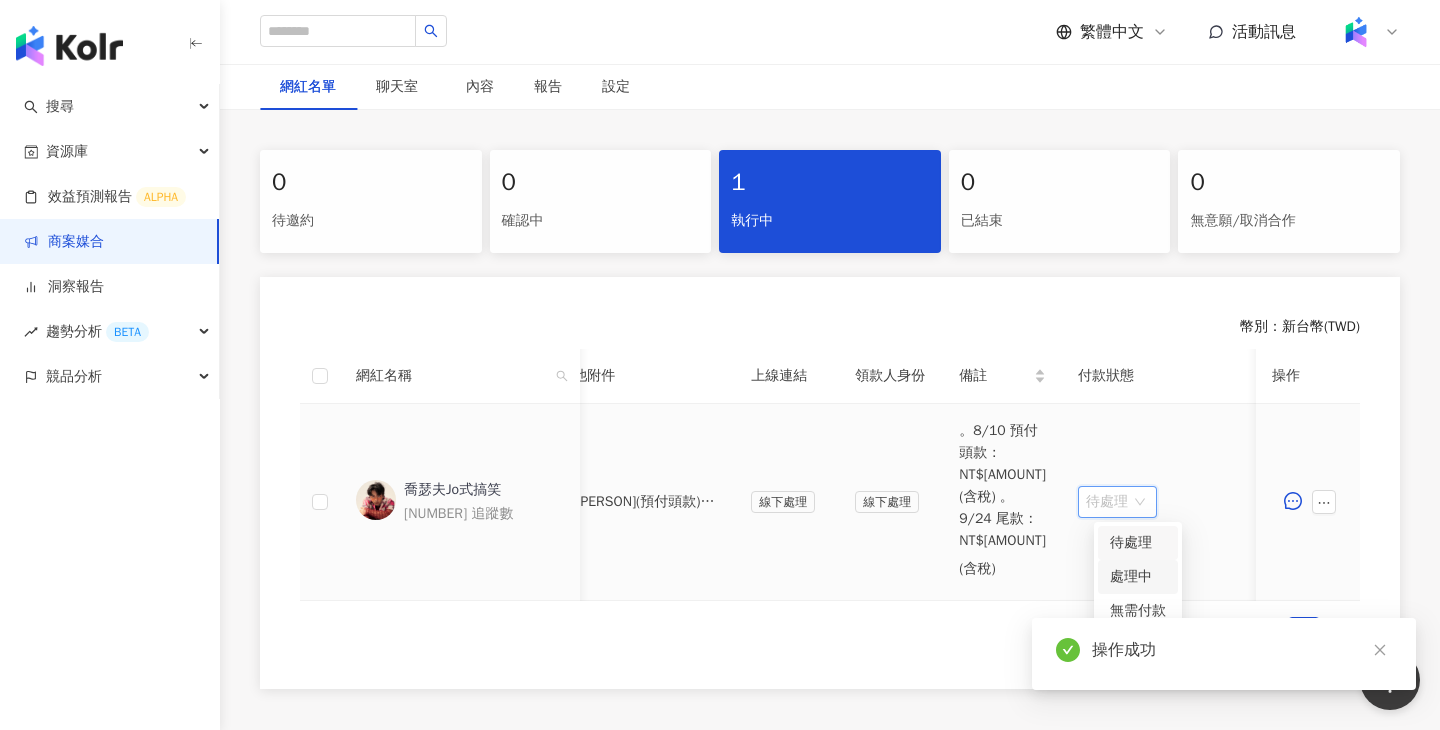 click on "處理中" at bounding box center (1138, 577) 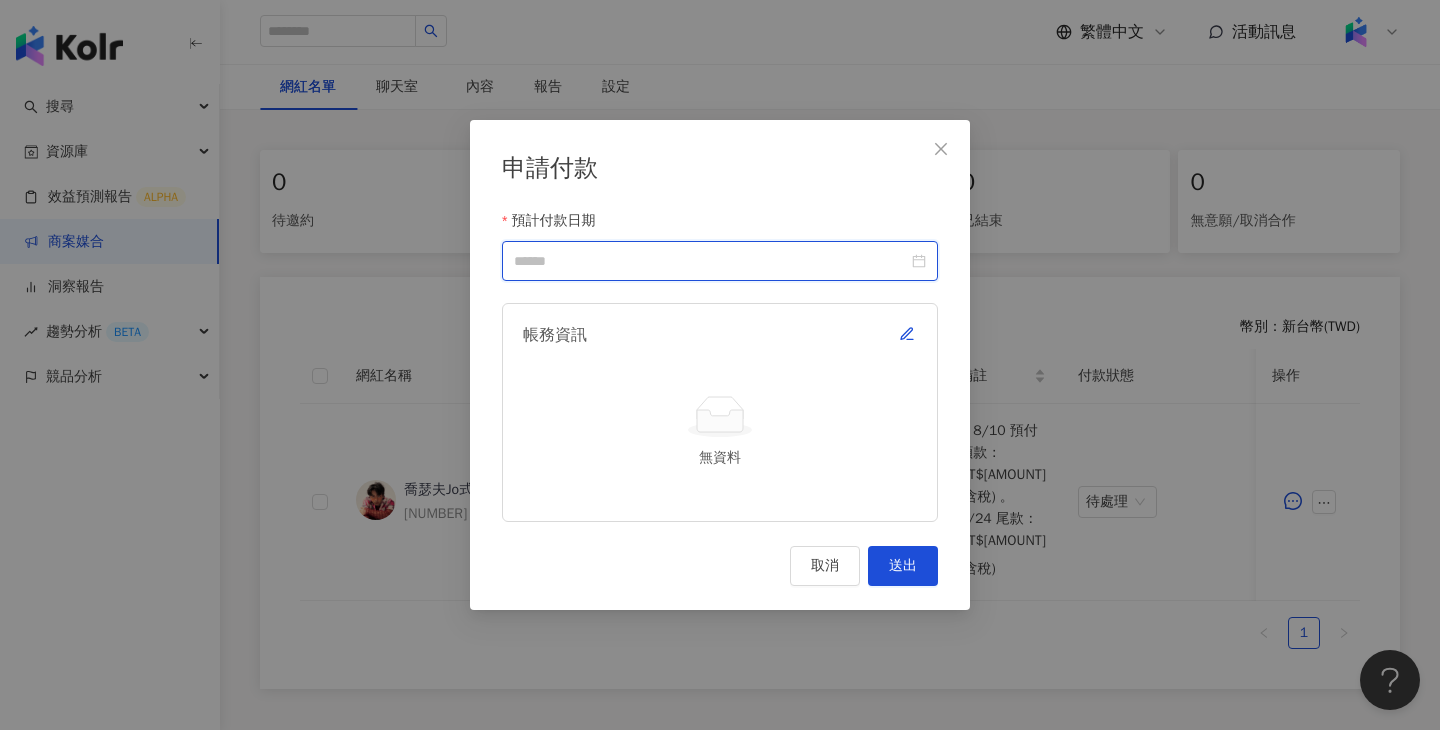 click on "預計付款日期" at bounding box center (711, 261) 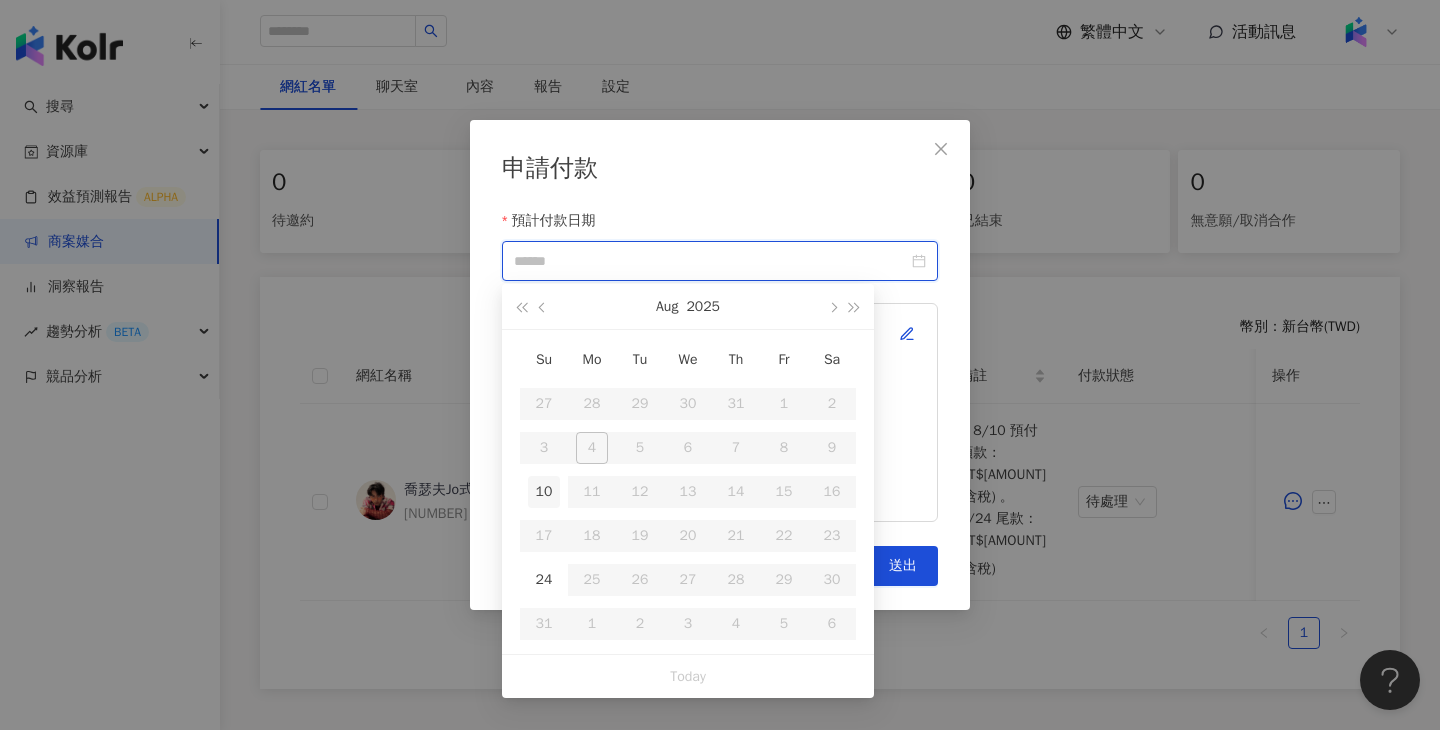 type on "**********" 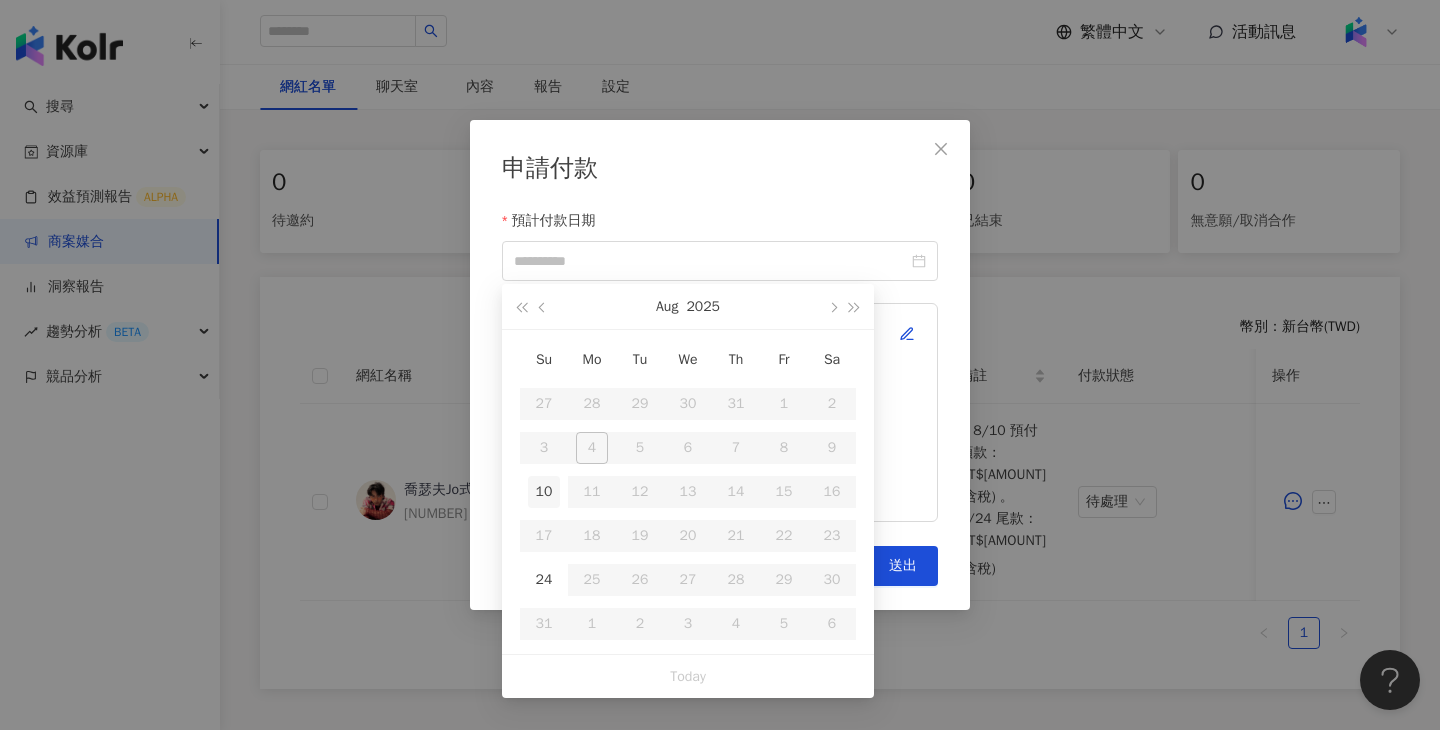 click on "10" at bounding box center [544, 492] 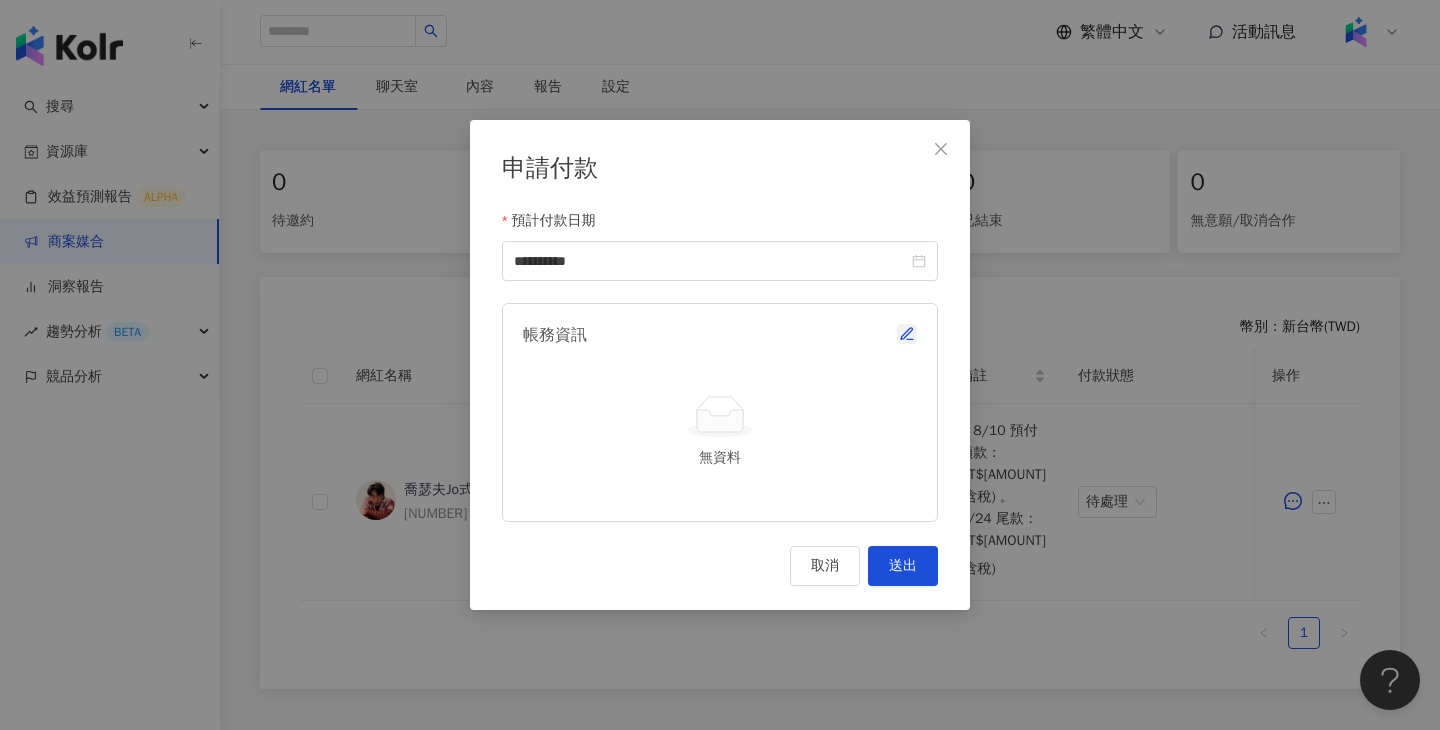 click 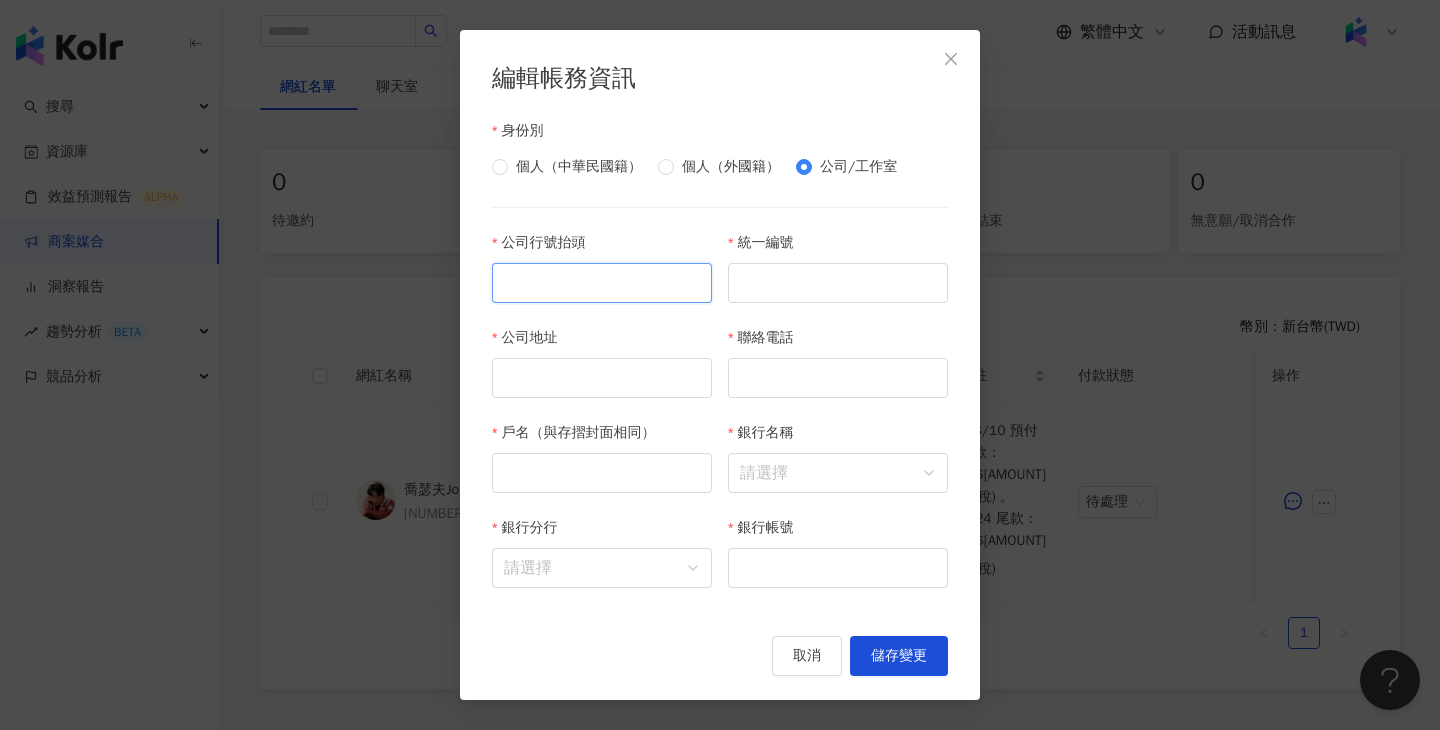 click on "公司行號抬頭" at bounding box center [602, 283] 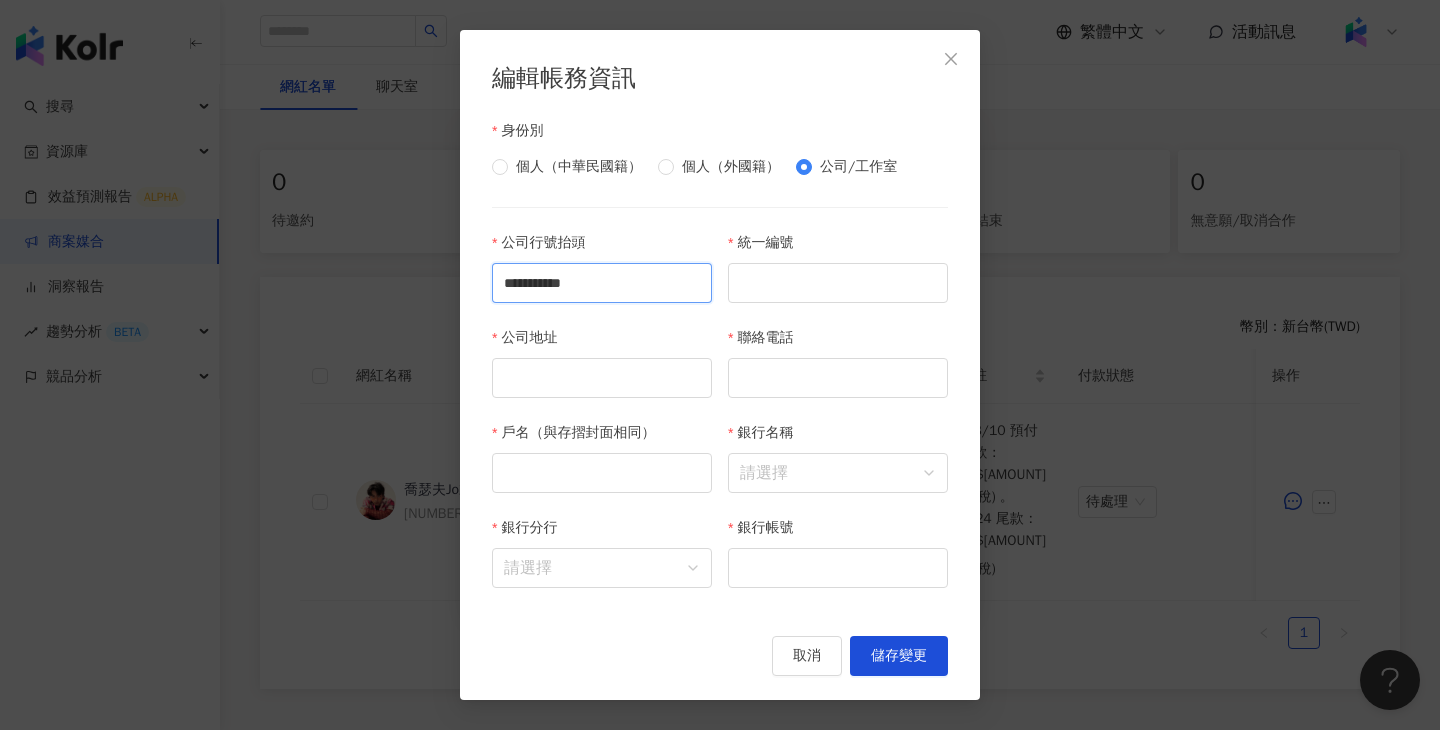 type on "**********" 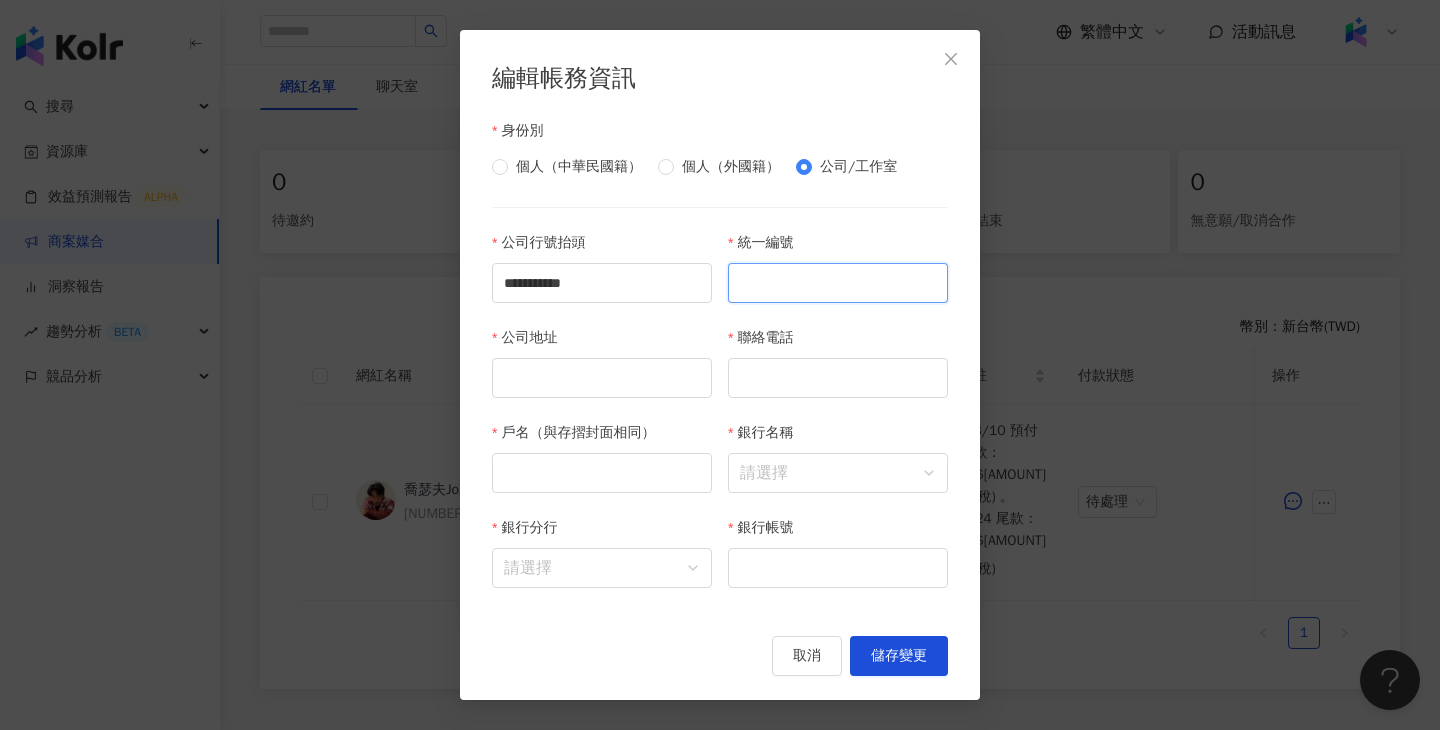 click on "統一編號" at bounding box center [838, 283] 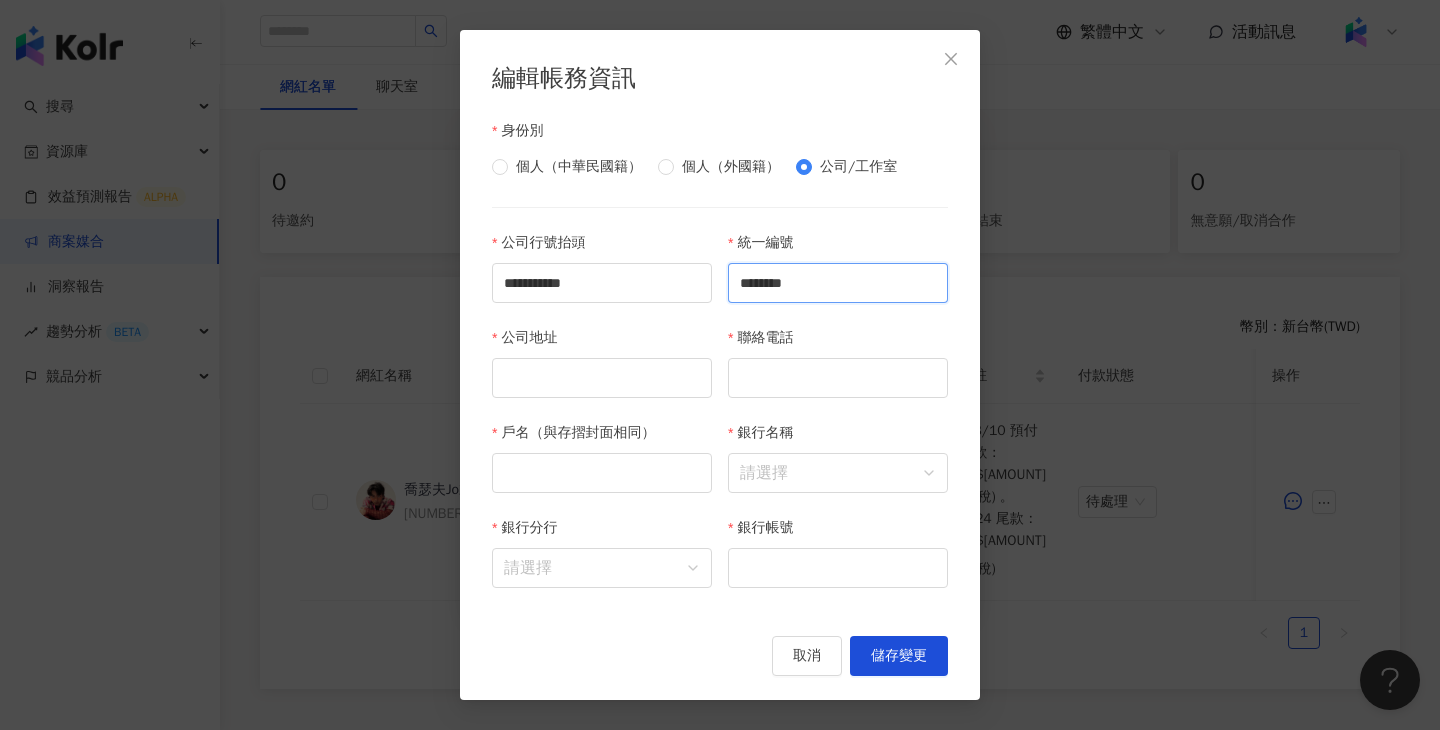 type on "********" 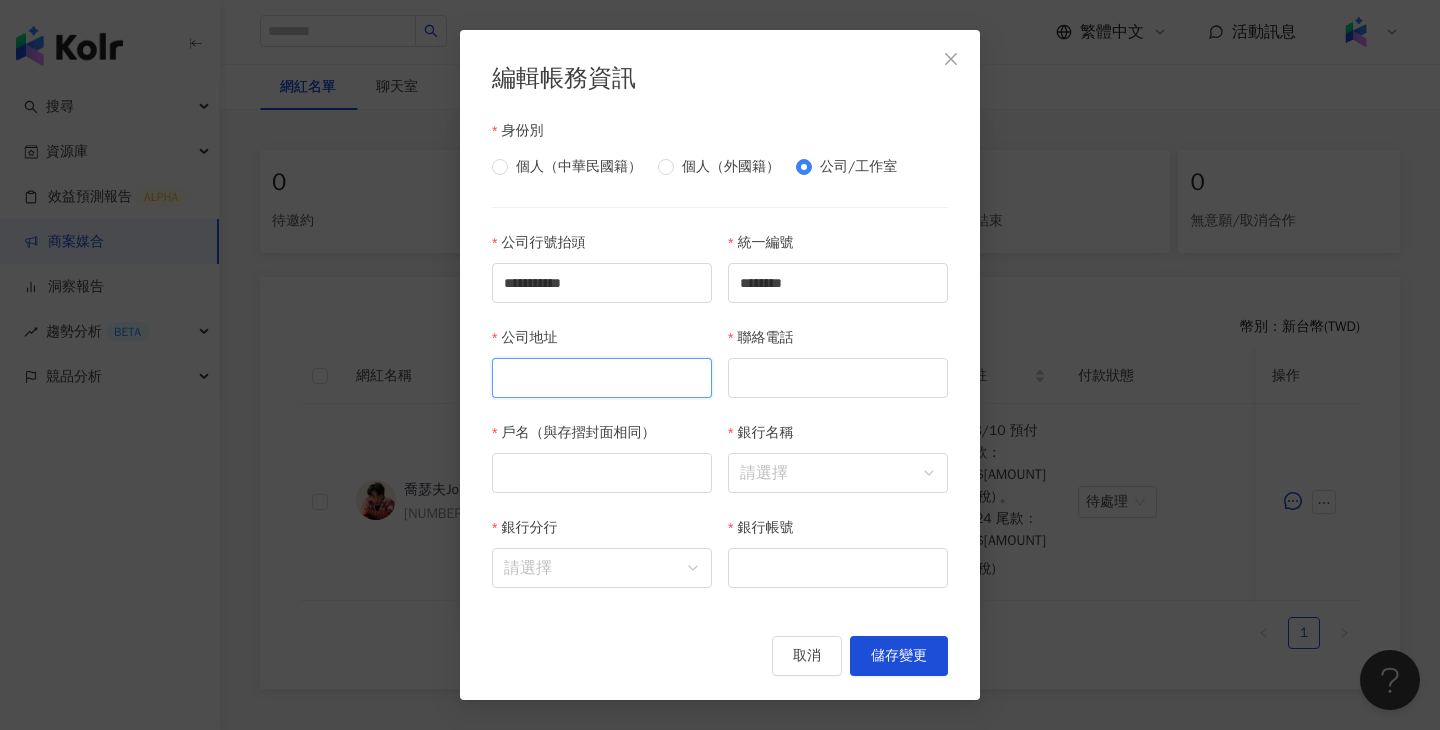 click on "公司地址" at bounding box center (602, 378) 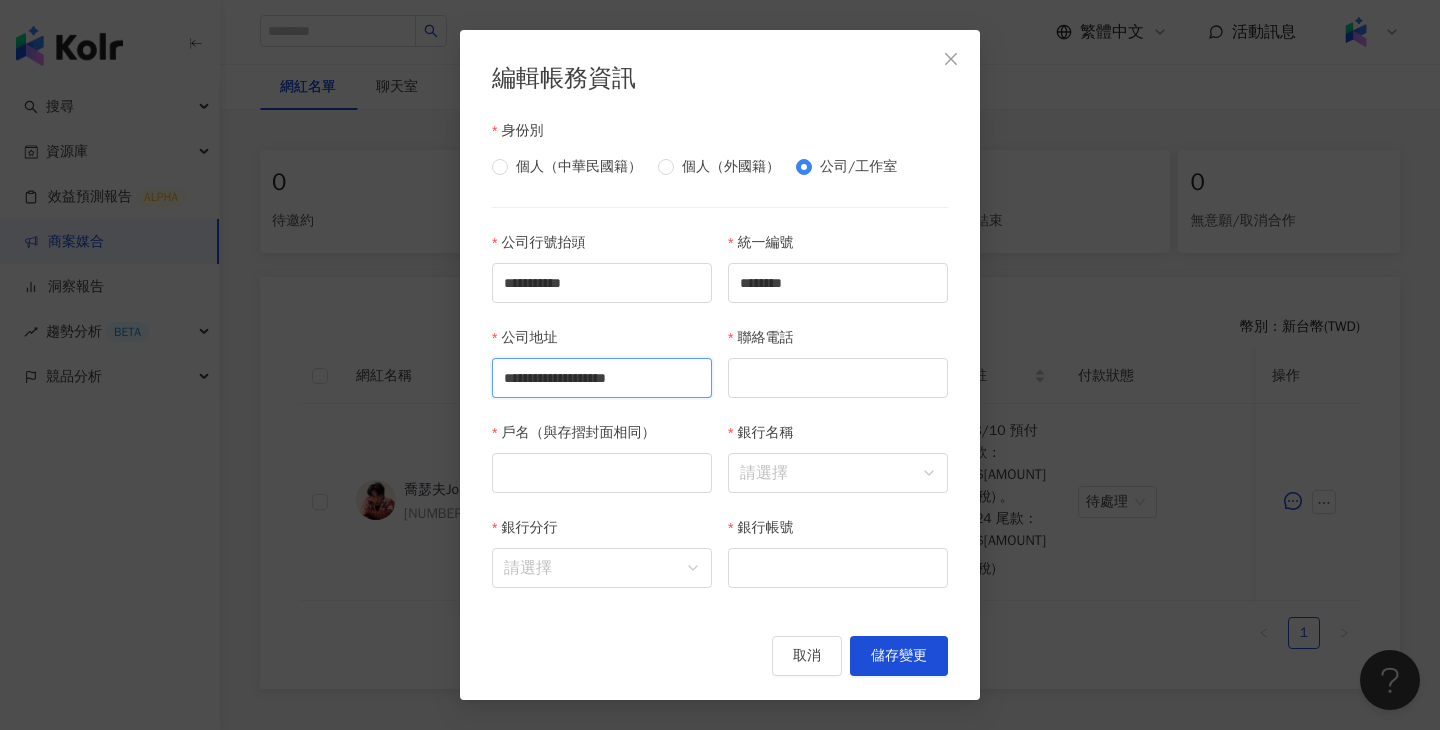 scroll, scrollTop: 0, scrollLeft: 59, axis: horizontal 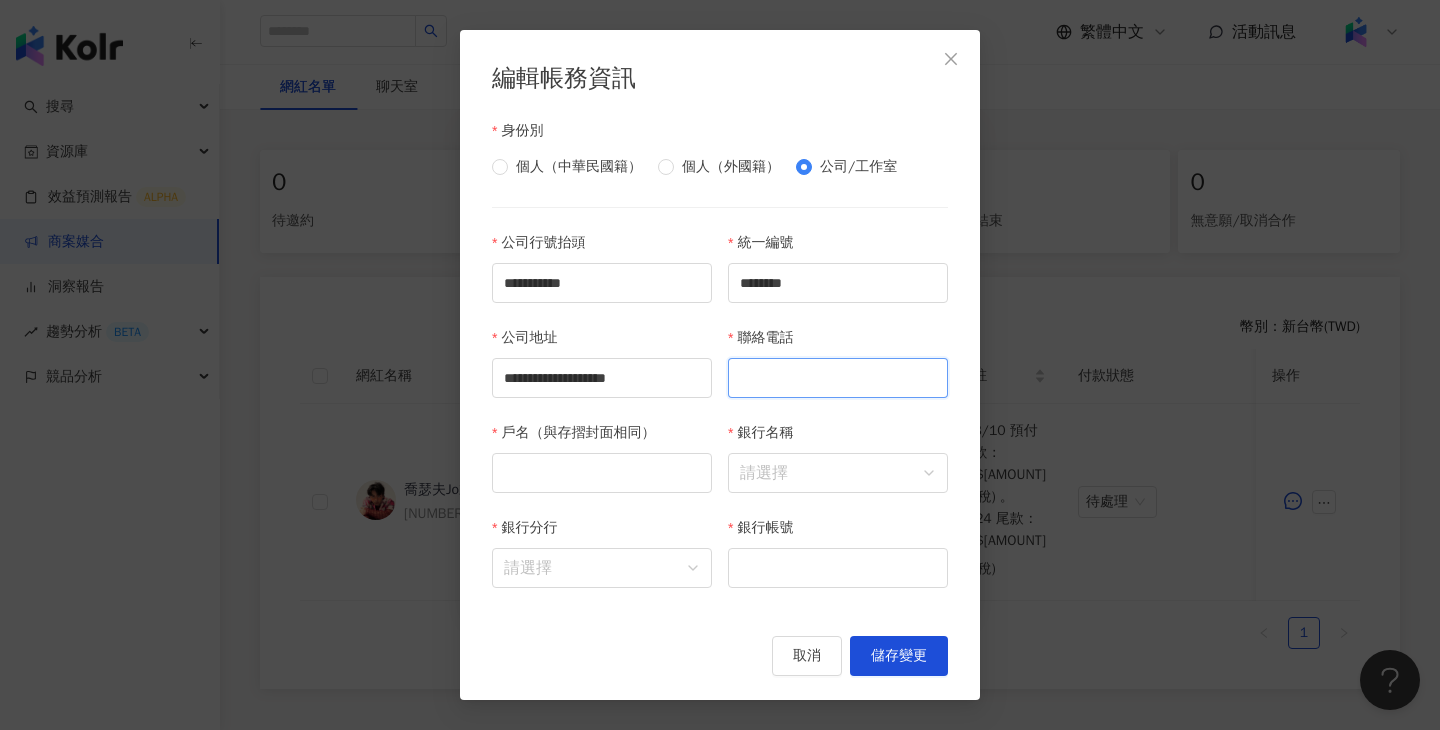click on "聯絡電話" at bounding box center (838, 378) 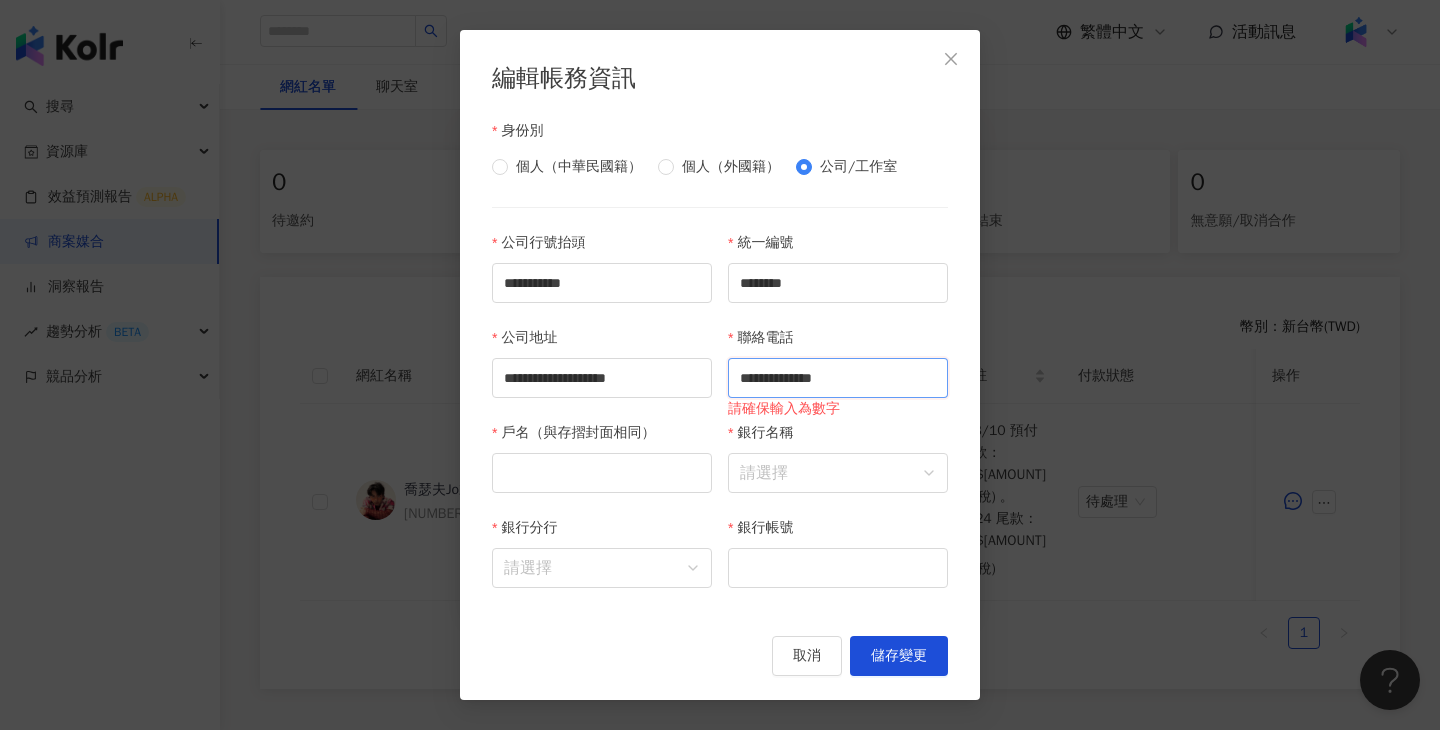 click on "**********" at bounding box center [838, 378] 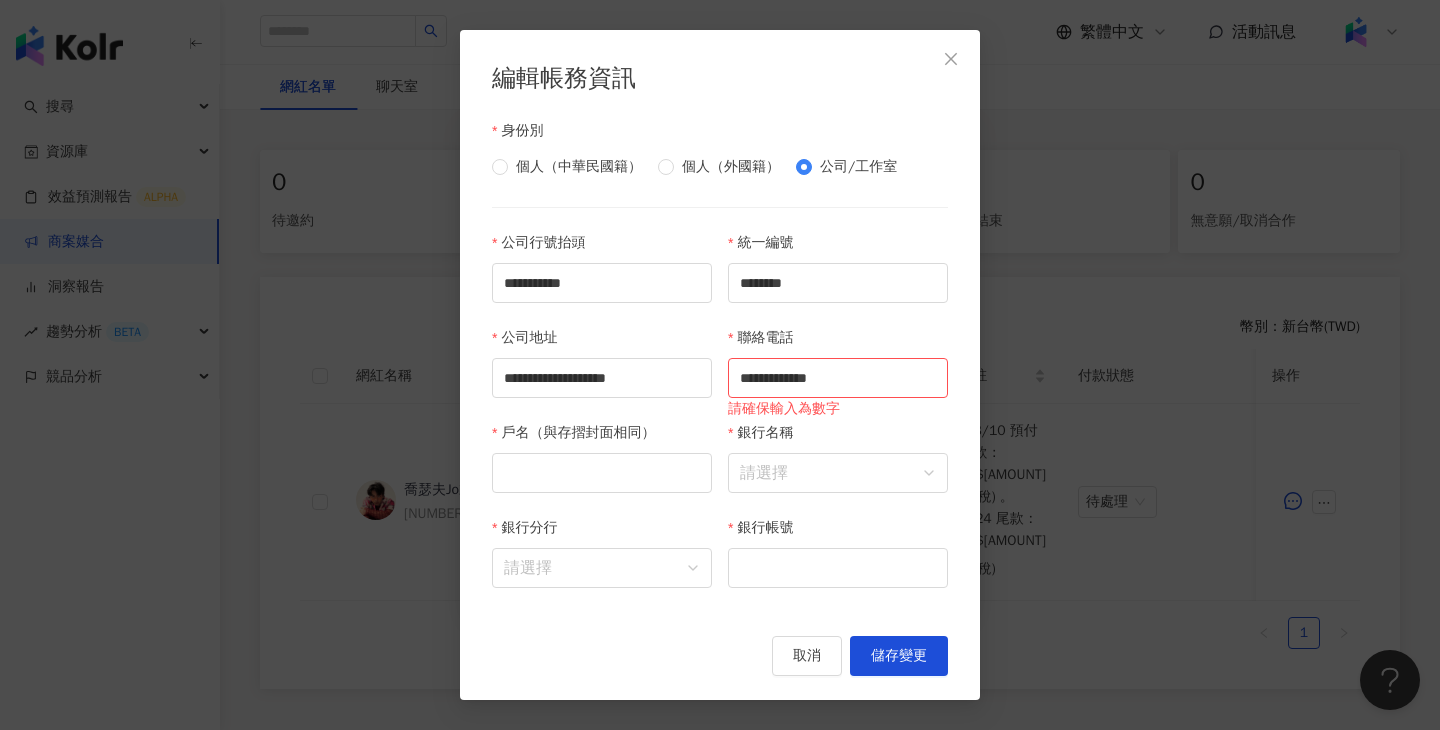 click on "請確保輸入為數字" at bounding box center (838, 409) 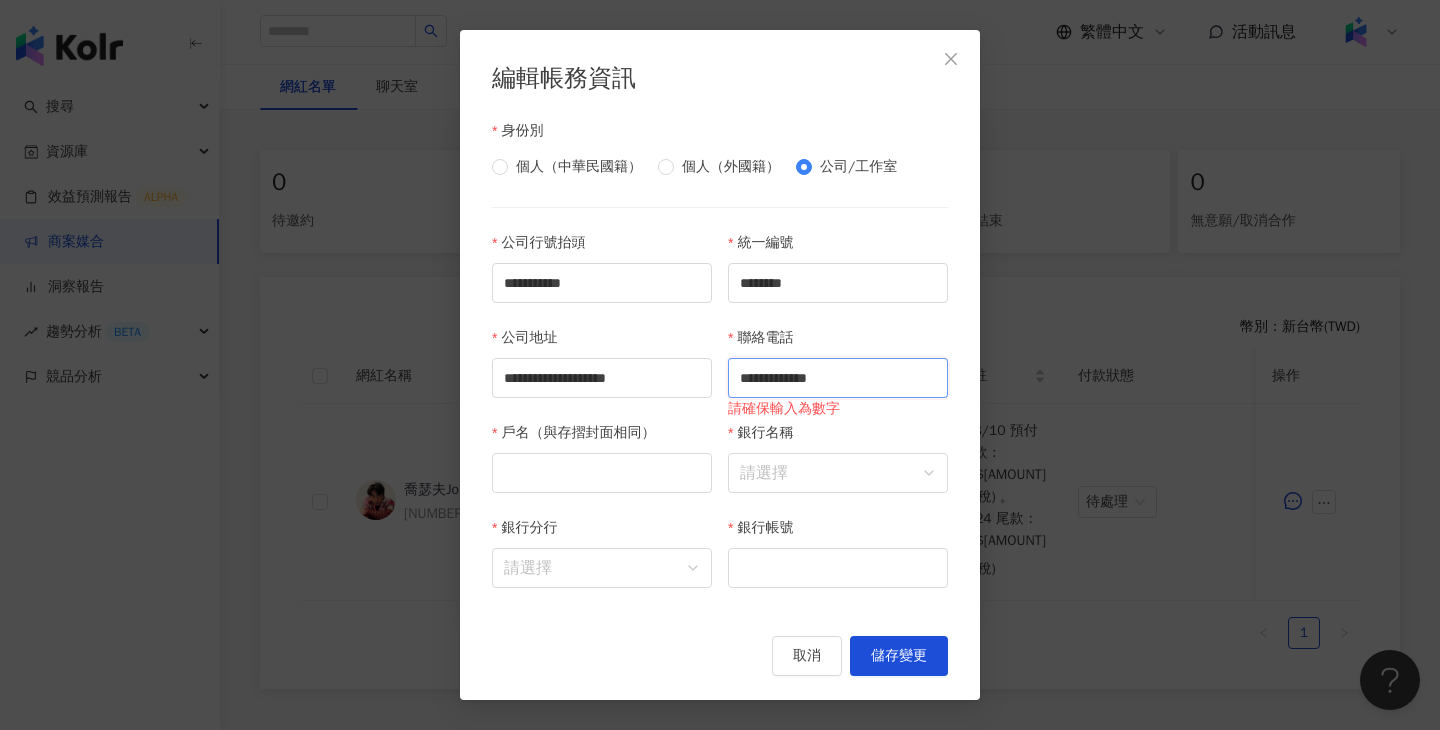 click on "**********" at bounding box center (838, 378) 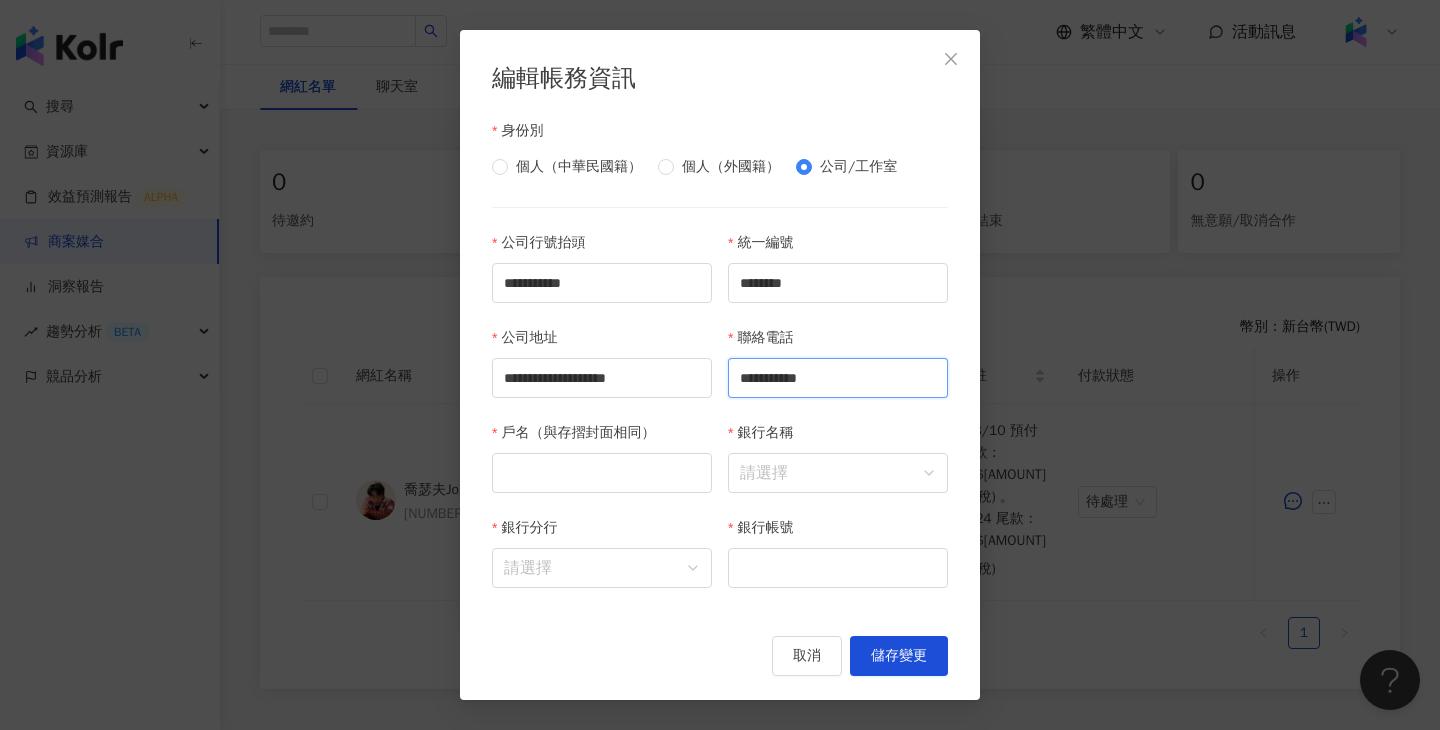 type on "**********" 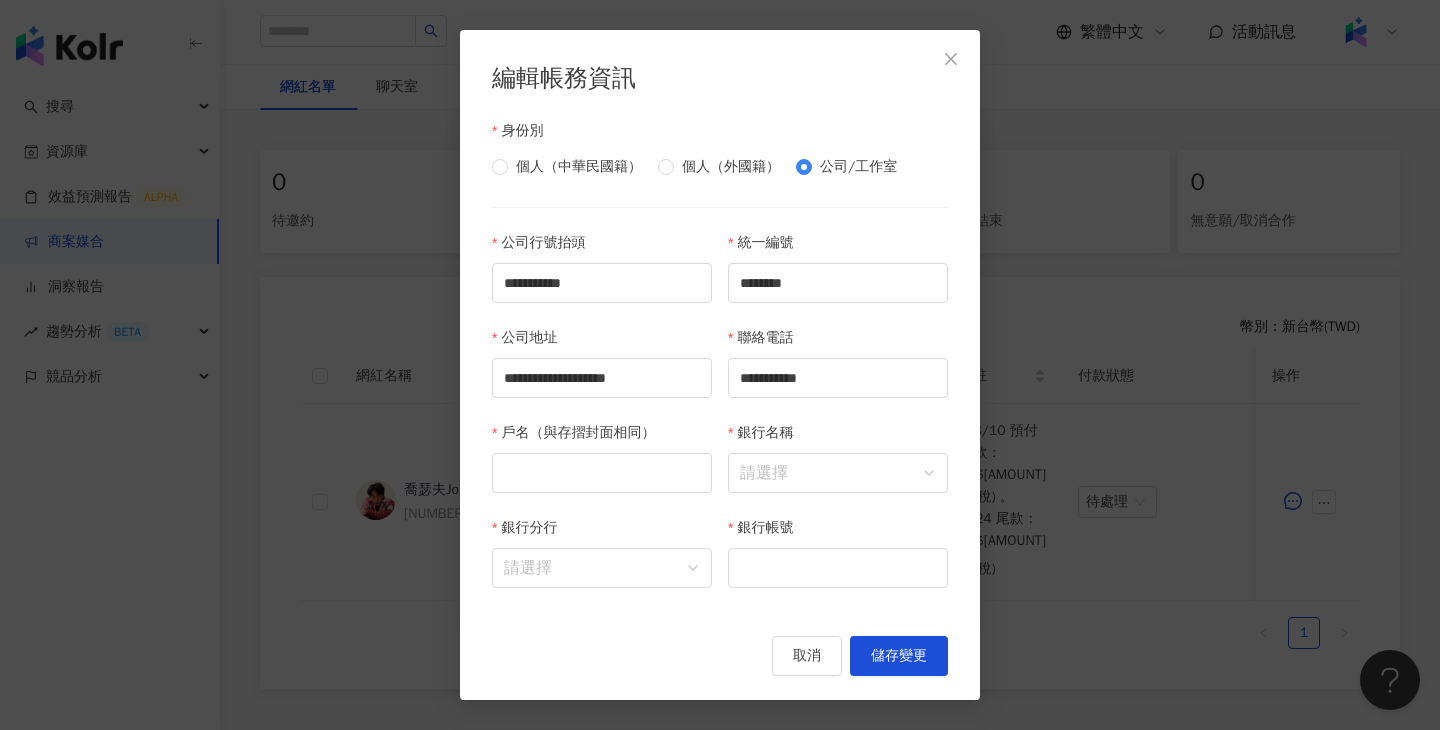 click on "**********" at bounding box center (838, 374) 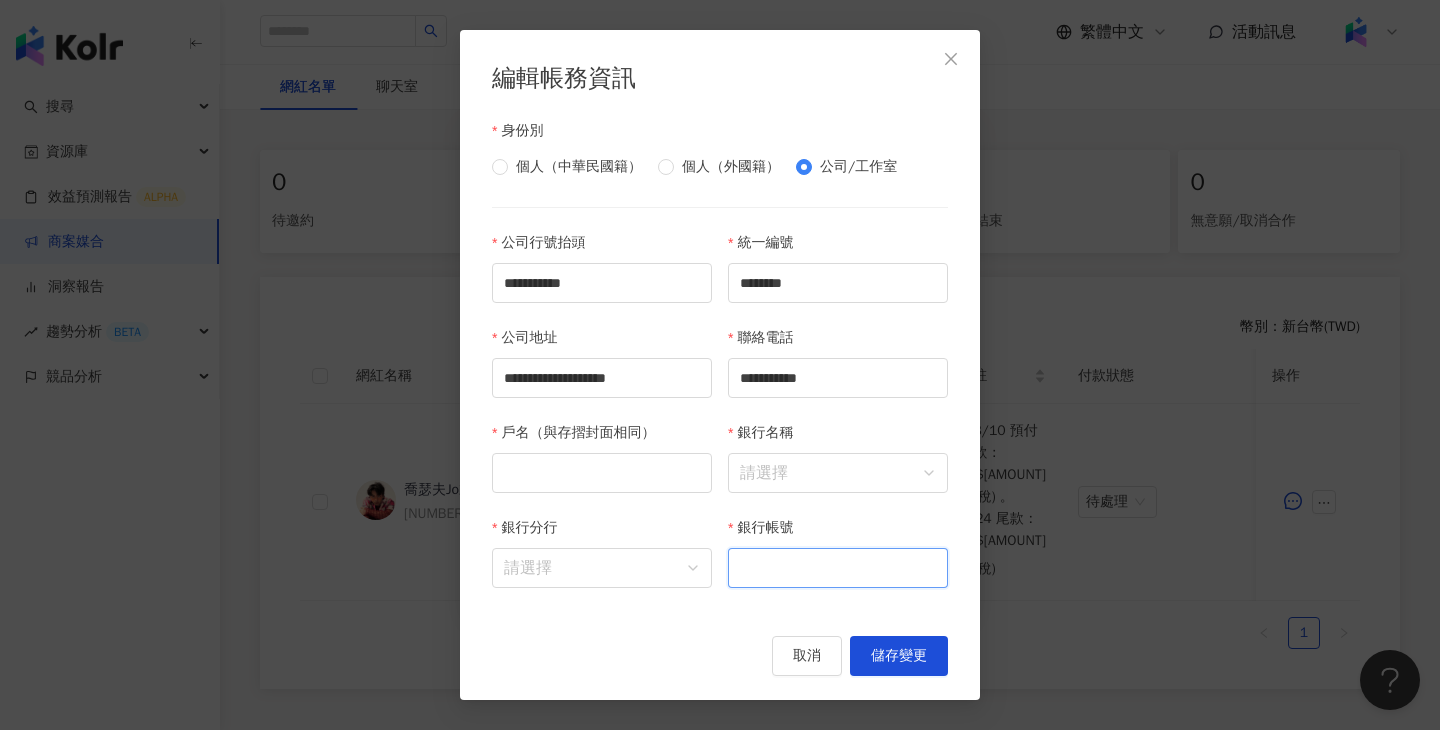 click on "銀行帳號" at bounding box center (838, 568) 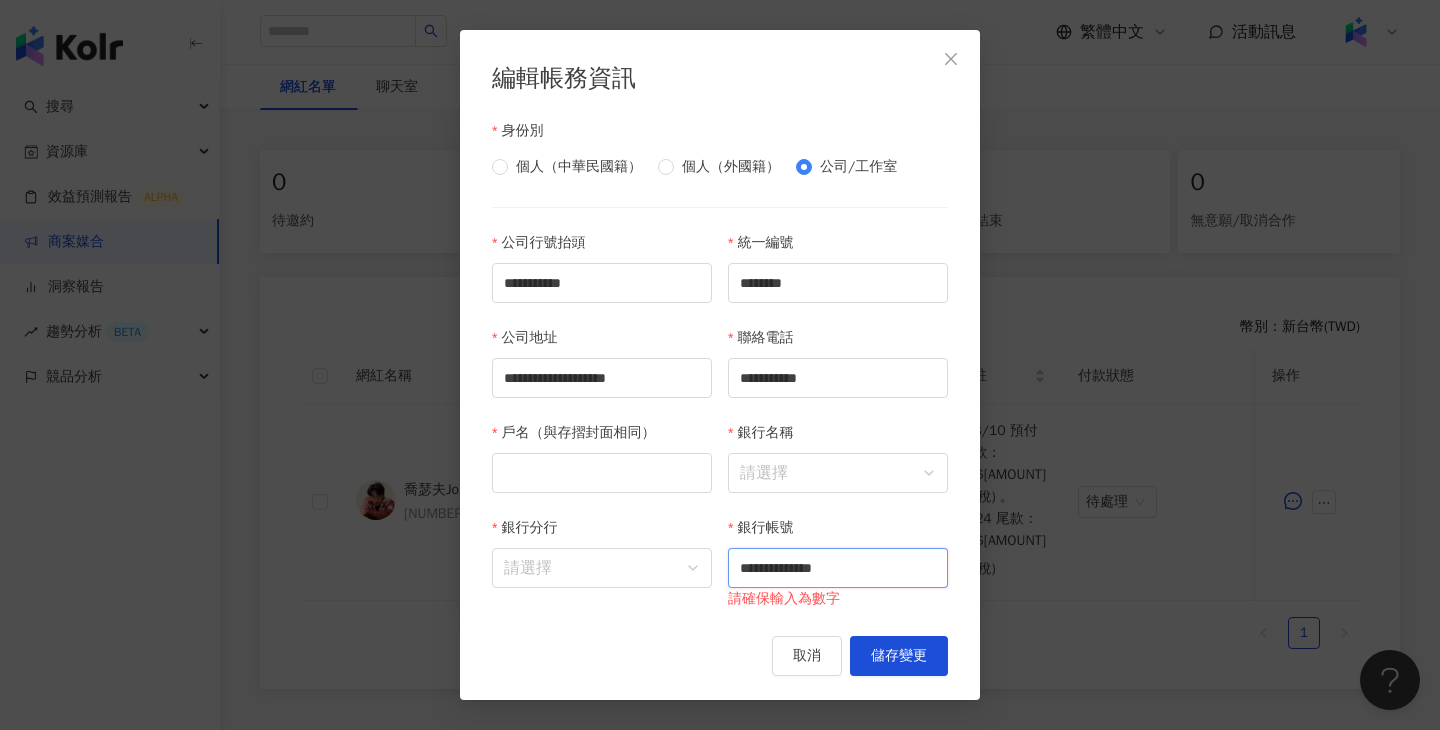 click on "**********" at bounding box center (838, 568) 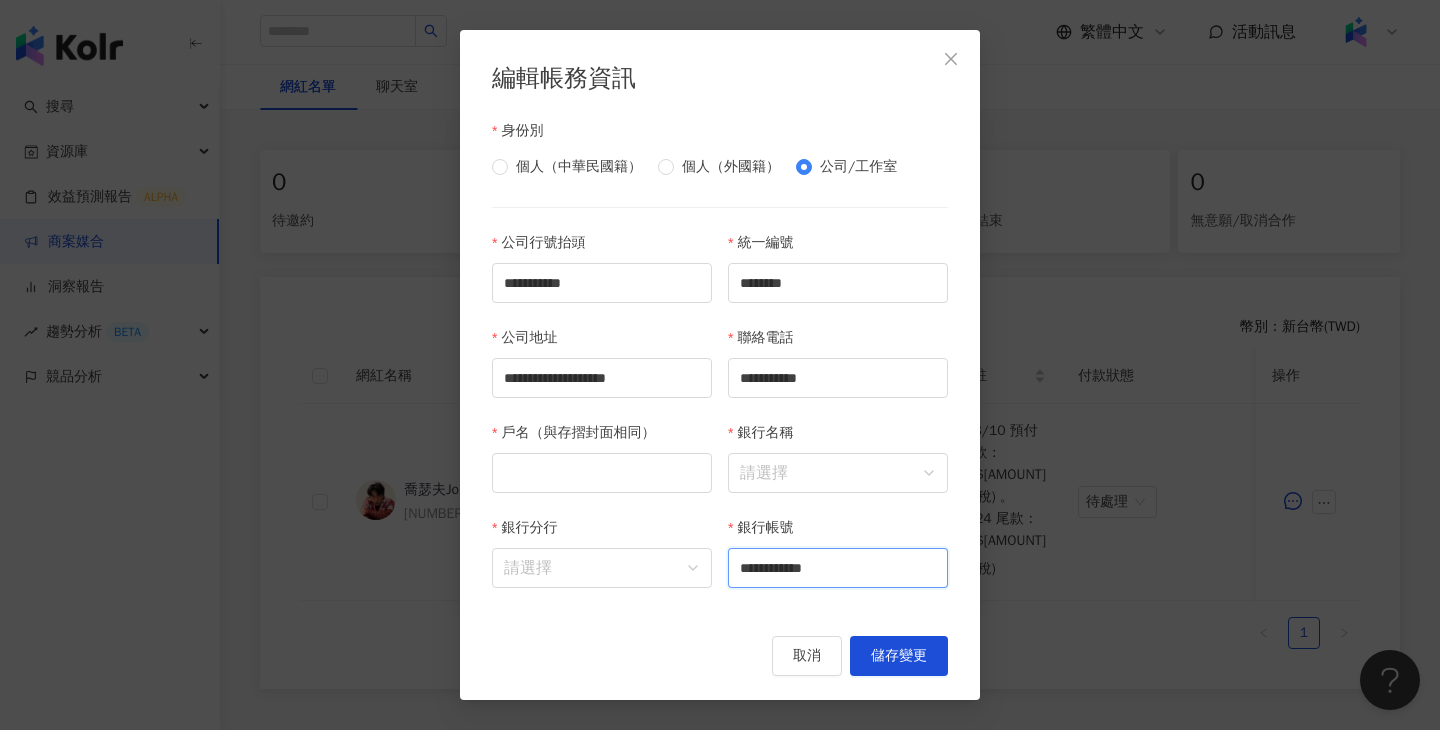 type on "**********" 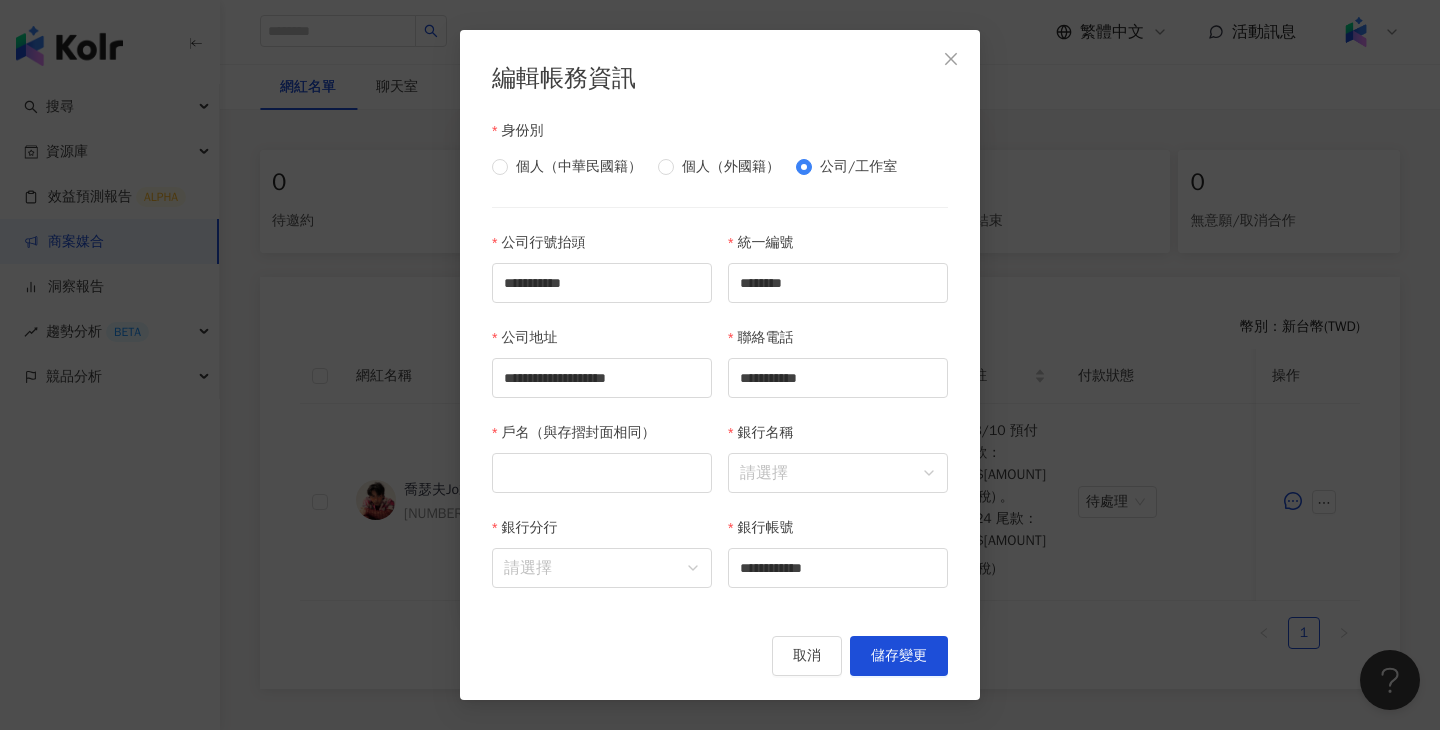 click on "戶名（與存摺封面相同）" at bounding box center (602, 469) 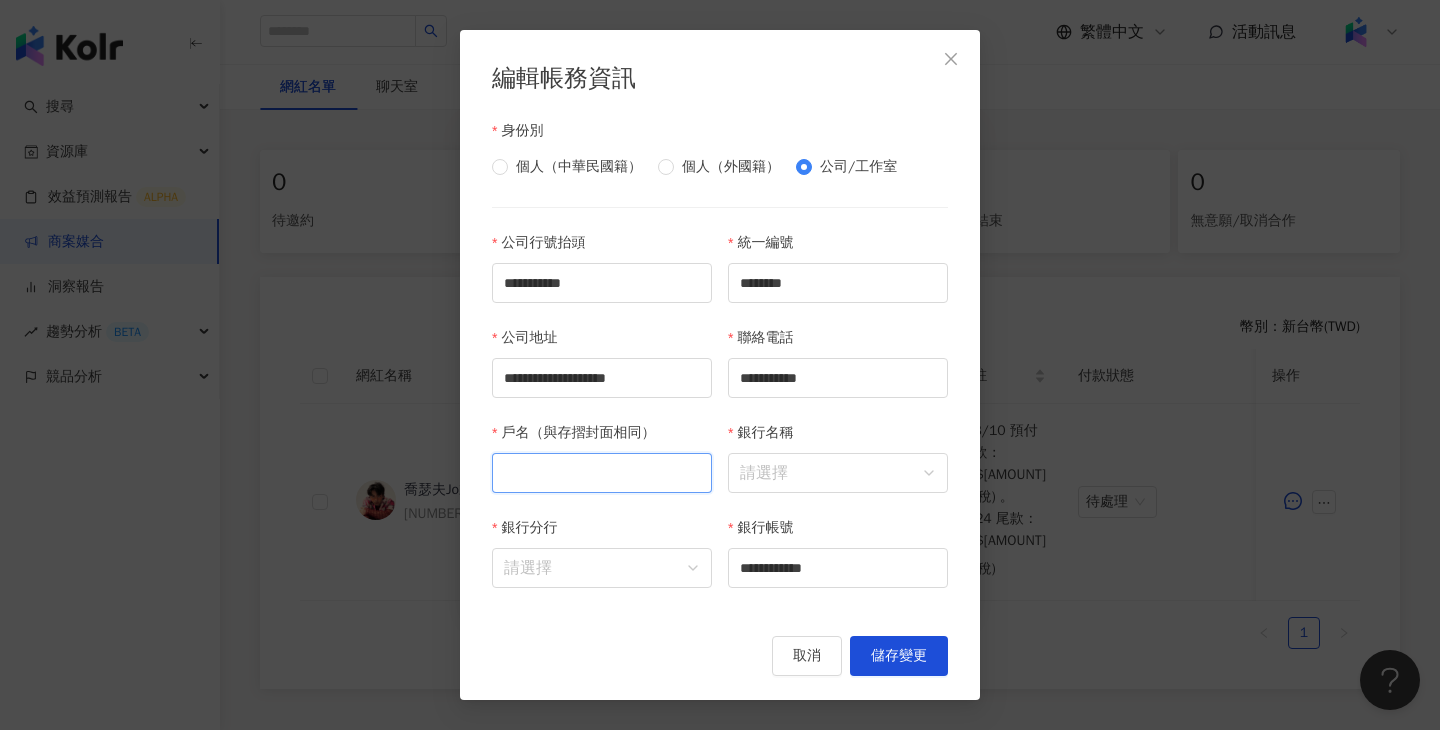 click on "戶名（與存摺封面相同）" at bounding box center (602, 473) 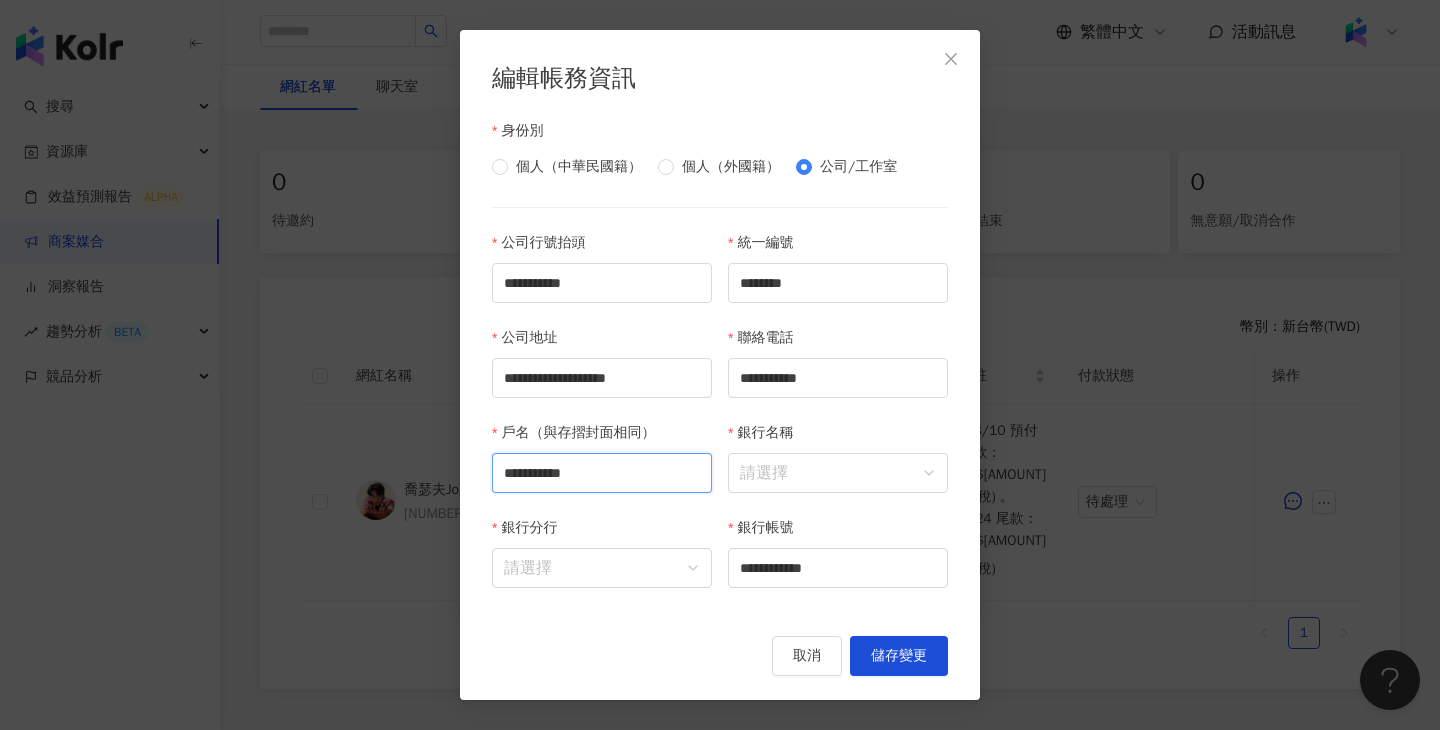 click on "**********" at bounding box center [602, 473] 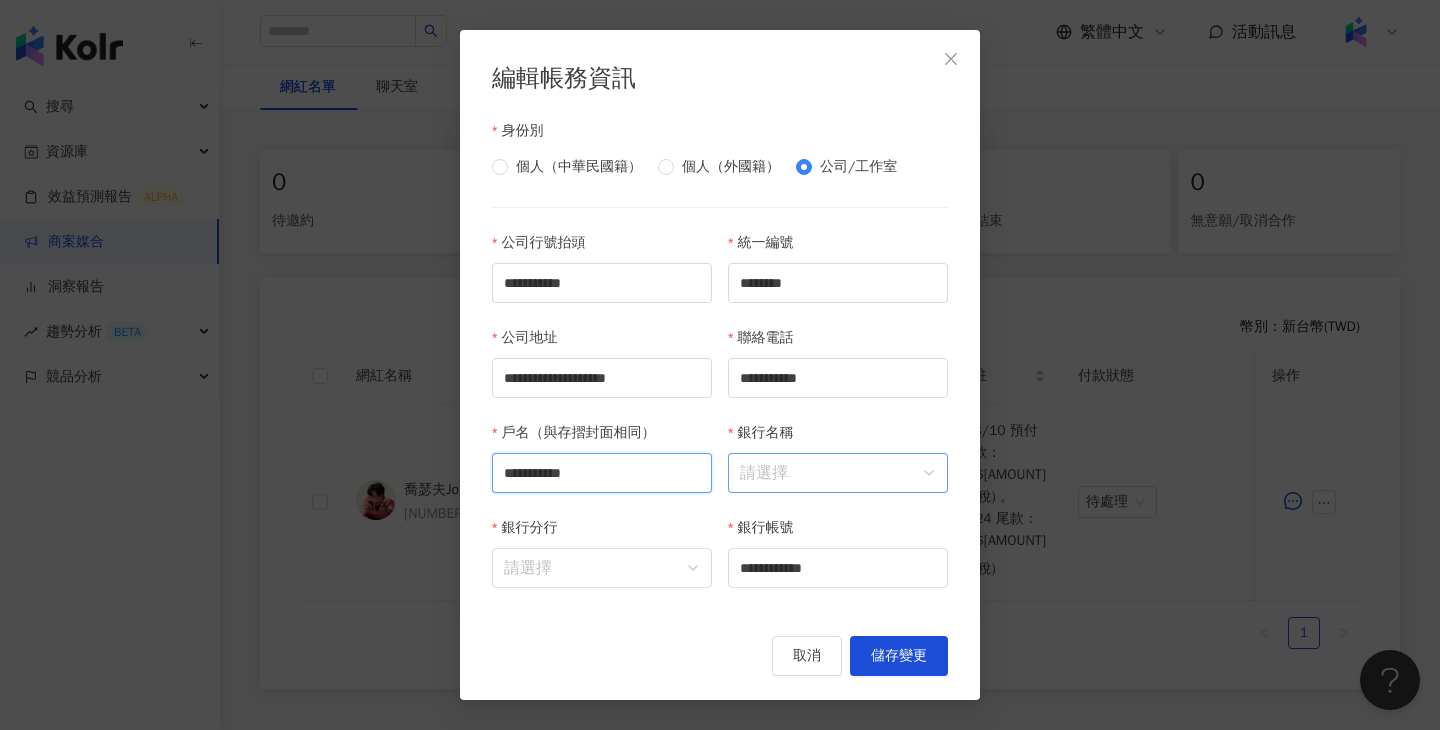 type on "**********" 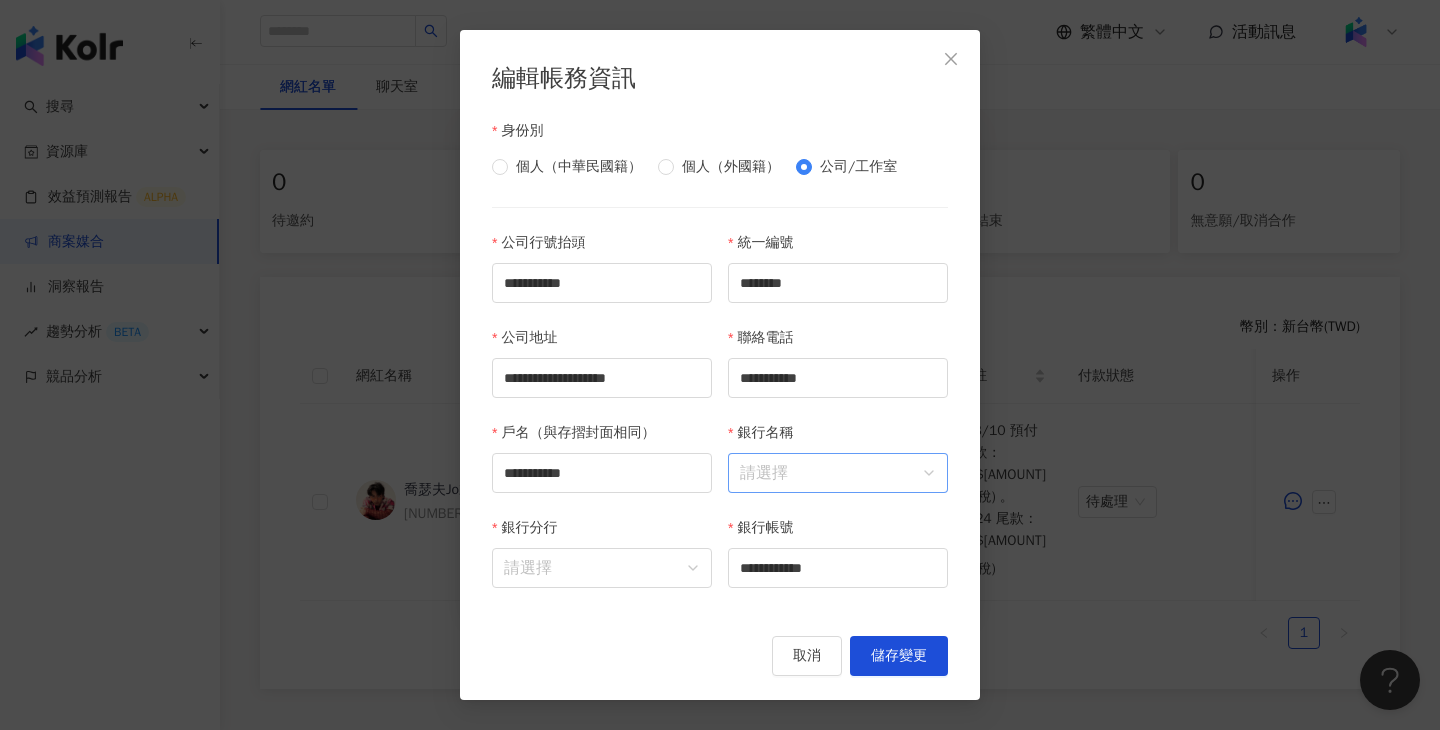 click on "銀行名稱" at bounding box center (838, 473) 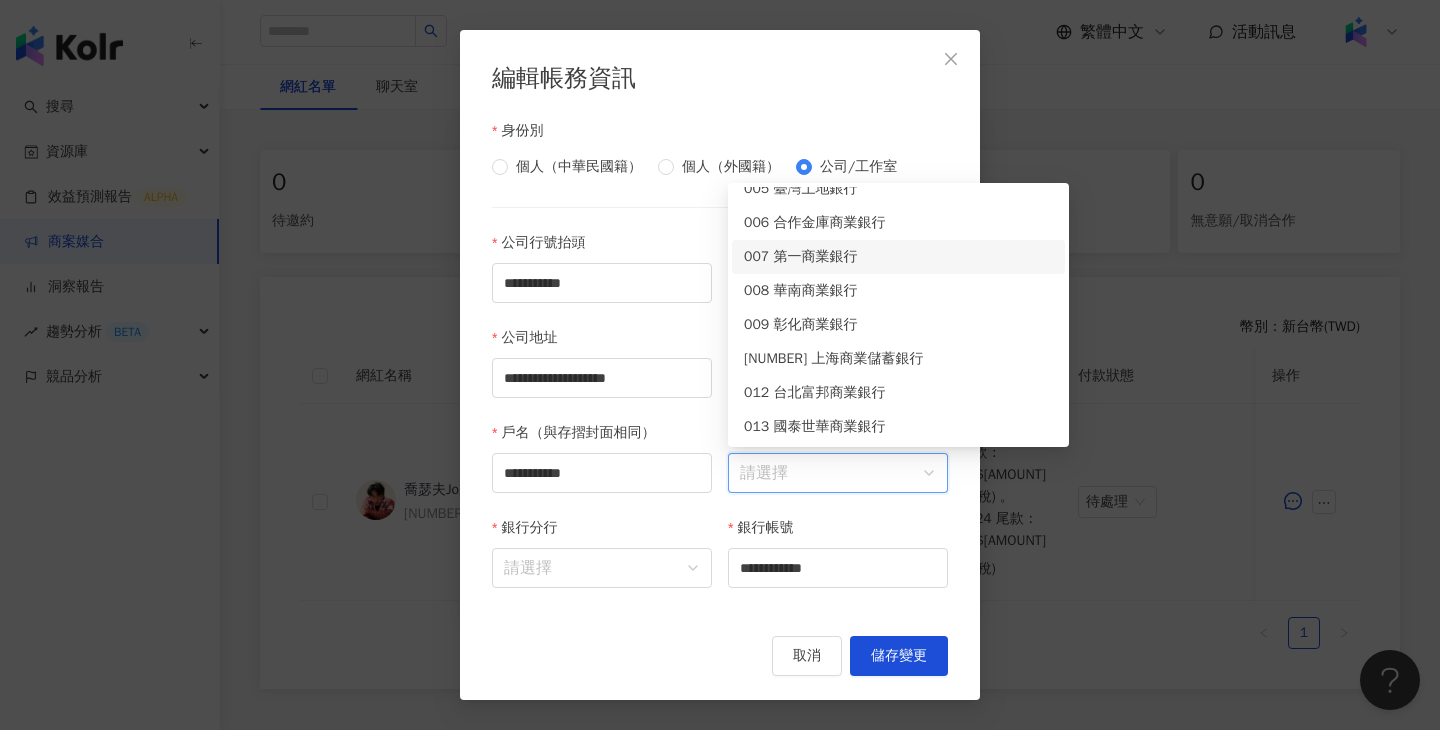 scroll, scrollTop: 85, scrollLeft: 0, axis: vertical 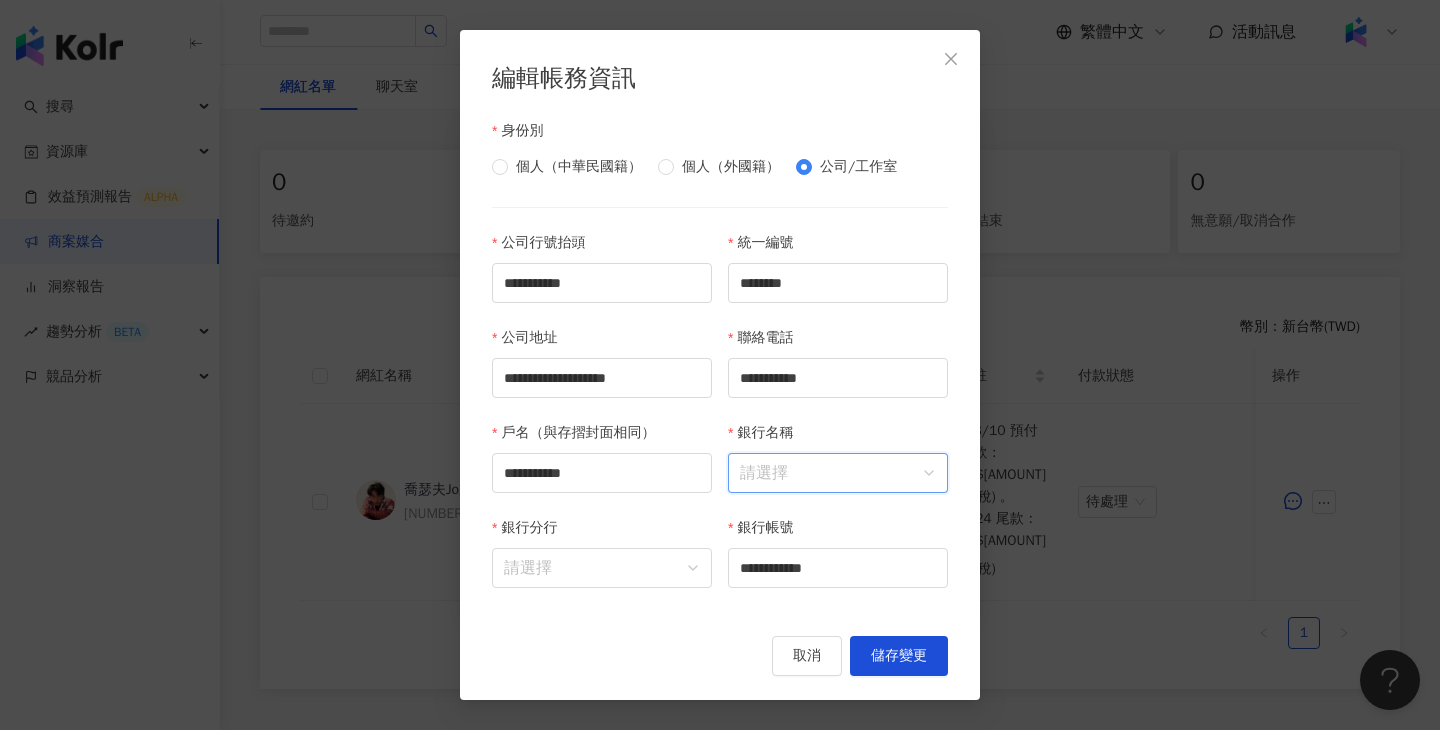 click on "銀行名稱" at bounding box center (838, 473) 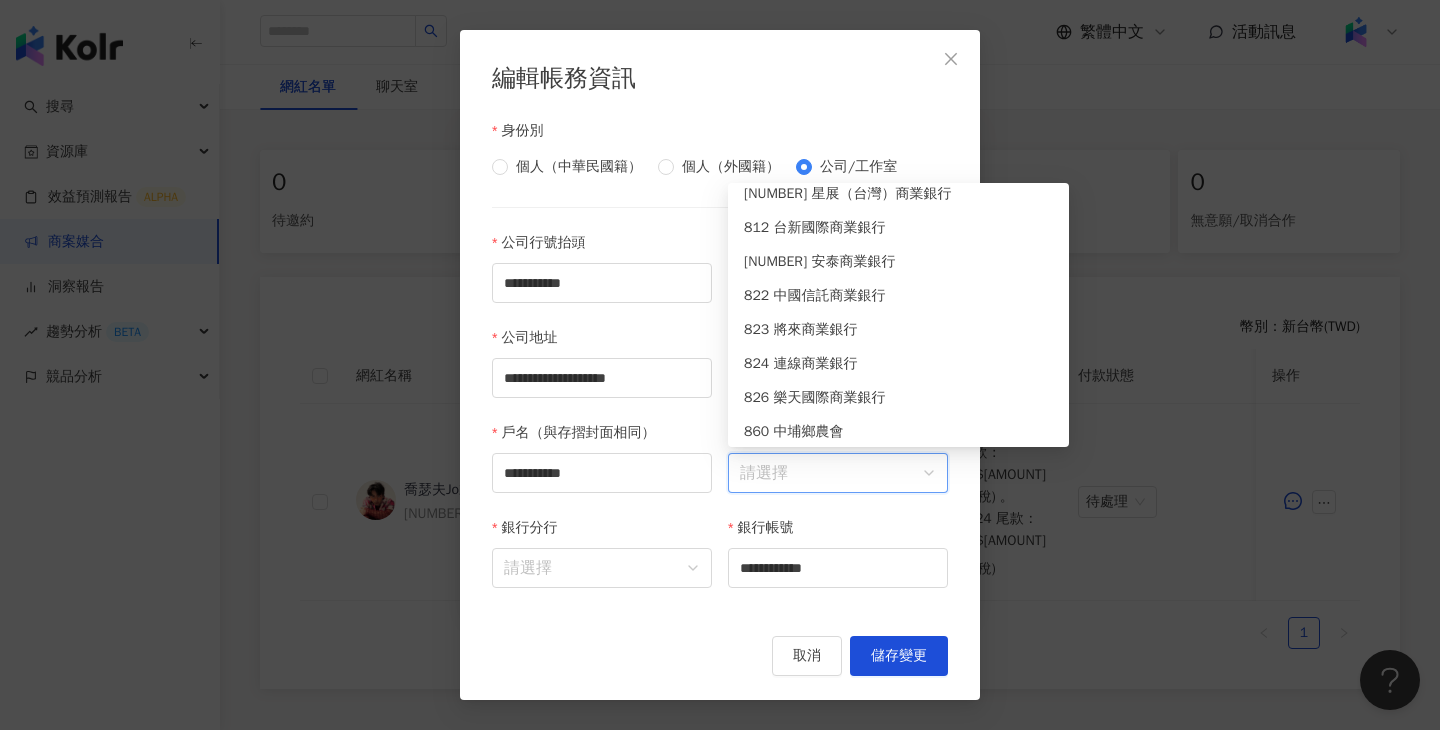 scroll, scrollTop: 7385, scrollLeft: 0, axis: vertical 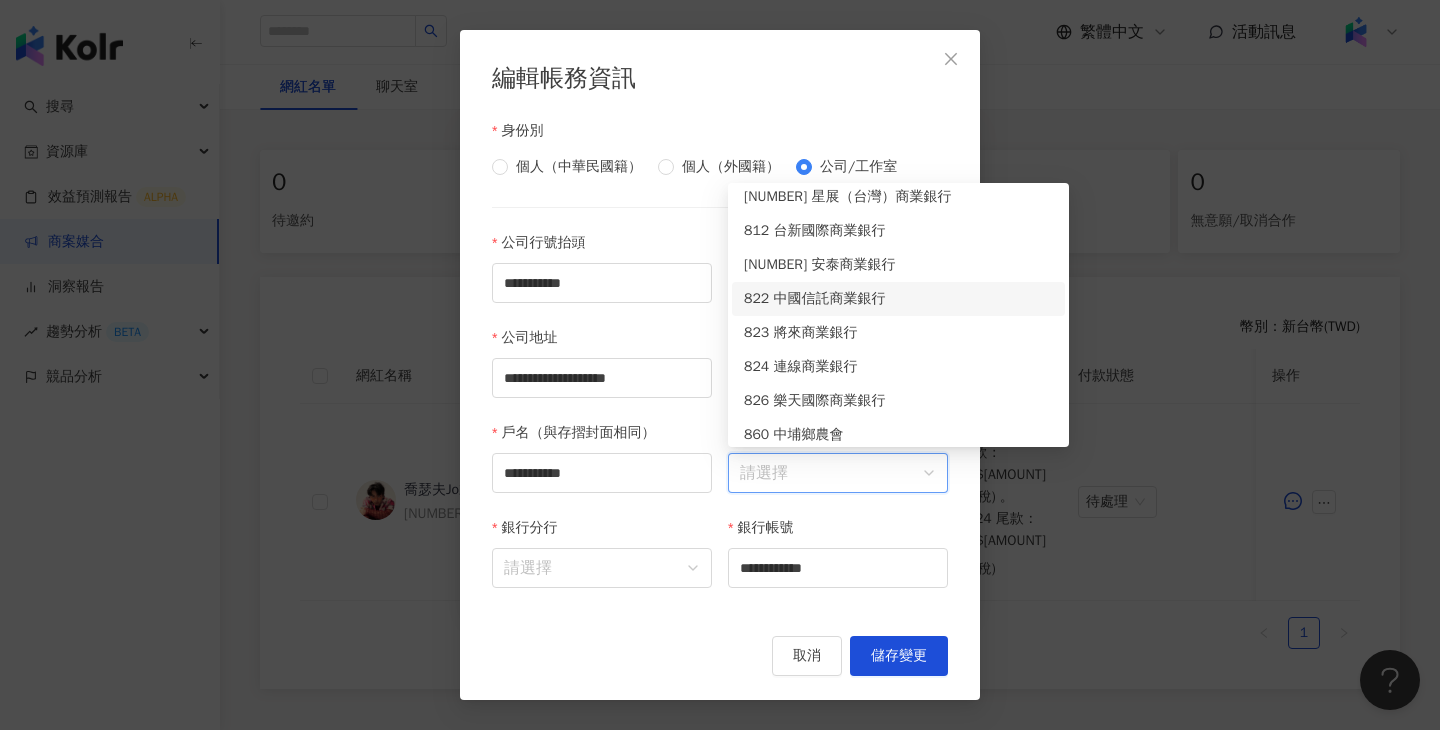 click on "822 中國信託商業銀行" at bounding box center (898, 299) 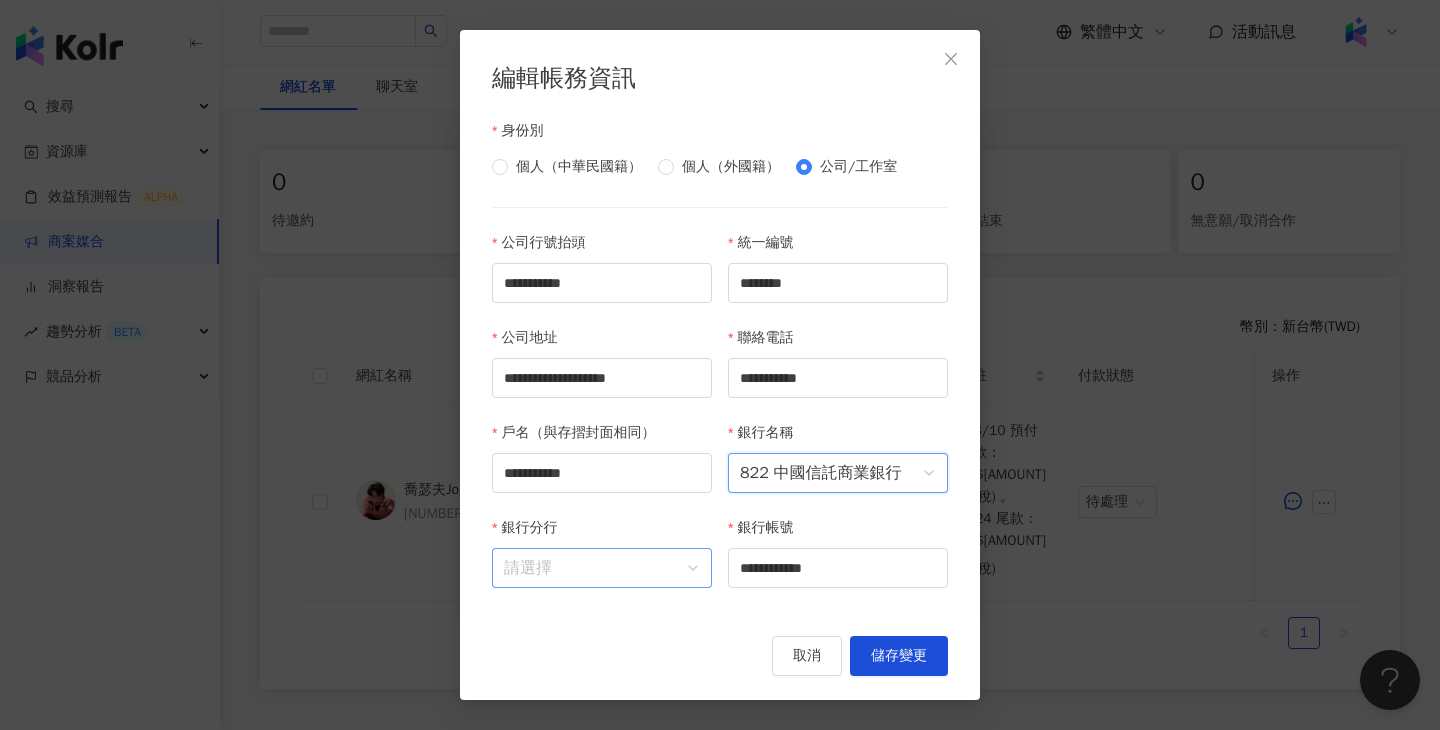 click on "銀行分行" at bounding box center [602, 568] 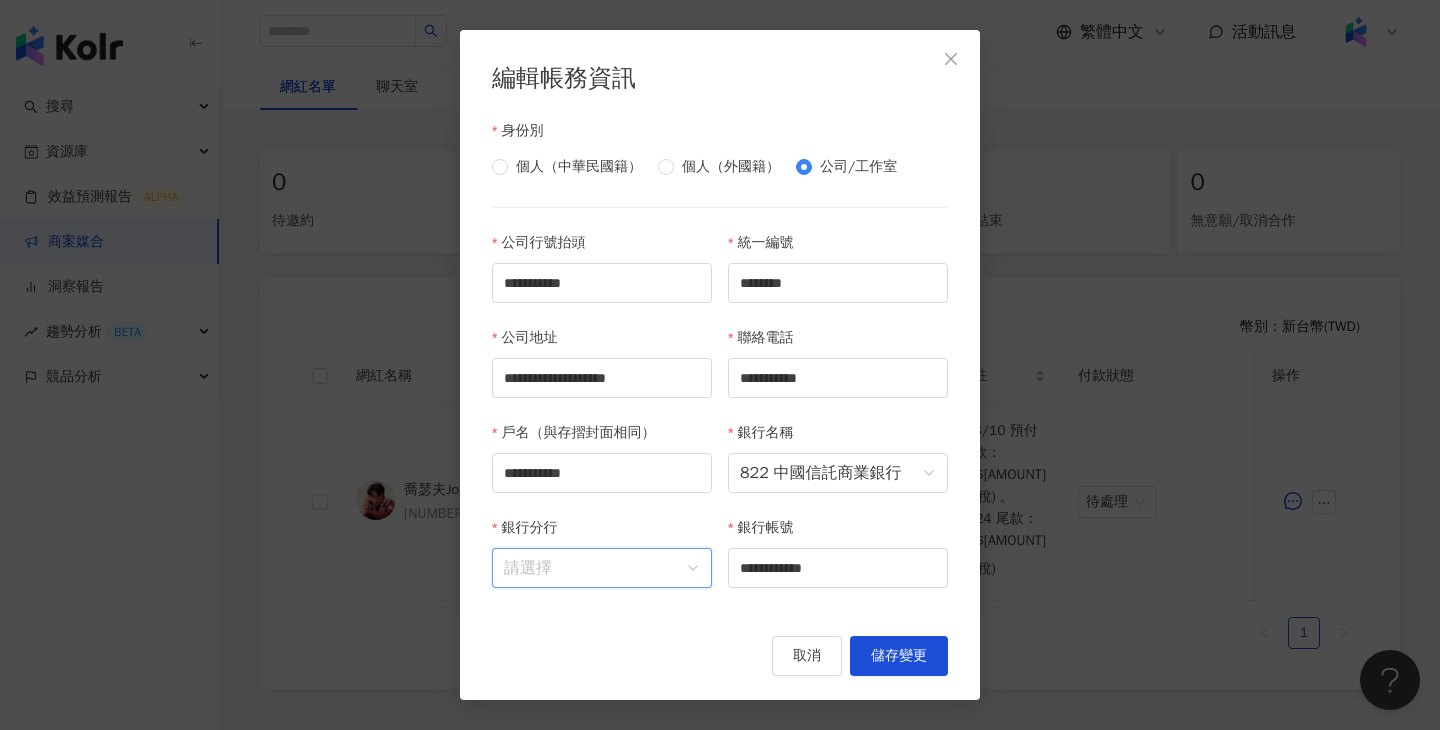 click on "銀行分行" at bounding box center (602, 568) 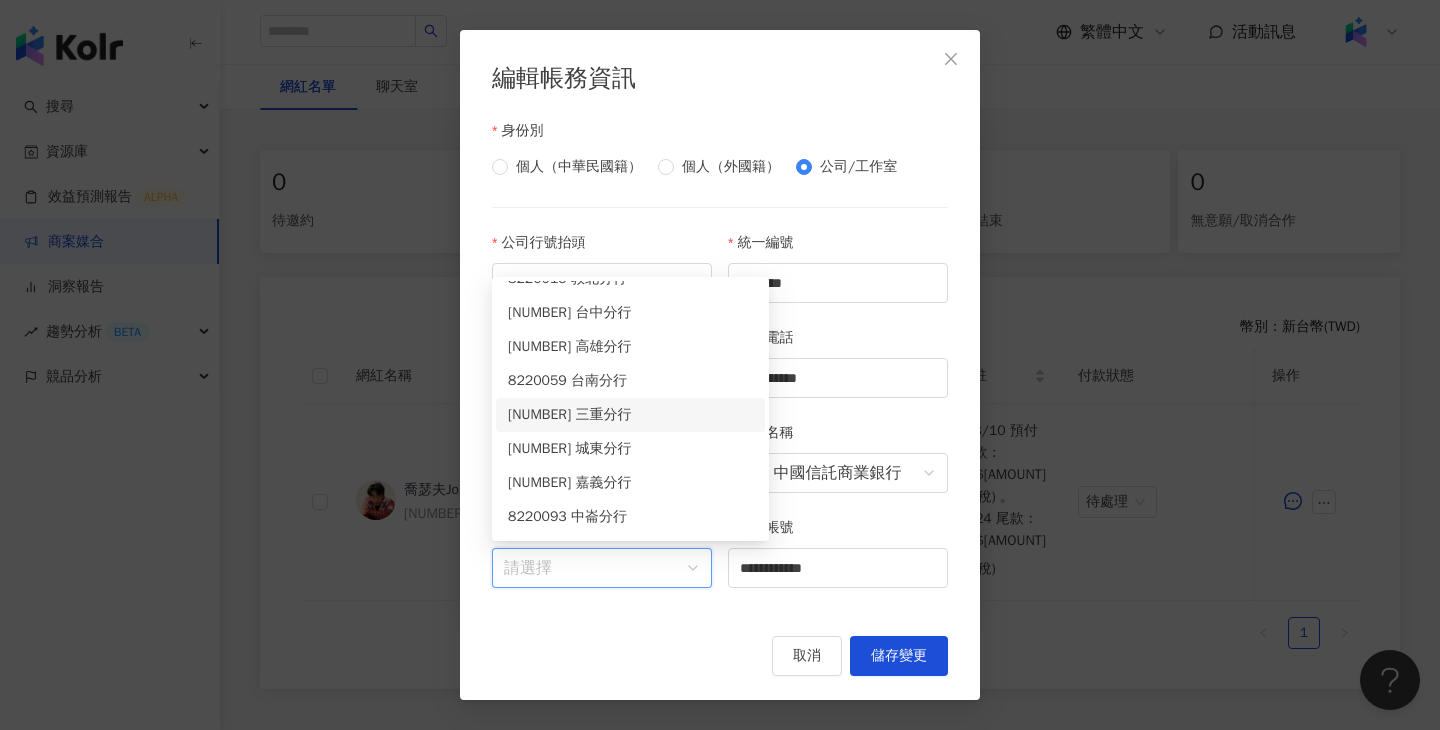 scroll, scrollTop: 0, scrollLeft: 0, axis: both 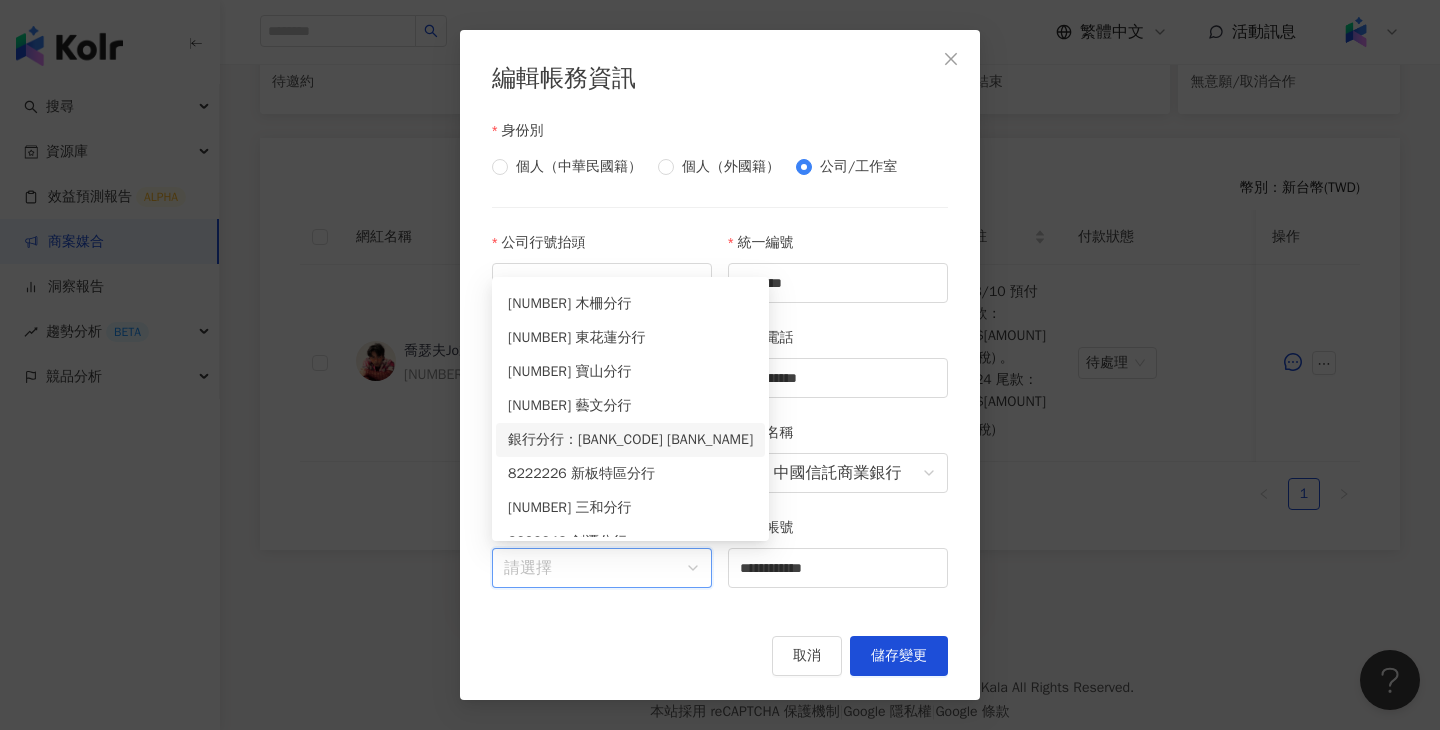 click on "8222215 東門分行" at bounding box center [630, 440] 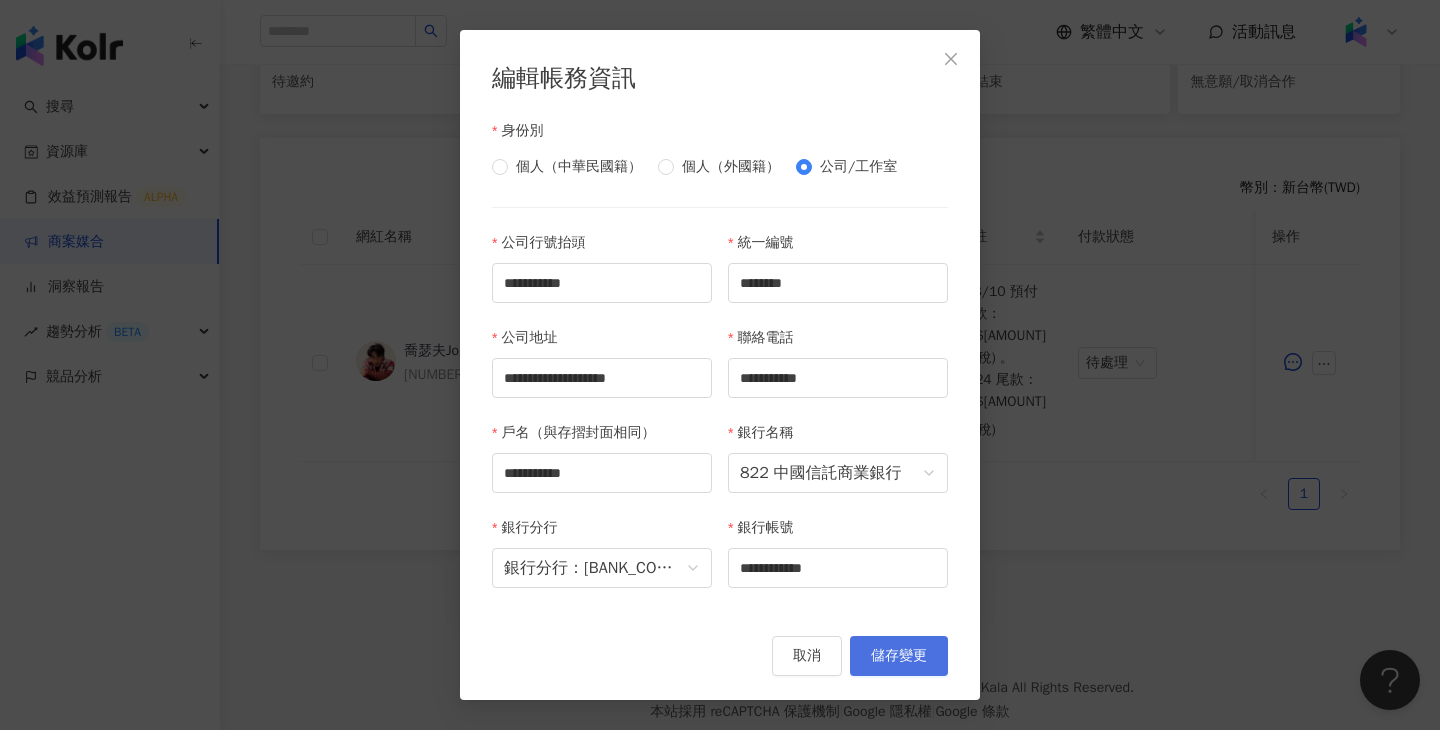 click on "儲存變更" at bounding box center [899, 656] 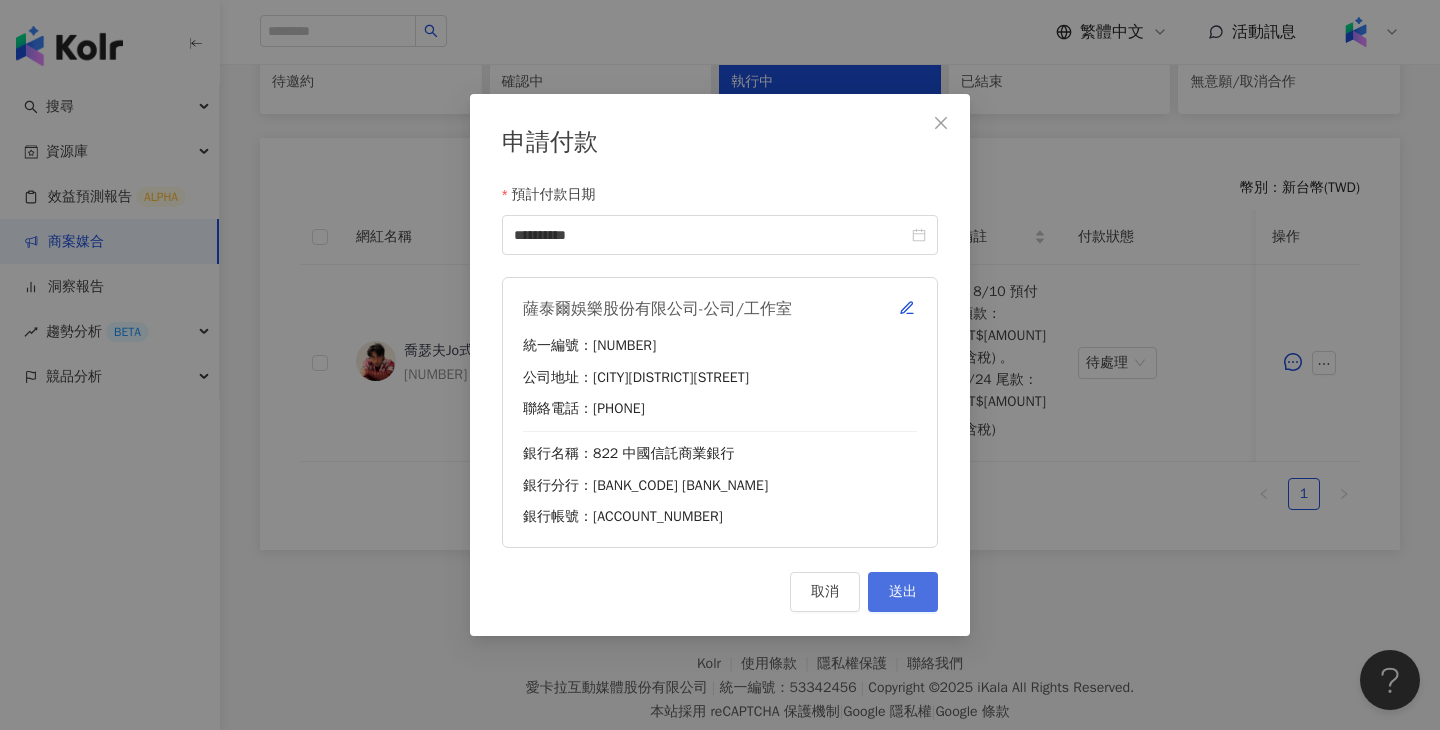 click on "送出" at bounding box center (903, 592) 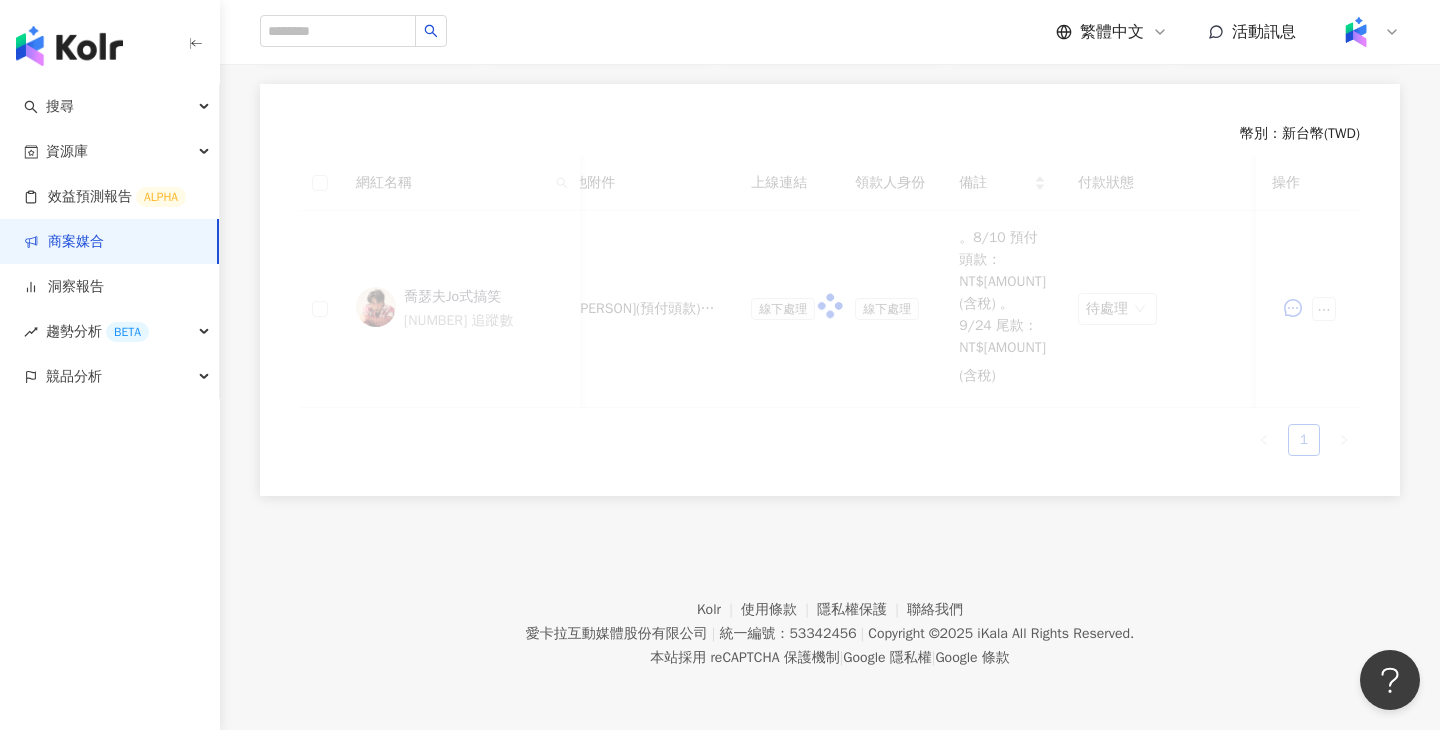 scroll, scrollTop: 477, scrollLeft: 0, axis: vertical 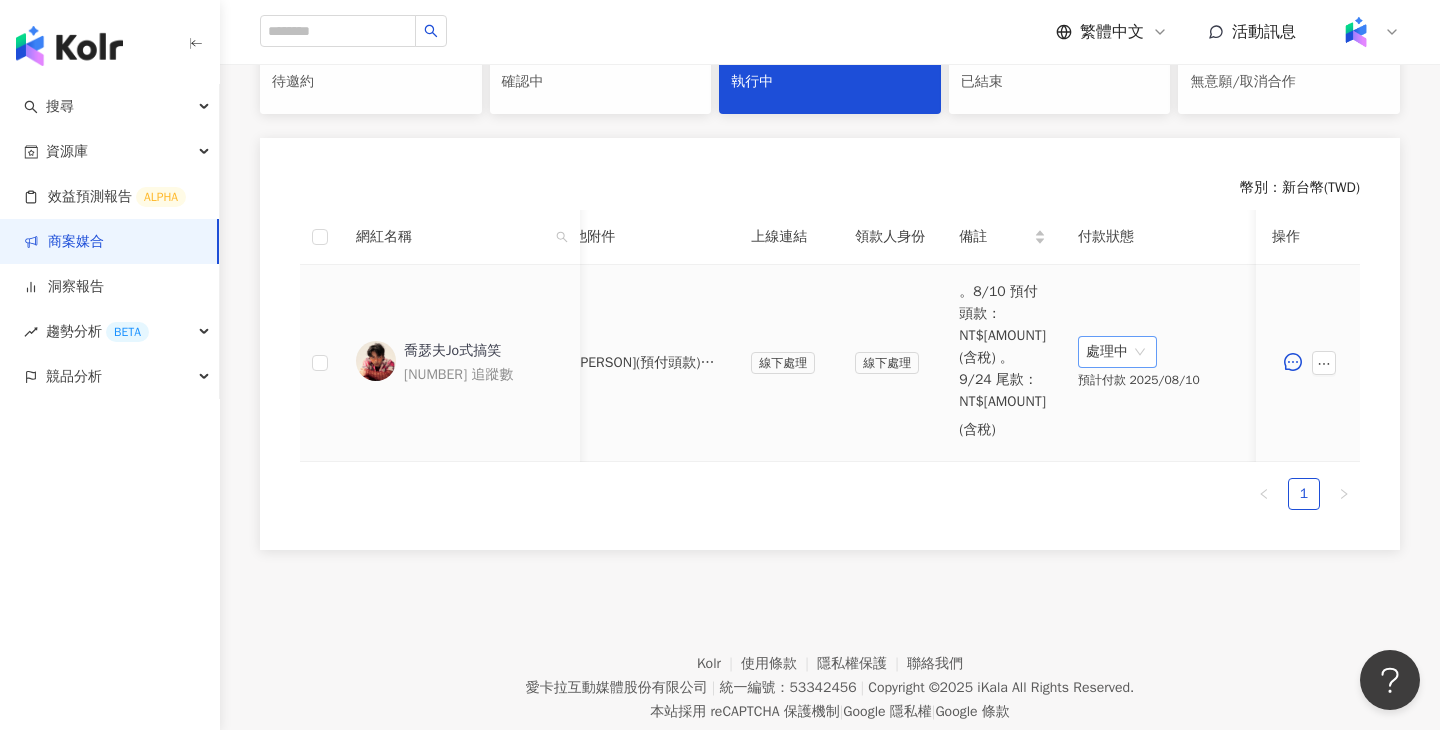 click on "處理中" at bounding box center (1117, 352) 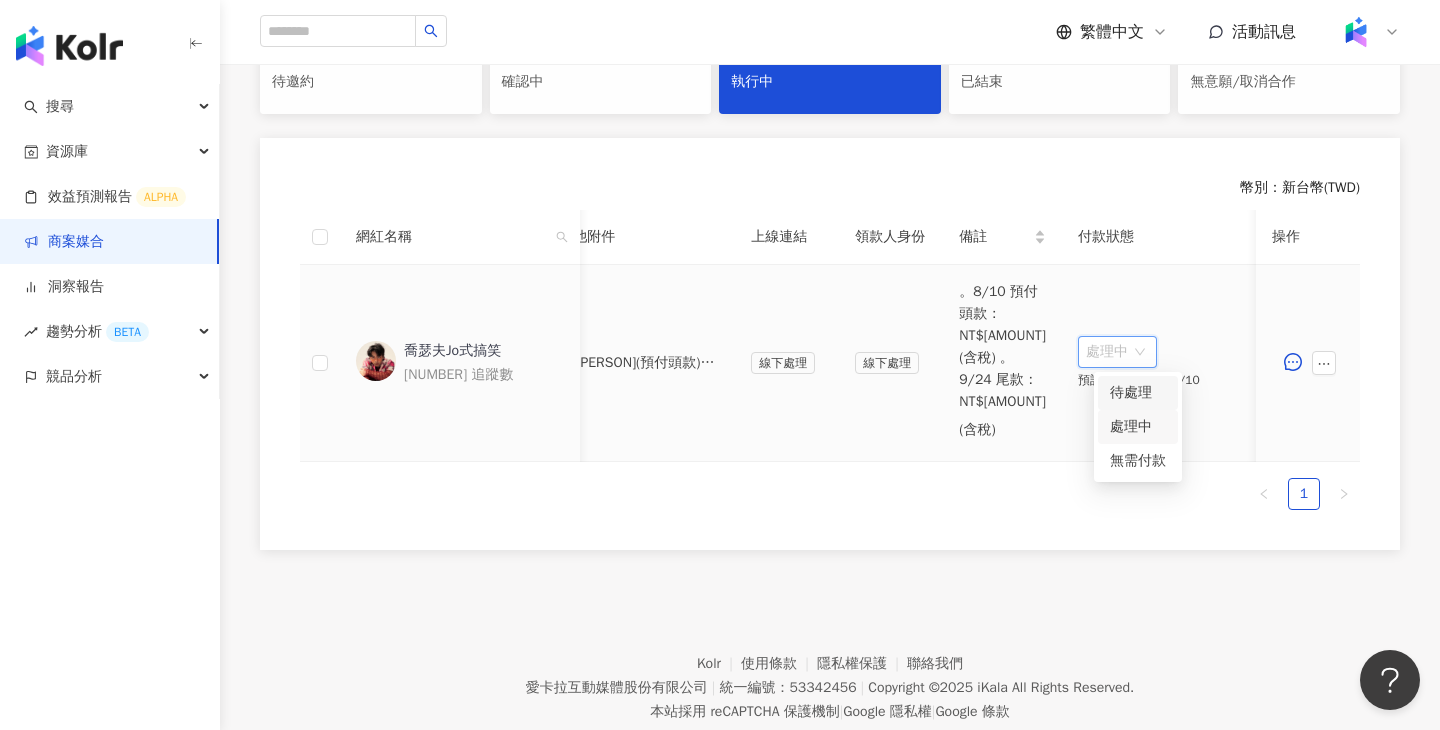 click on "待處理" at bounding box center [1138, 393] 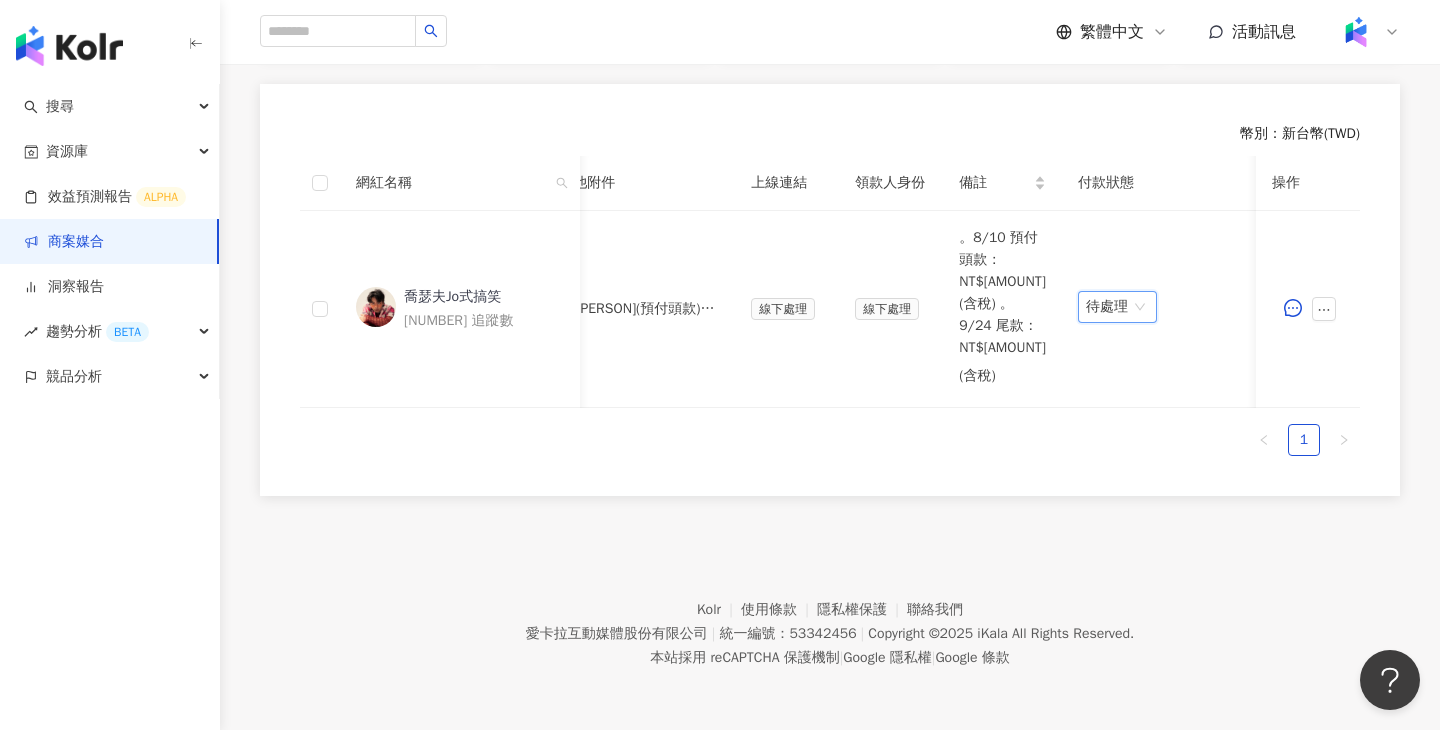scroll, scrollTop: 477, scrollLeft: 0, axis: vertical 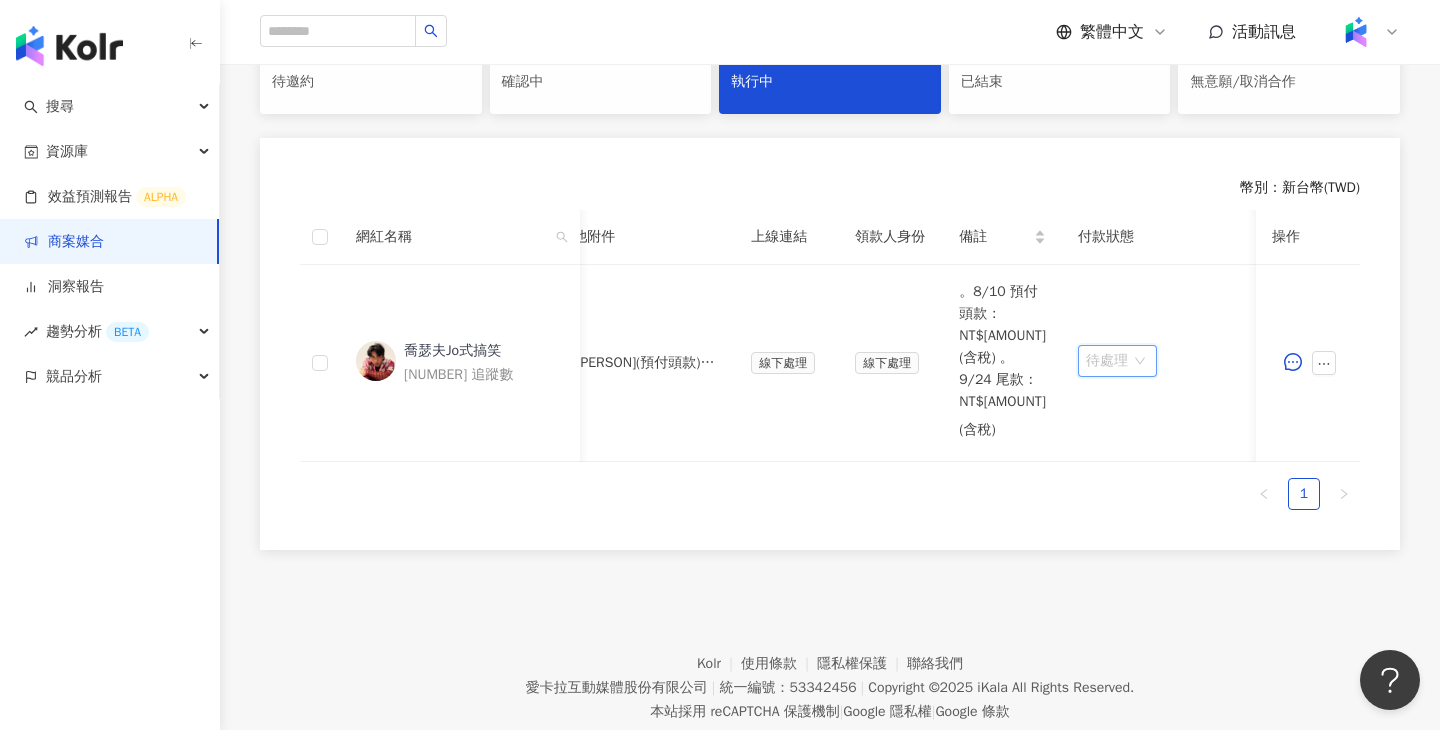 click on "待處理" at bounding box center [1117, 361] 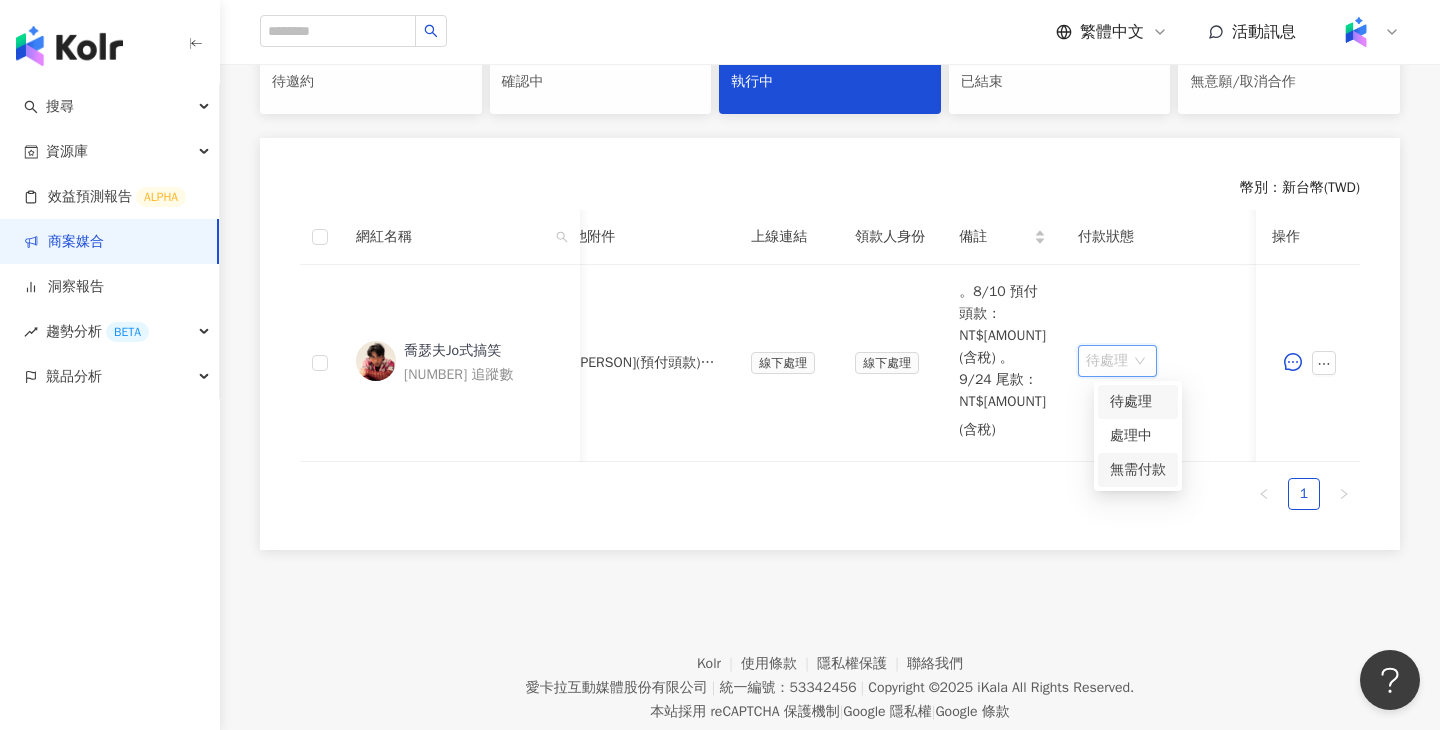 click on "處理中" at bounding box center (1138, 436) 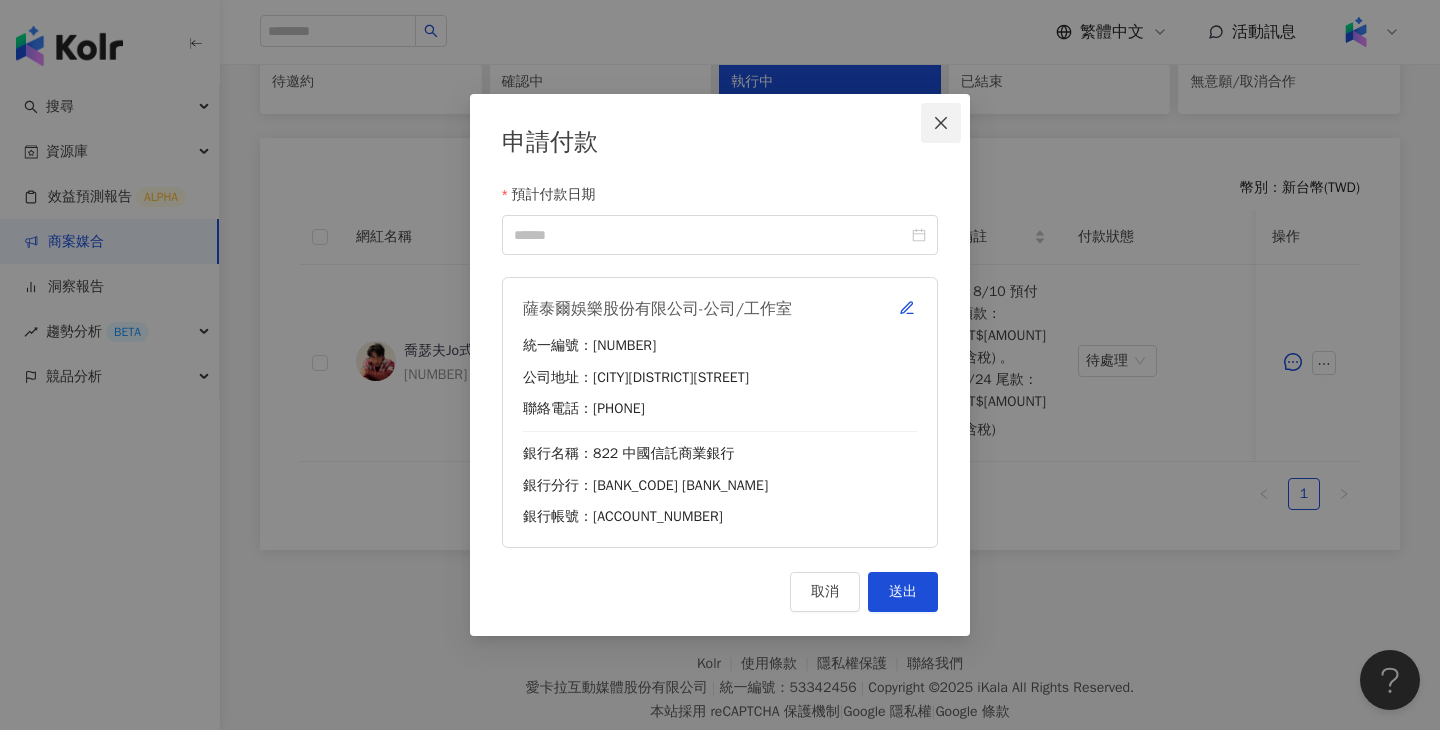 click at bounding box center (941, 123) 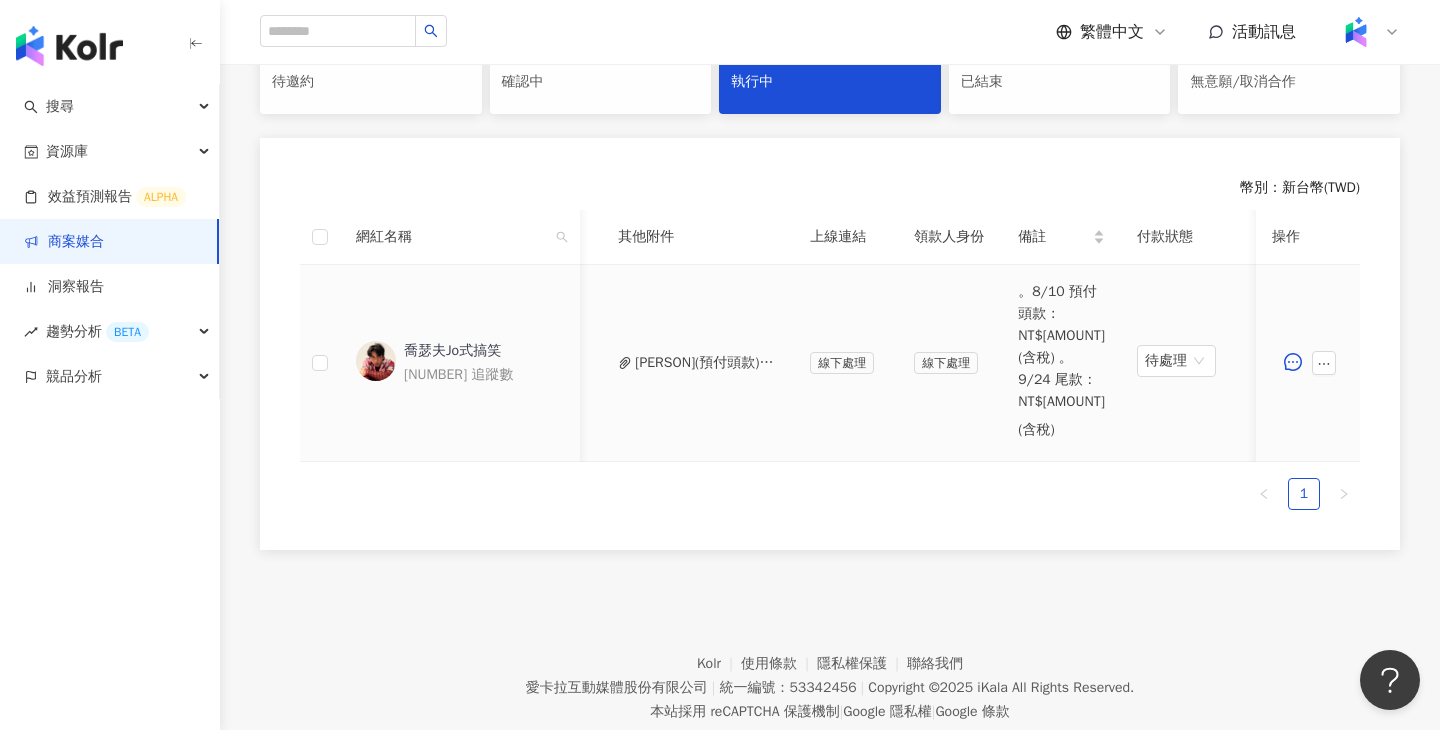 scroll, scrollTop: 0, scrollLeft: 809, axis: horizontal 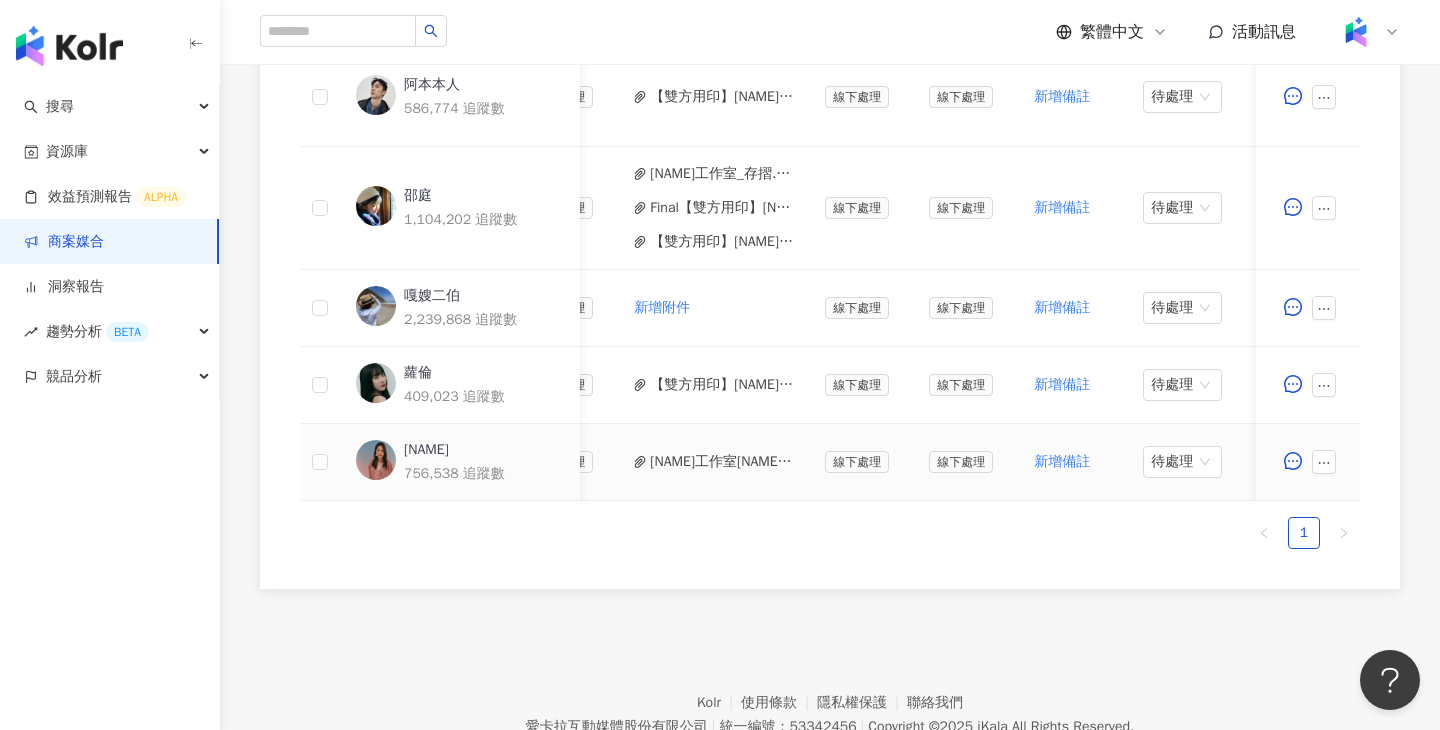 click on "[NAME]工作室[NAME]_存摺.jpg" at bounding box center (721, 462) 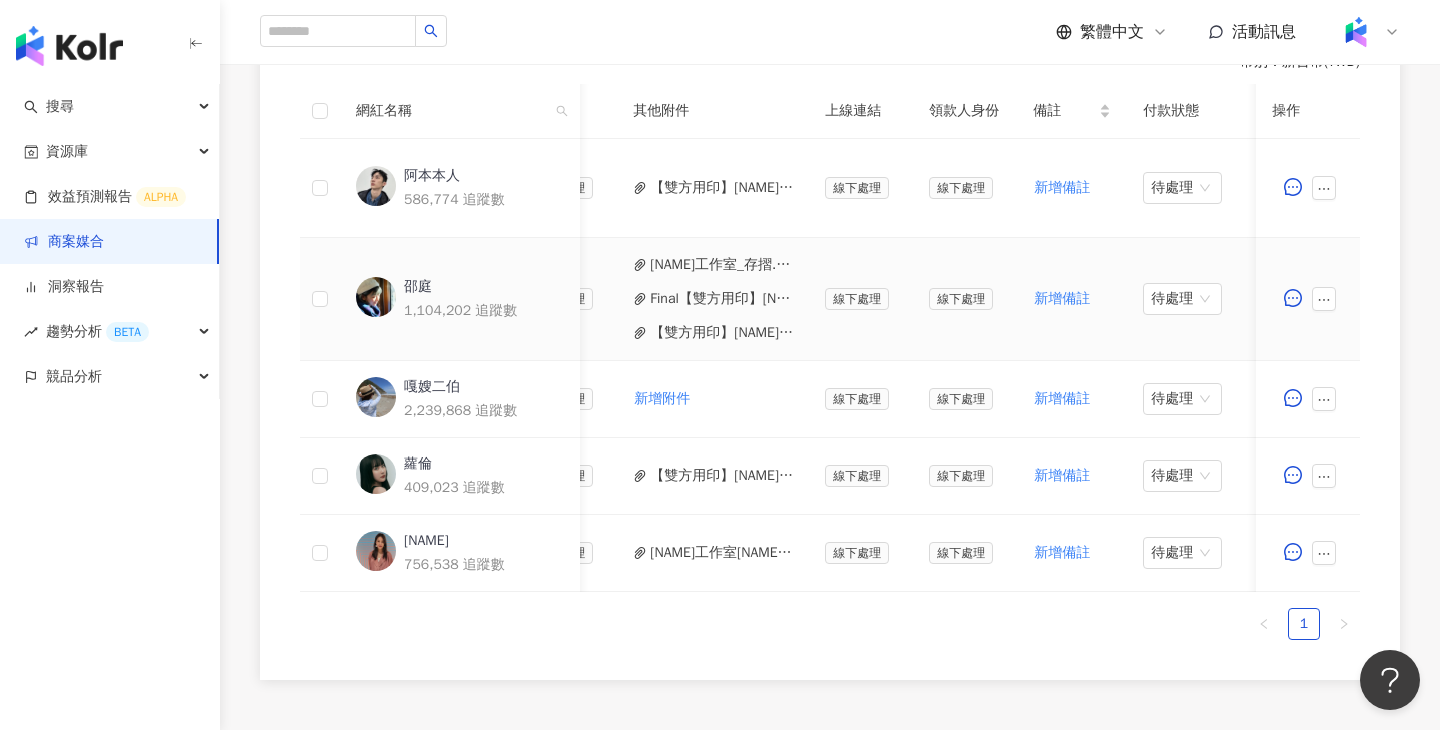 scroll, scrollTop: 610, scrollLeft: 0, axis: vertical 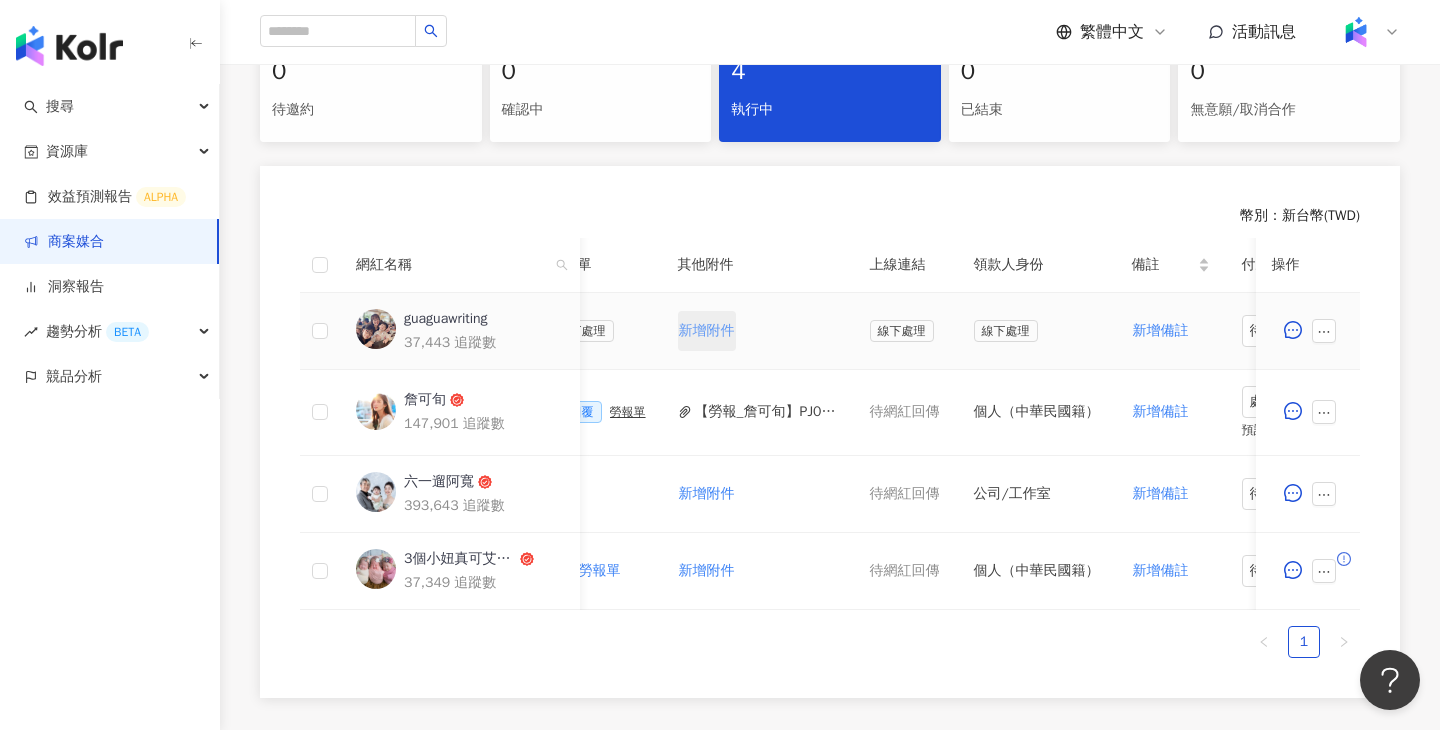 click on "新增附件" at bounding box center [707, 331] 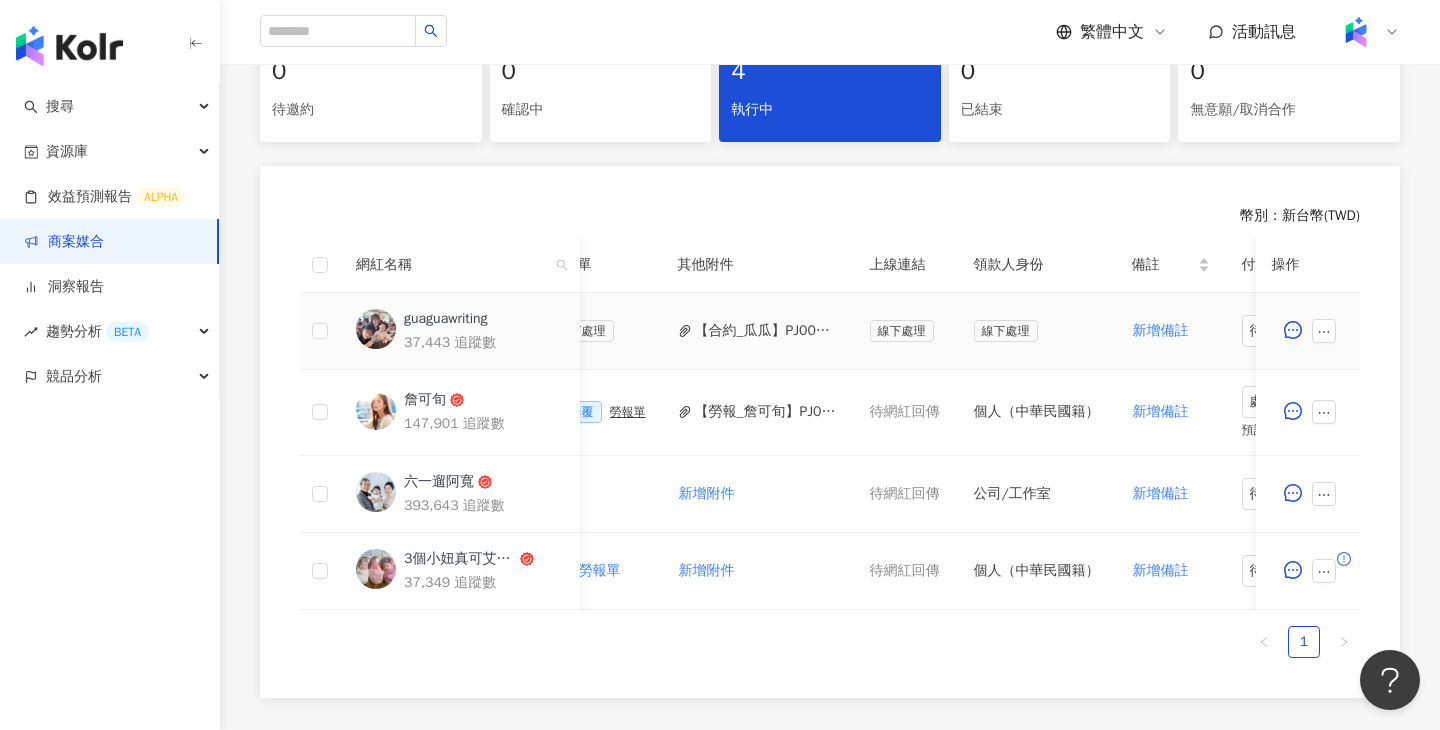 click at bounding box center (1308, 331) 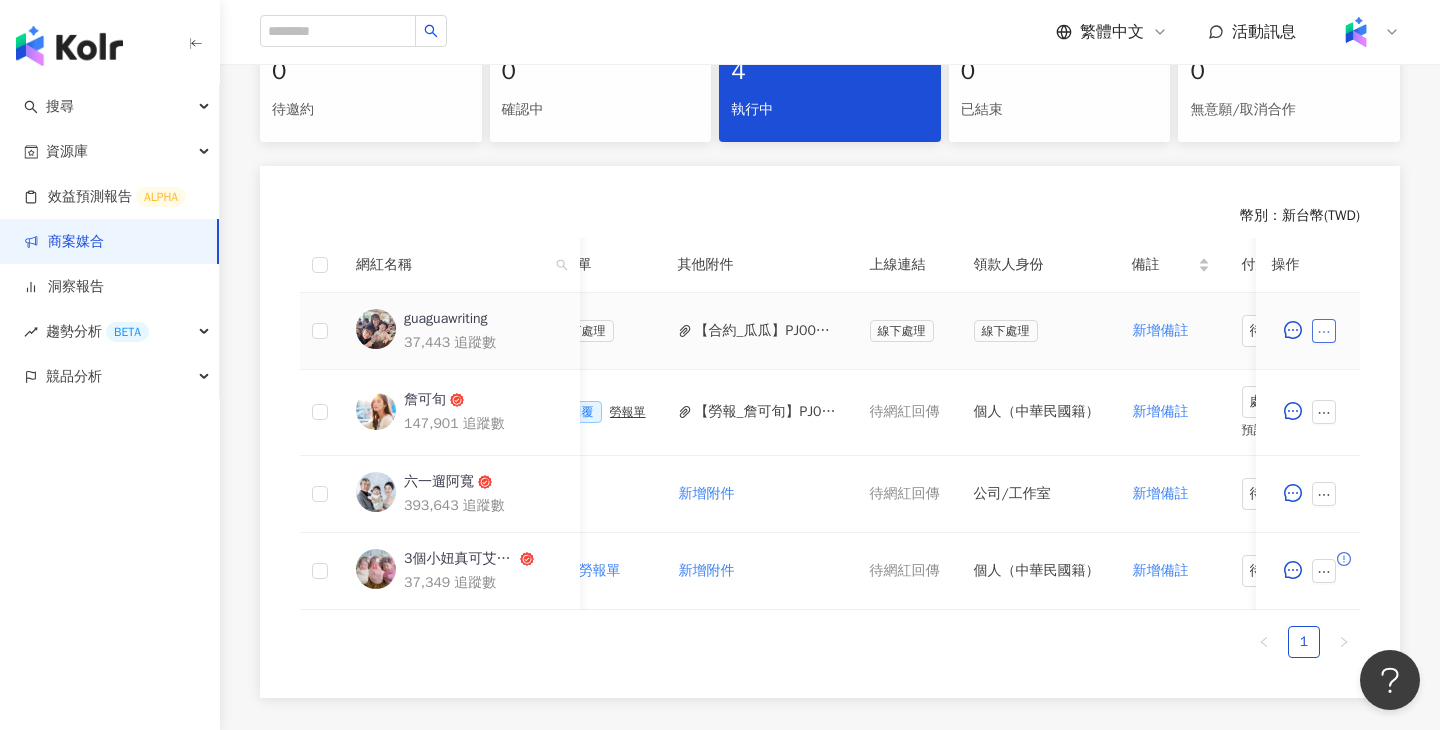 click 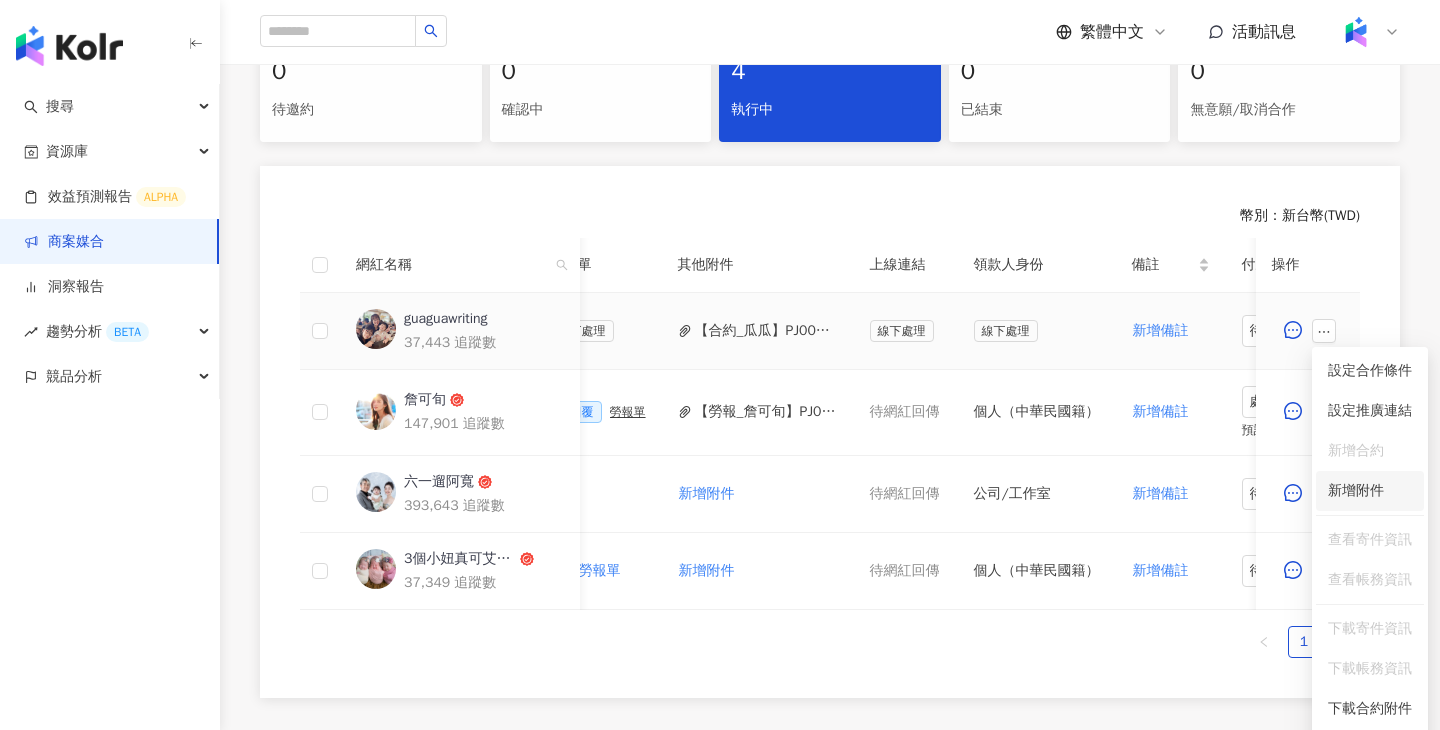 click on "新增附件" at bounding box center (1356, 490) 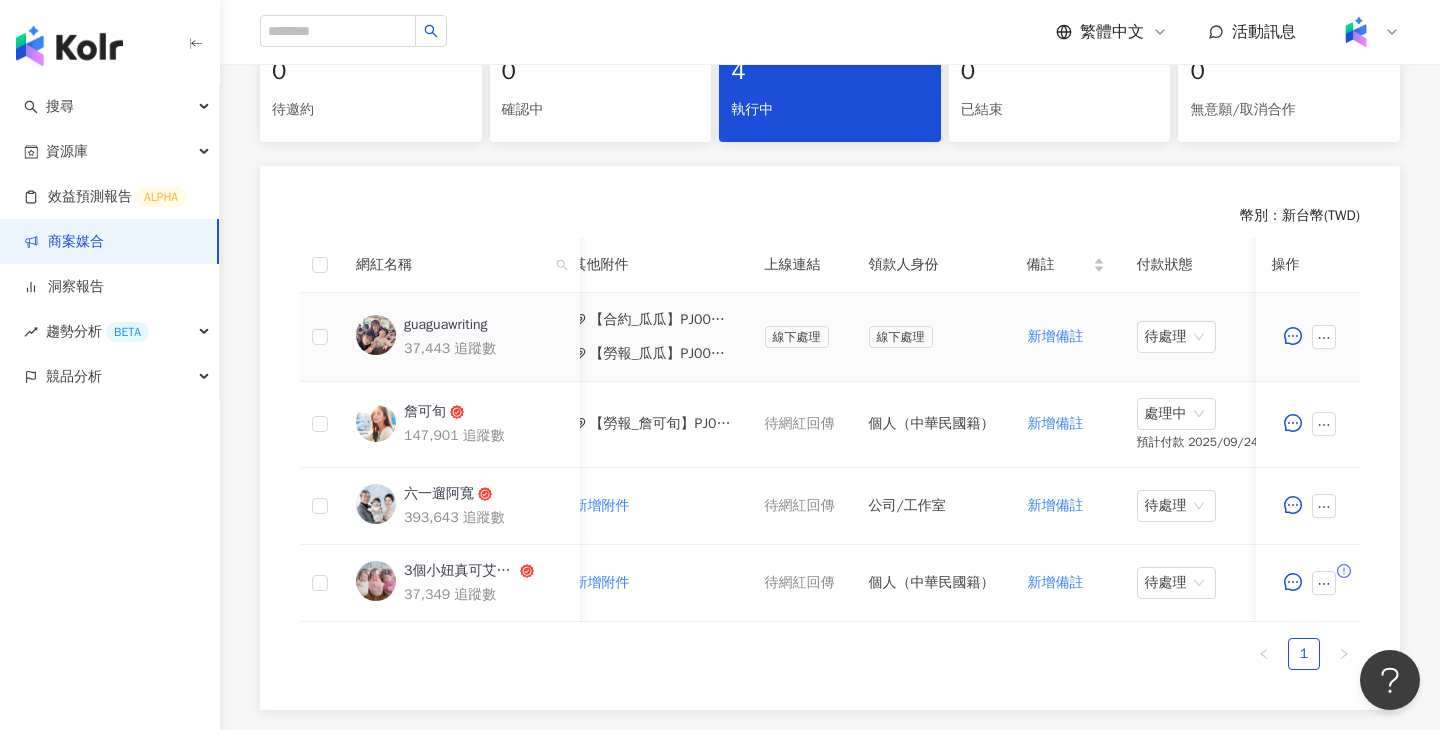 scroll, scrollTop: 0, scrollLeft: 960, axis: horizontal 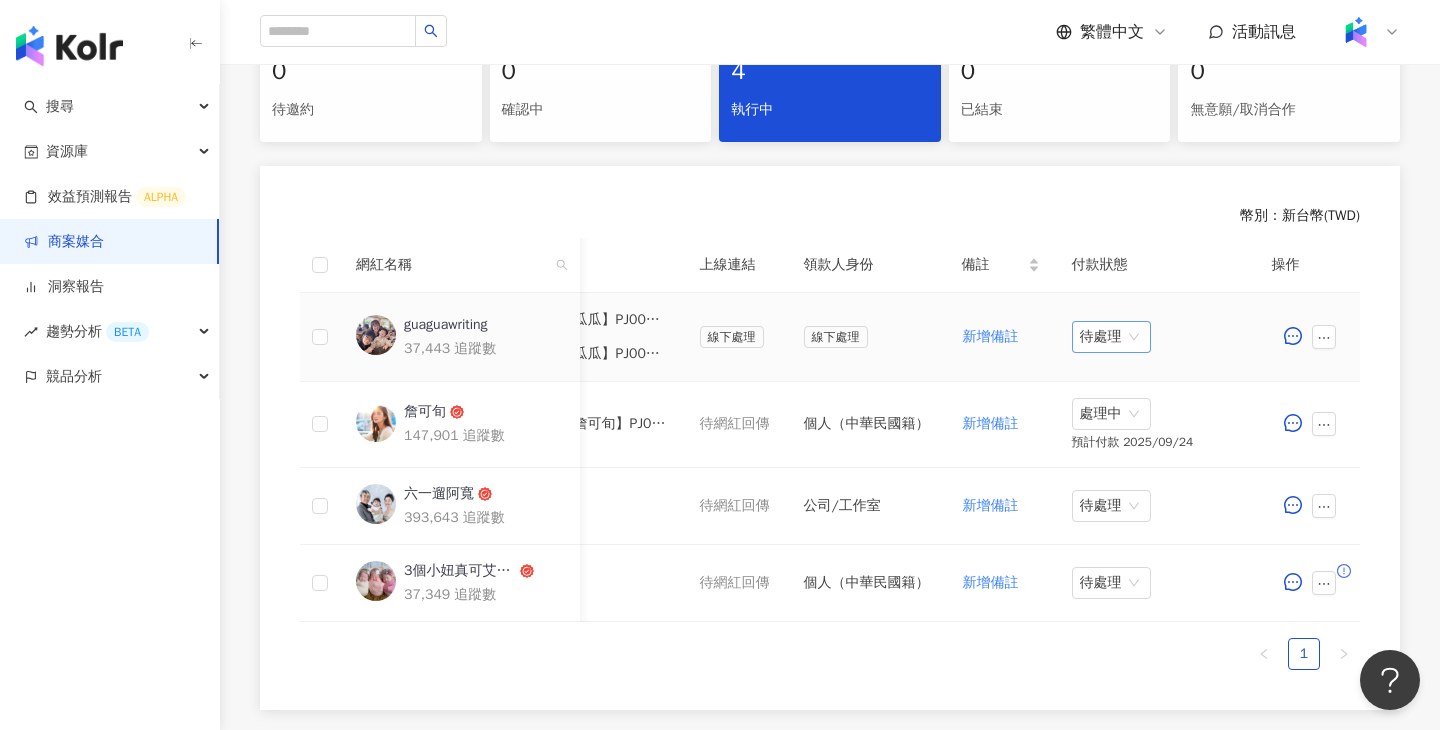 click on "待處理" at bounding box center [1111, 337] 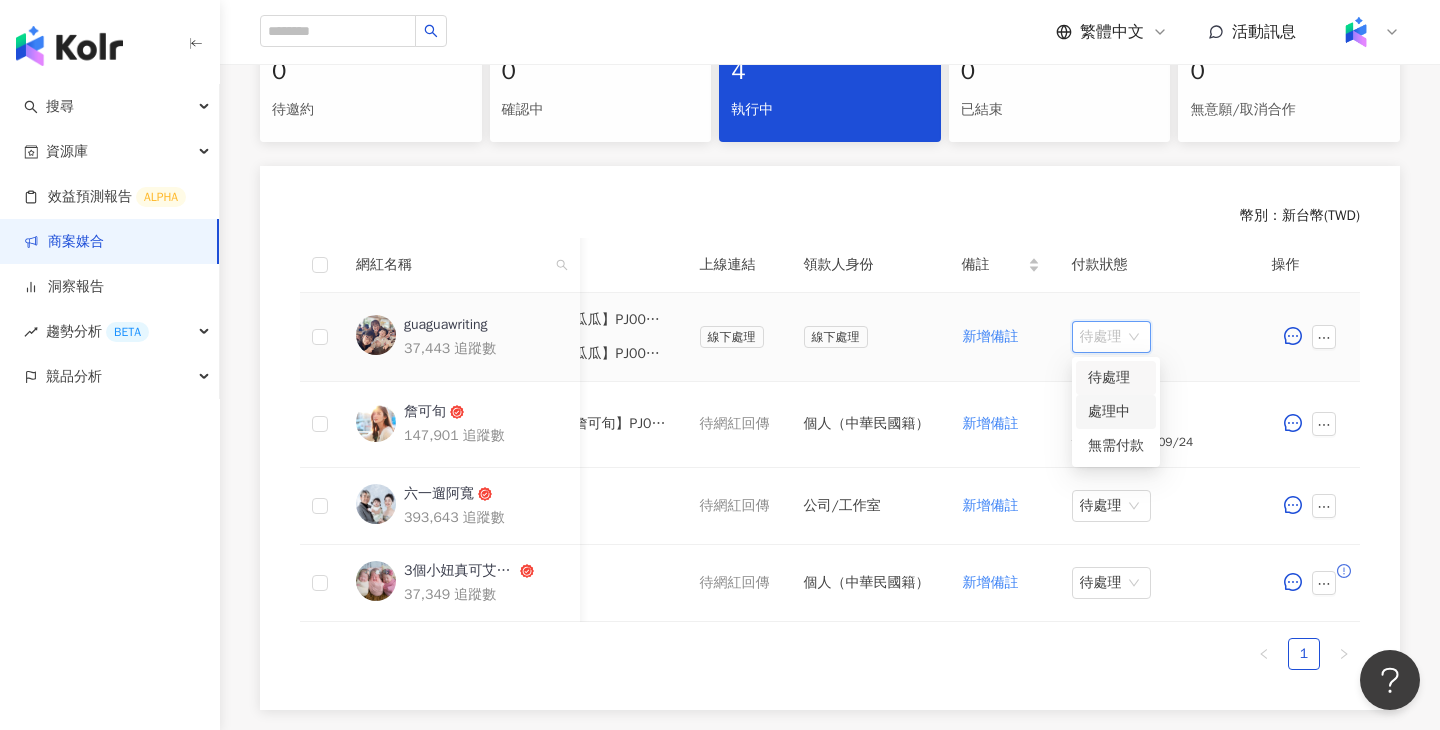 click on "處理中" at bounding box center [1116, 412] 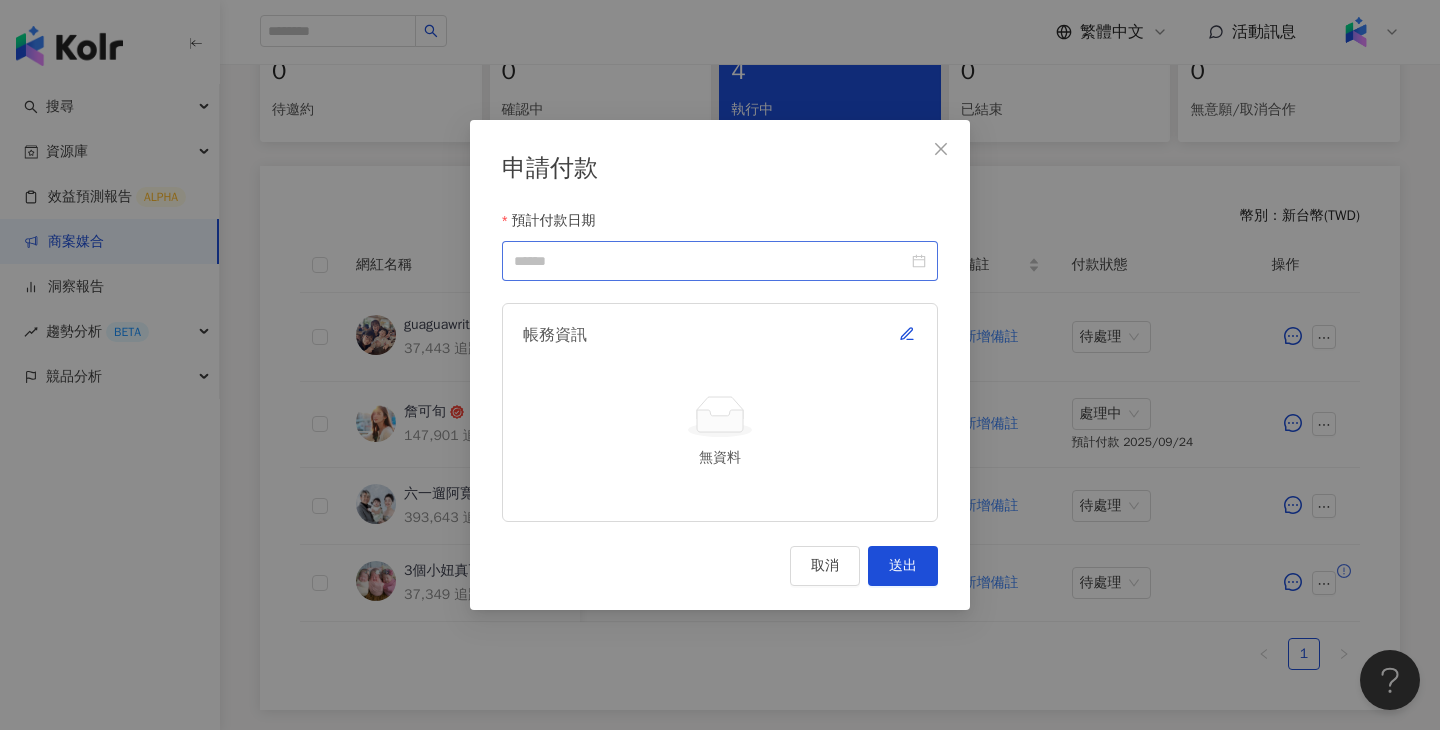 click at bounding box center [720, 261] 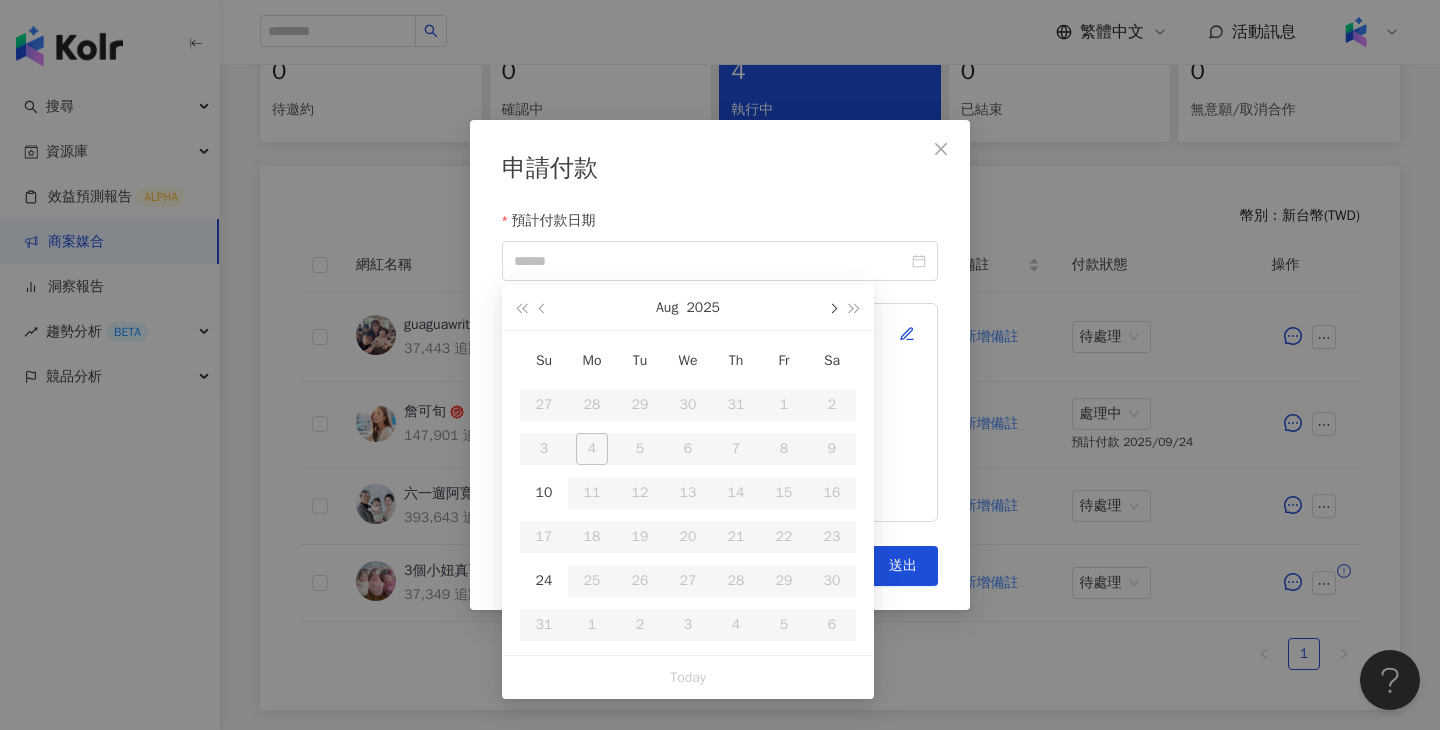 click at bounding box center (832, 307) 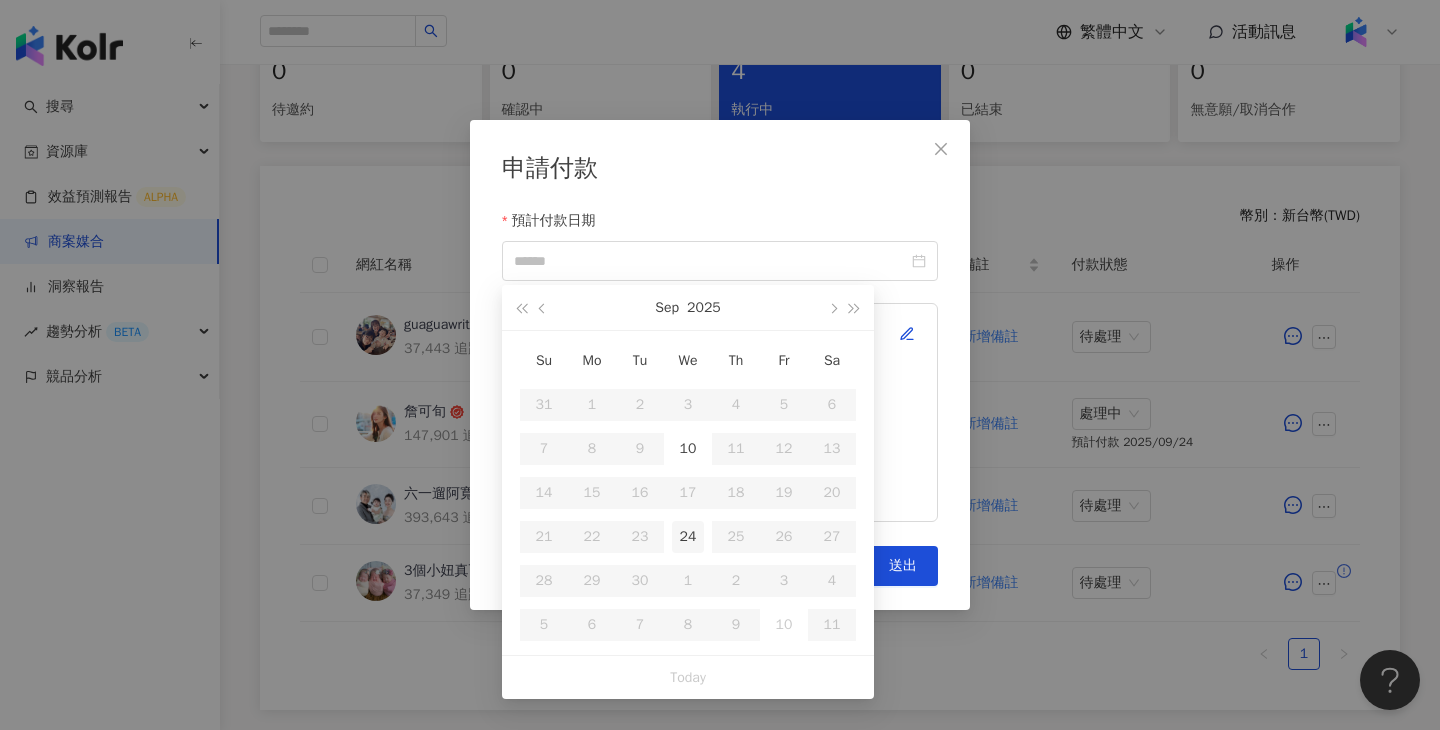 type on "**********" 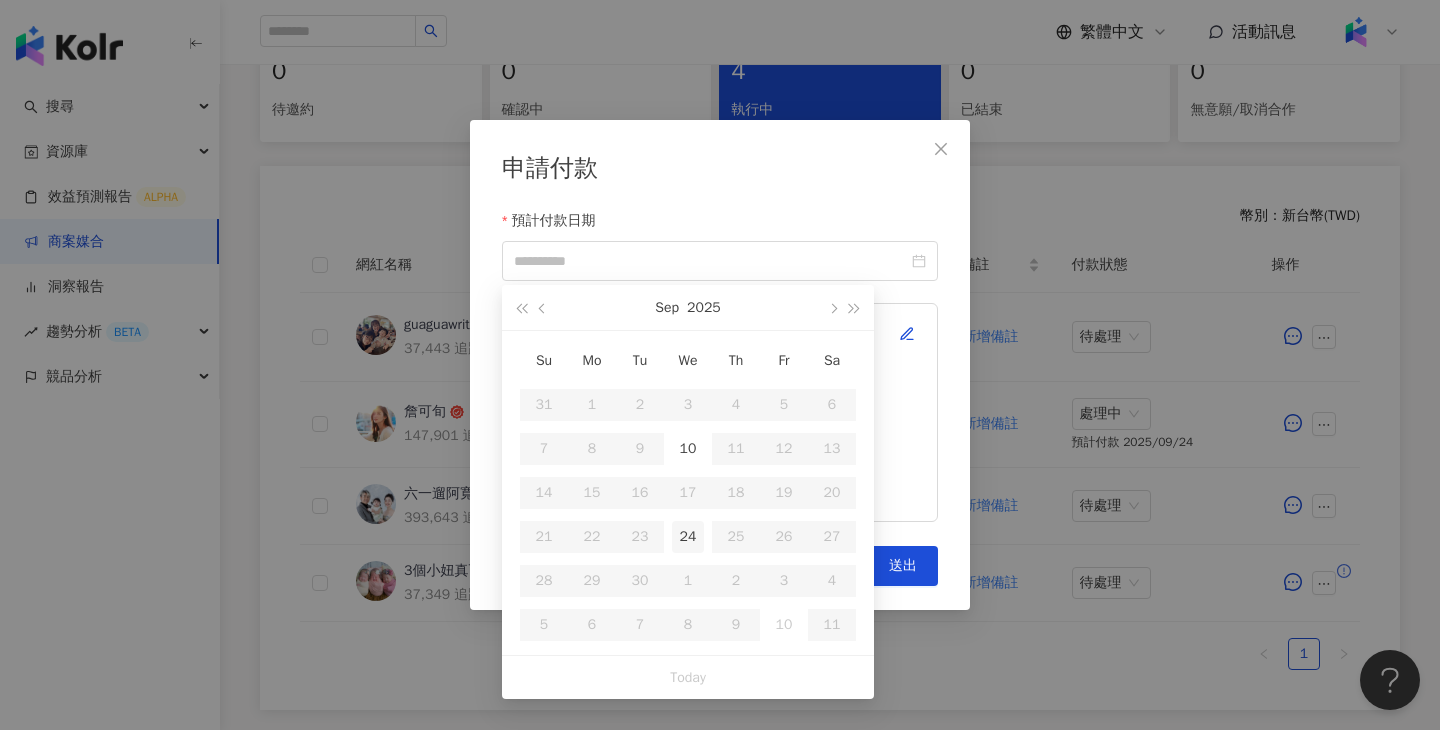 click on "24" at bounding box center (688, 537) 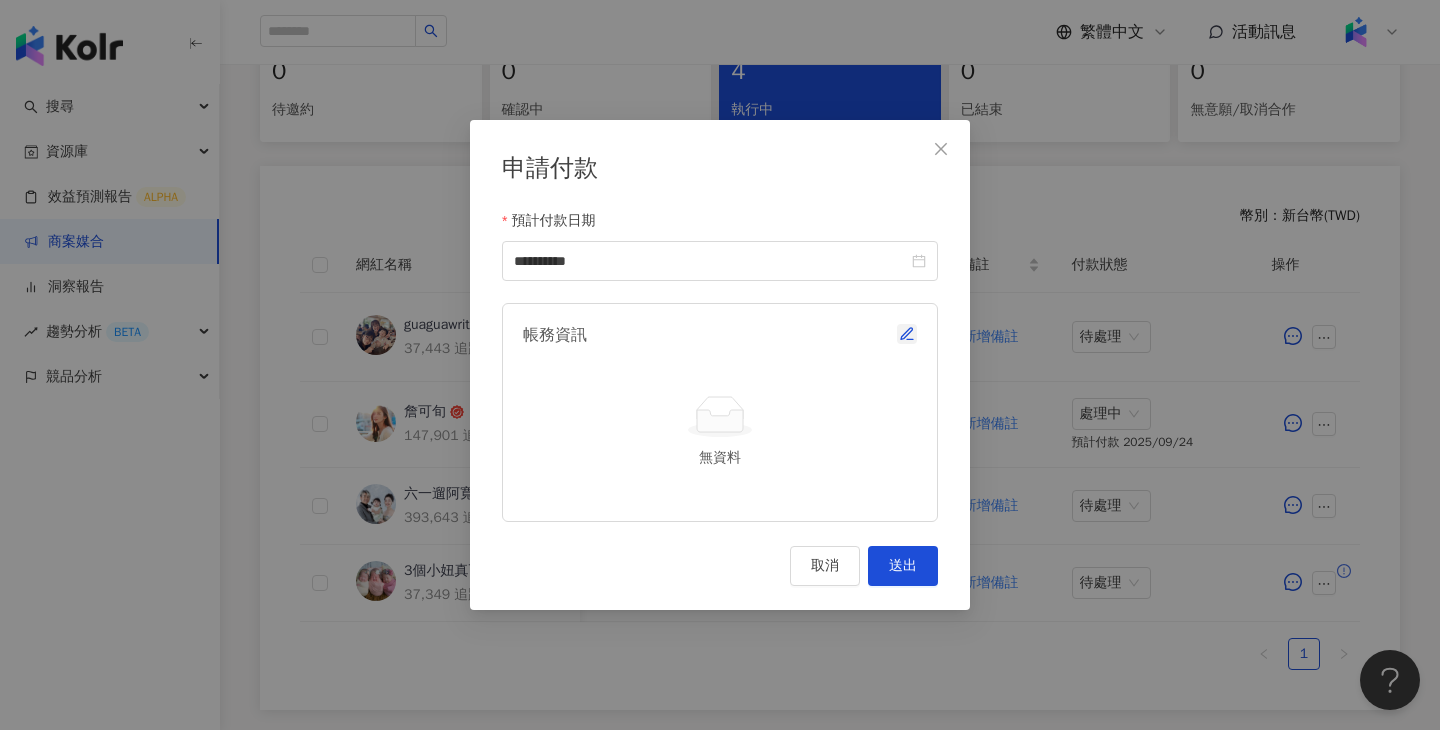 click 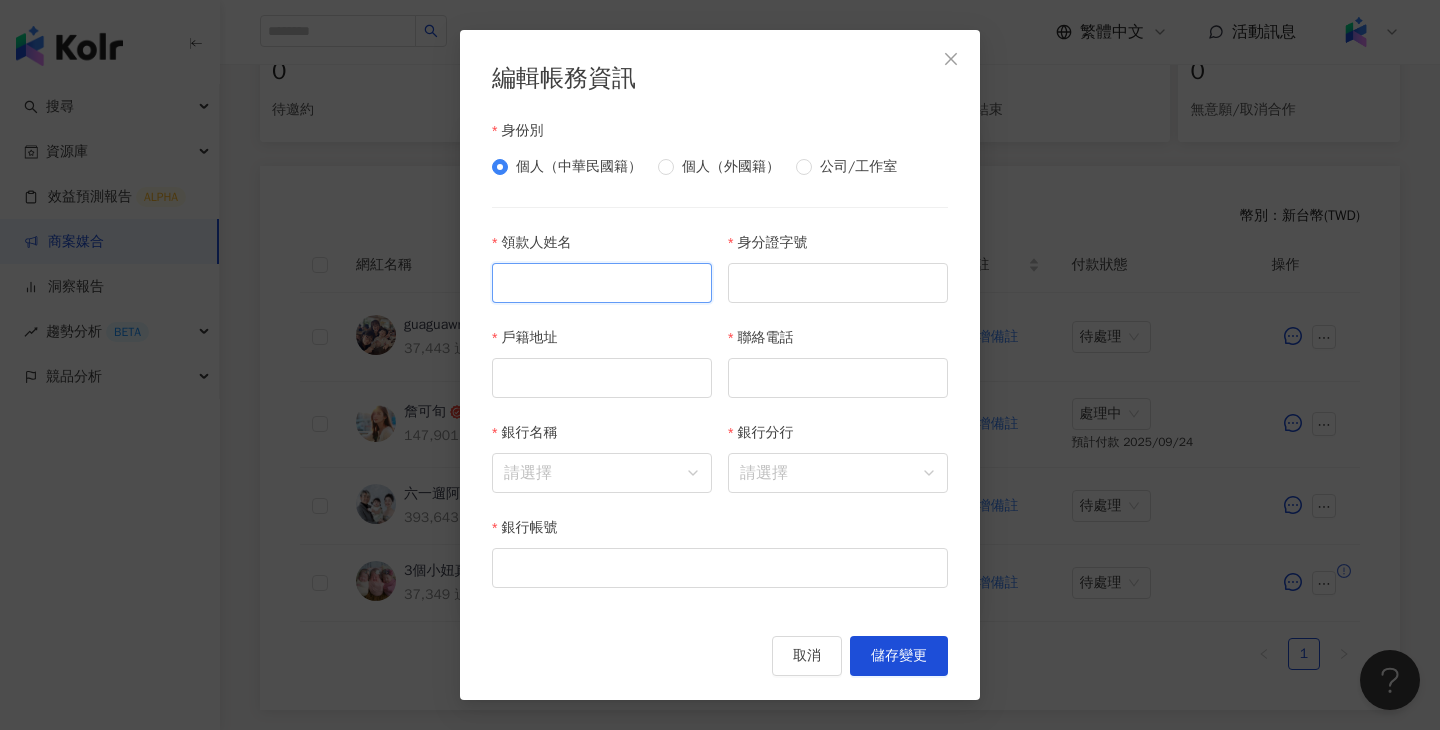 click on "領款人姓名" at bounding box center (602, 283) 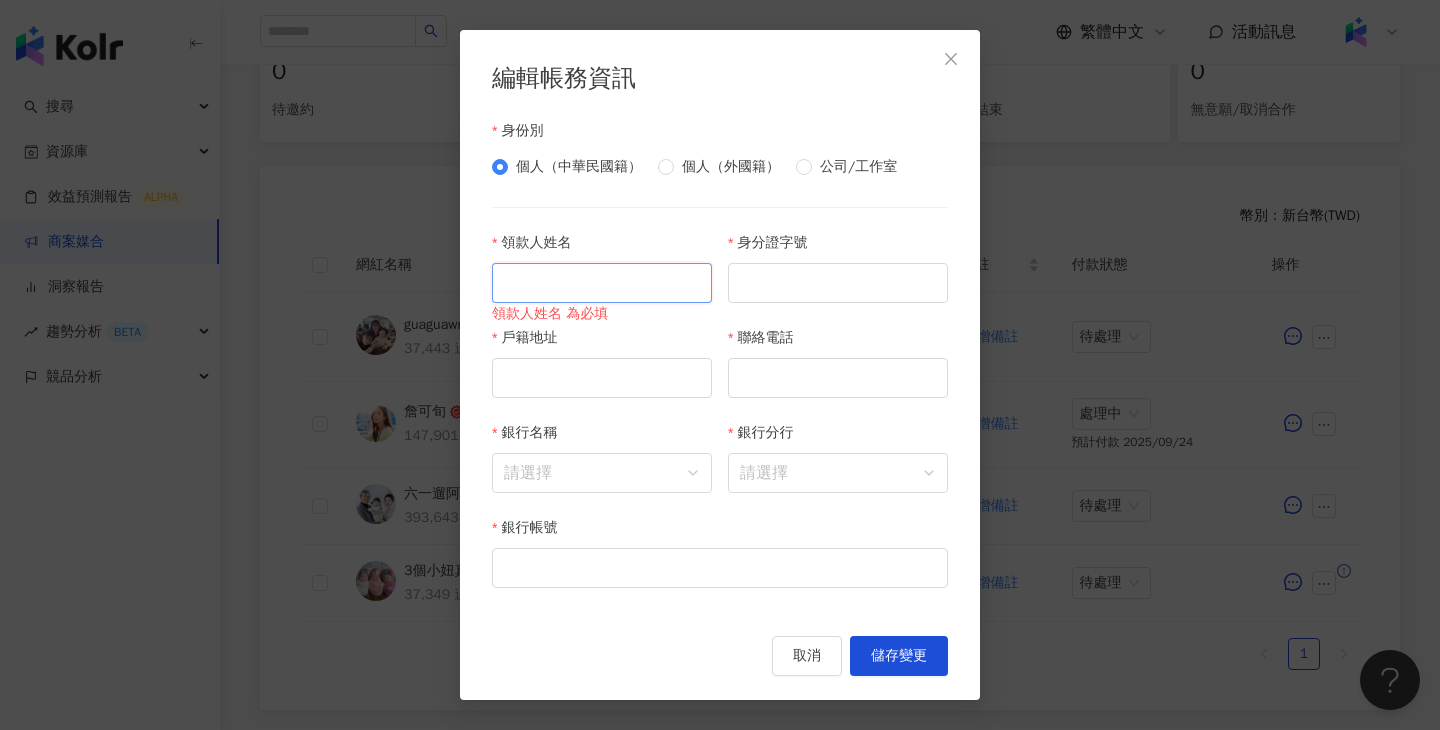 paste on "***" 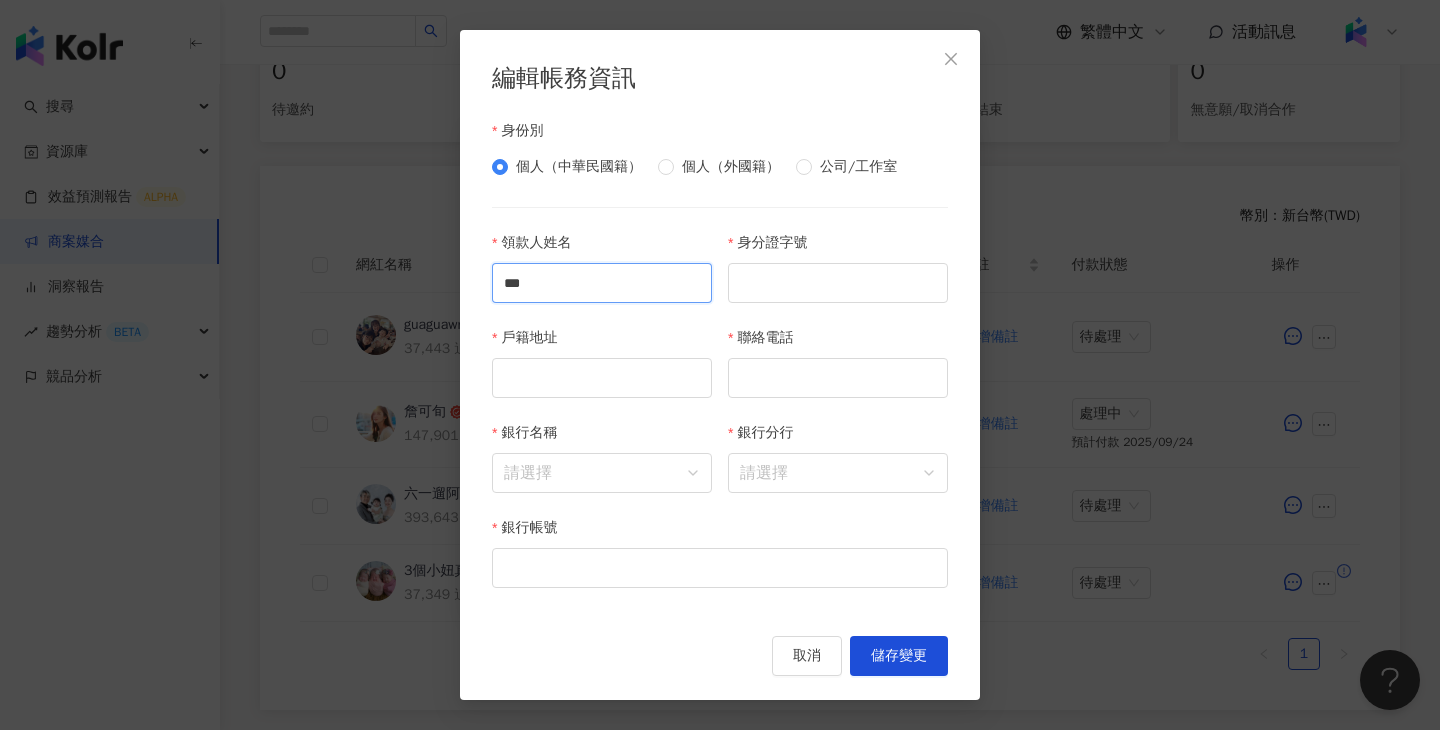 type on "***" 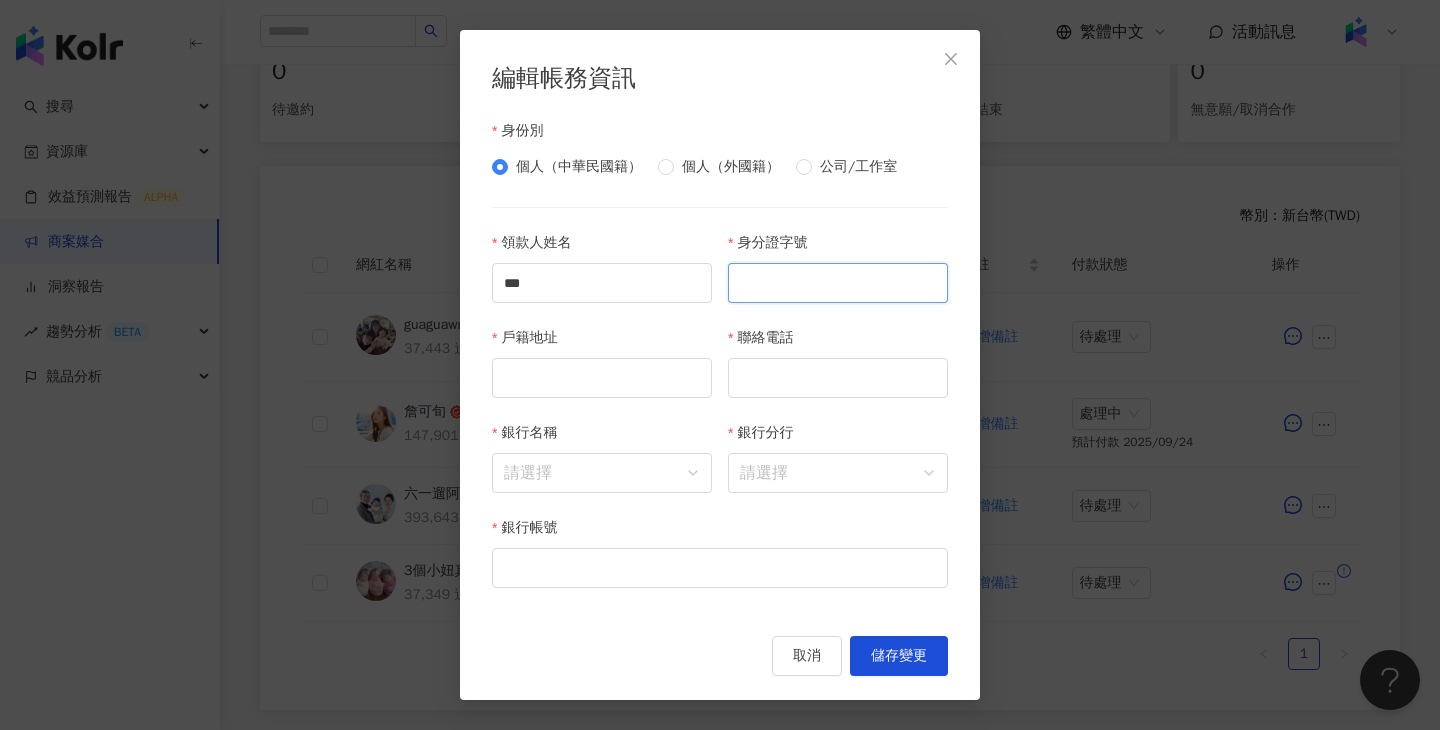 click on "身分證字號" at bounding box center [838, 283] 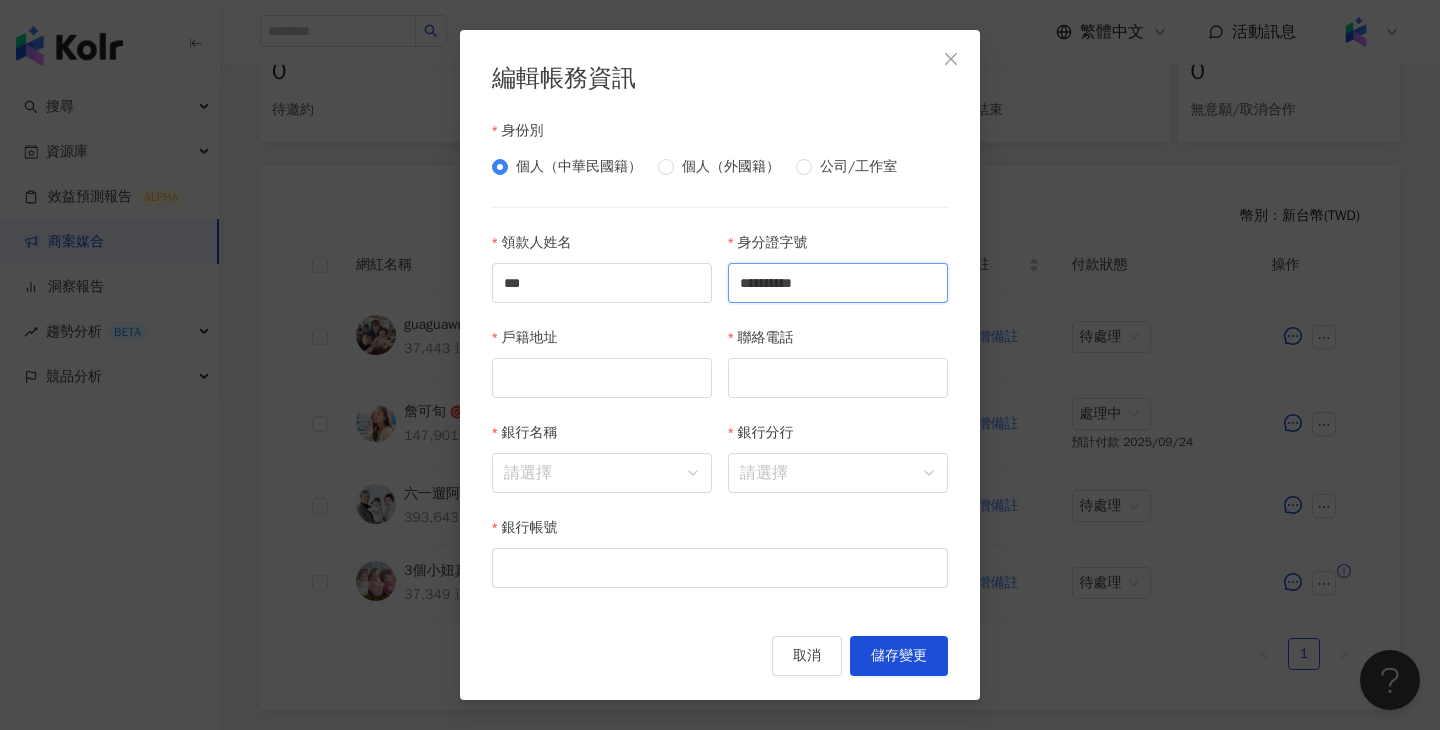 type on "**********" 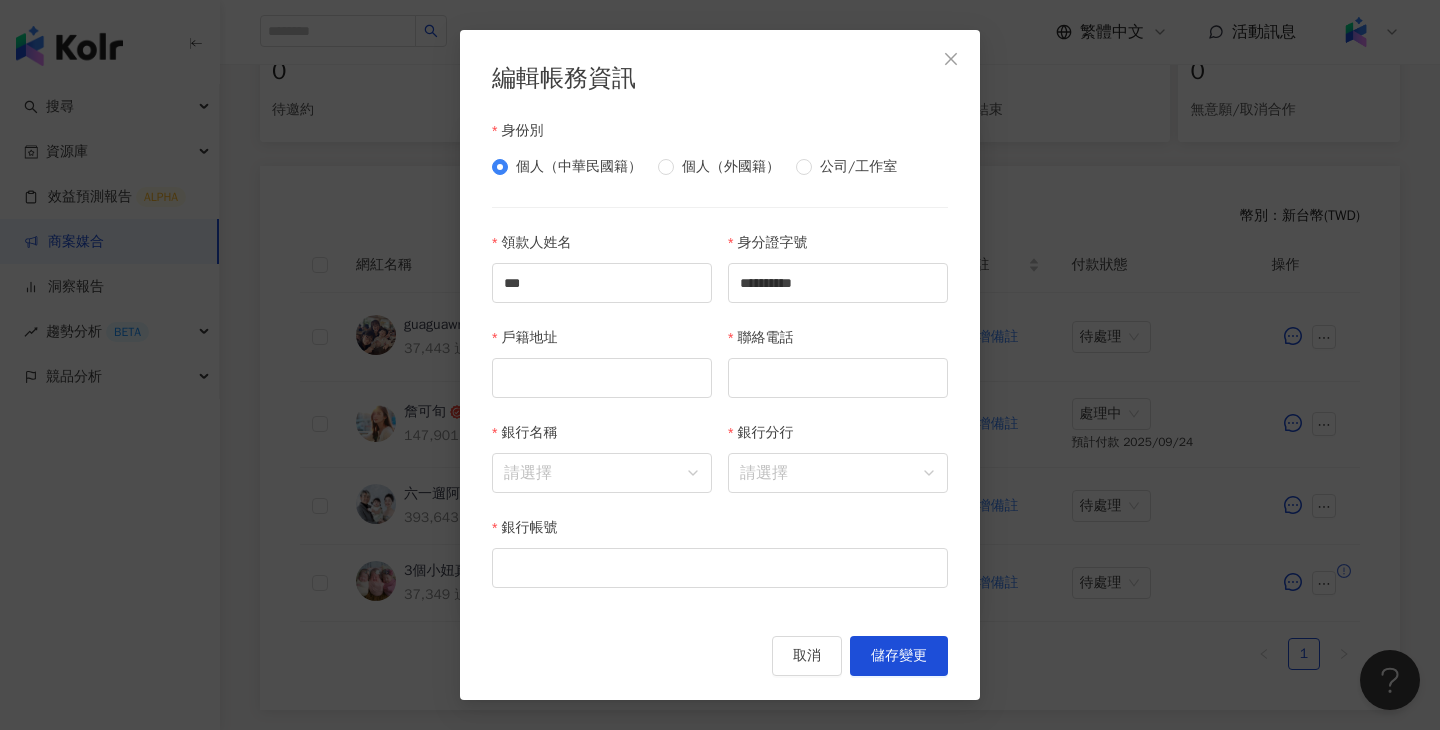 click on "銀行帳號" at bounding box center (720, 564) 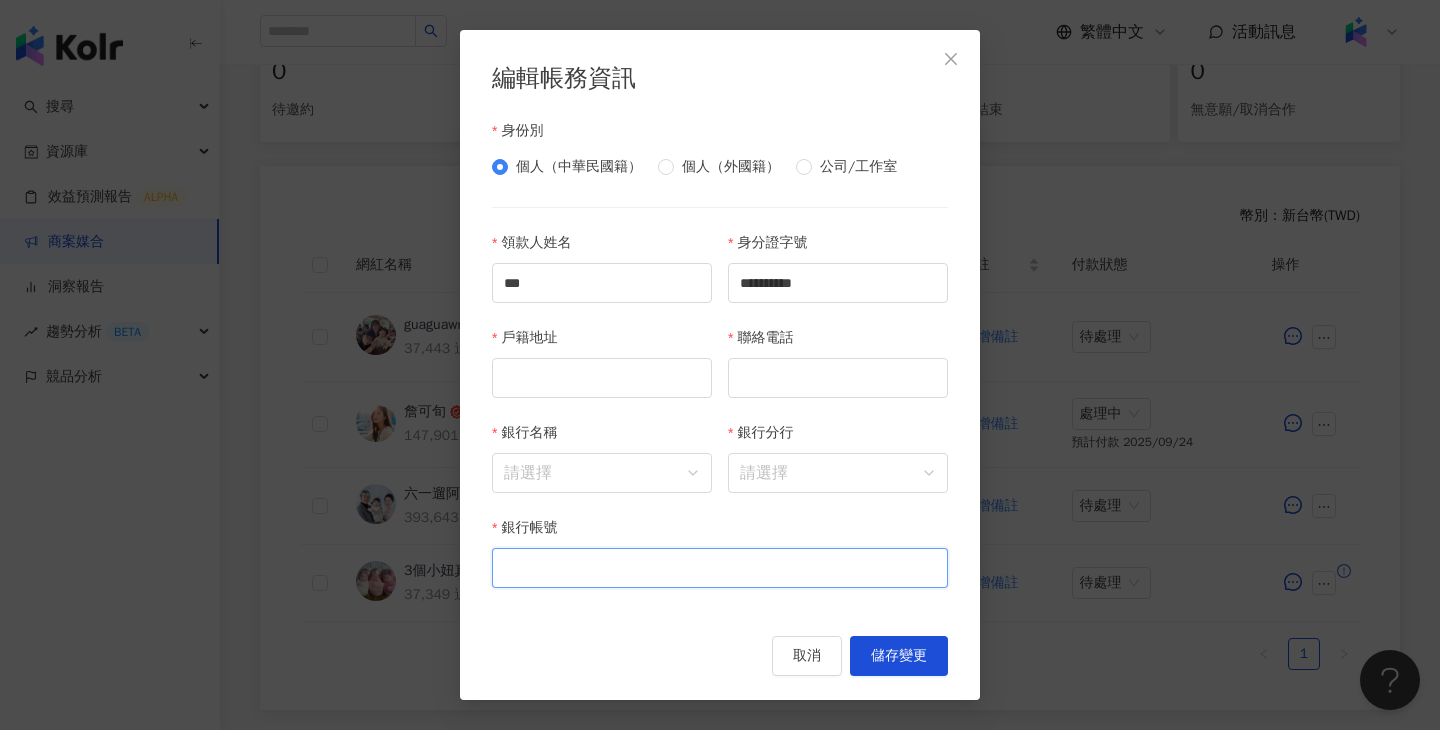click on "銀行帳號" at bounding box center (720, 568) 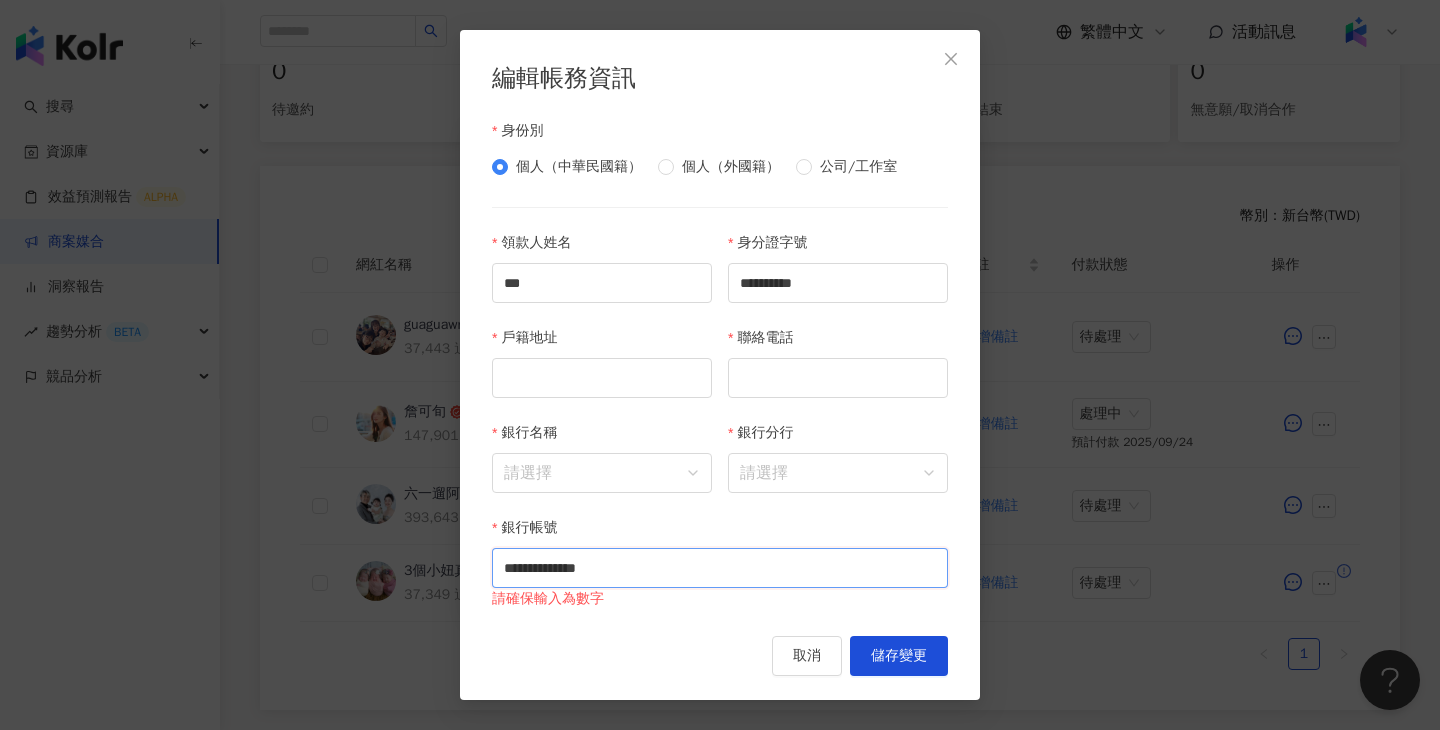 click on "**********" at bounding box center (720, 568) 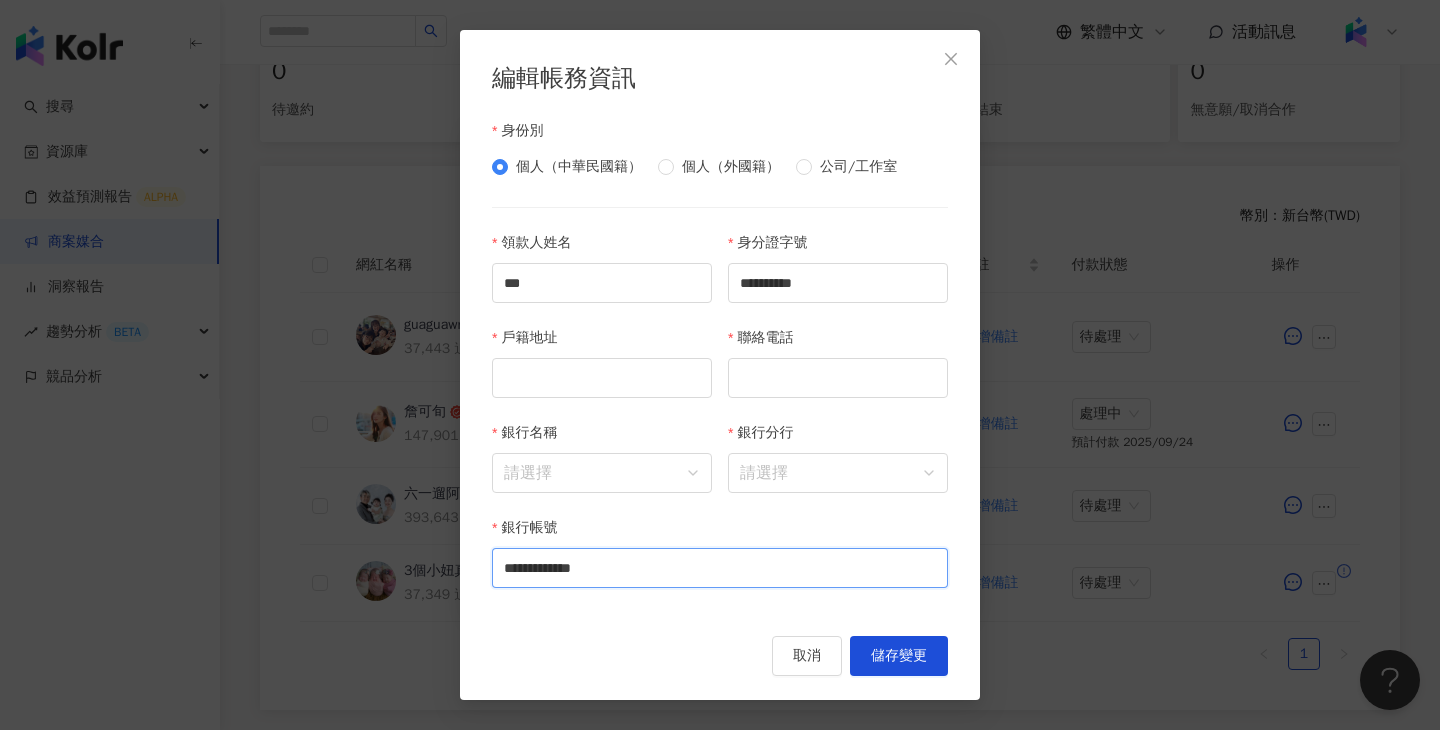 type on "**********" 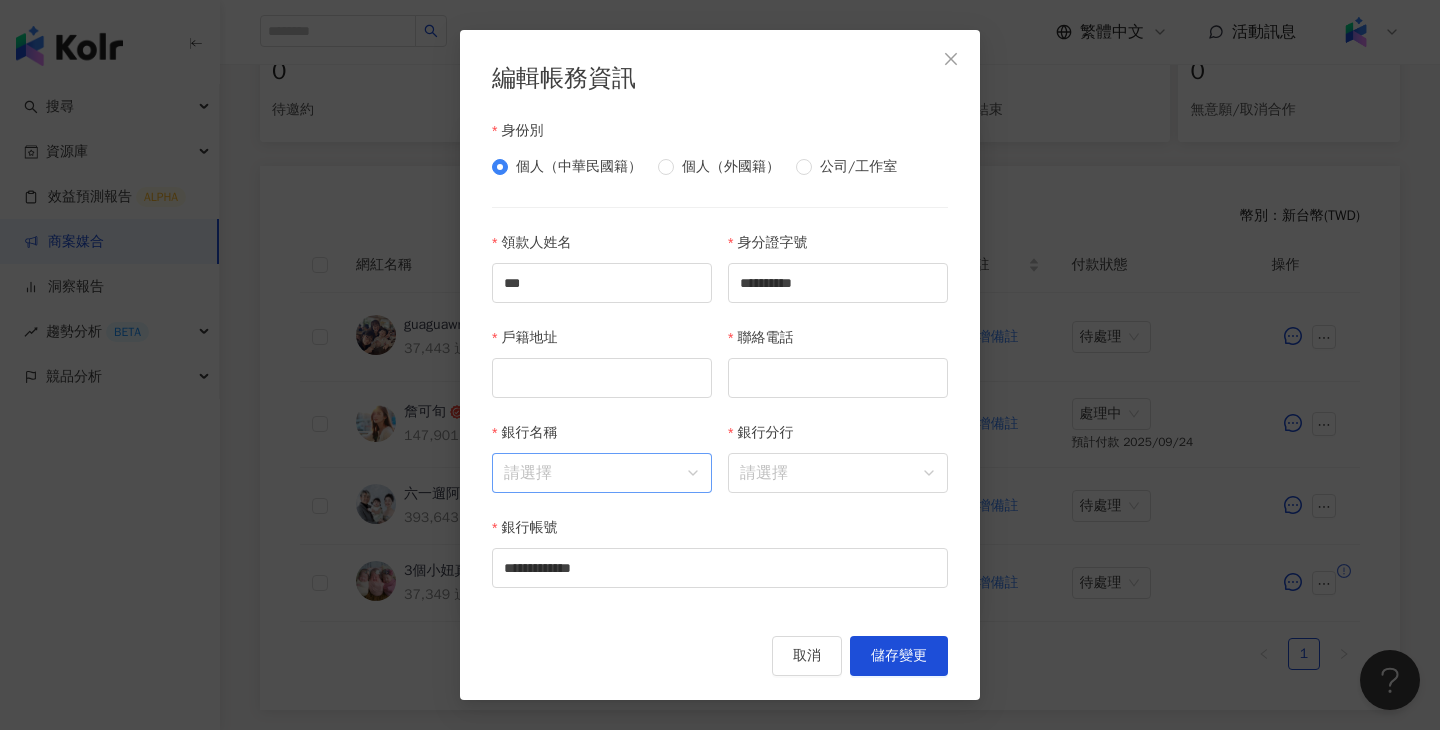 click on "銀行名稱" at bounding box center (602, 473) 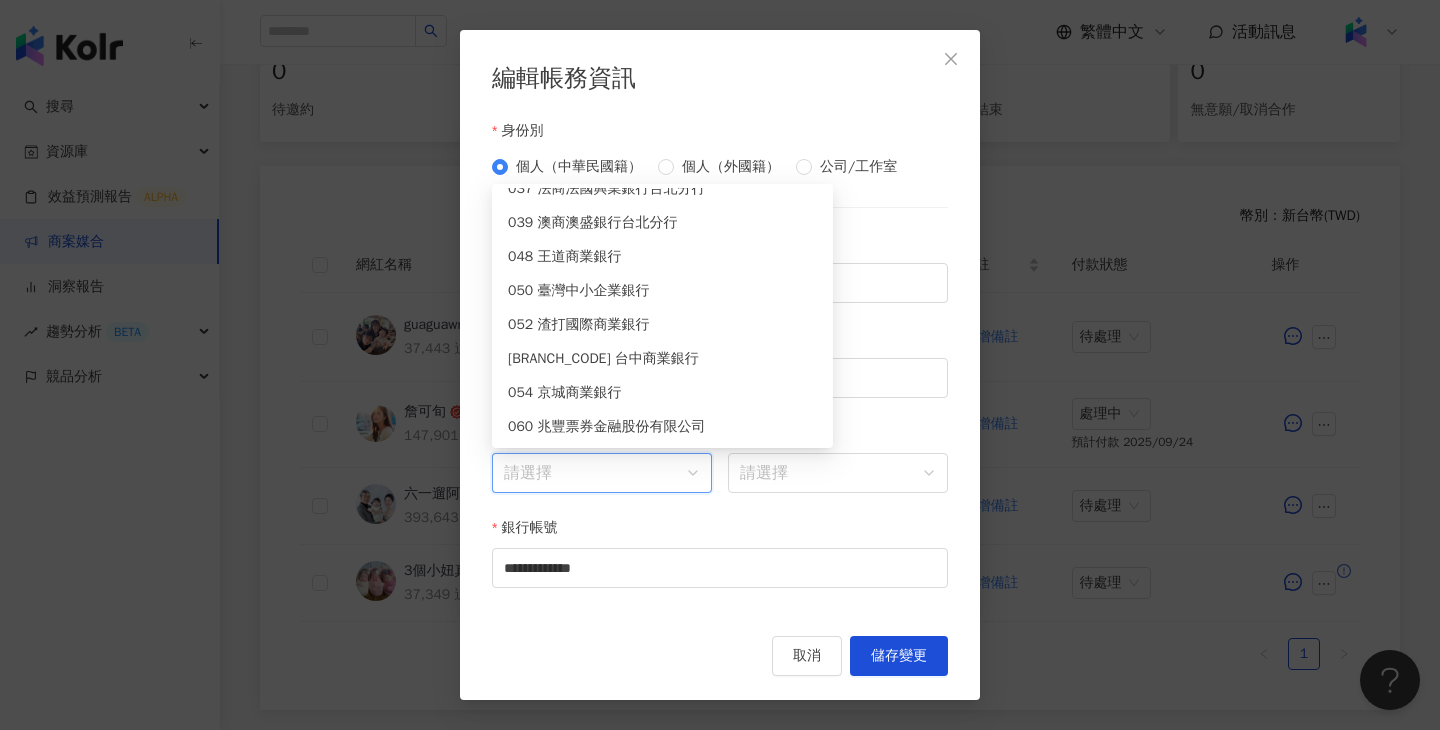 scroll, scrollTop: 680, scrollLeft: 0, axis: vertical 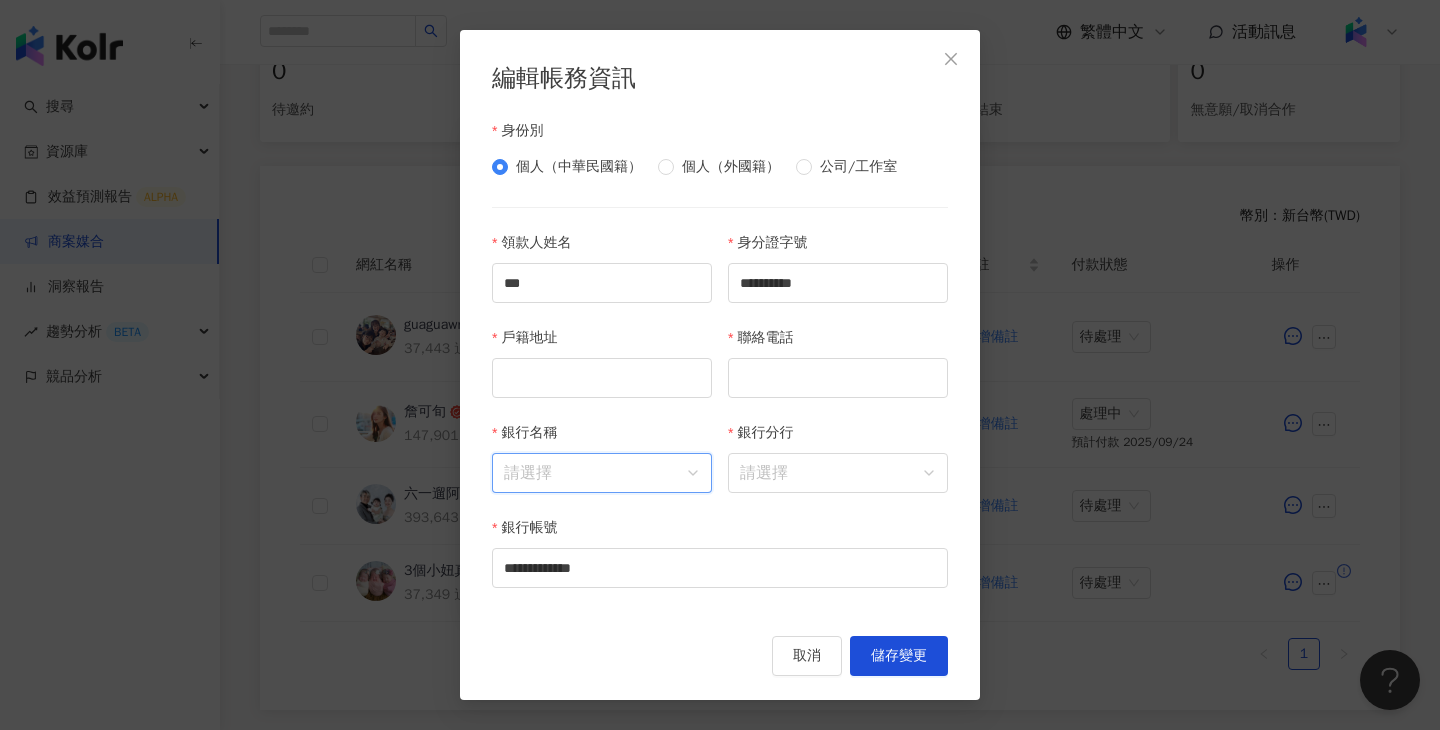 click on "銀行名稱" at bounding box center (602, 473) 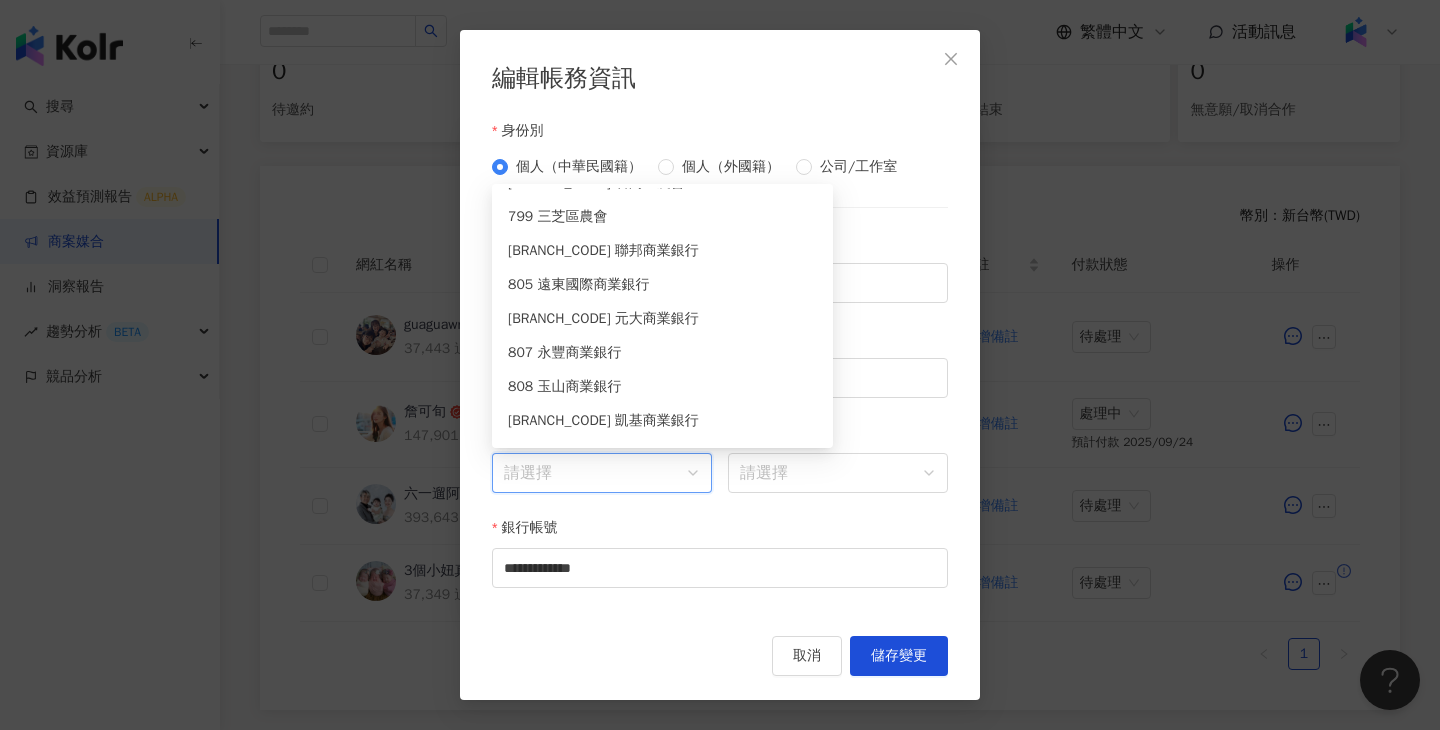 scroll, scrollTop: 7127, scrollLeft: 0, axis: vertical 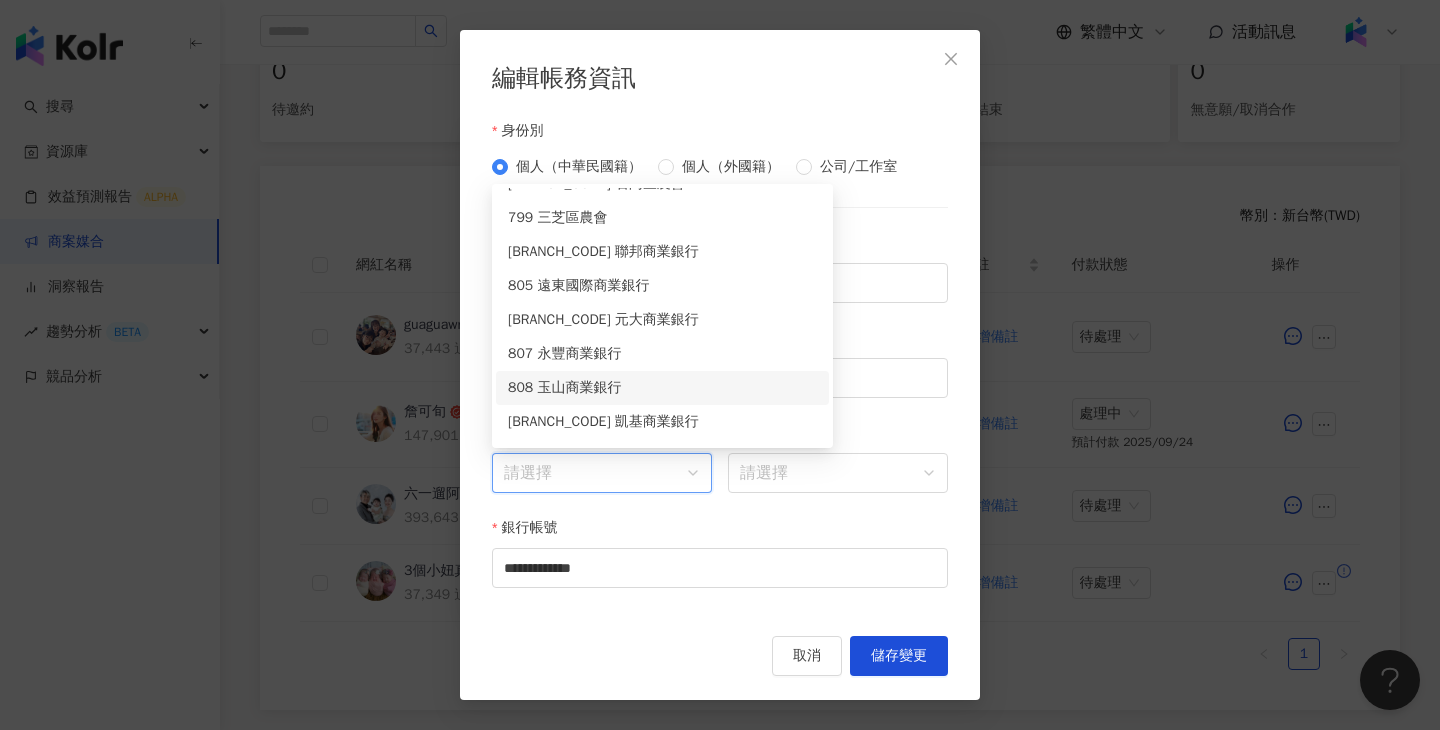 click on "808 玉山商業銀行" at bounding box center [662, 388] 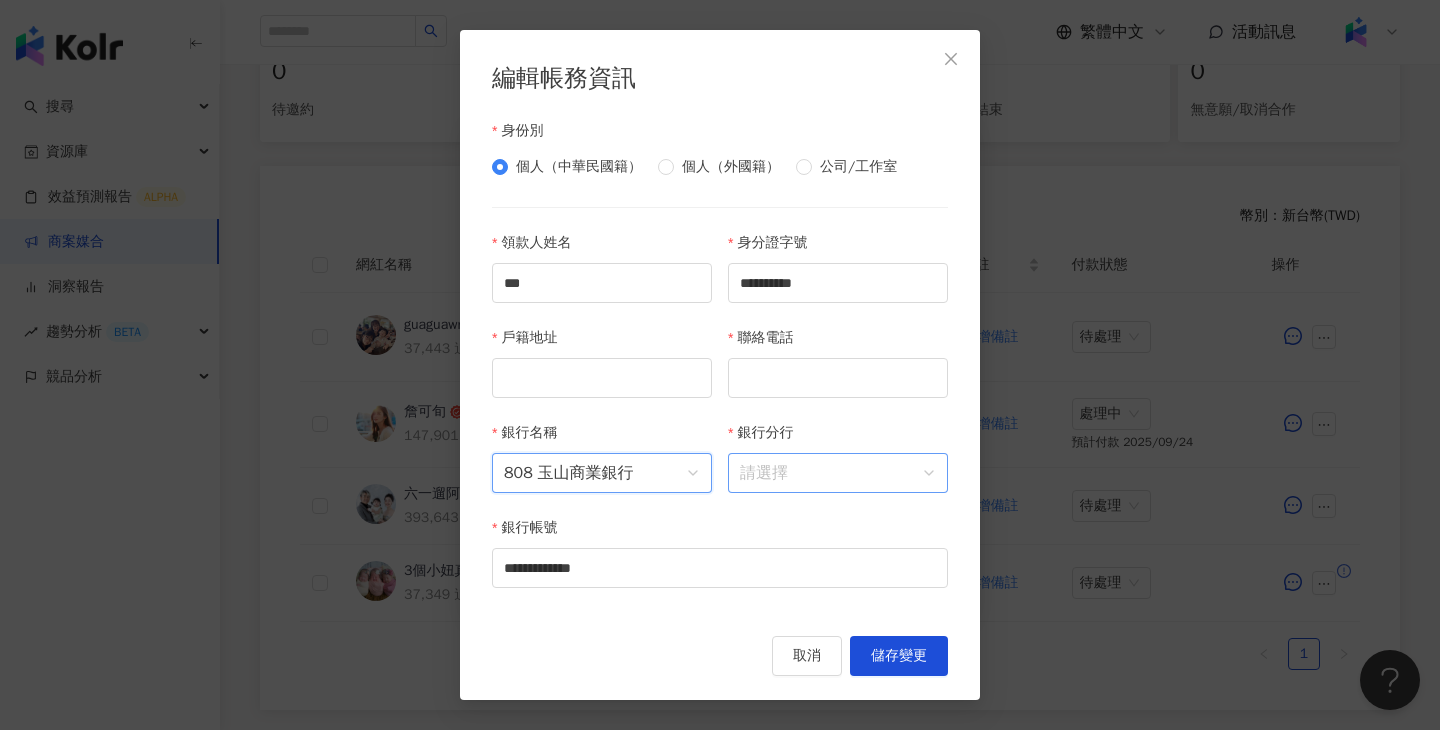 click on "銀行分行" at bounding box center (838, 473) 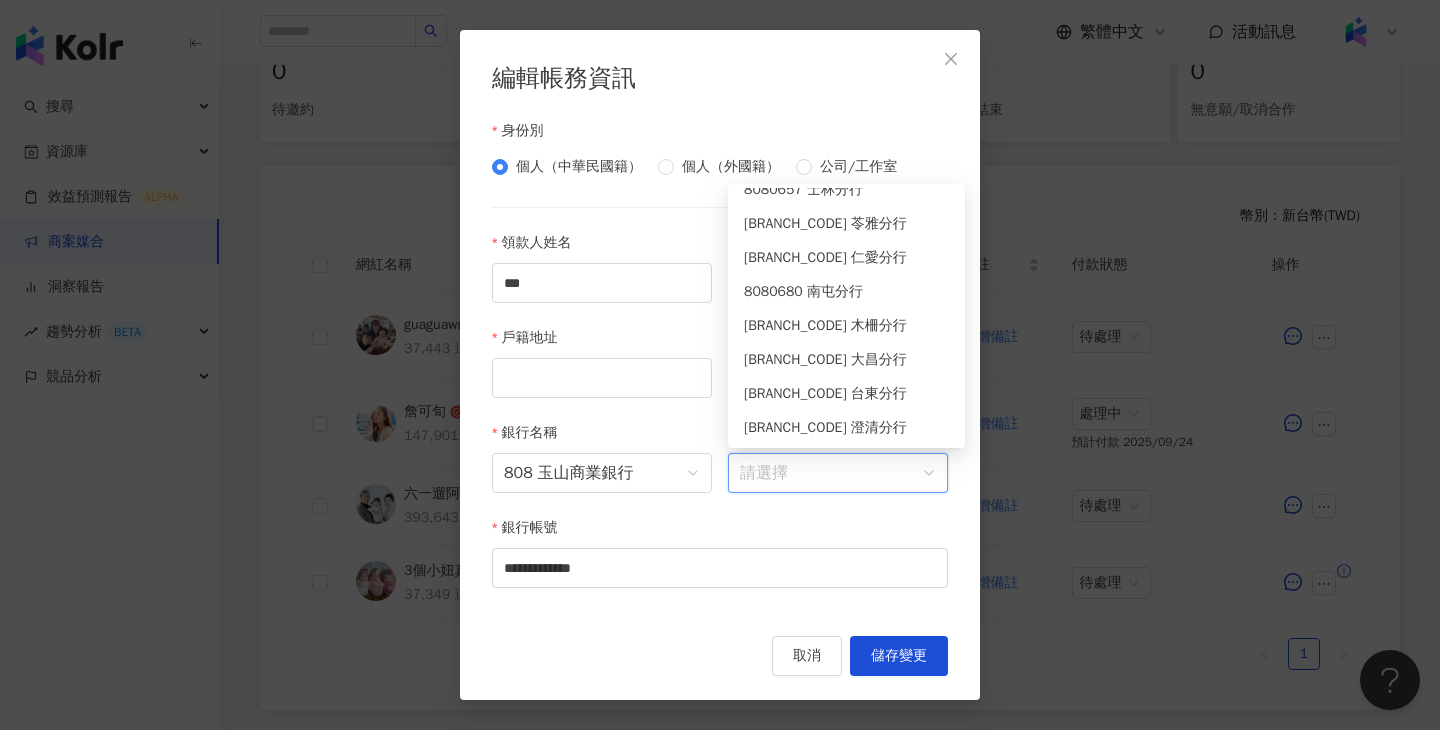 scroll, scrollTop: 2066, scrollLeft: 0, axis: vertical 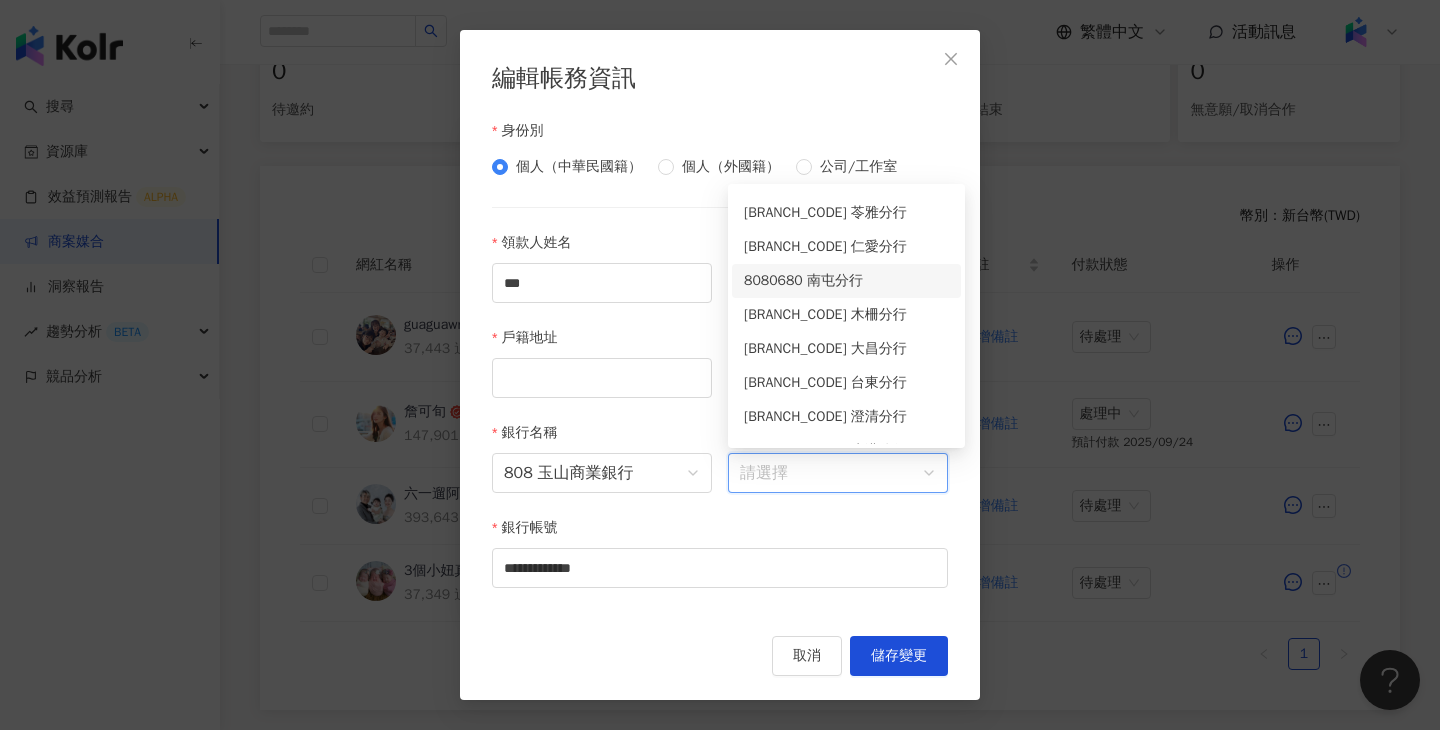 click on "8080680 南屯分行" at bounding box center [846, 281] 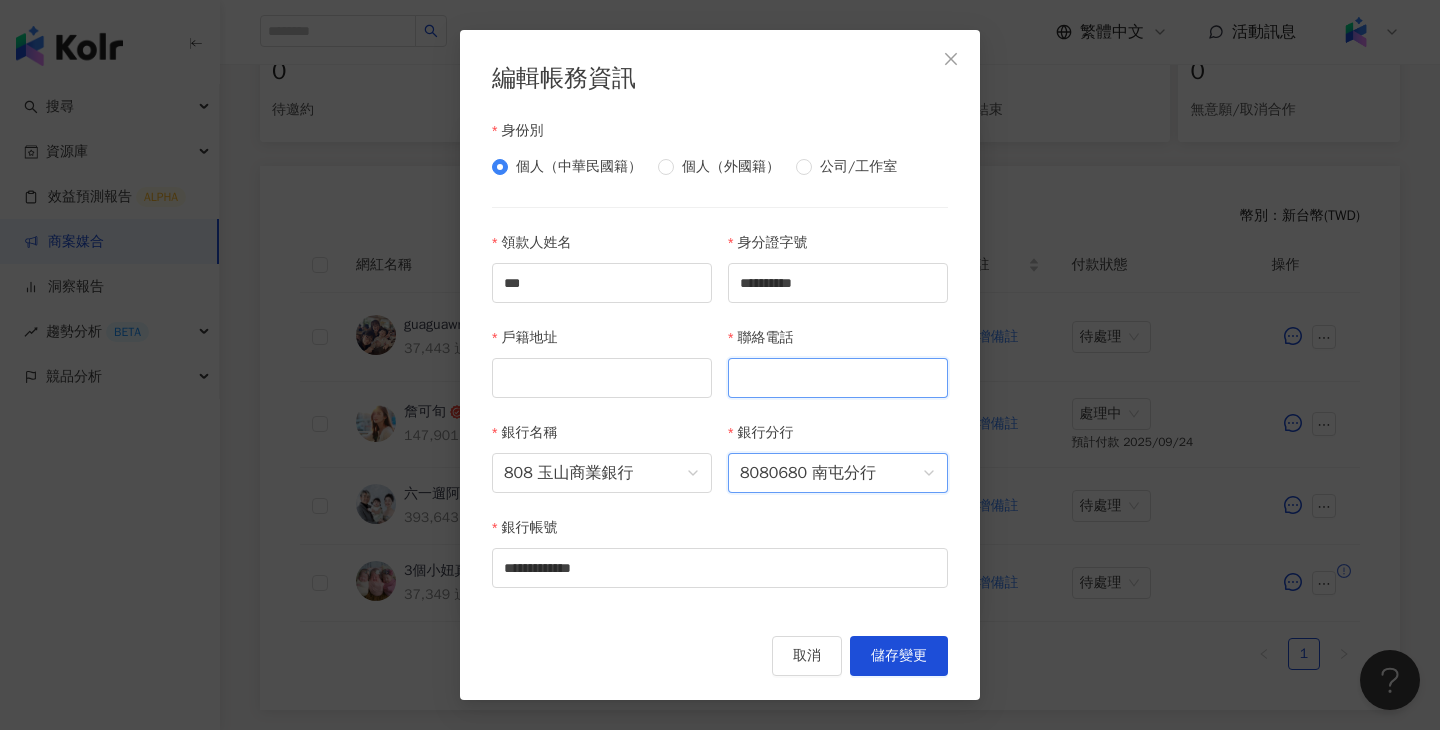 click on "聯絡電話" at bounding box center [838, 378] 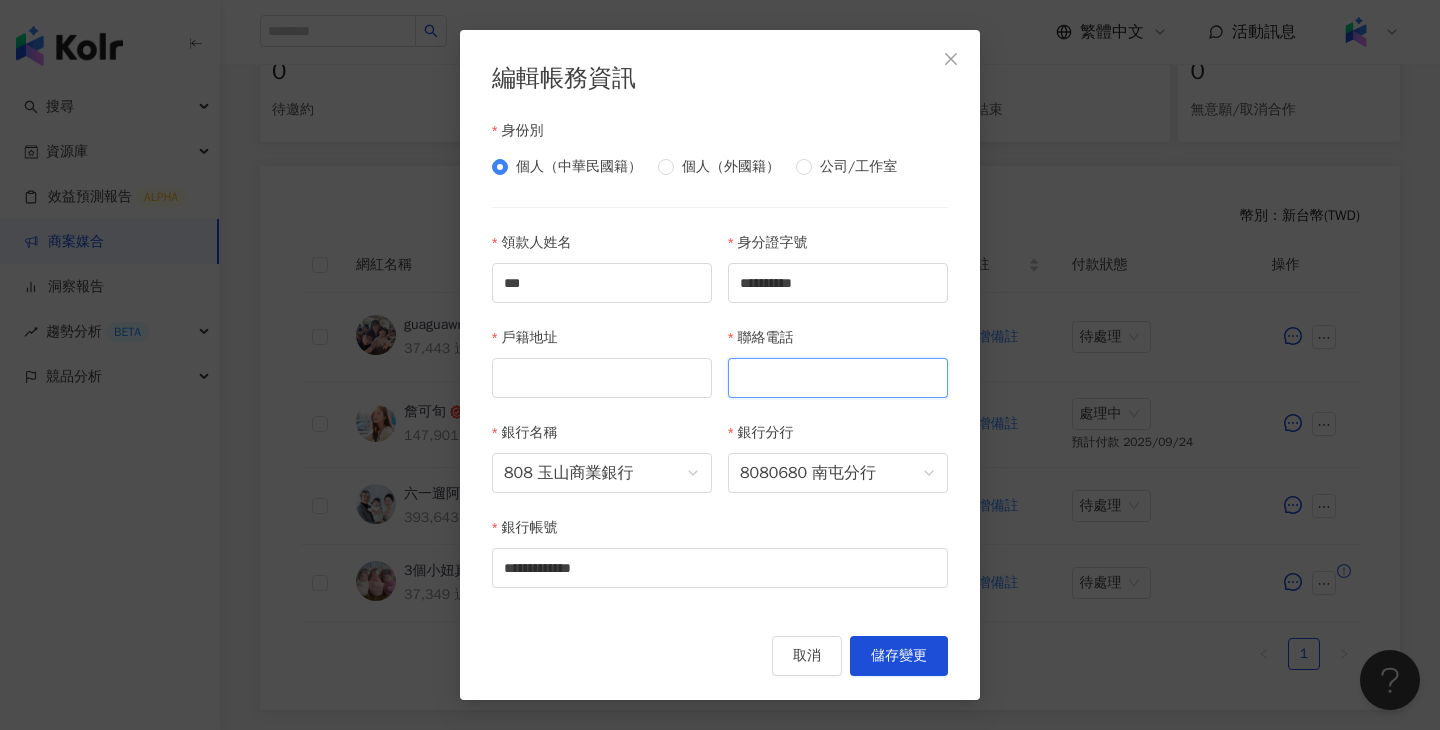 paste on "**********" 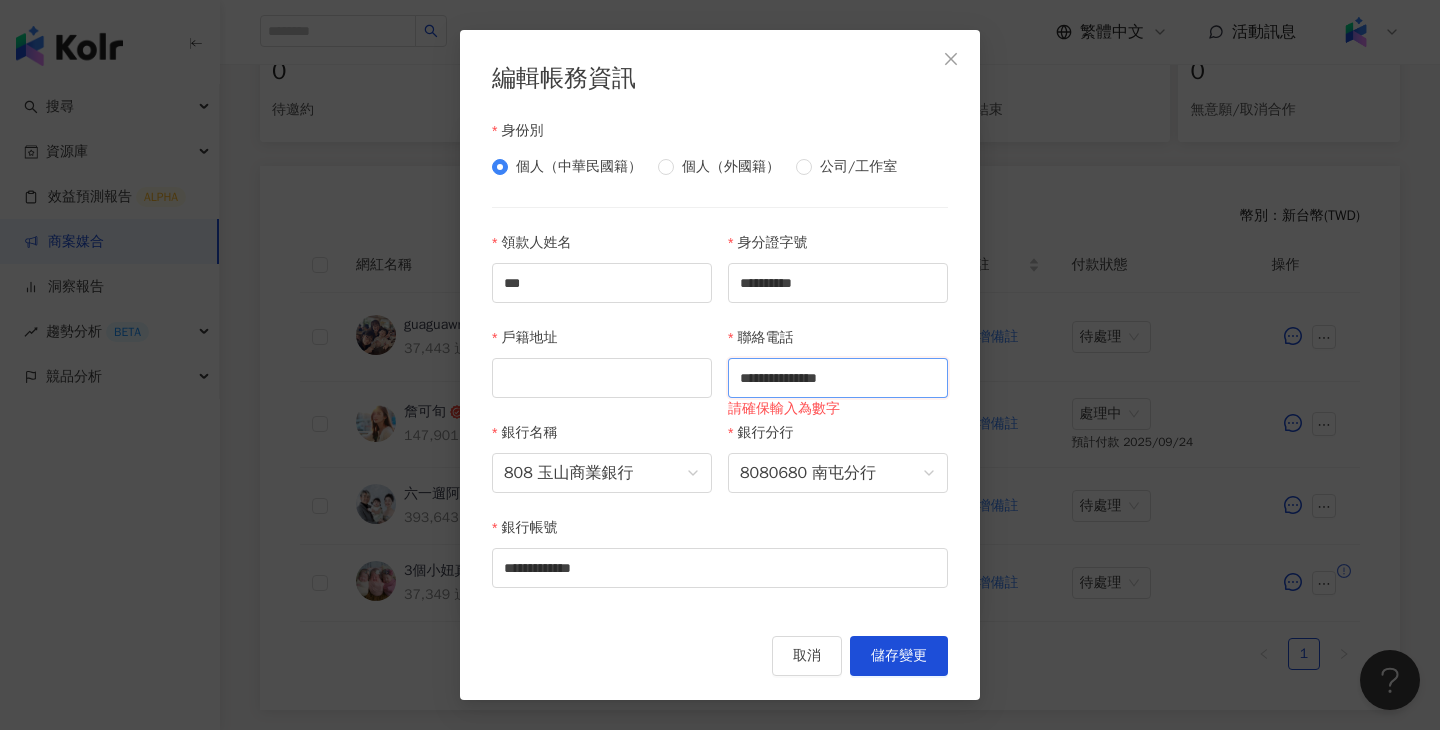 drag, startPoint x: 811, startPoint y: 377, endPoint x: 406, endPoint y: 368, distance: 405.09998 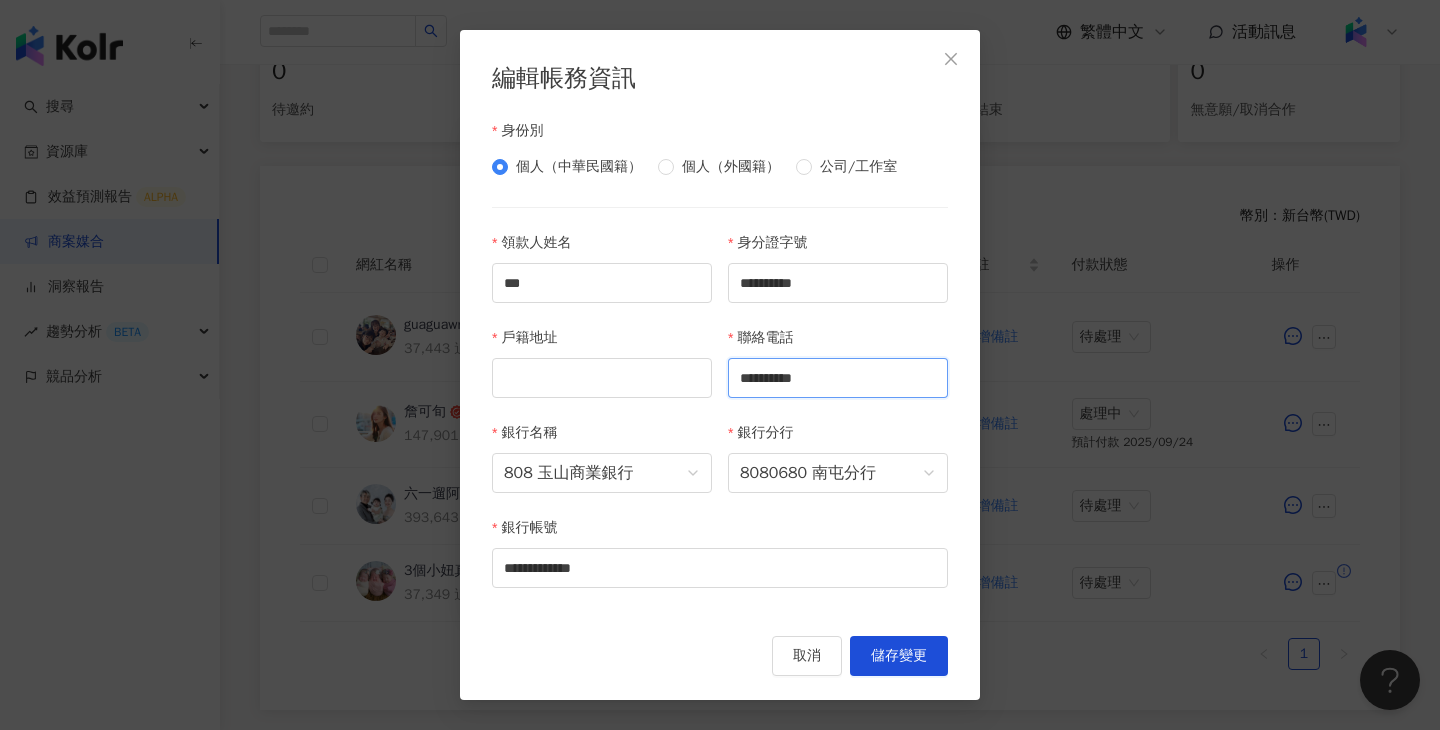 type on "**********" 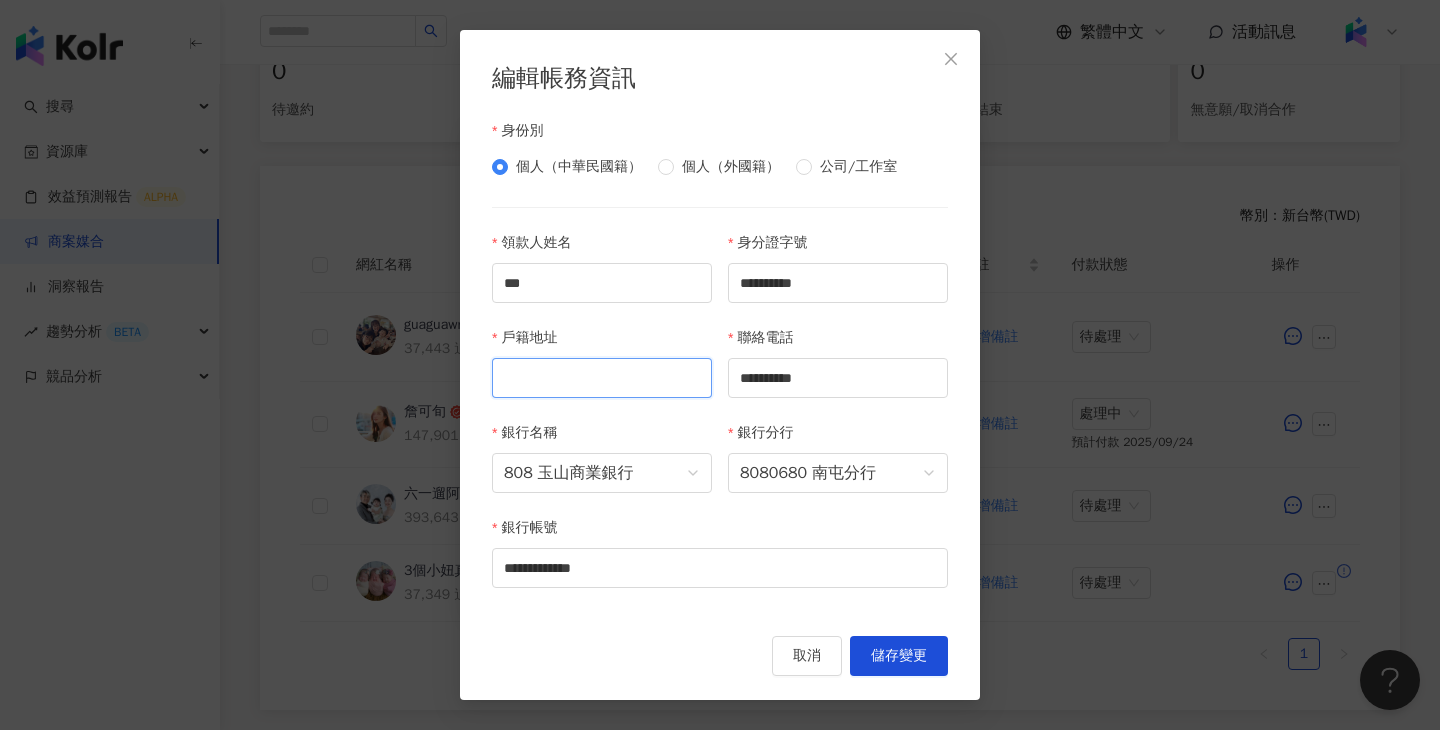 click on "戶籍地址" at bounding box center [602, 378] 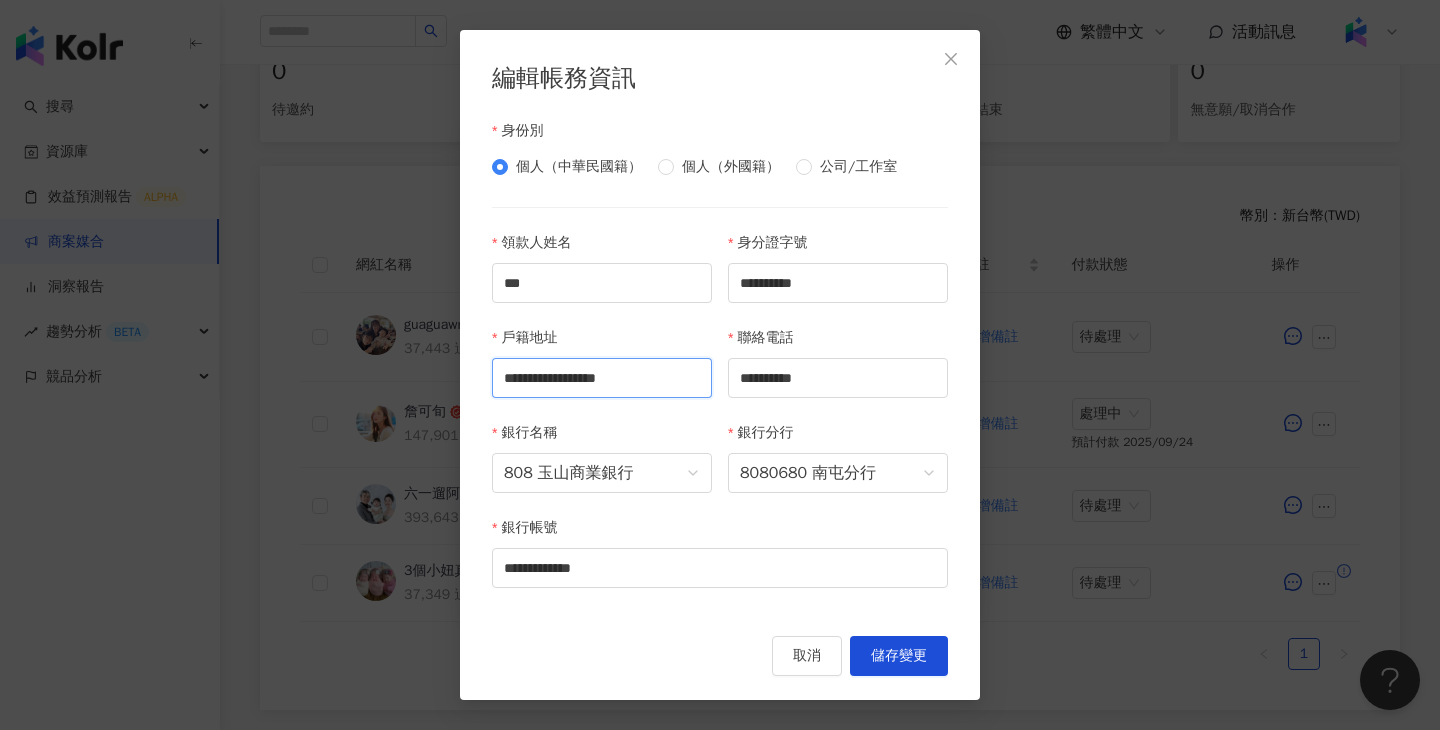 scroll, scrollTop: 0, scrollLeft: 0, axis: both 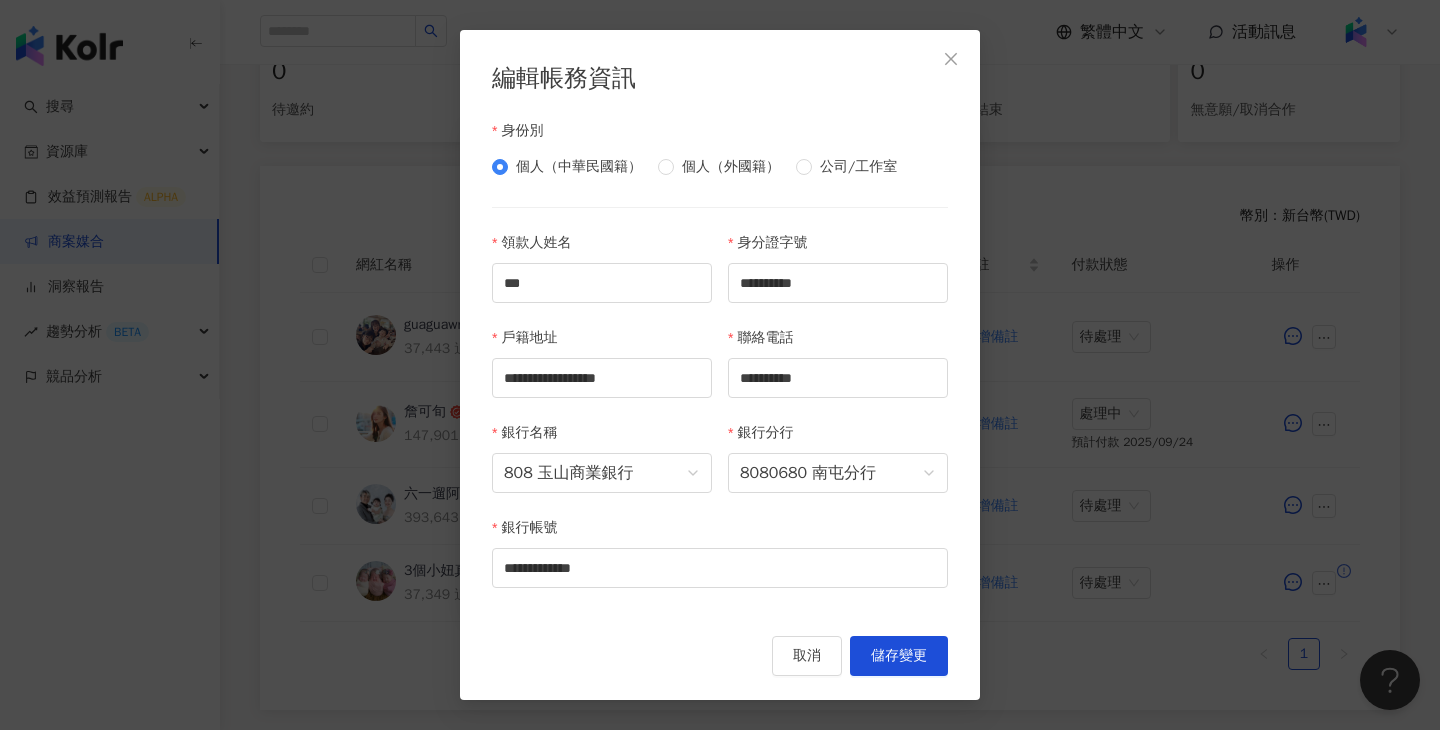 click on "**********" at bounding box center (720, 365) 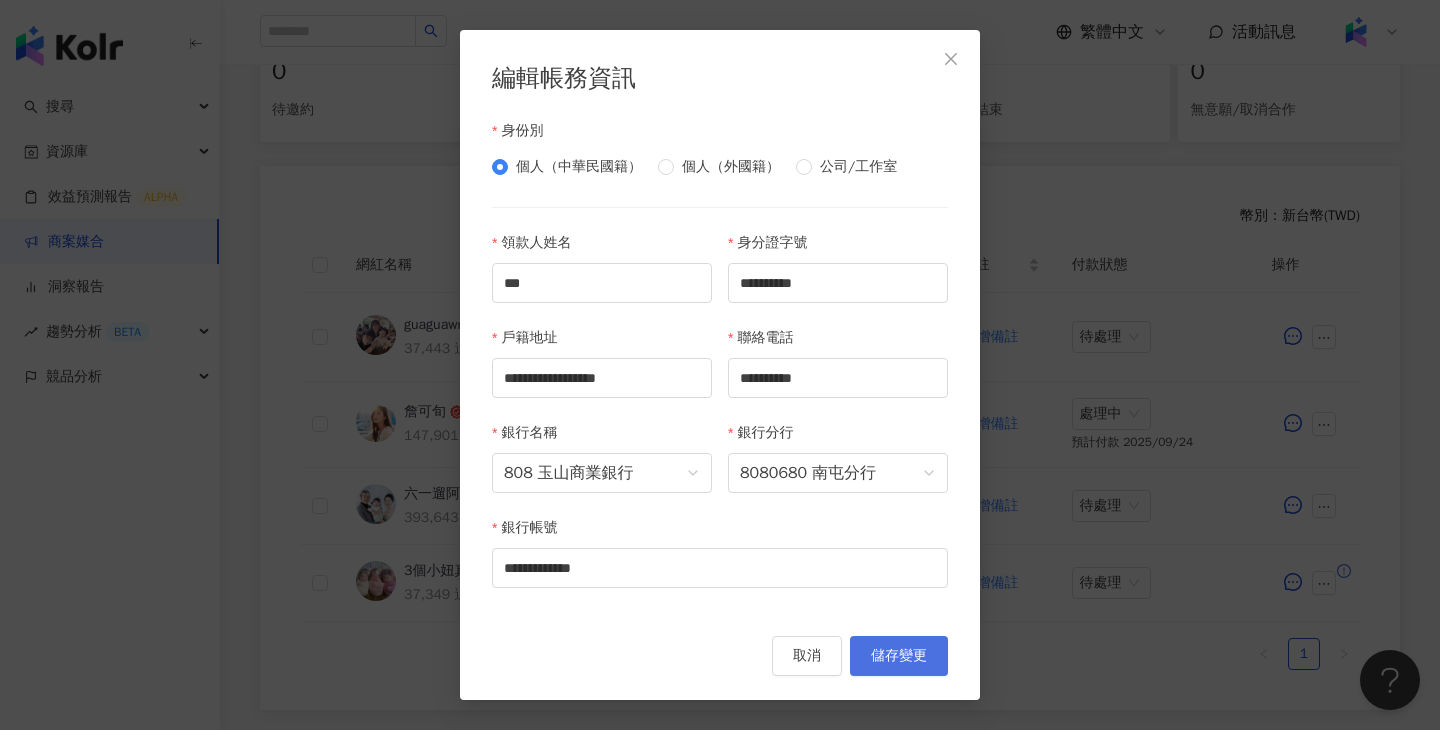 click on "儲存變更" at bounding box center [899, 656] 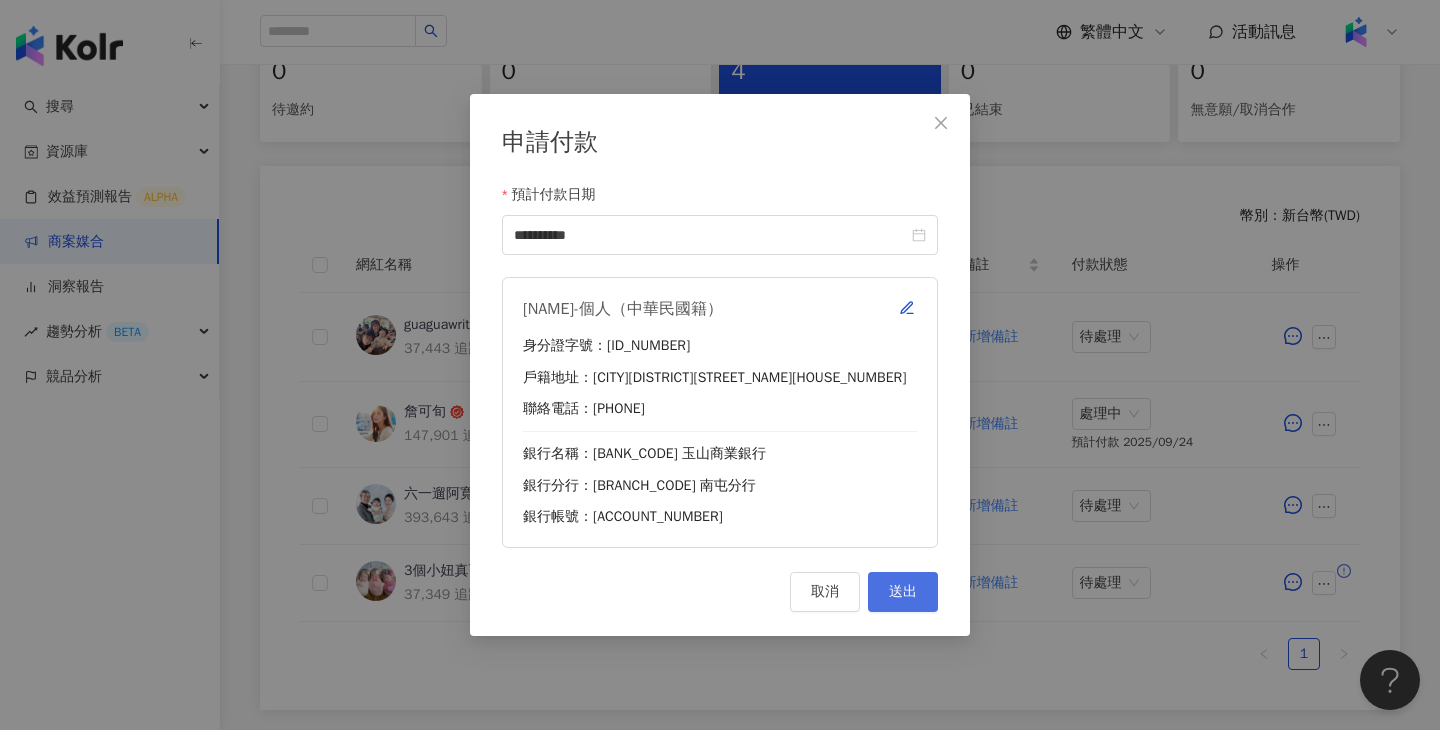 click on "送出" at bounding box center (903, 592) 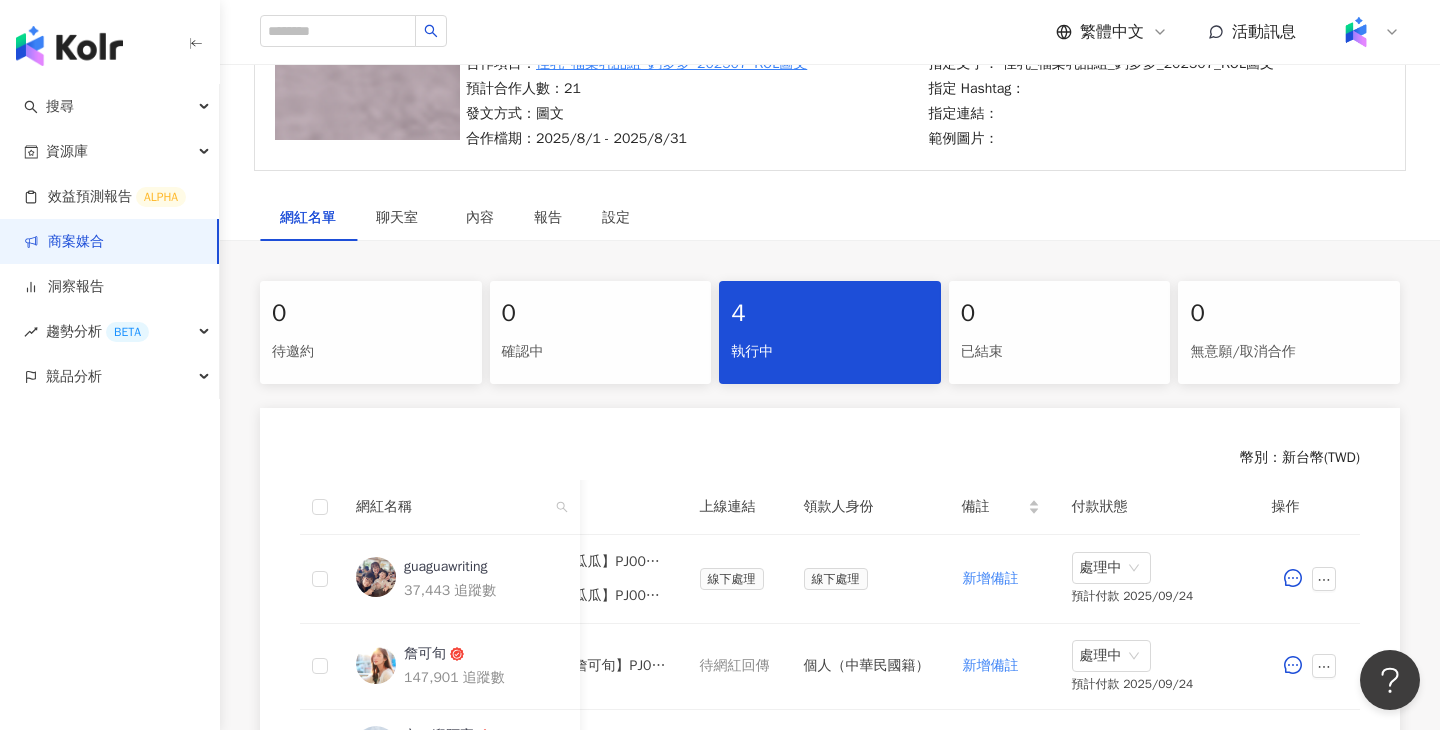 scroll, scrollTop: 488, scrollLeft: 0, axis: vertical 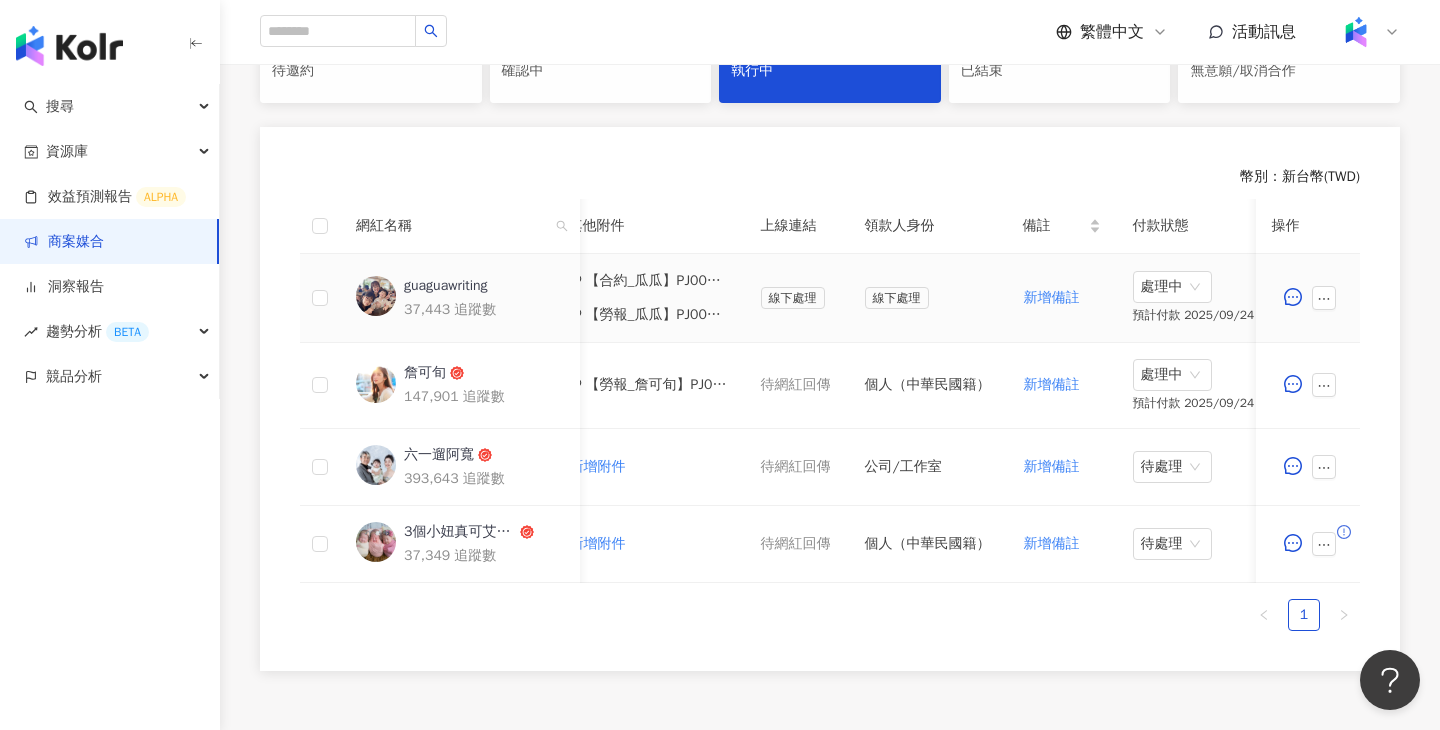 click on "【合約_瓜瓜】PJ0001588 佳乳_福樂乳品組_鈣多多_202507_KOL圖文.pdf" at bounding box center [657, 281] 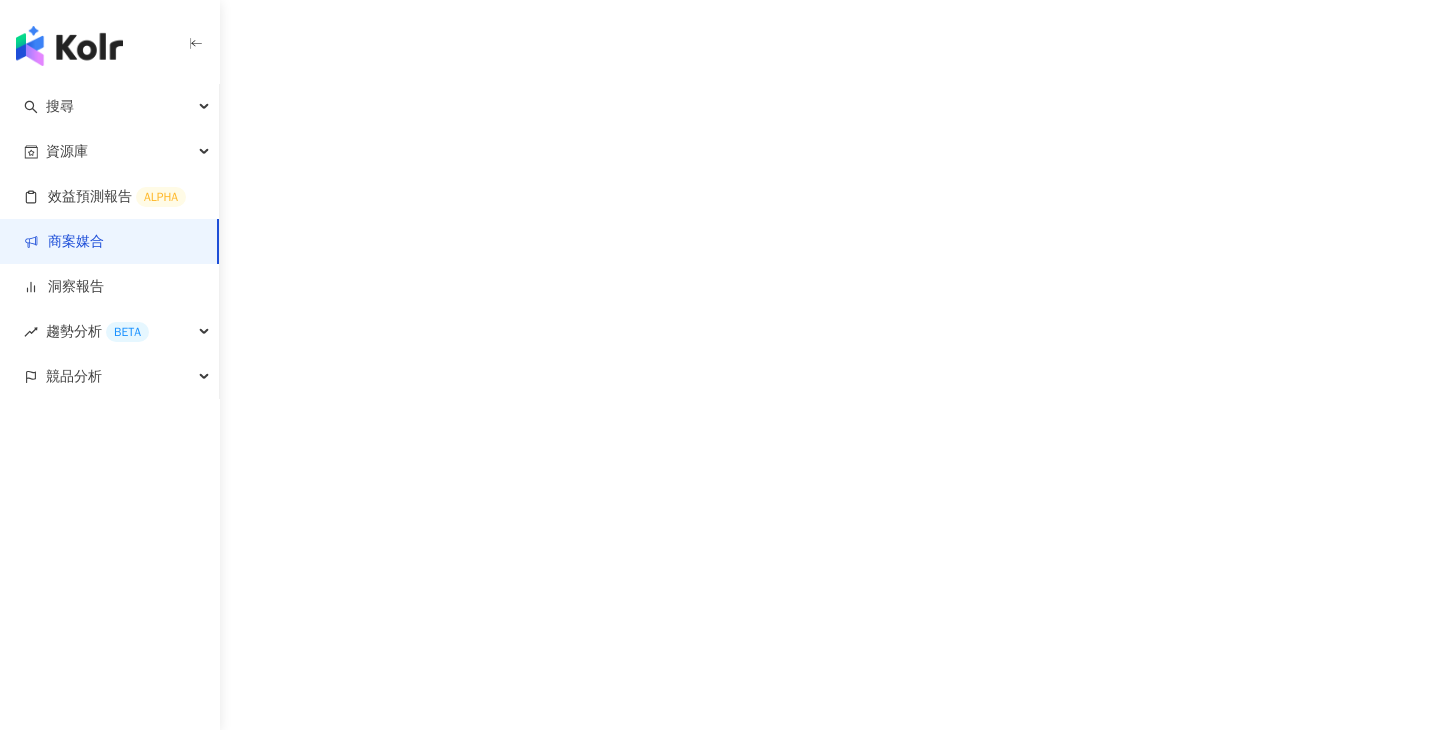 scroll, scrollTop: 0, scrollLeft: 0, axis: both 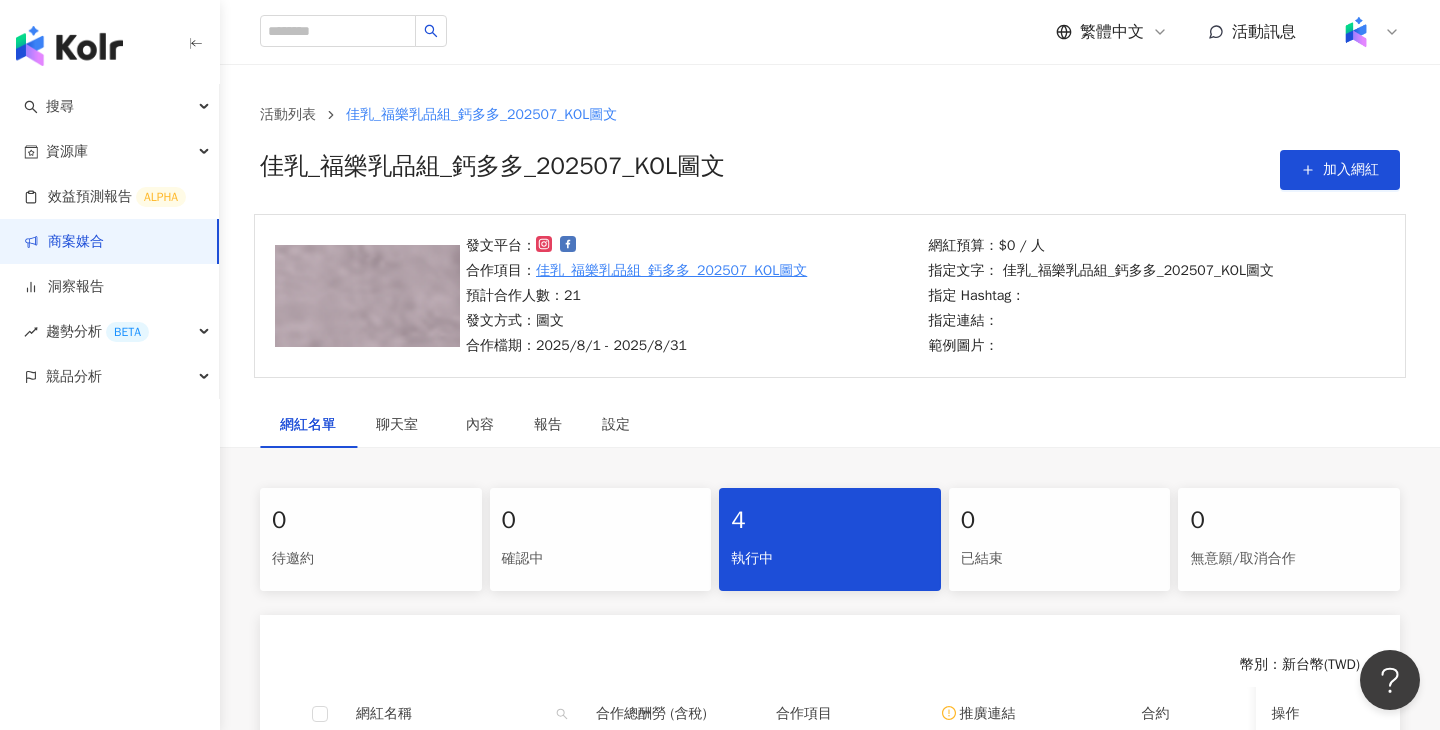 click on "發文平台： 合作項目： 佳乳_福樂乳品組_鈣多多_202507_KOL圖文 預計合作人數：21 發文方式：圖文 合作檔期：2025/8/1 - 2025/8/31 網紅預算：$0 / 人 指定文字： 佳乳_福樂乳品組_鈣多多_202507_KOL圖文
指定 Hashtag： 指定連結： 範例圖片：" at bounding box center [830, 308] 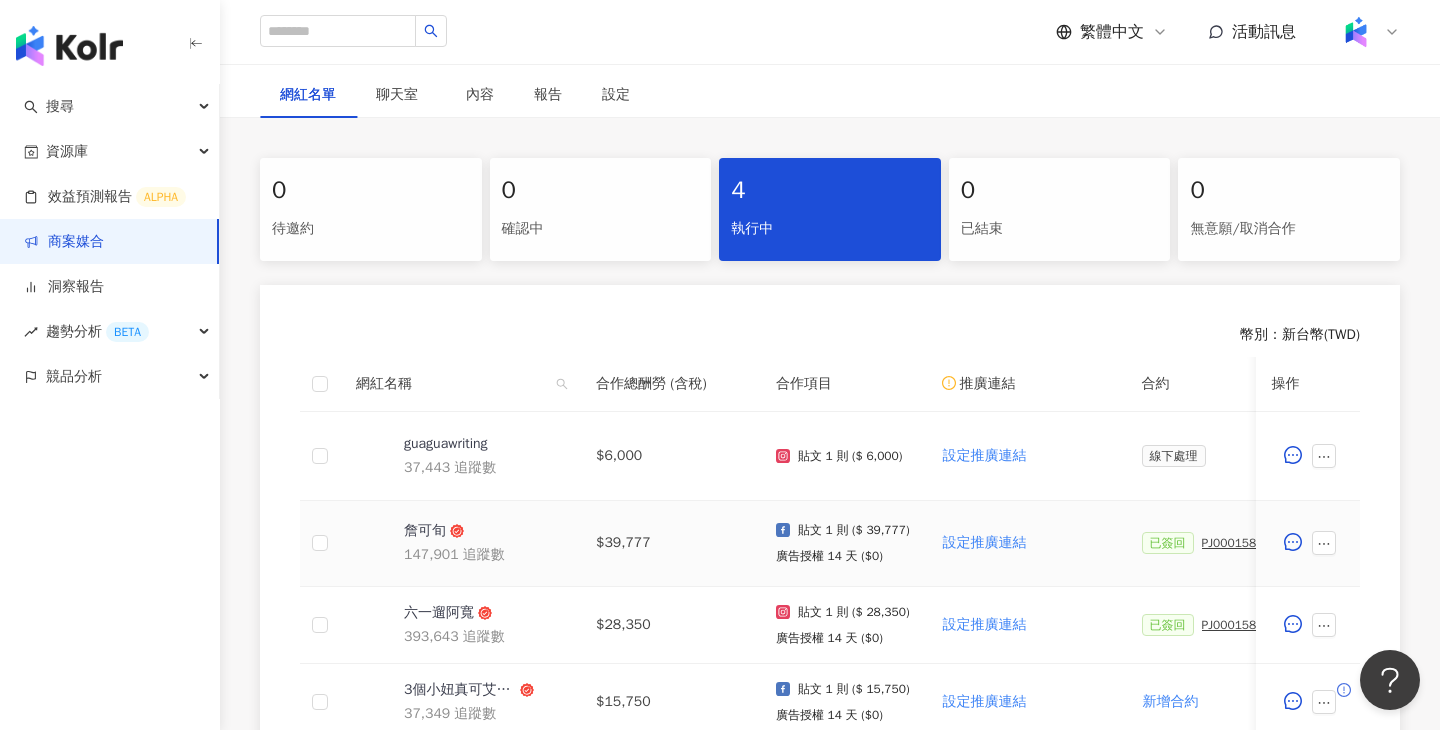 scroll, scrollTop: 583, scrollLeft: 0, axis: vertical 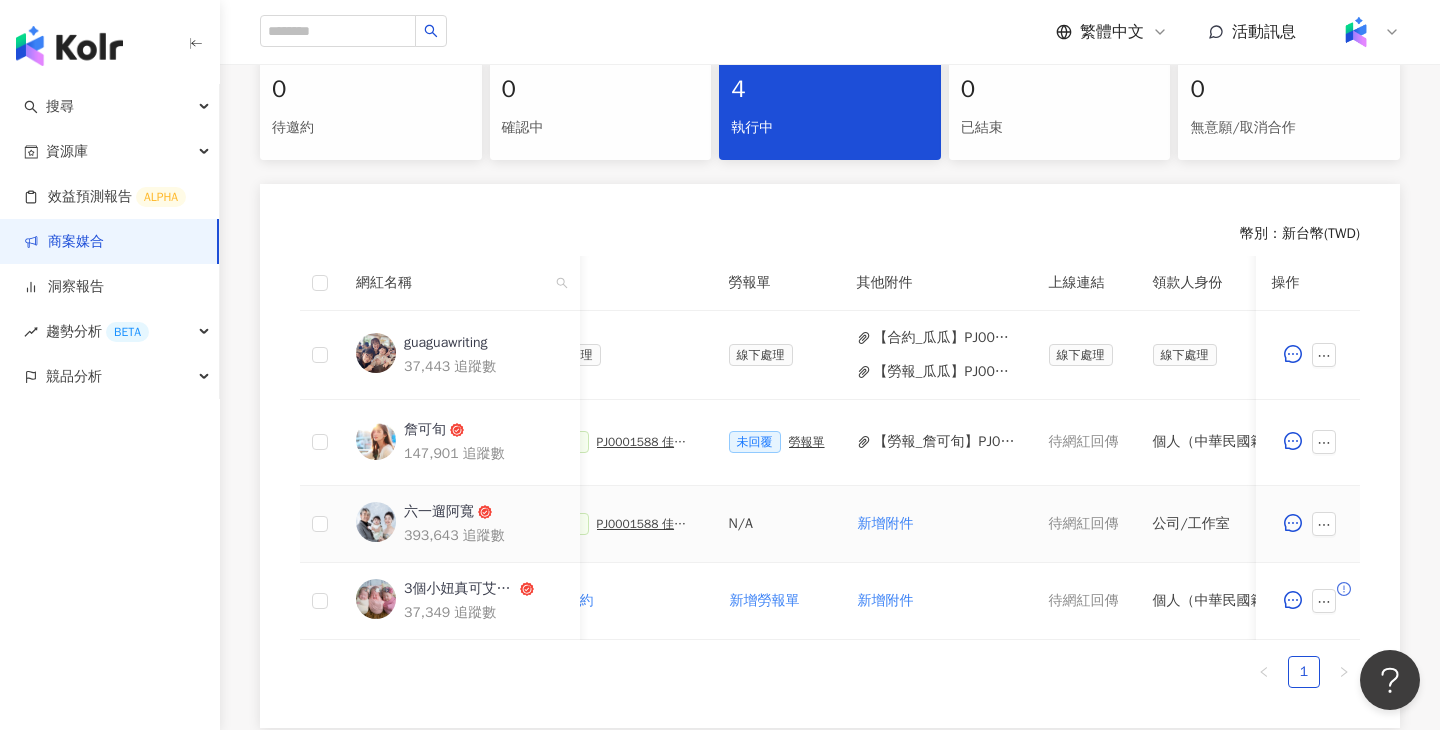 click on "PJ0001588 佳乳_福樂乳品組_鈣多多_202507_活動確認單" at bounding box center (647, 524) 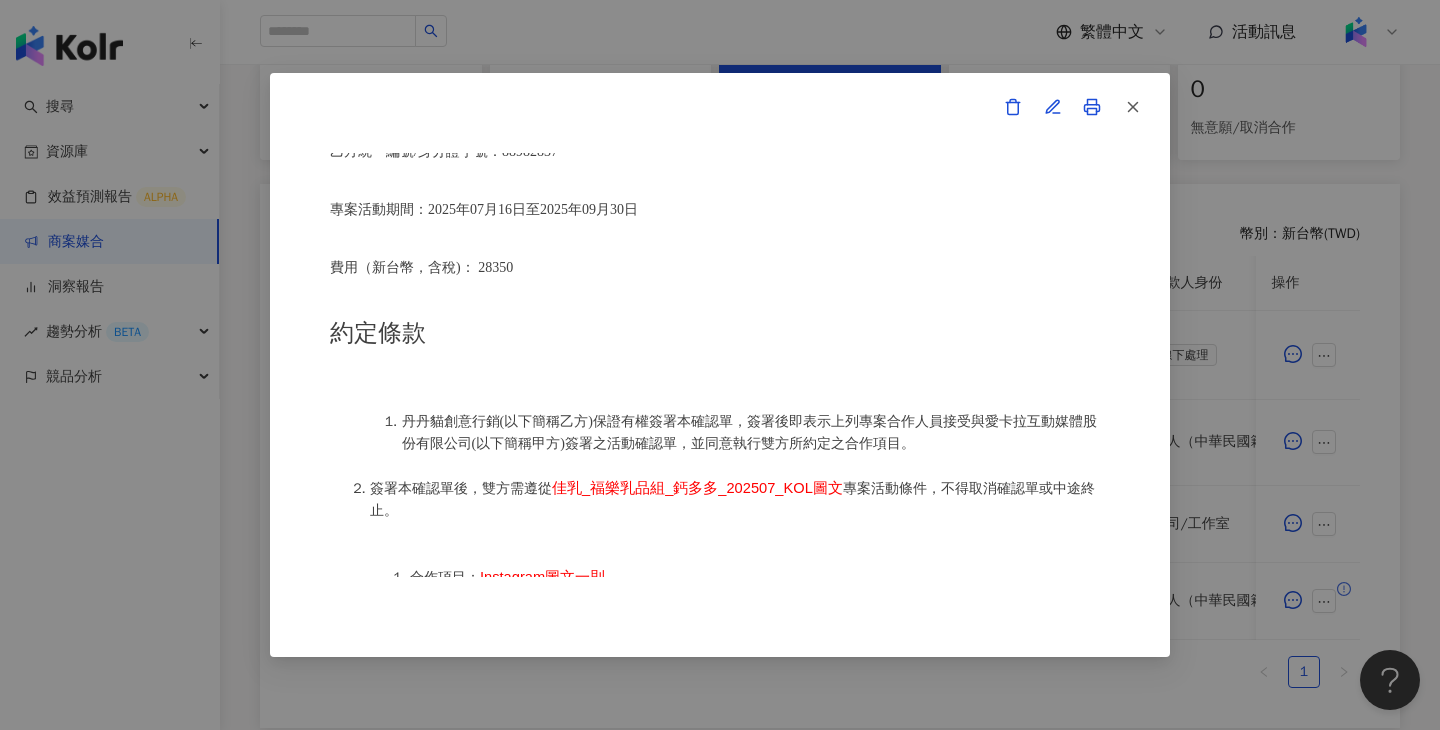 scroll, scrollTop: 751, scrollLeft: 0, axis: vertical 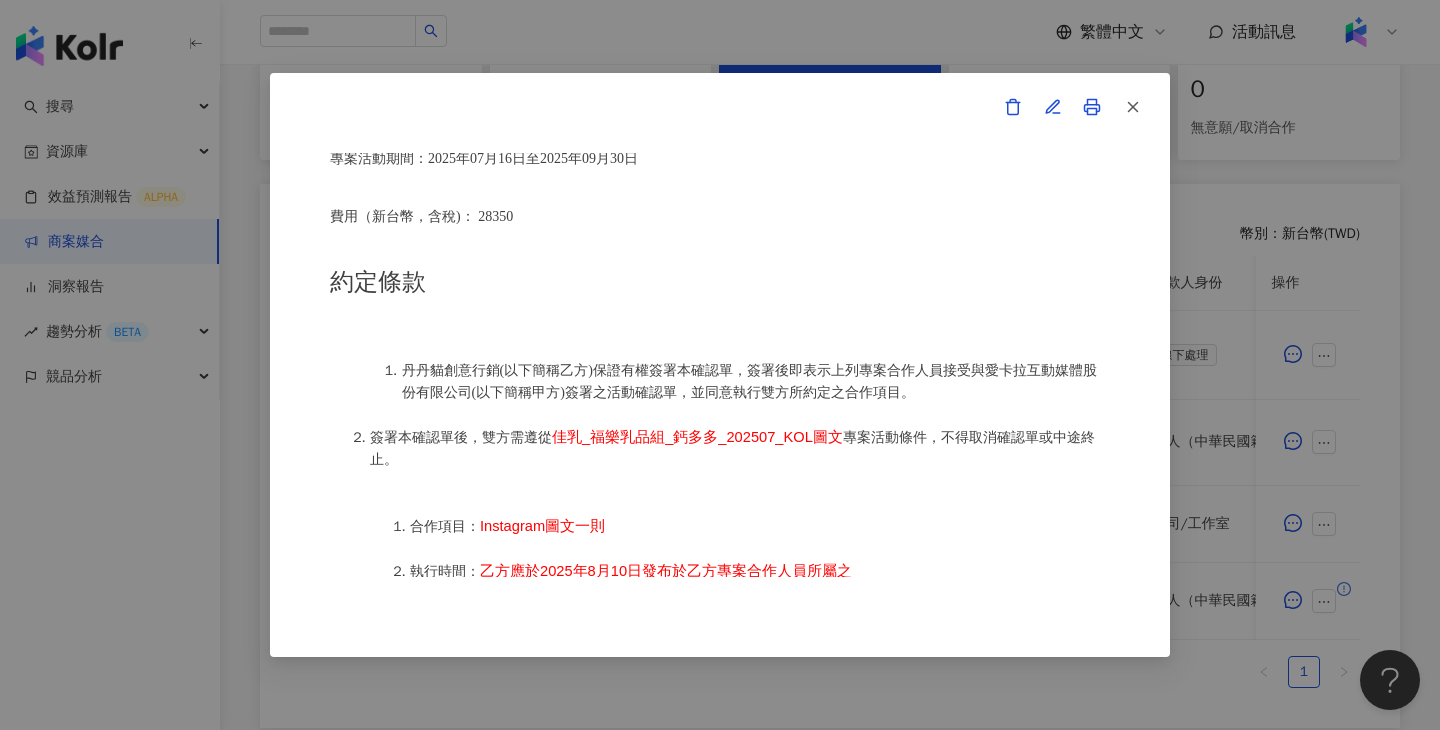 click on "活動確認單
約定雙方
甲方名稱：愛卡拉互動媒體股份有限公司
甲方負責人：程世嘉
甲方統一編號：53342456
甲方地址：104 台北市中山區南京東路二段167號8樓
甲方專案負責人：林宛璇Carol Lin
甲方專案負責人電話：02 8768 1110
甲方專案負責人 Email：carol.lin@ikala.ai
乙方名稱：丹丹貓創意行銷
乙方地址：台南市中西區尊王路132號3樓
乙方統一編號/身分證字號：88982837
專案活動期間：2025年07月16日至2025年09月30日
費用（新台幣，含稅)： 28350
約定條款
丹丹貓創意行銷(以下簡稱乙方)保證有權簽署本確認單，簽署後即表示上列專案合作人員接受與愛卡拉互動媒體股份有限公司(以下簡稱甲方)簽署之活動確認單，並同意執行雙方所約定之合作項目。
簽署本確認單後，雙方需遵從 佳乳_福樂乳品組_鈣多多_202507_KOL圖文
合作項目： Instagram圖文一則" at bounding box center (720, 365) 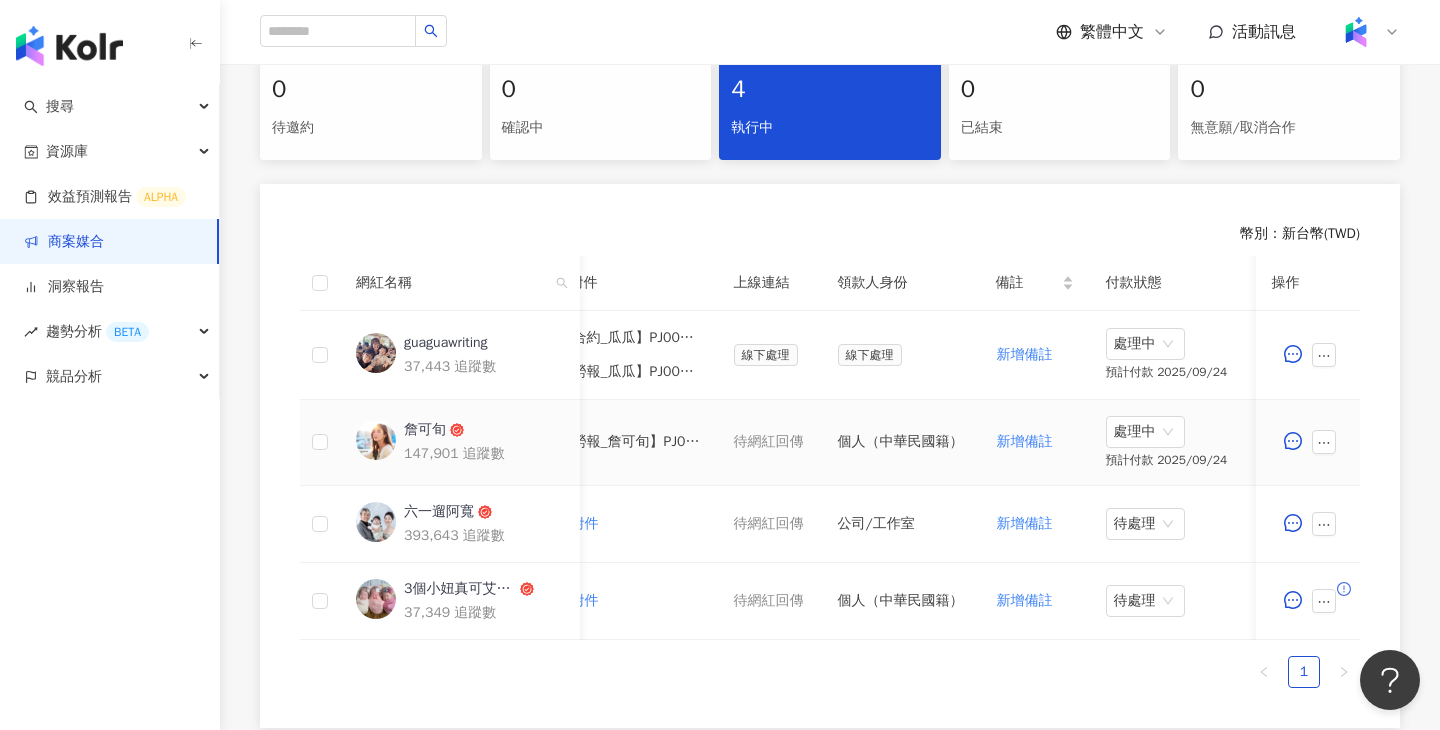 scroll, scrollTop: 0, scrollLeft: 960, axis: horizontal 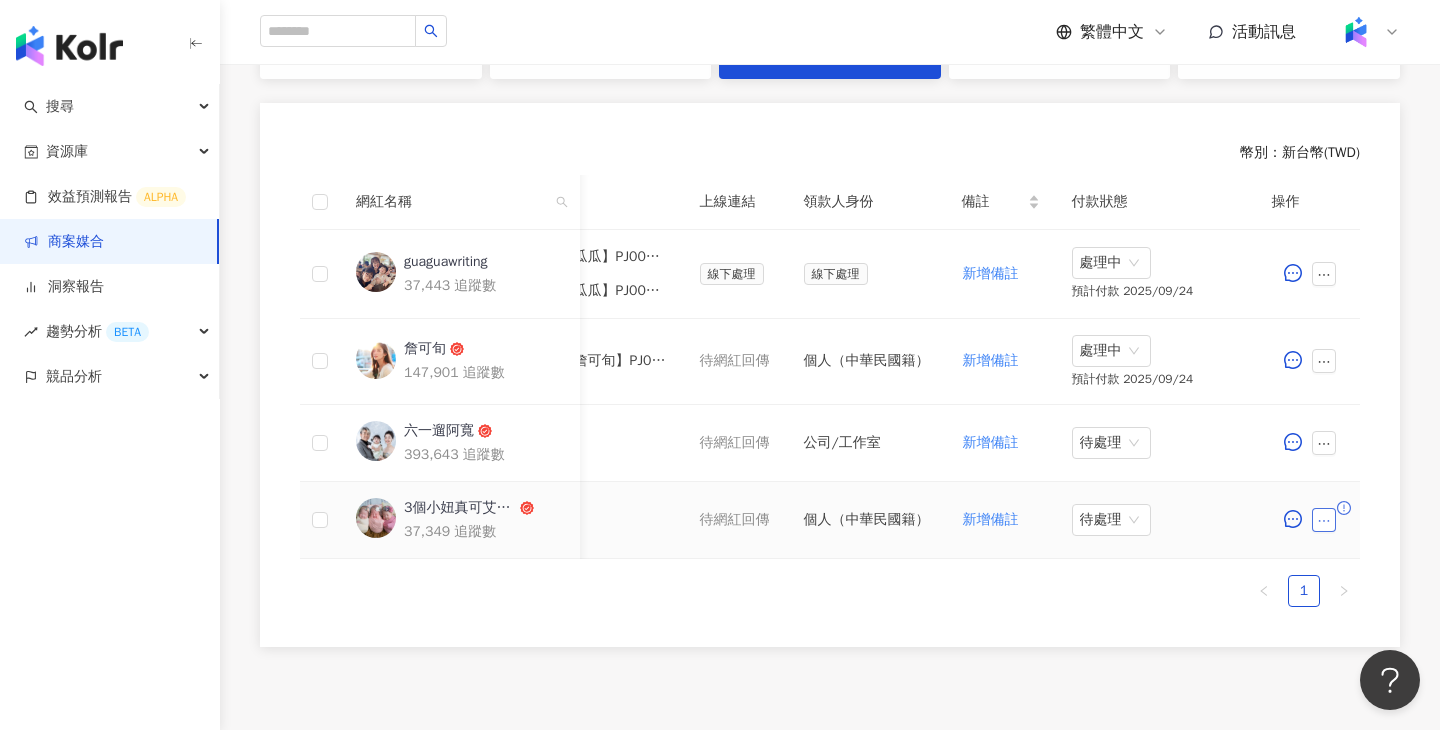 click at bounding box center [1324, 520] 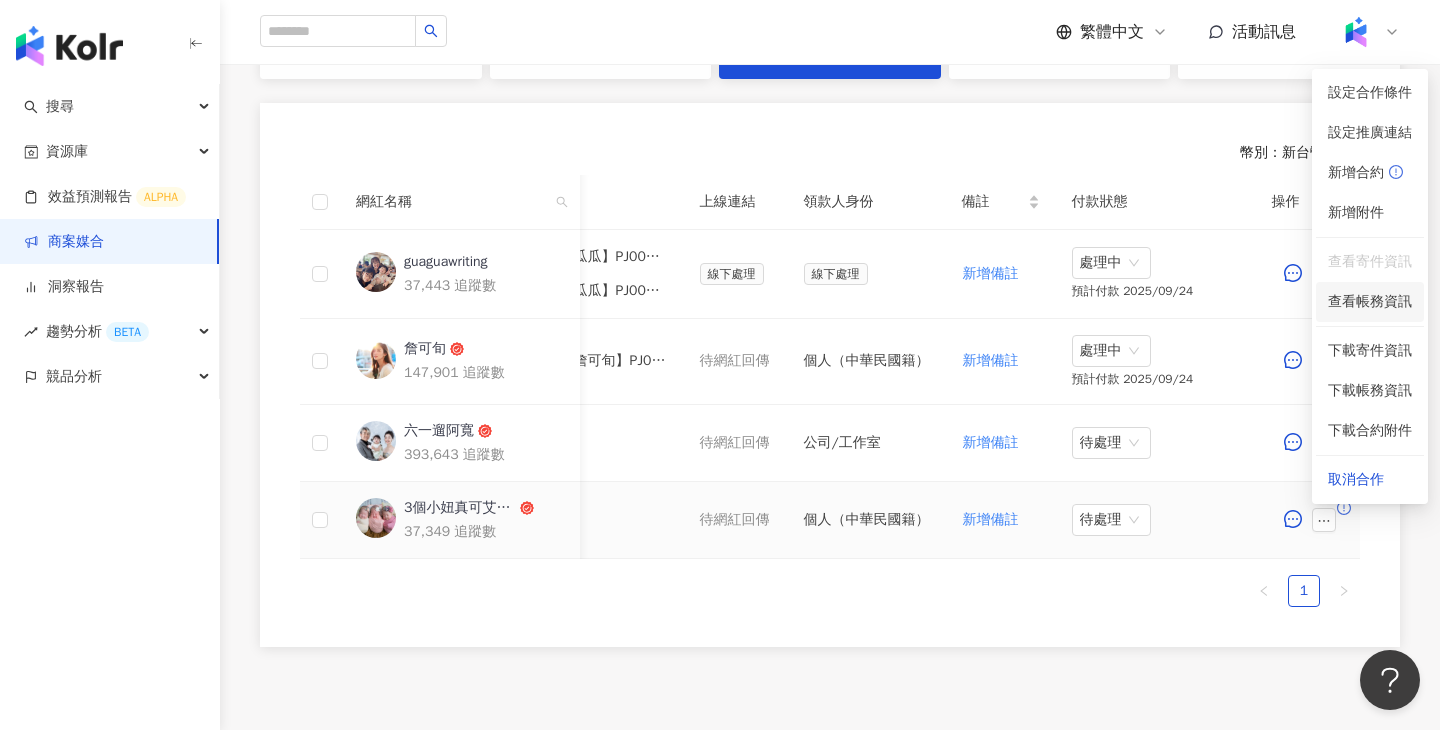 click on "查看帳務資訊" at bounding box center (1370, 302) 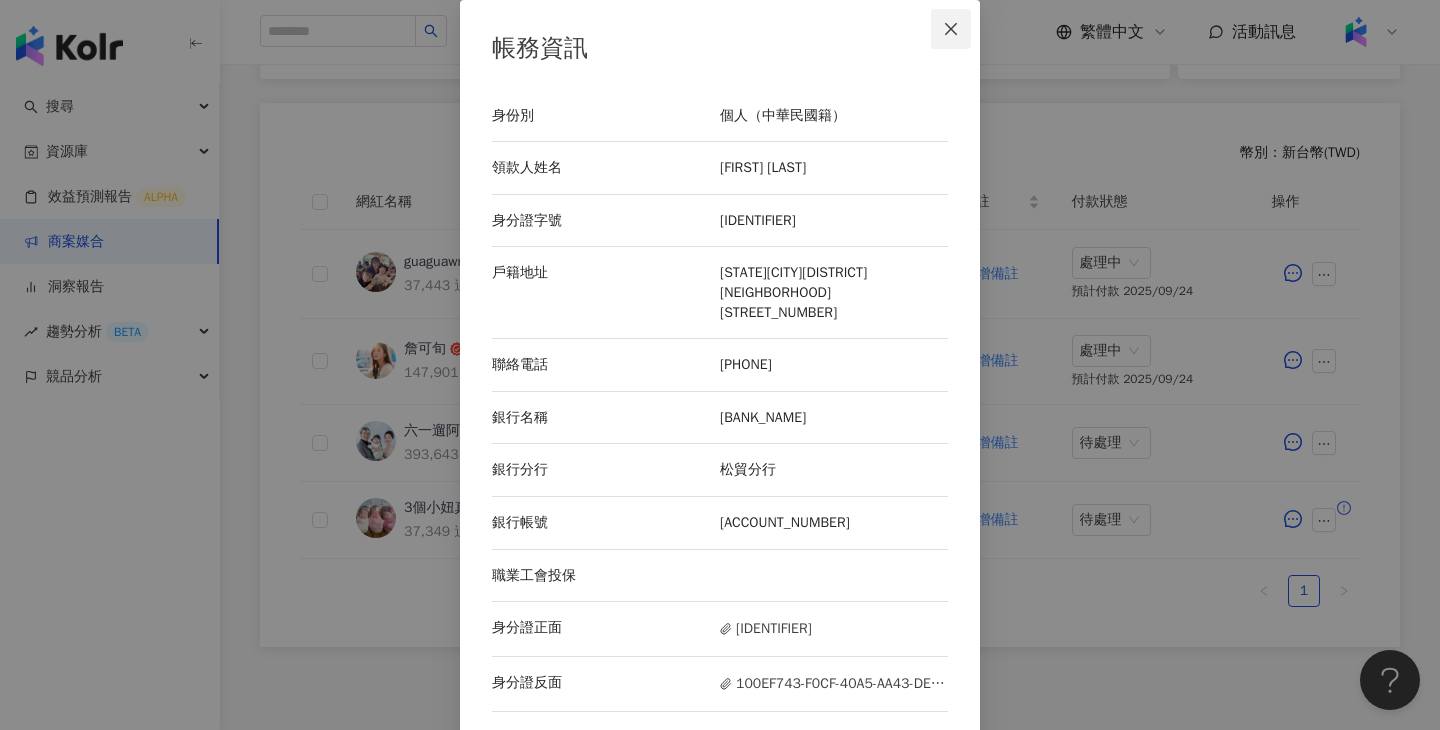 click at bounding box center [951, 29] 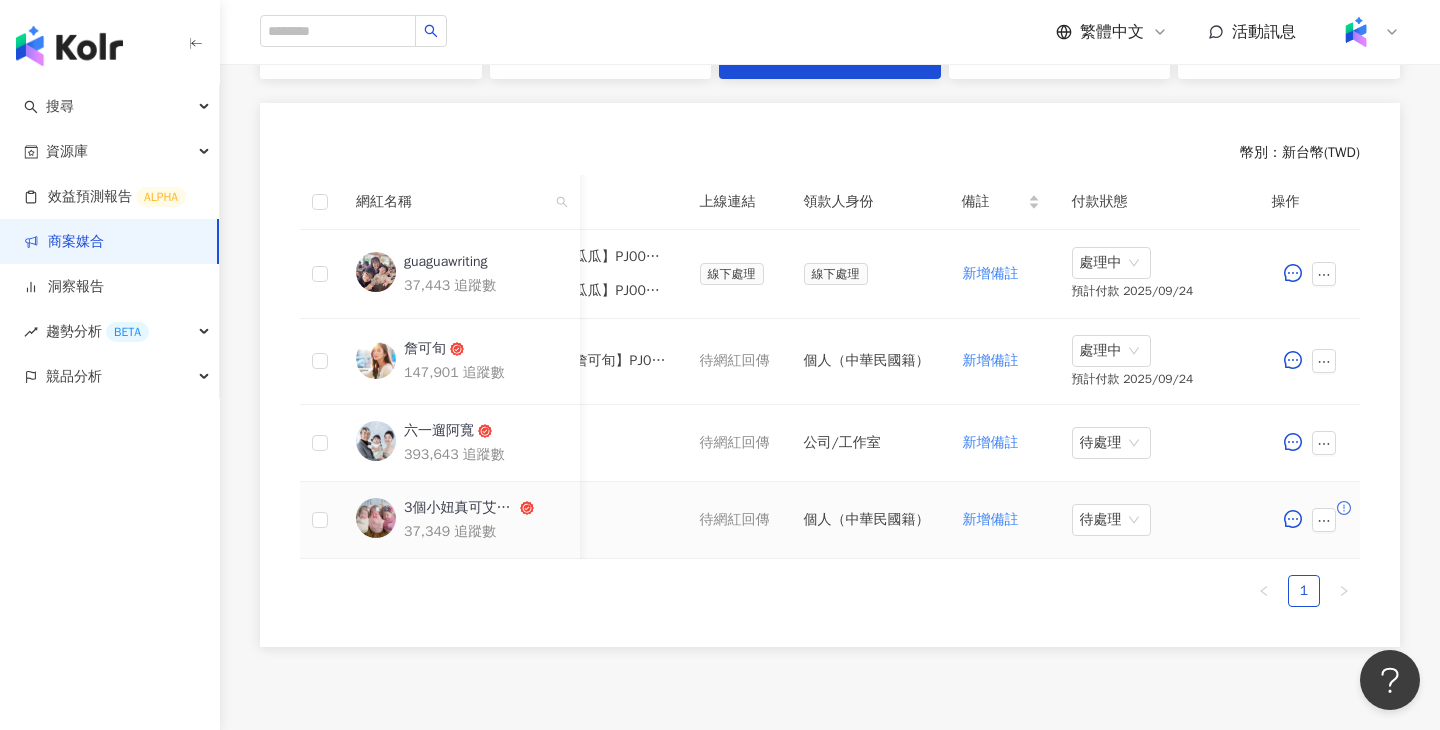 click on "待處理" at bounding box center [1156, 520] 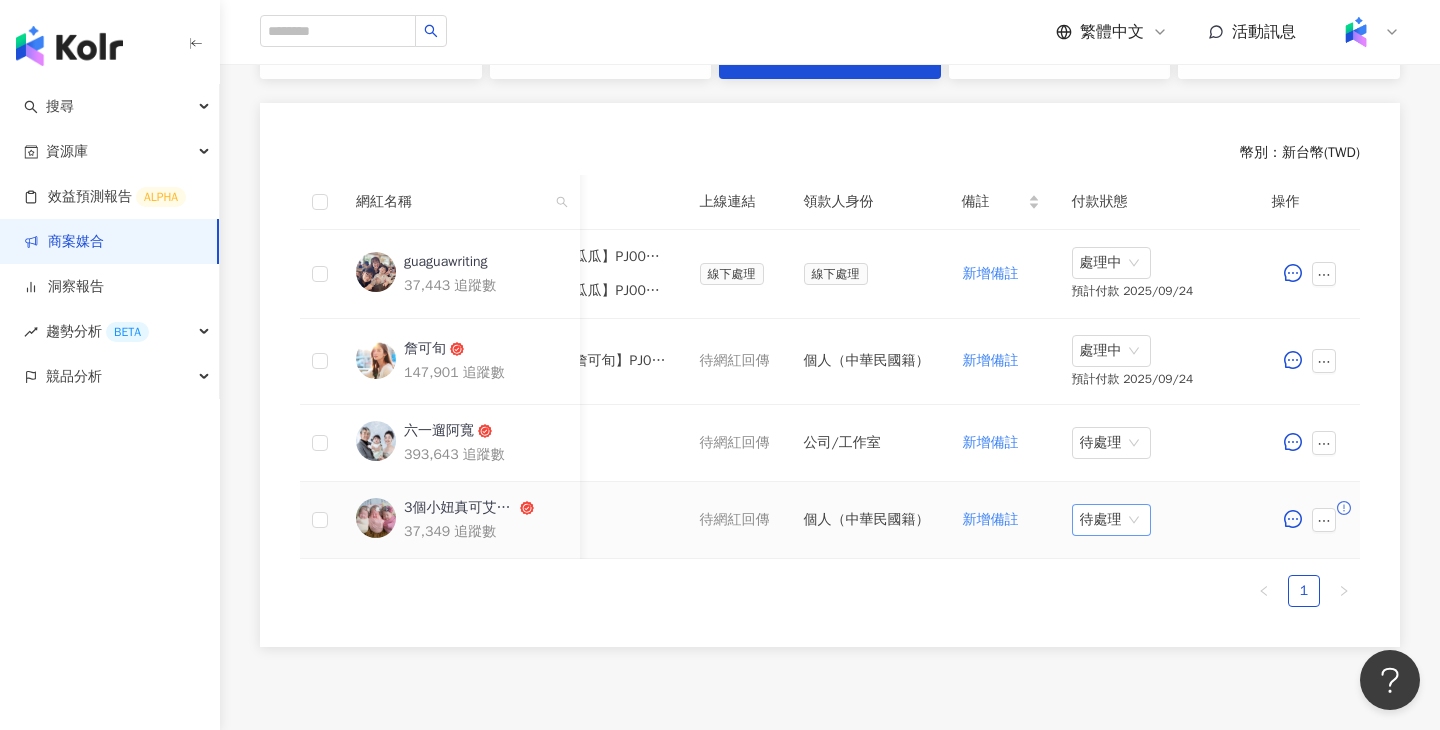 click on "待處理" at bounding box center [1111, 520] 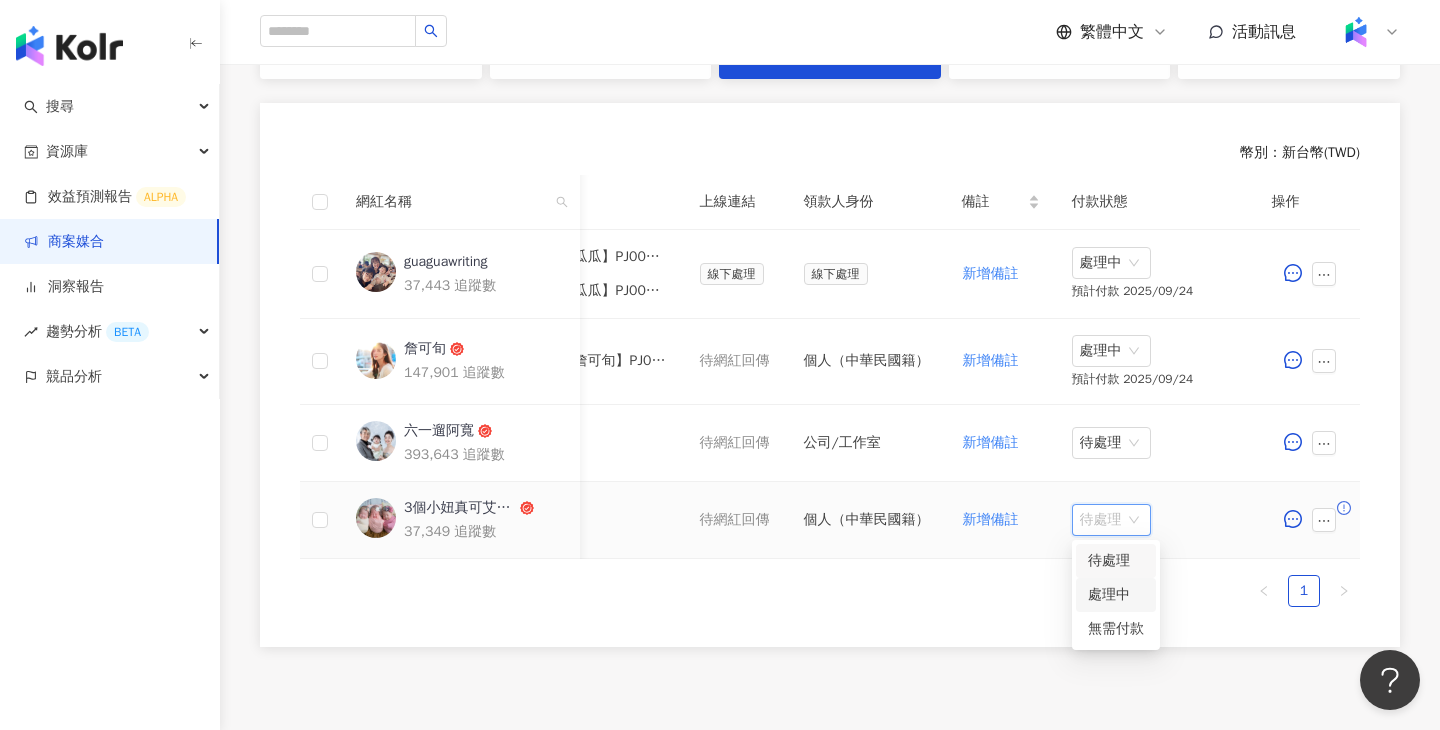 click on "處理中" at bounding box center (1116, 595) 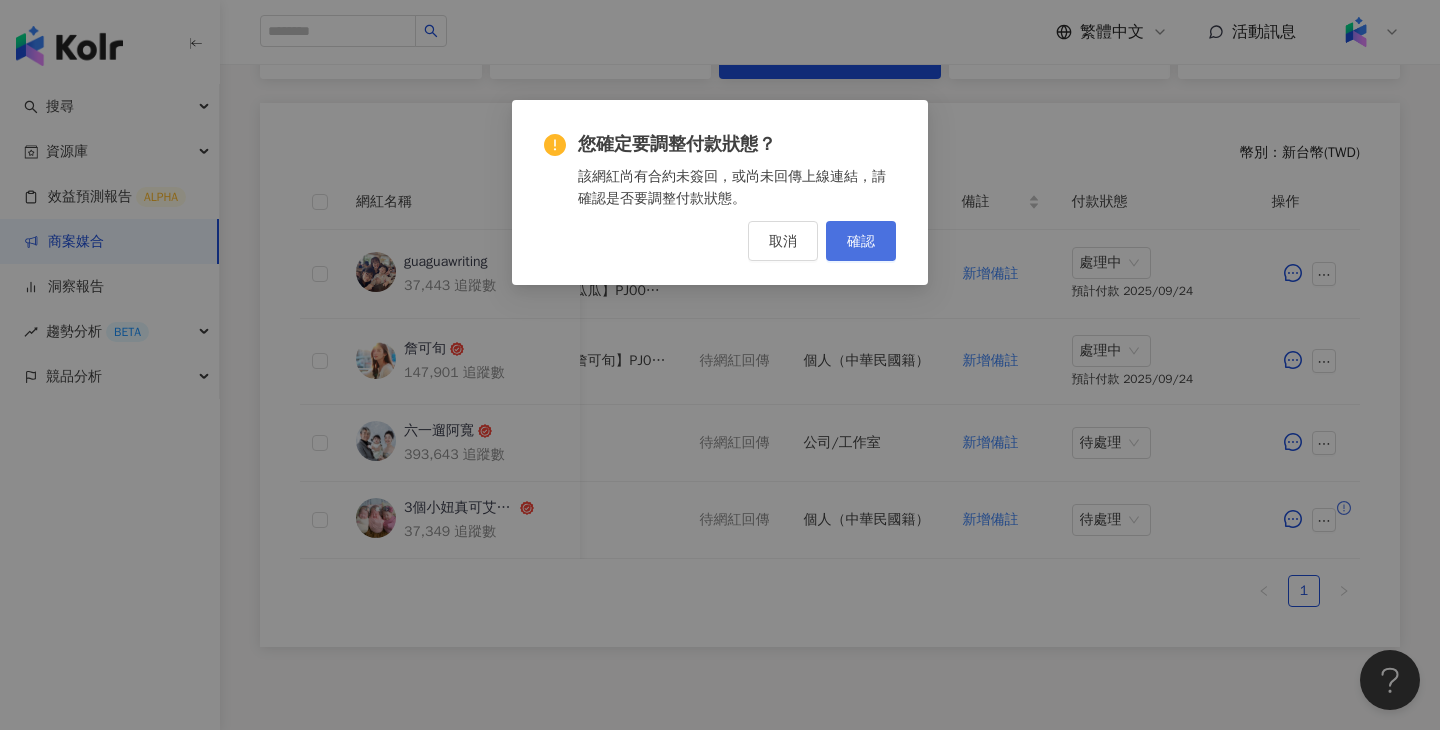 click on "確認" at bounding box center (861, 241) 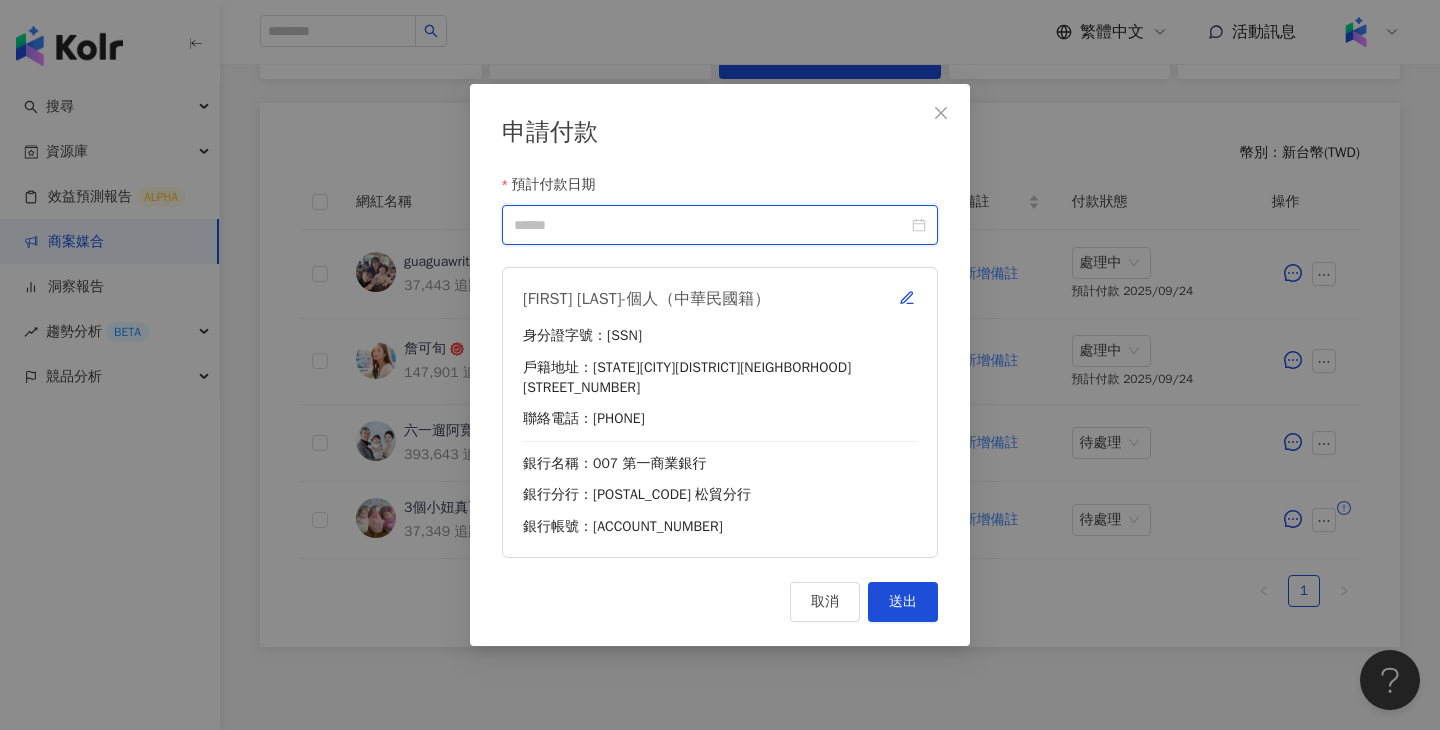 click on "預計付款日期" at bounding box center [711, 225] 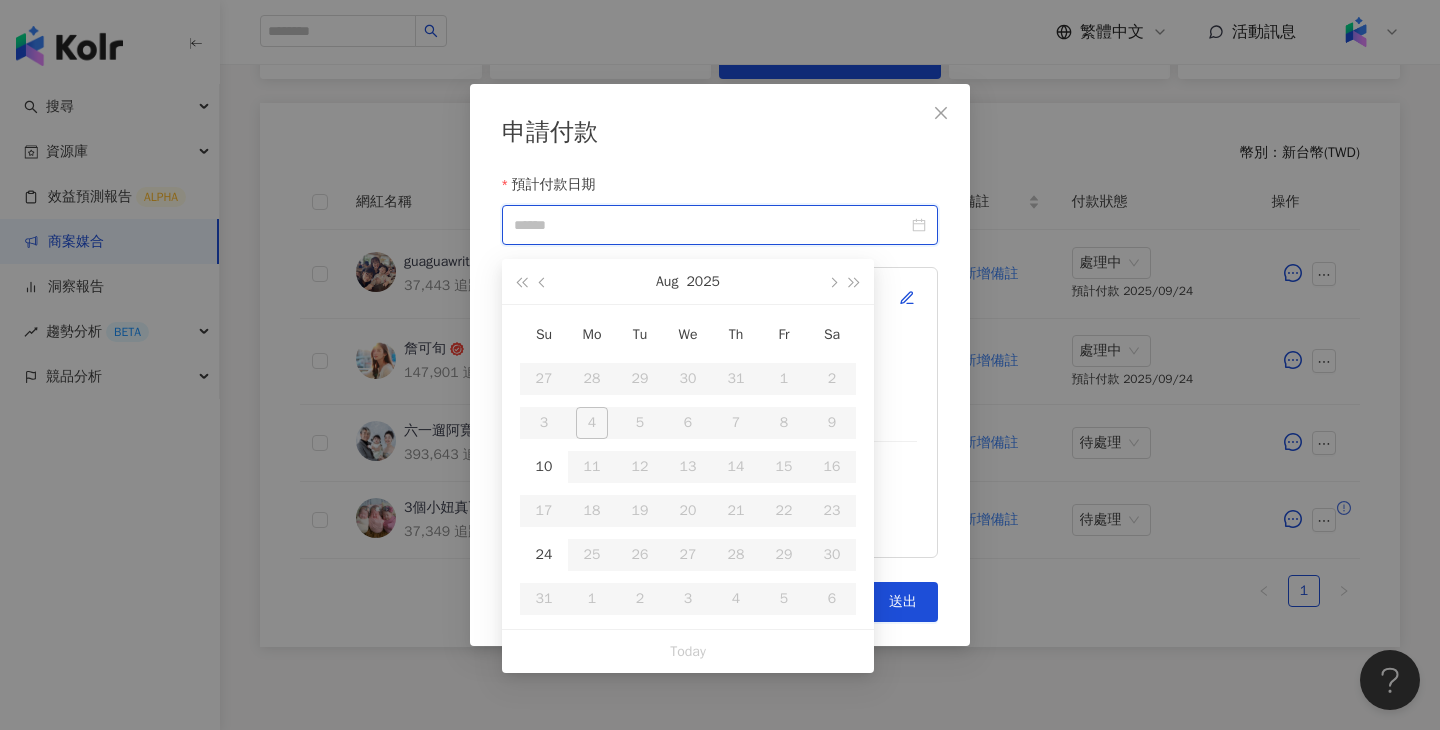 type on "**********" 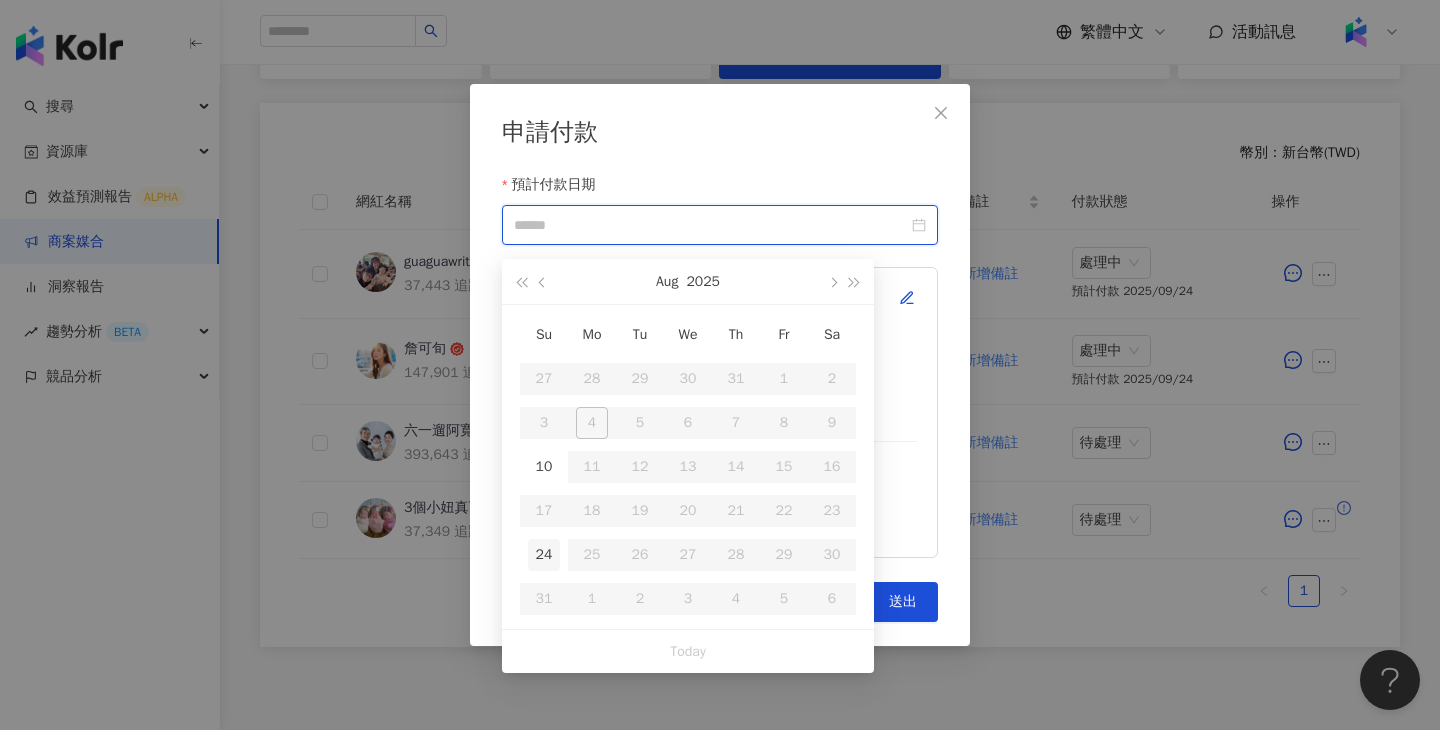 type on "**********" 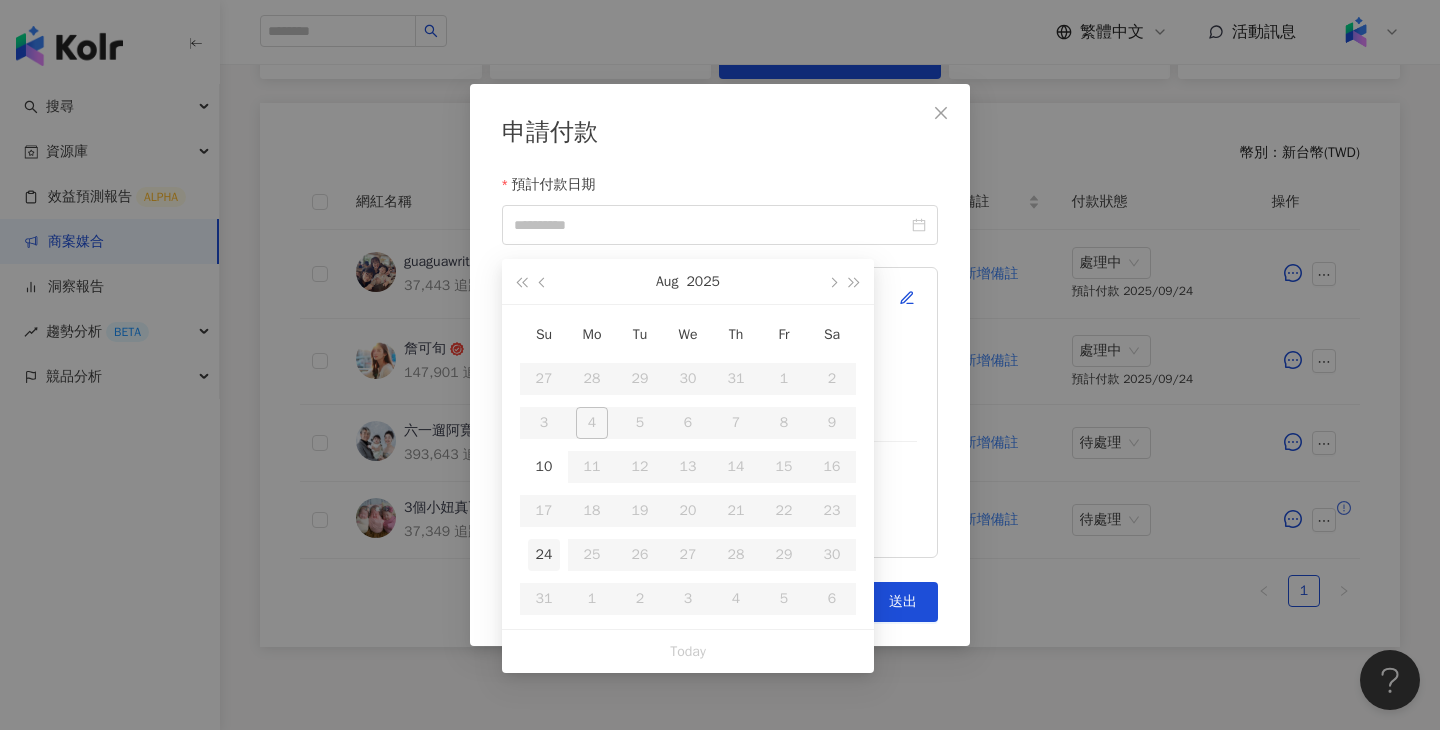 click on "24" at bounding box center [544, 555] 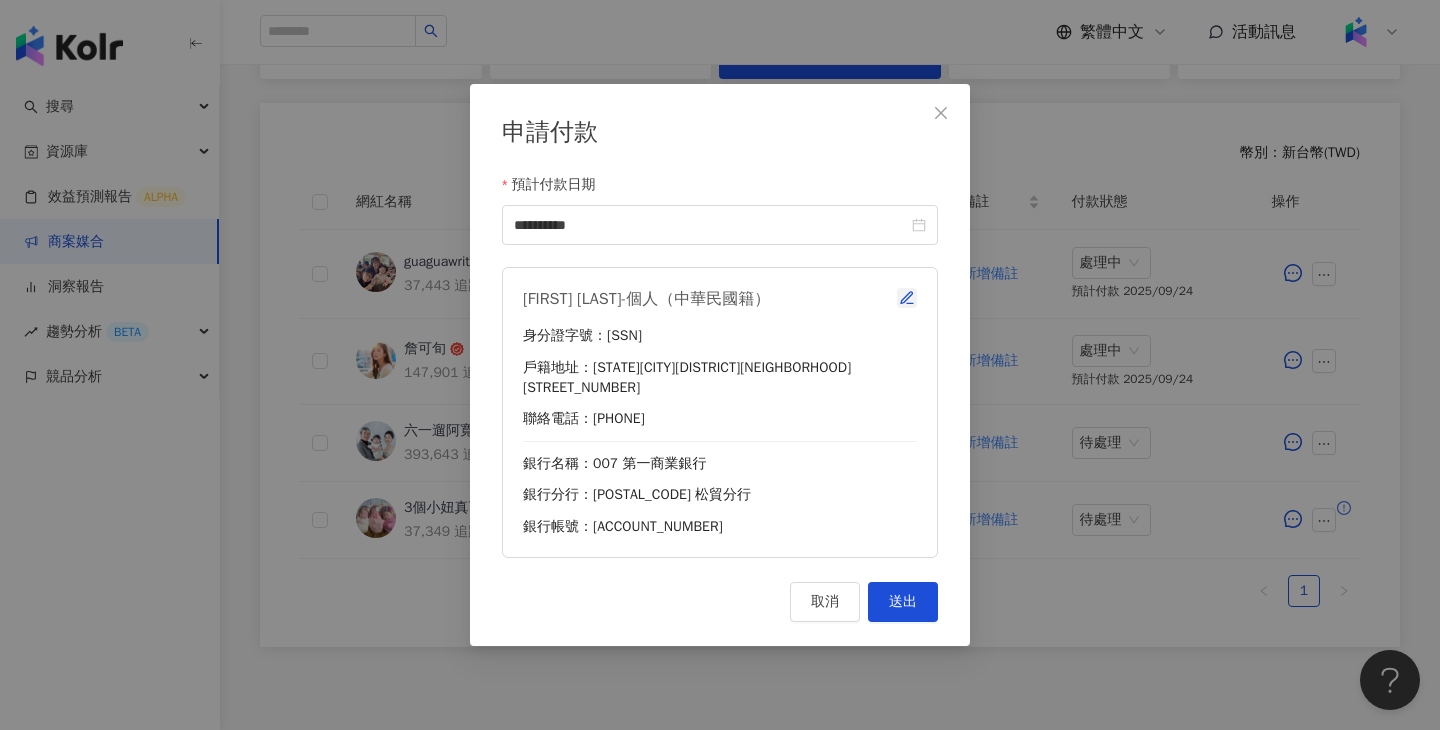 click 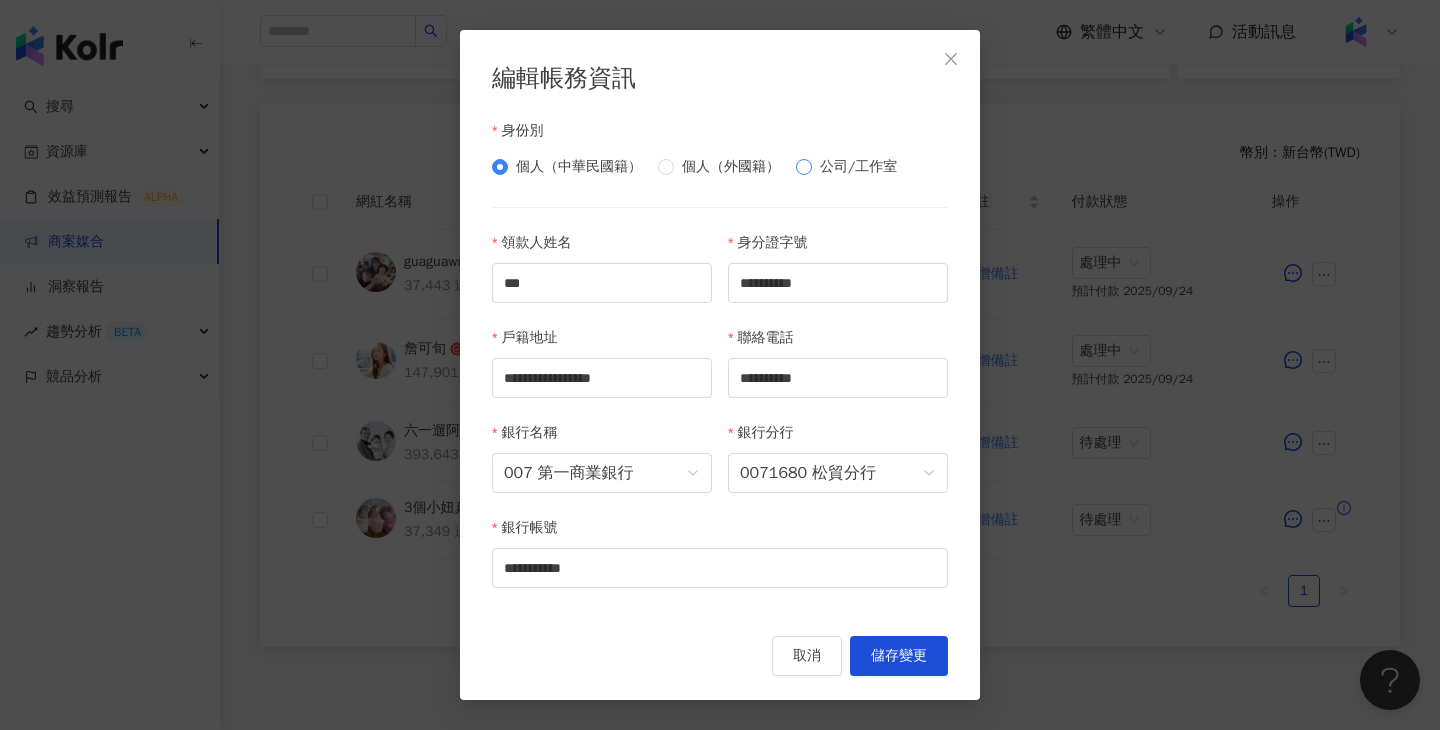 click on "公司/工作室" at bounding box center [858, 167] 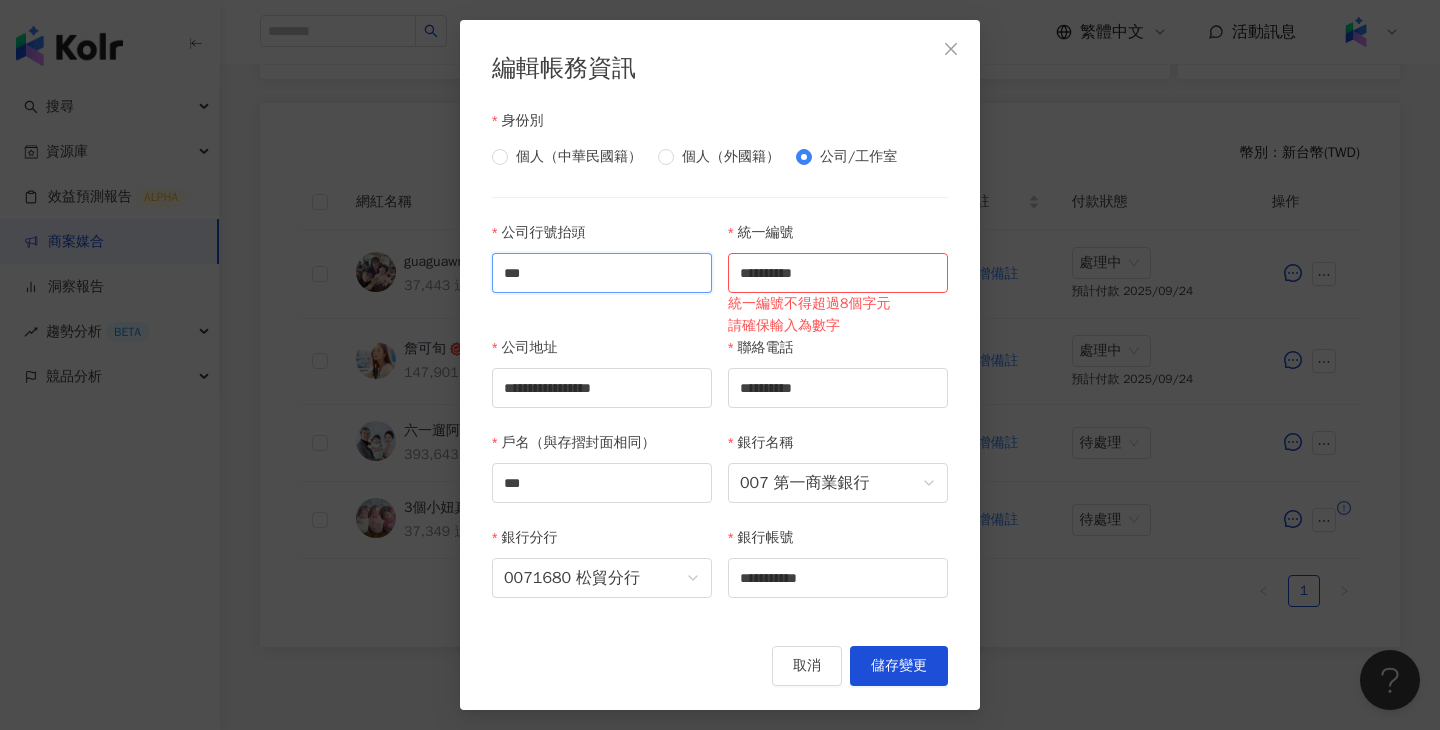 click on "***" at bounding box center [602, 273] 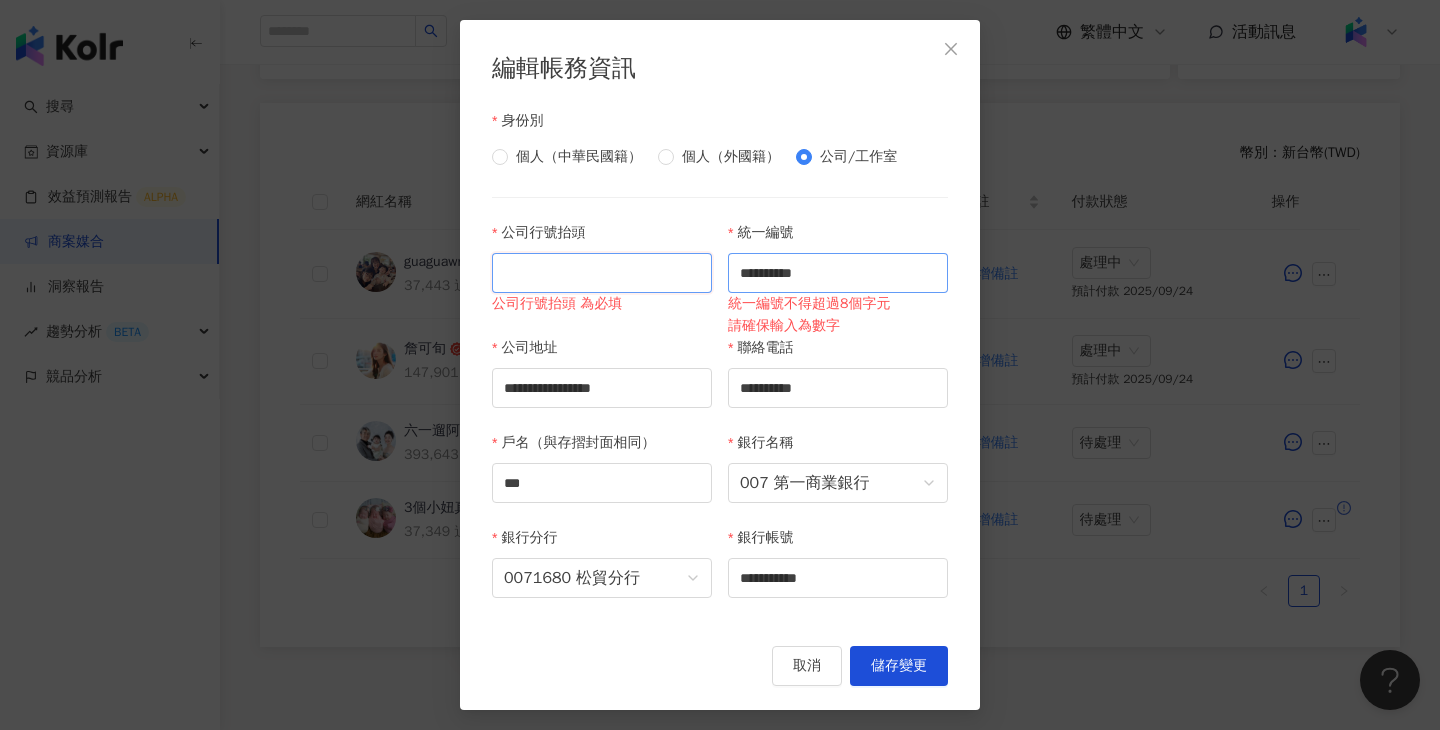 type 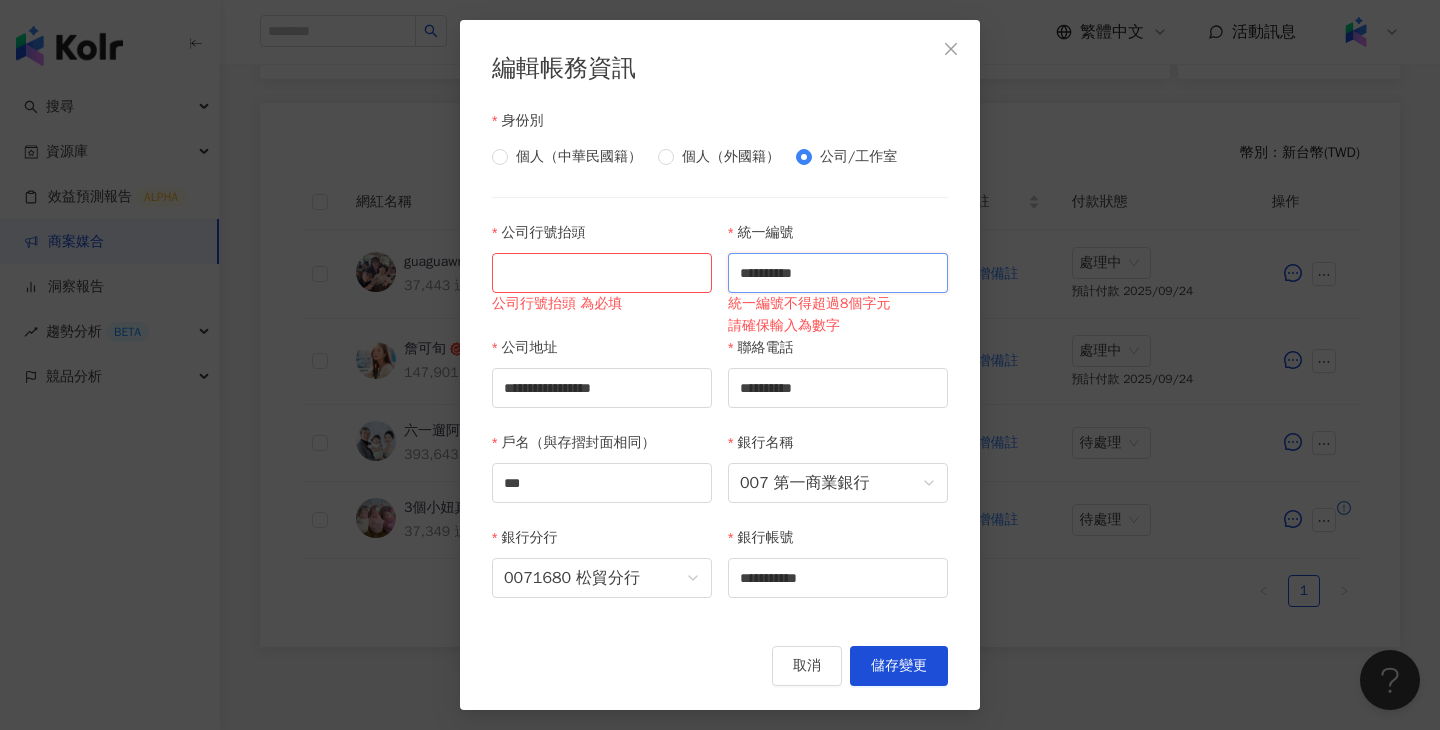 click on "**********" at bounding box center [838, 273] 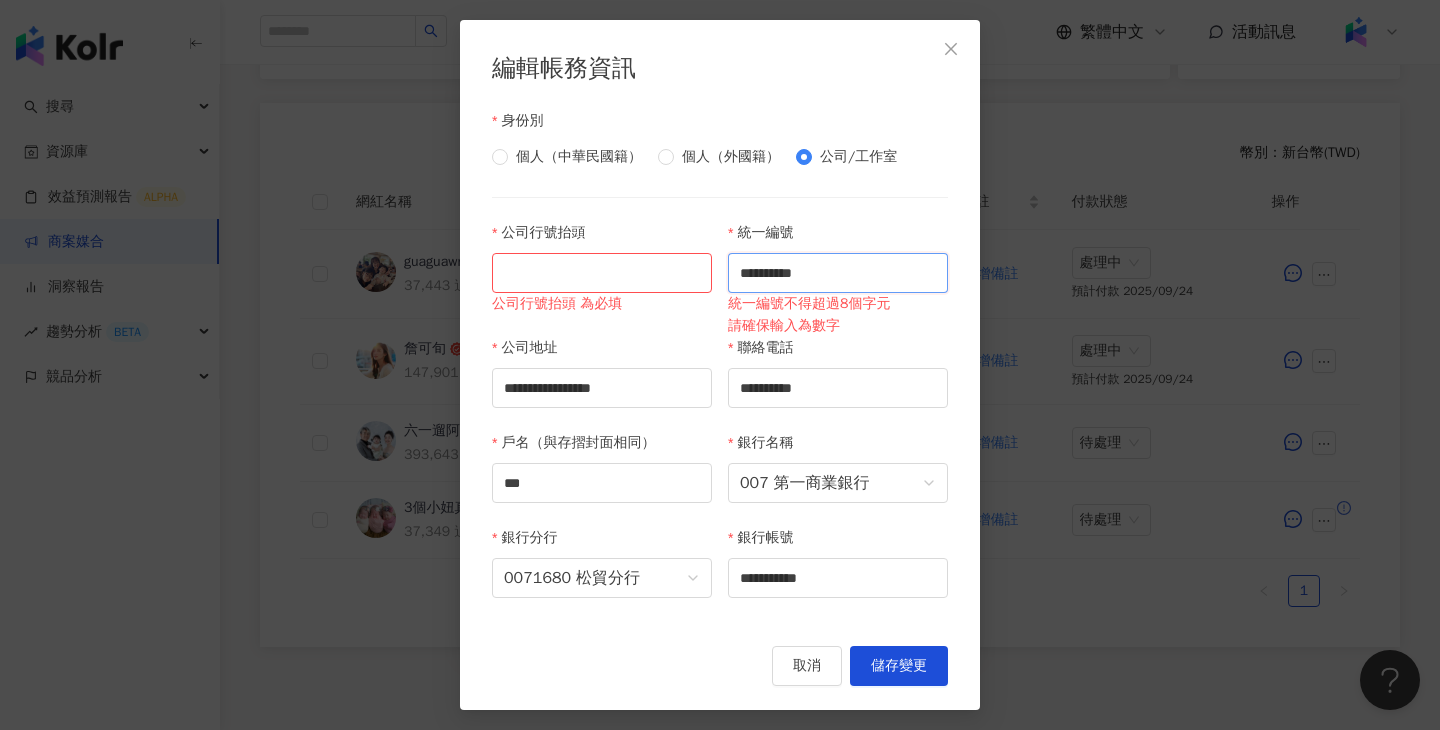 click on "**********" at bounding box center [838, 273] 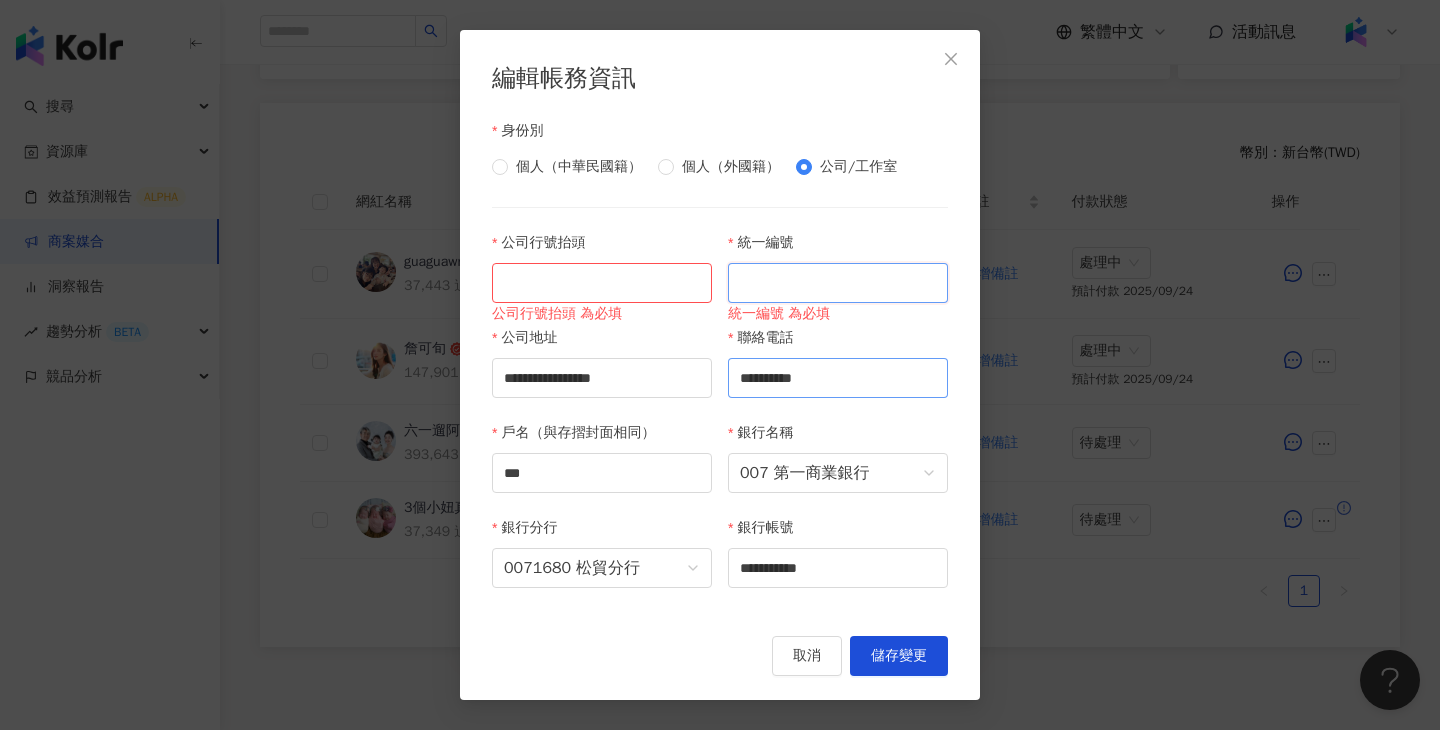 type 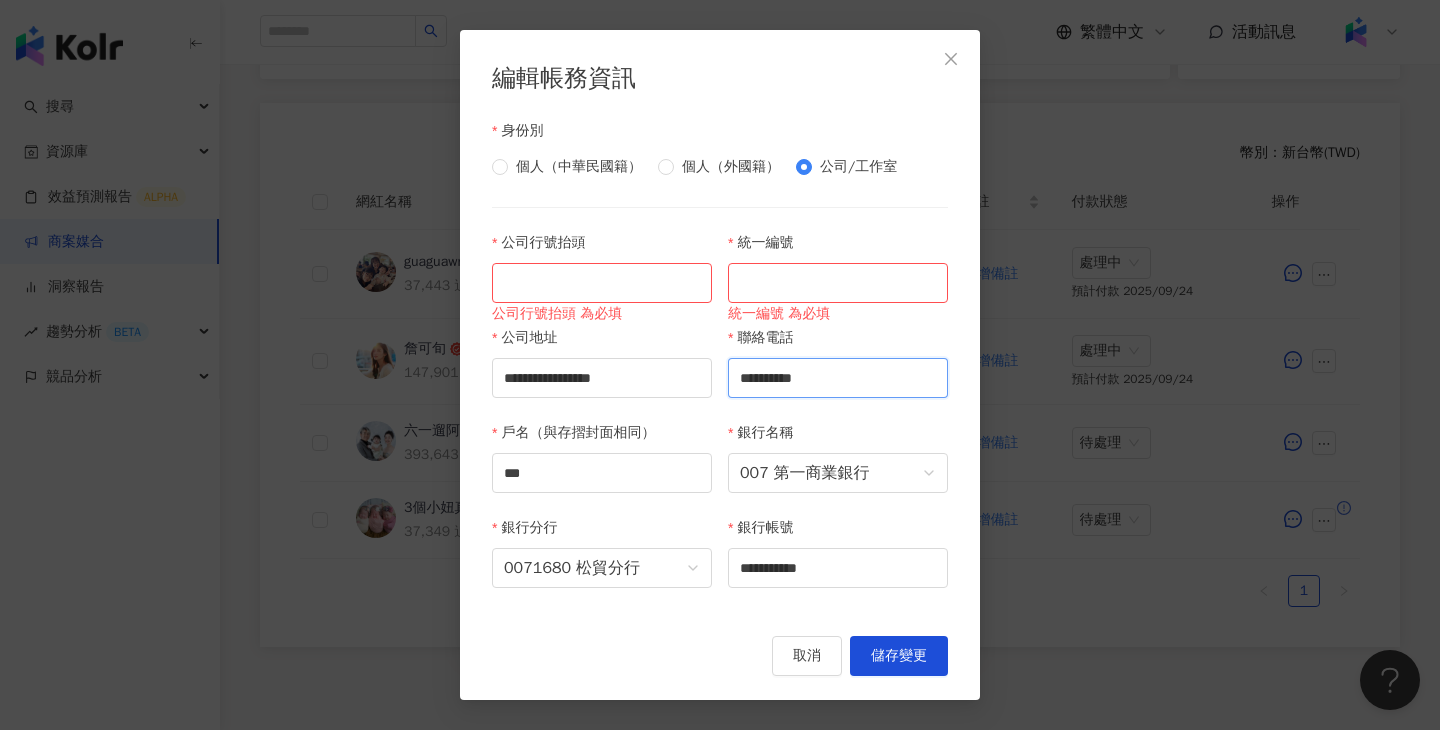 click on "**********" at bounding box center (838, 378) 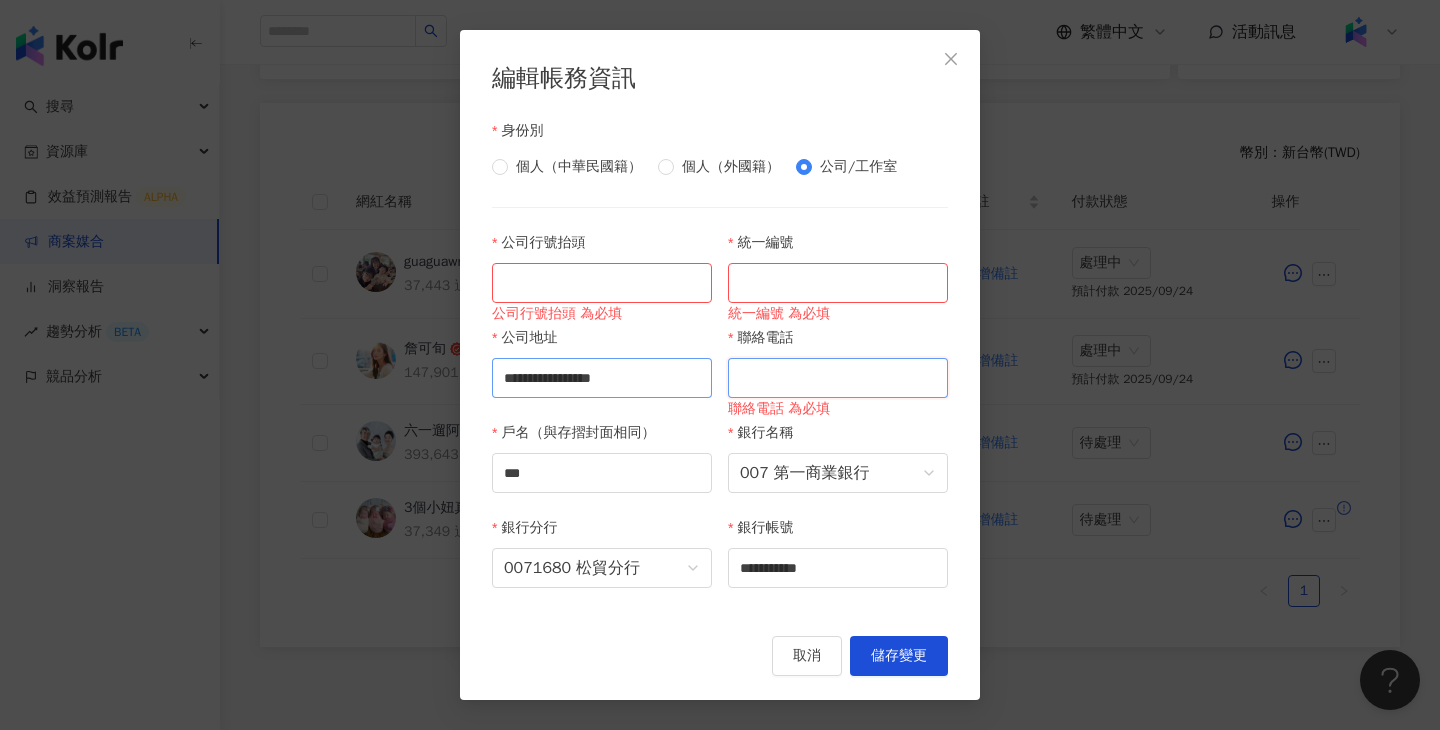 type 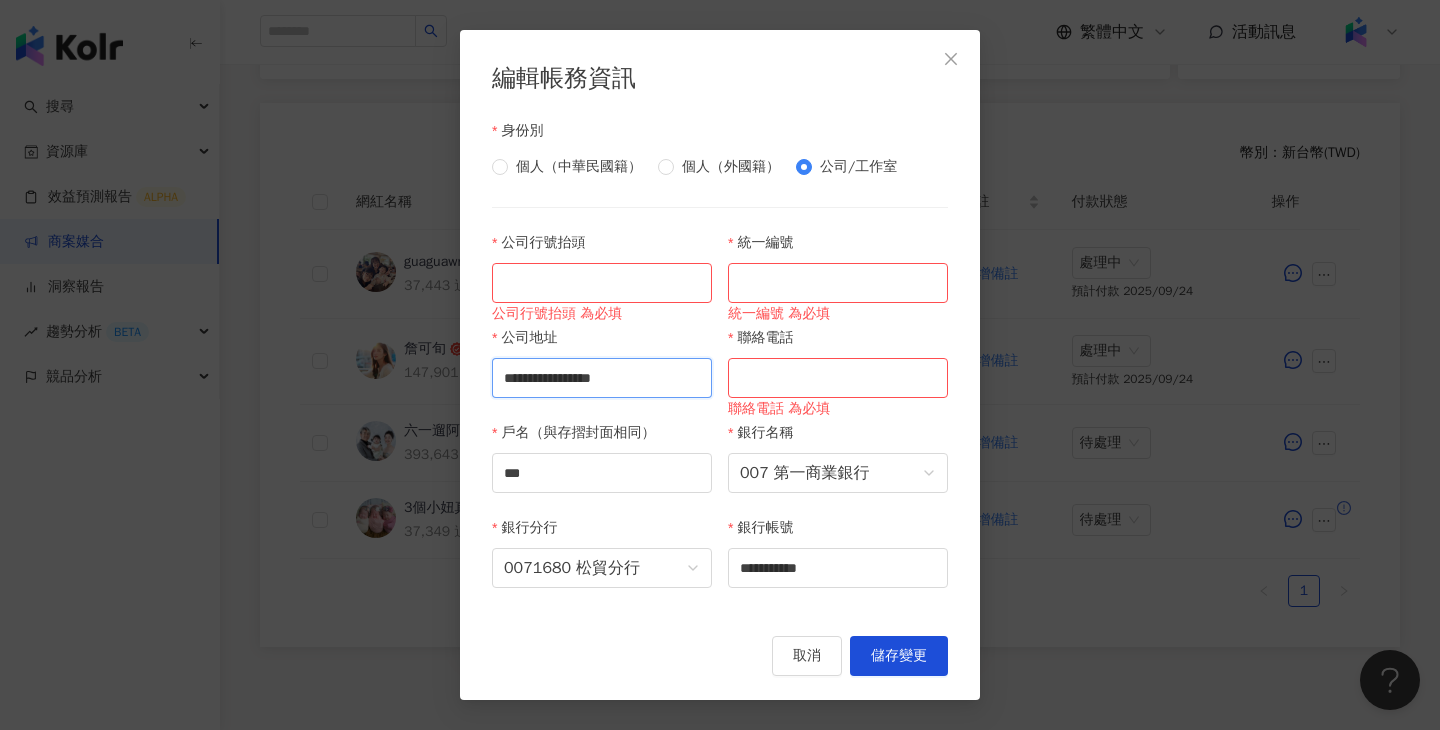 click on "**********" at bounding box center (602, 378) 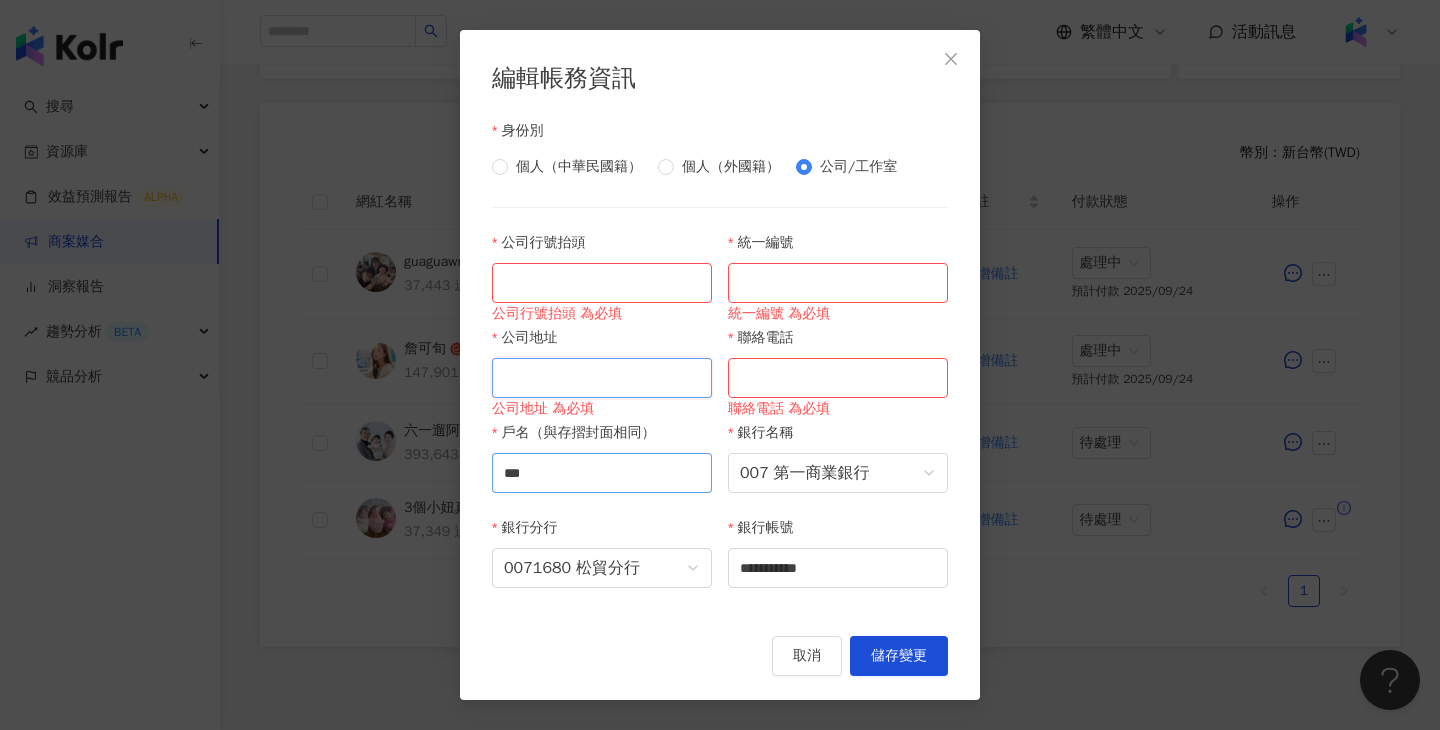 type 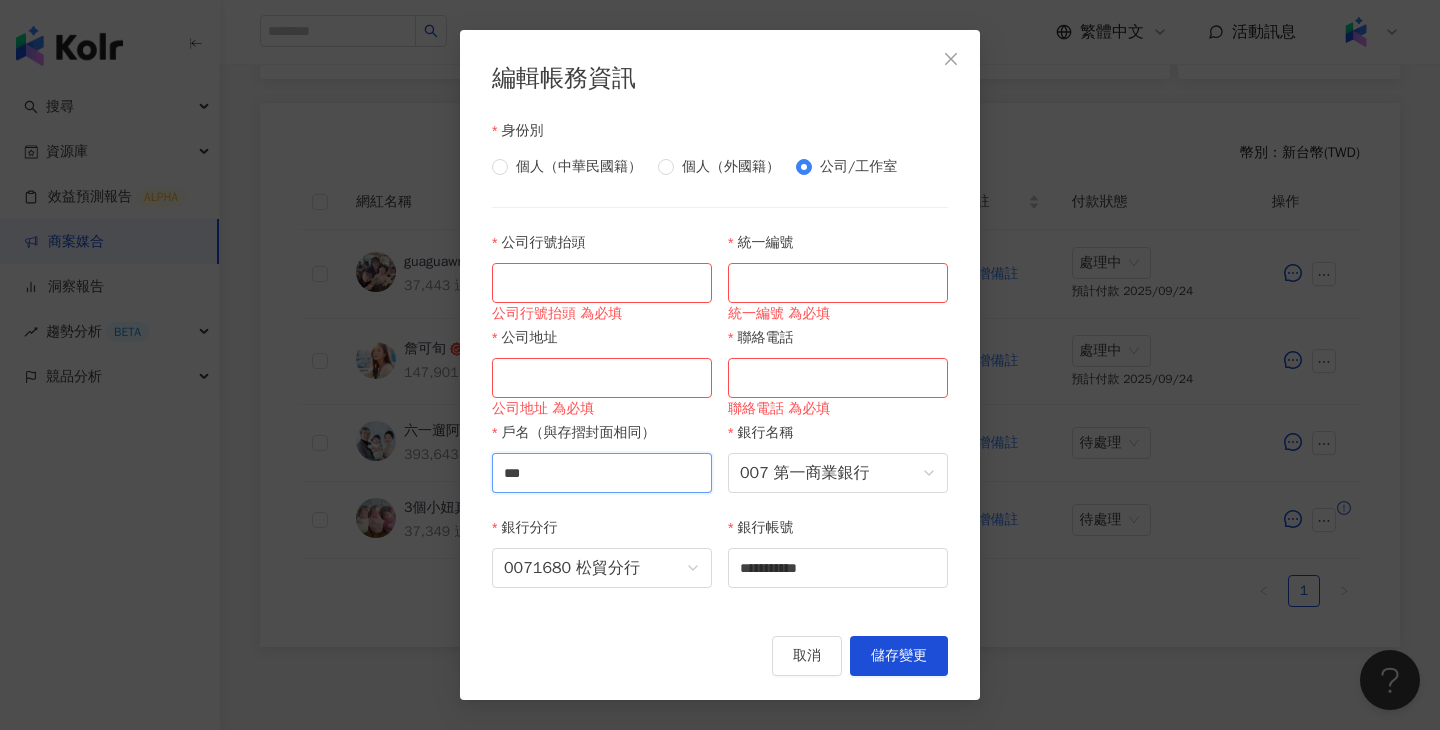 click on "***" at bounding box center (602, 473) 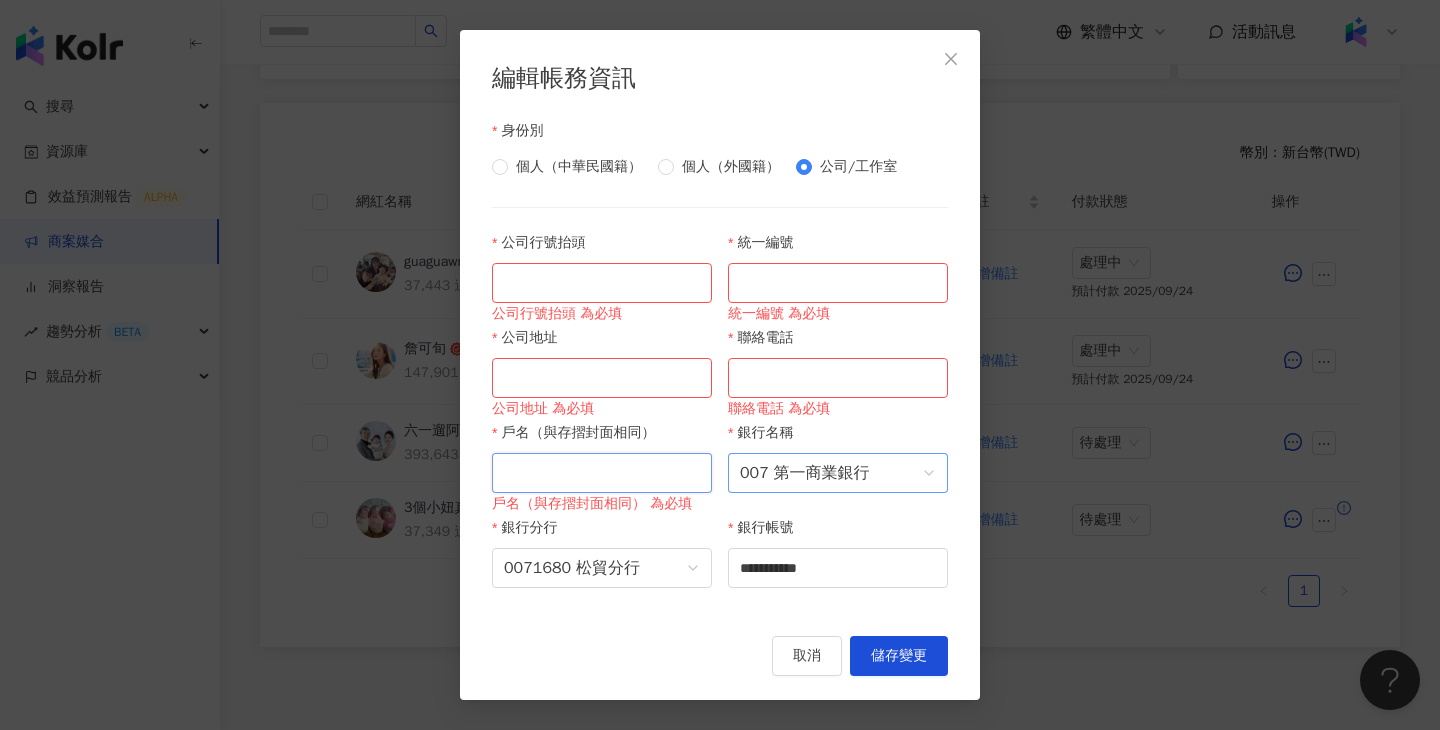 click on "007 第一商業銀行" at bounding box center (838, 473) 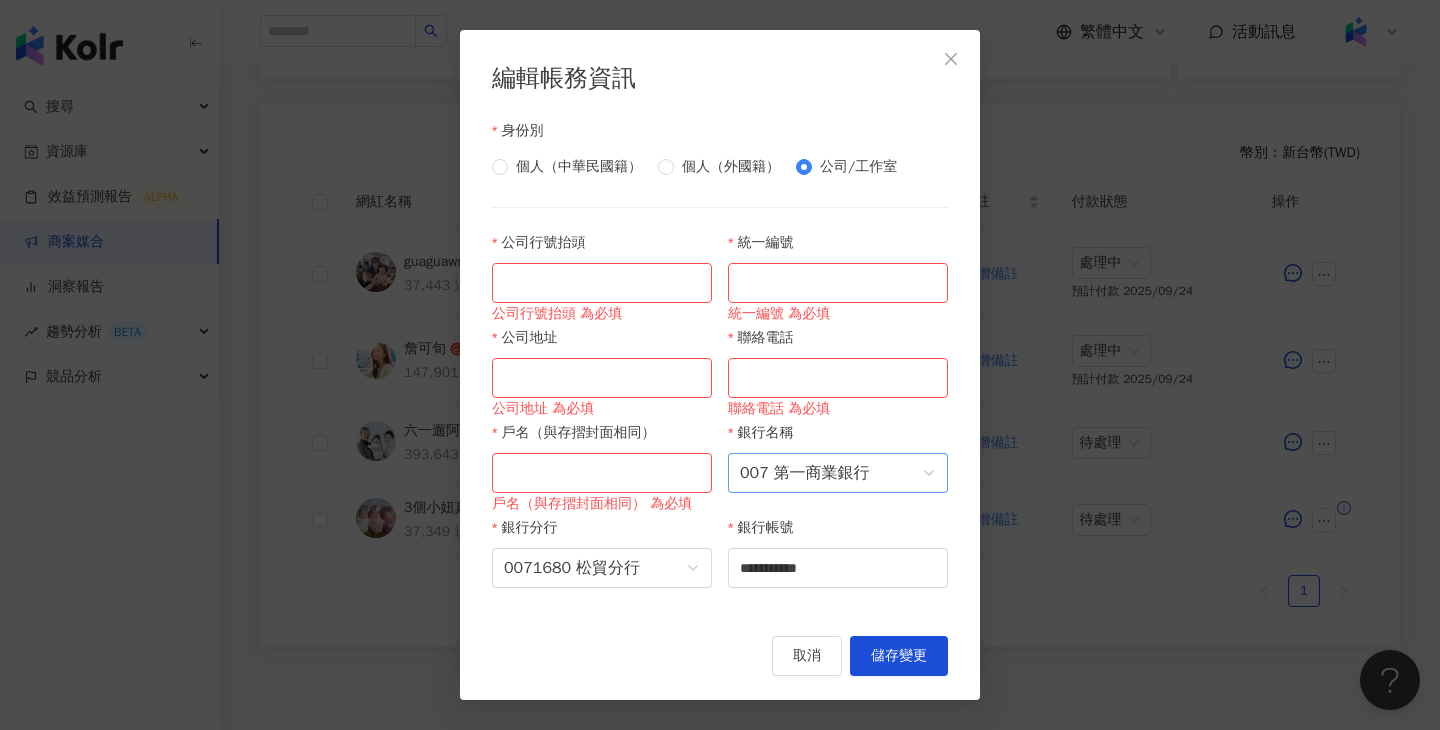 click on "007 第一商業銀行" at bounding box center [838, 473] 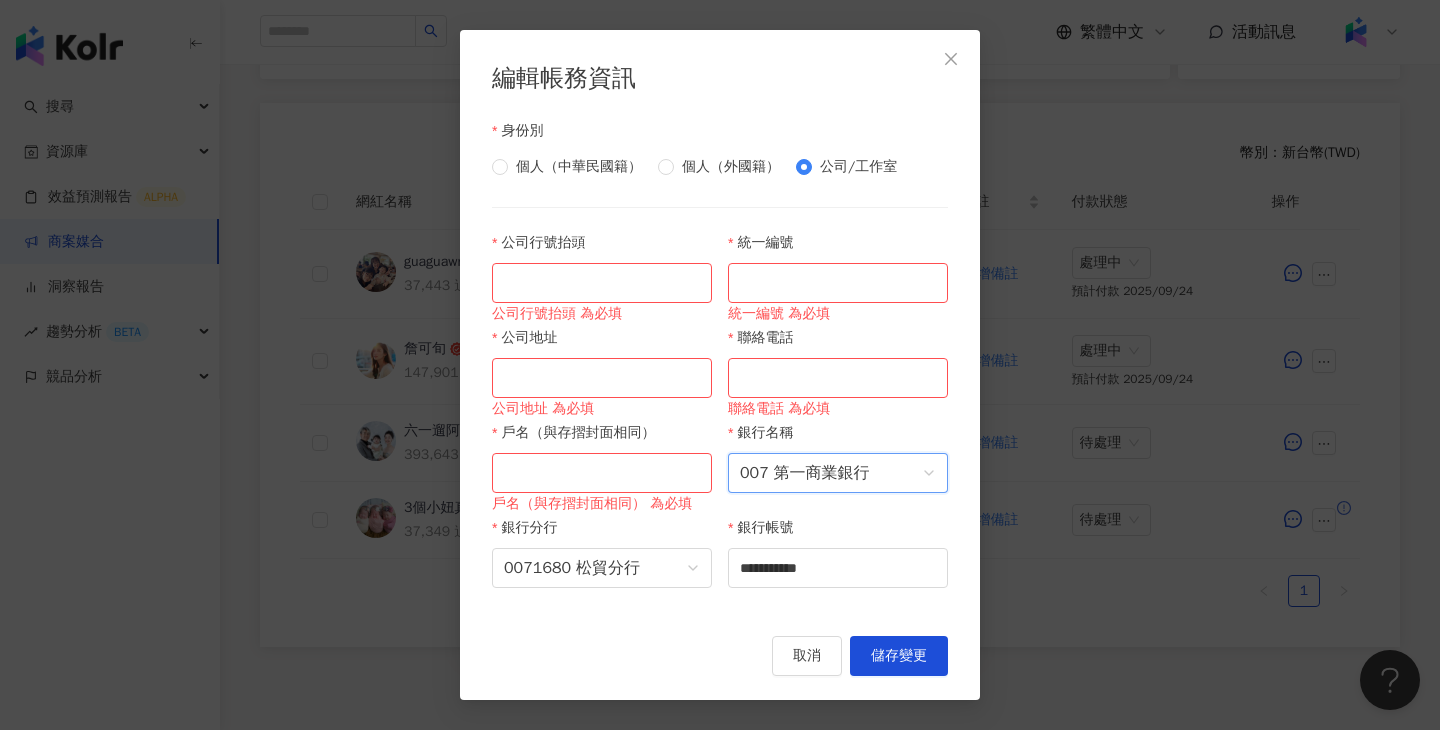 click on "007 第一商業銀行" at bounding box center (838, 473) 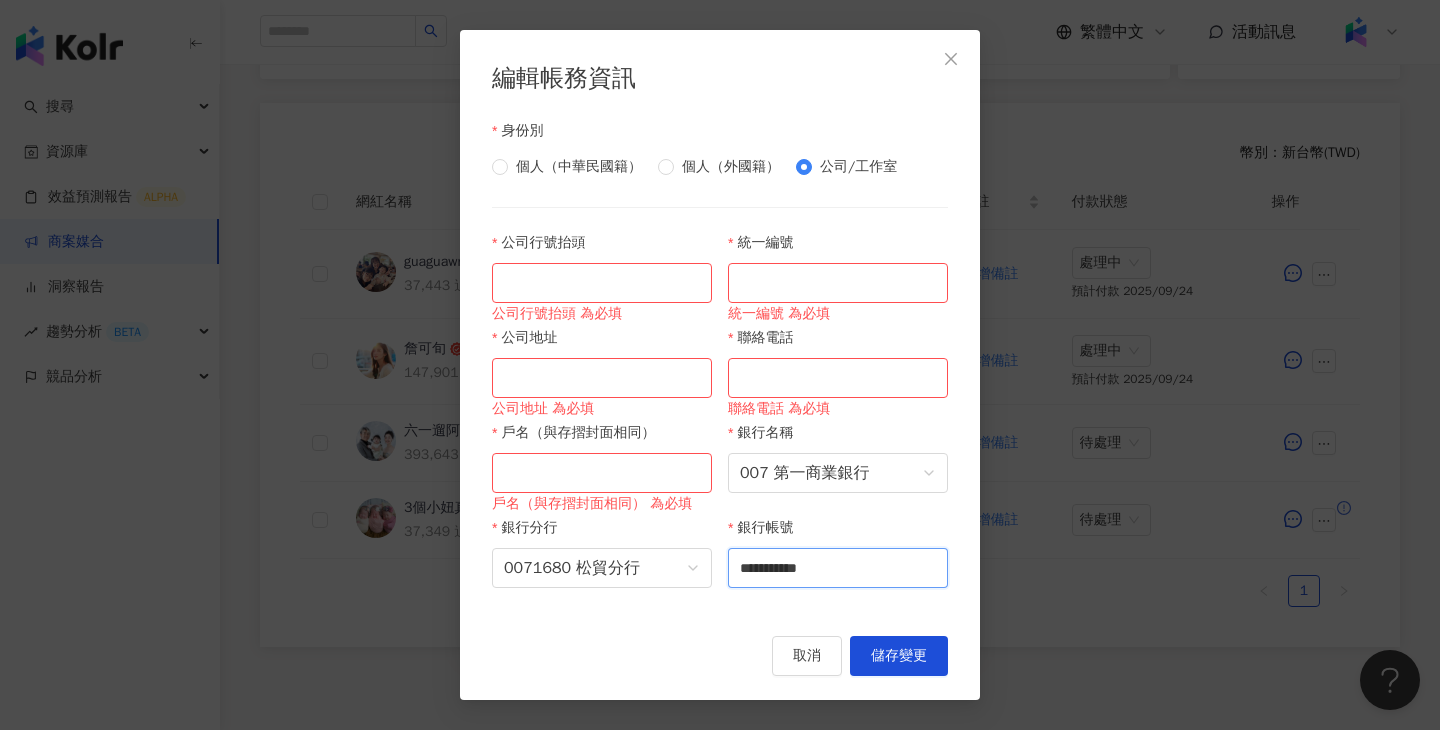 click on "**********" at bounding box center [838, 568] 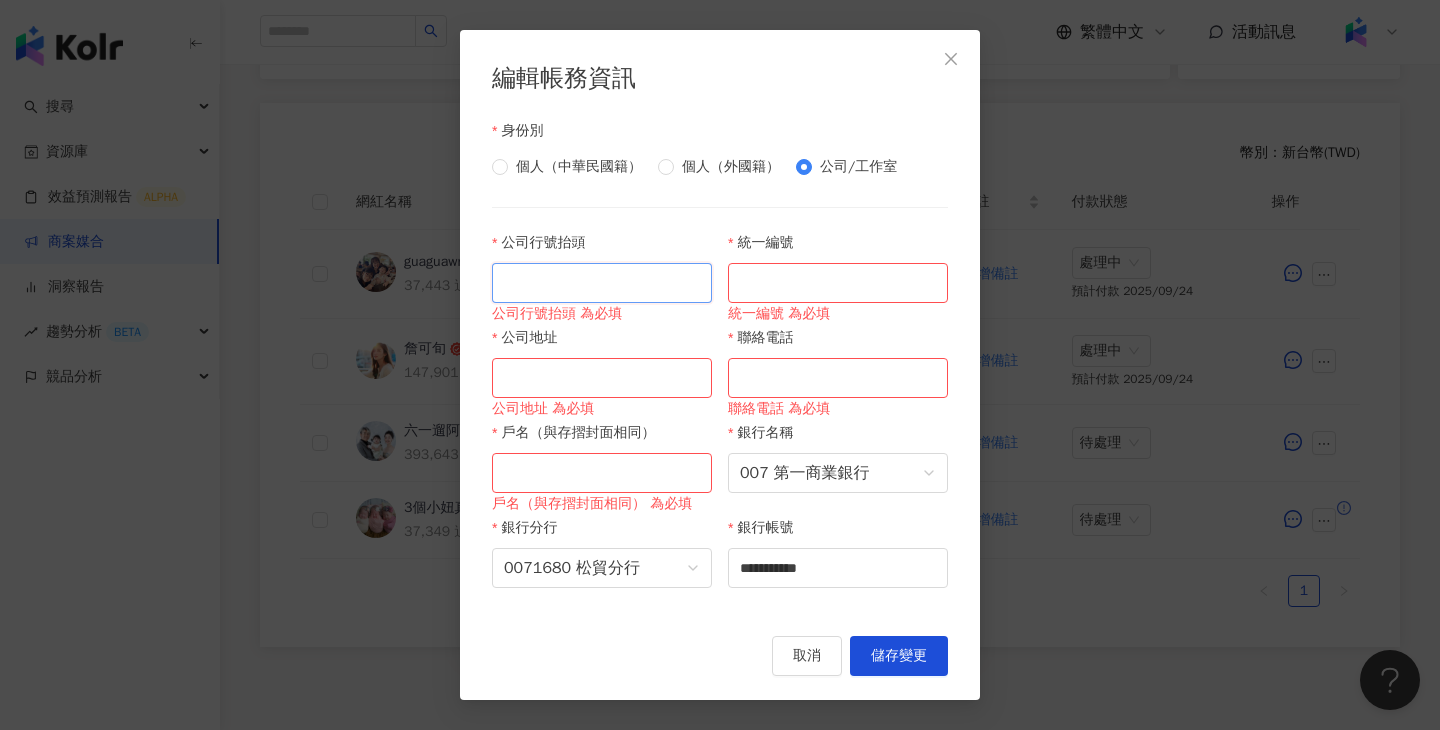 click on "公司行號抬頭" at bounding box center [602, 283] 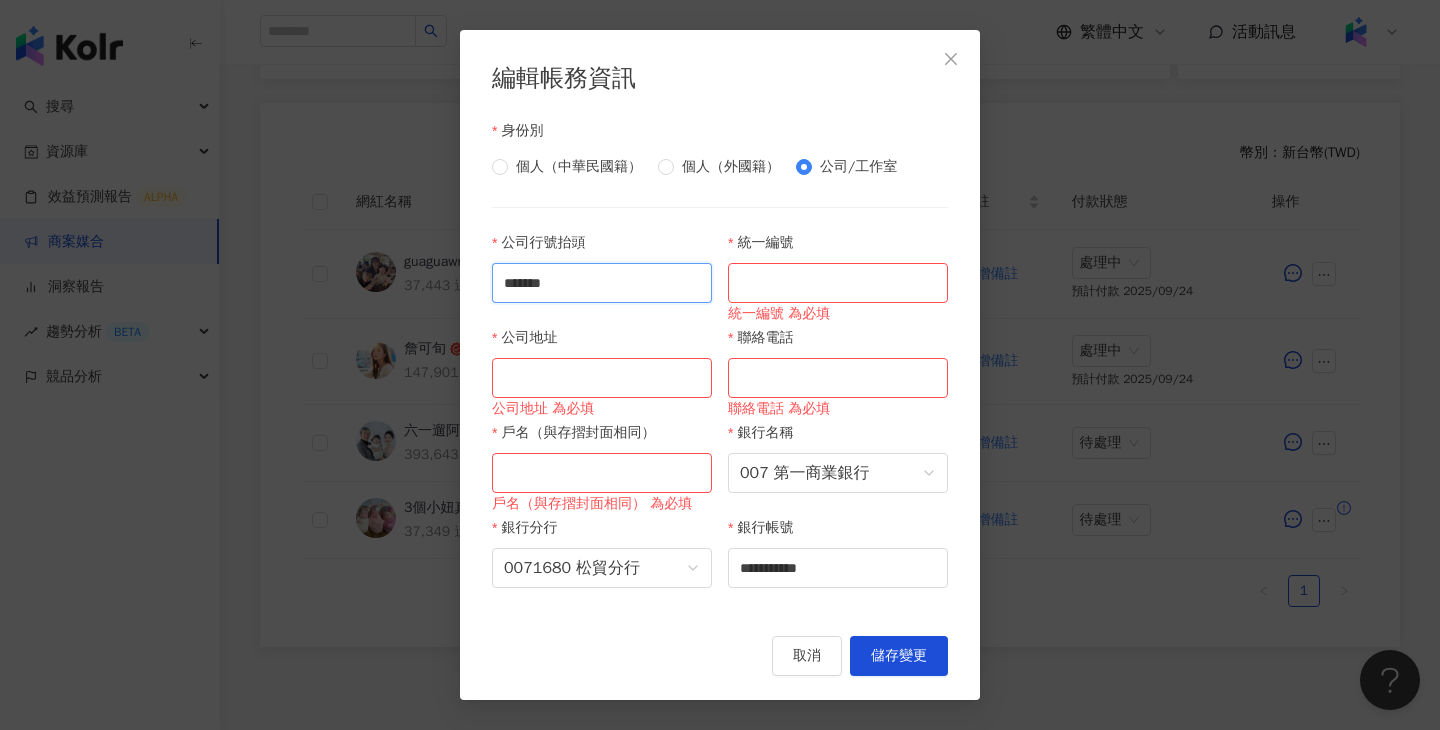 type on "*******" 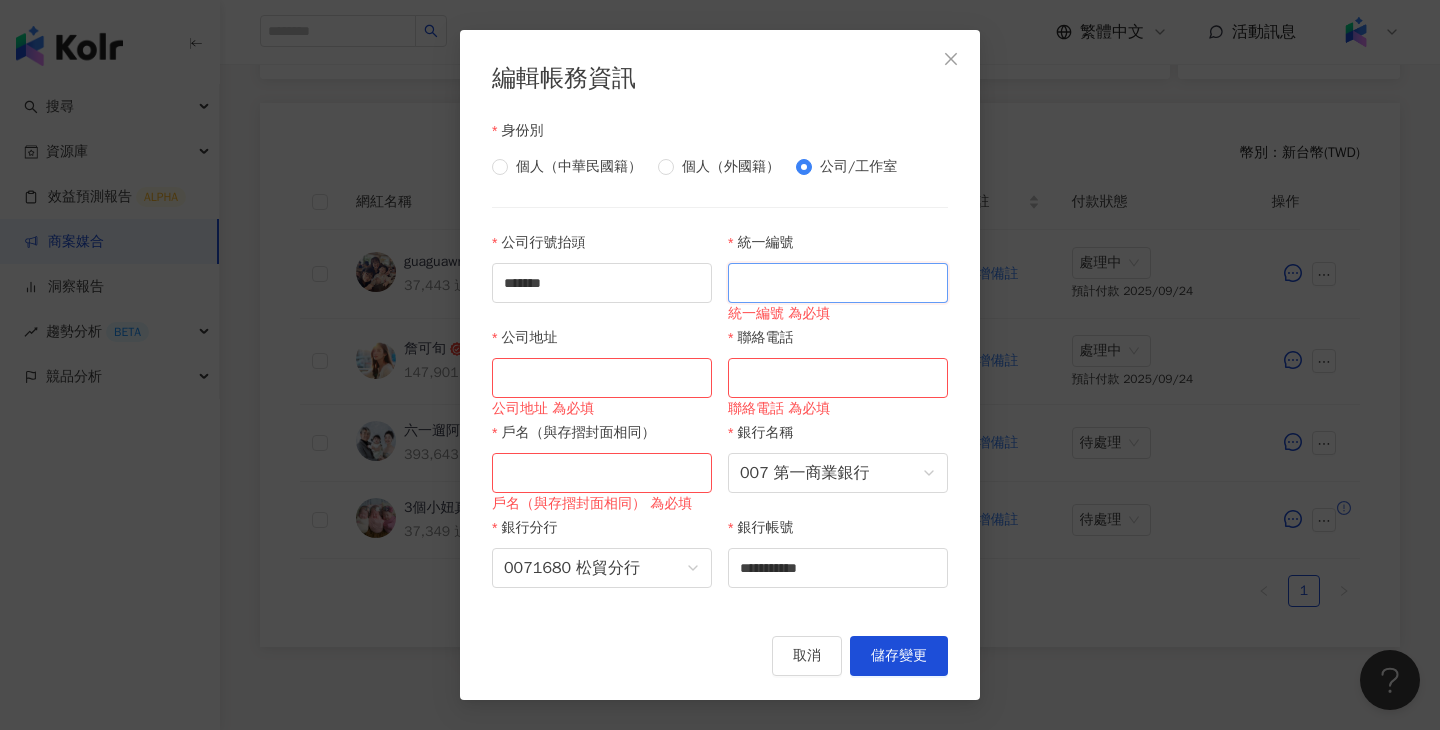 click on "統一編號" at bounding box center (838, 283) 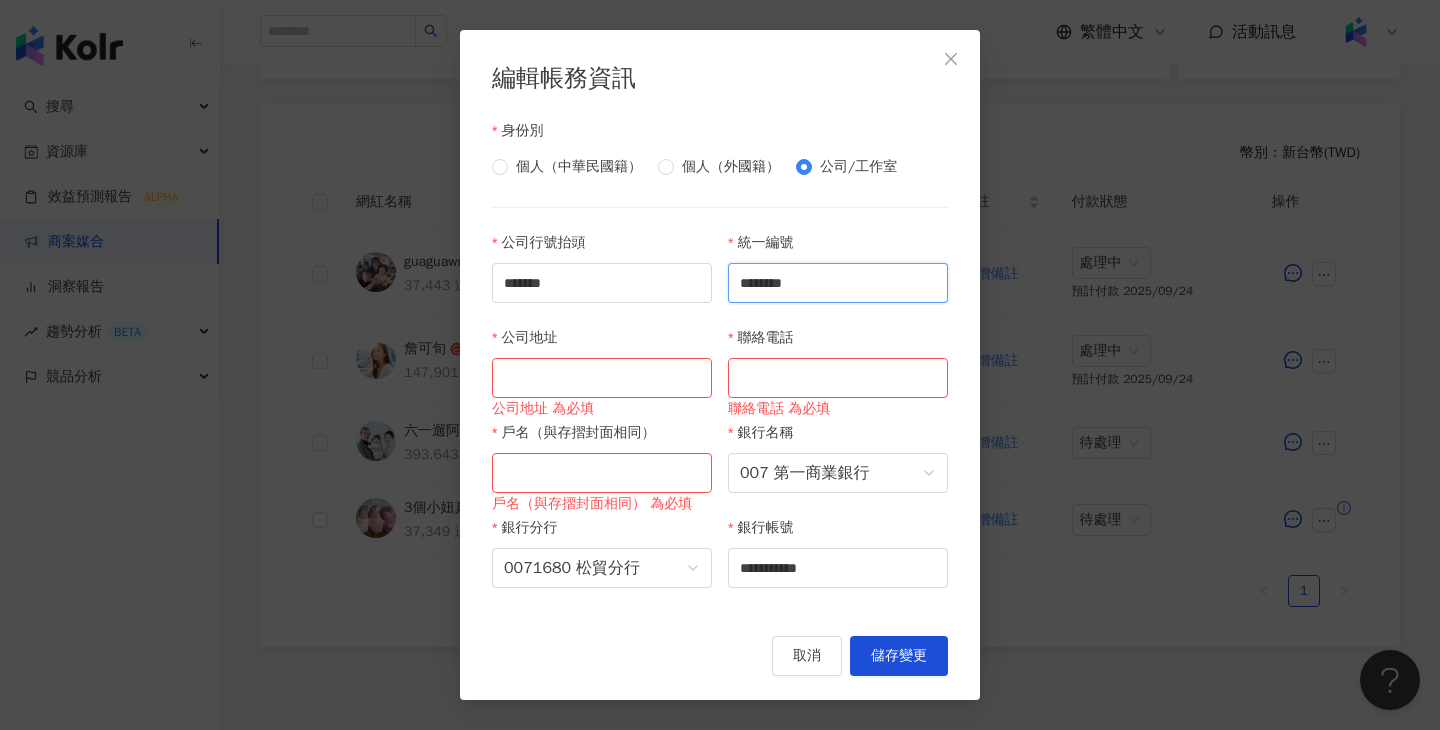 type on "********" 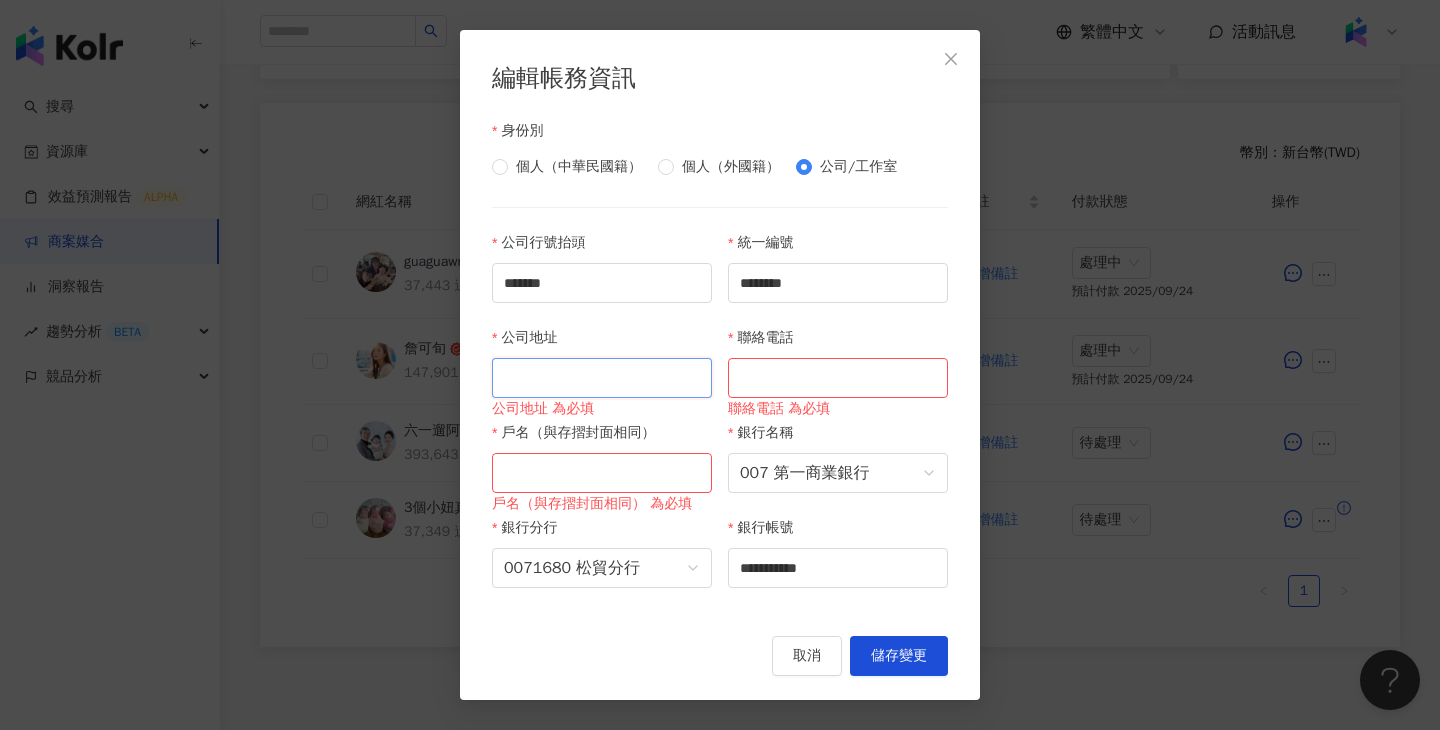 click on "公司地址" at bounding box center (602, 378) 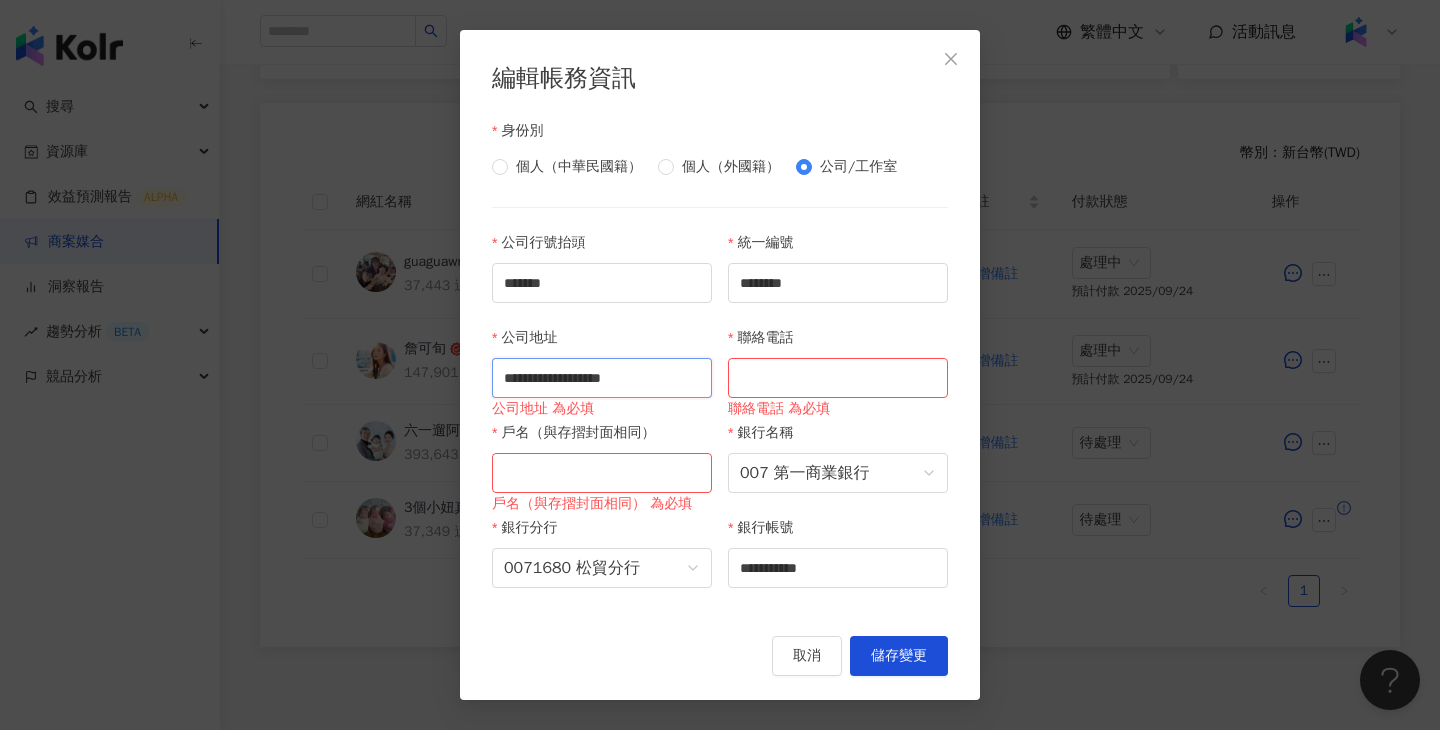 scroll, scrollTop: 0, scrollLeft: 41, axis: horizontal 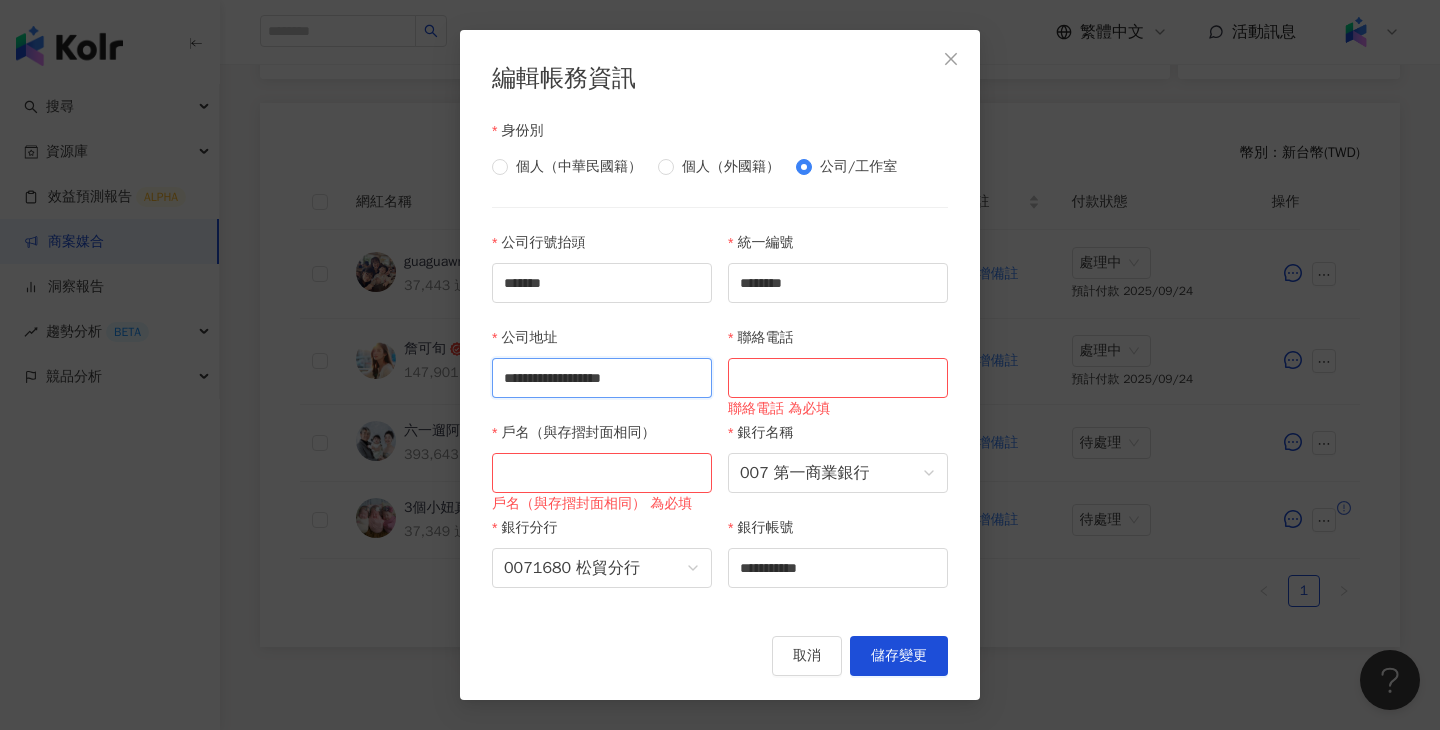 click on "**********" at bounding box center [602, 378] 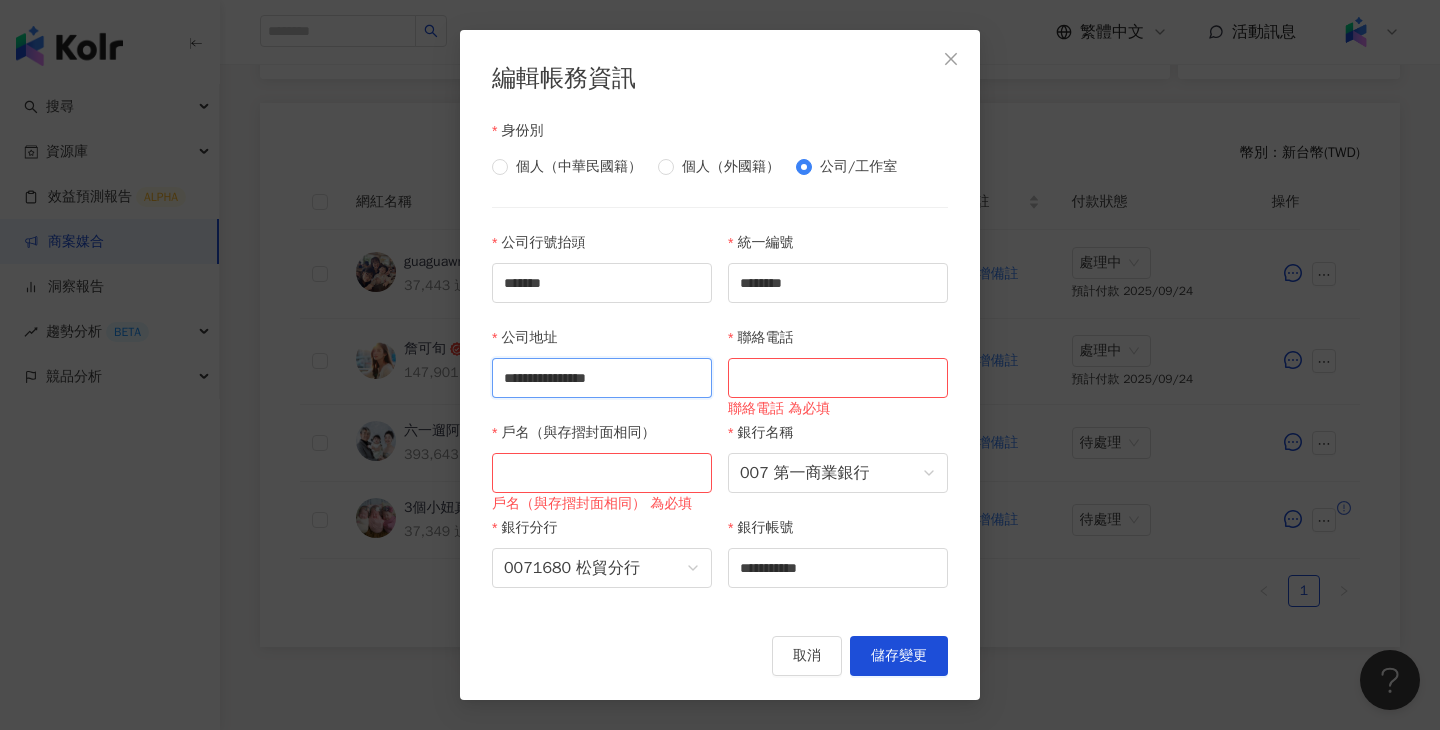 scroll, scrollTop: 0, scrollLeft: 0, axis: both 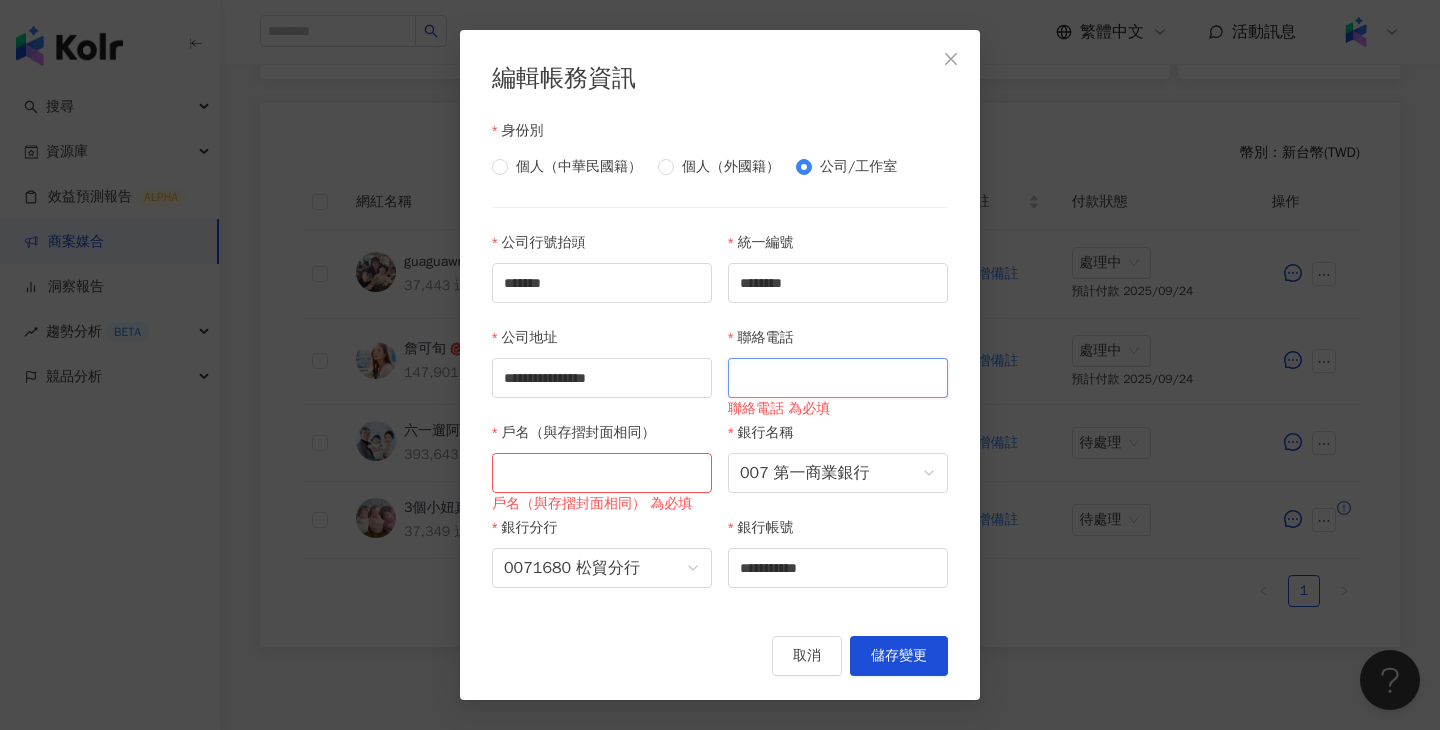 click on "聯絡電話" at bounding box center [838, 378] 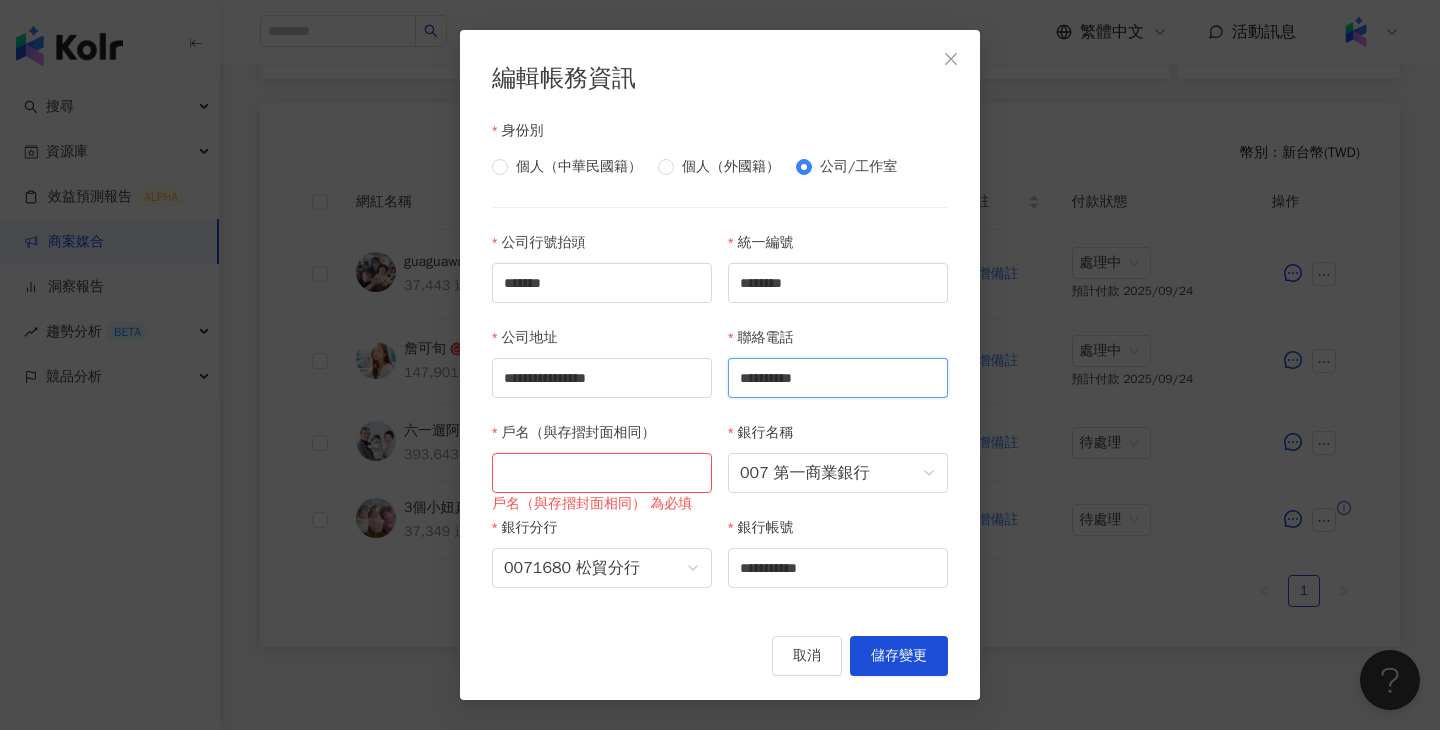 type on "**********" 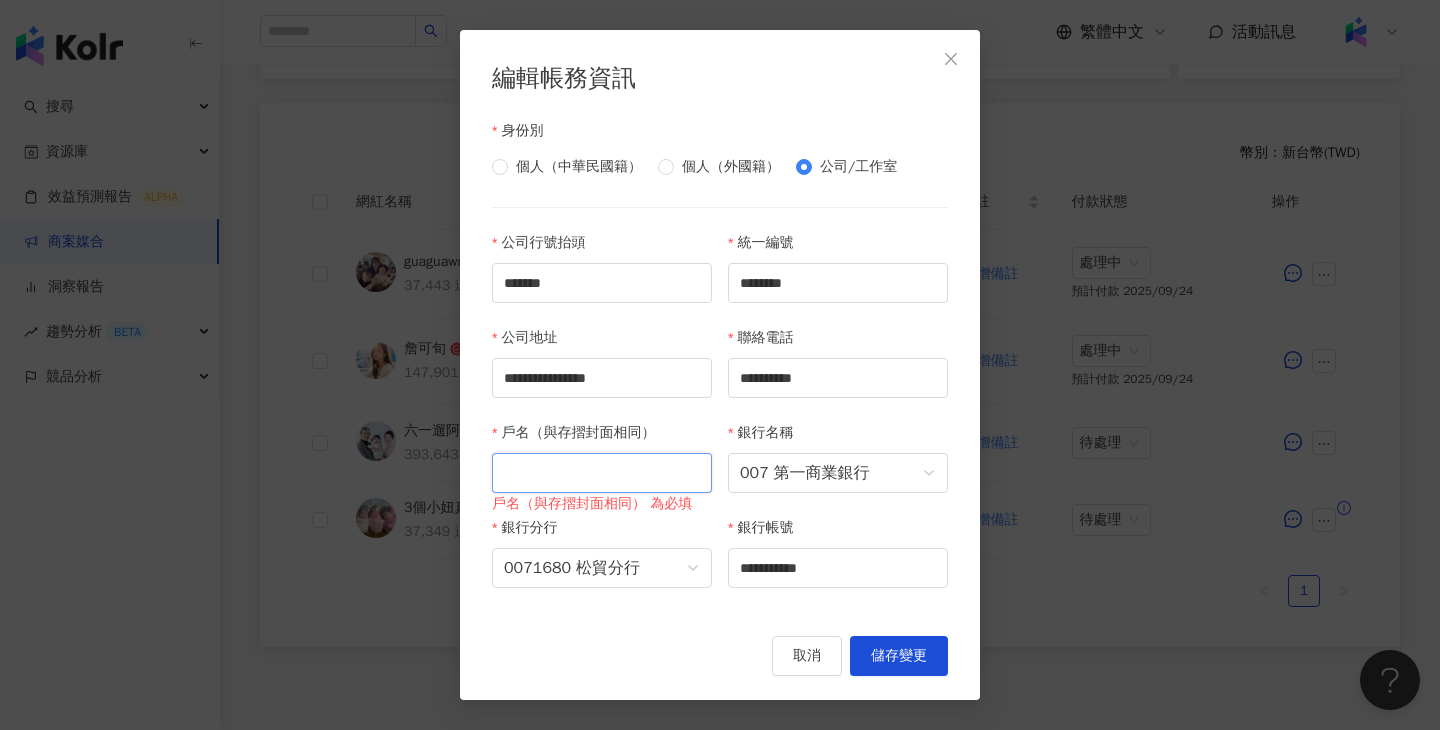 click on "戶名（與存摺封面相同）" at bounding box center [602, 473] 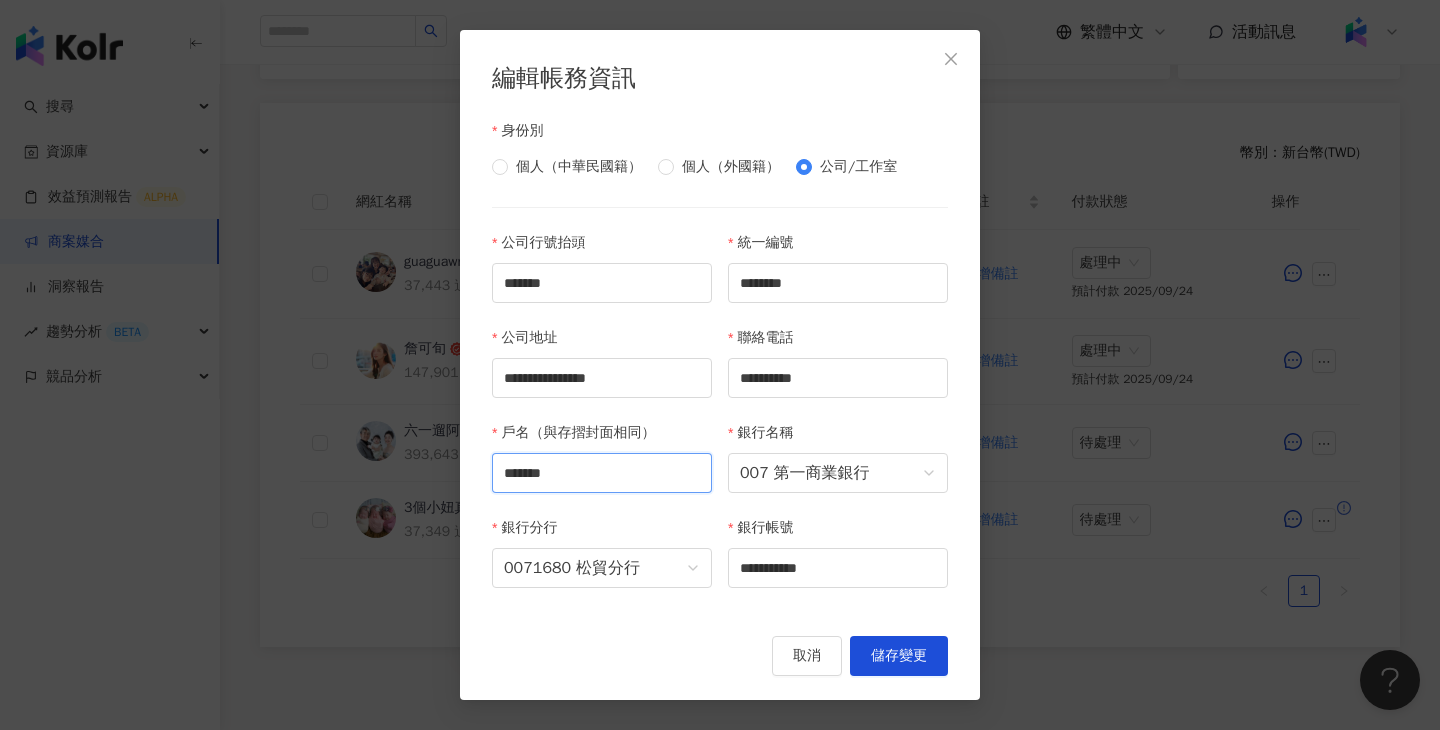 type on "*******" 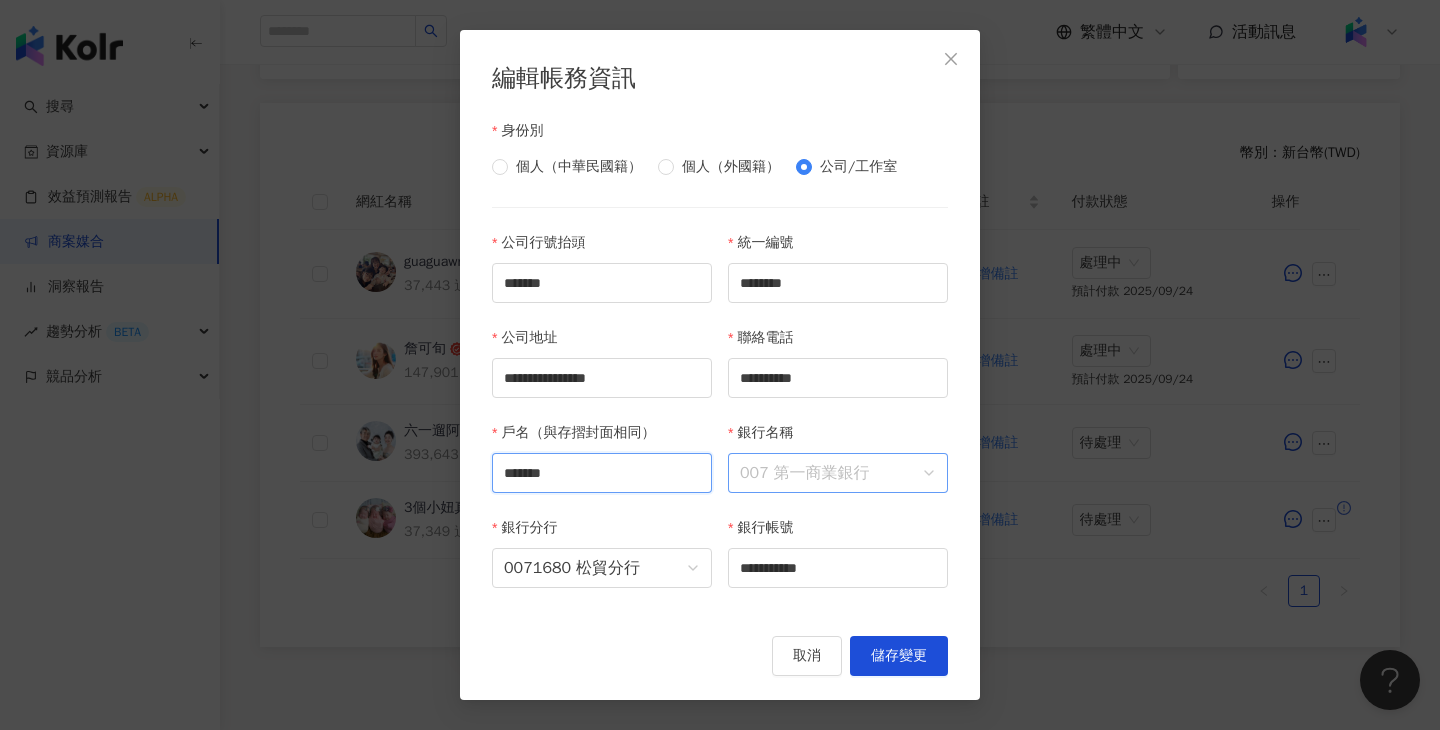 click on "007 第一商業銀行" at bounding box center (838, 473) 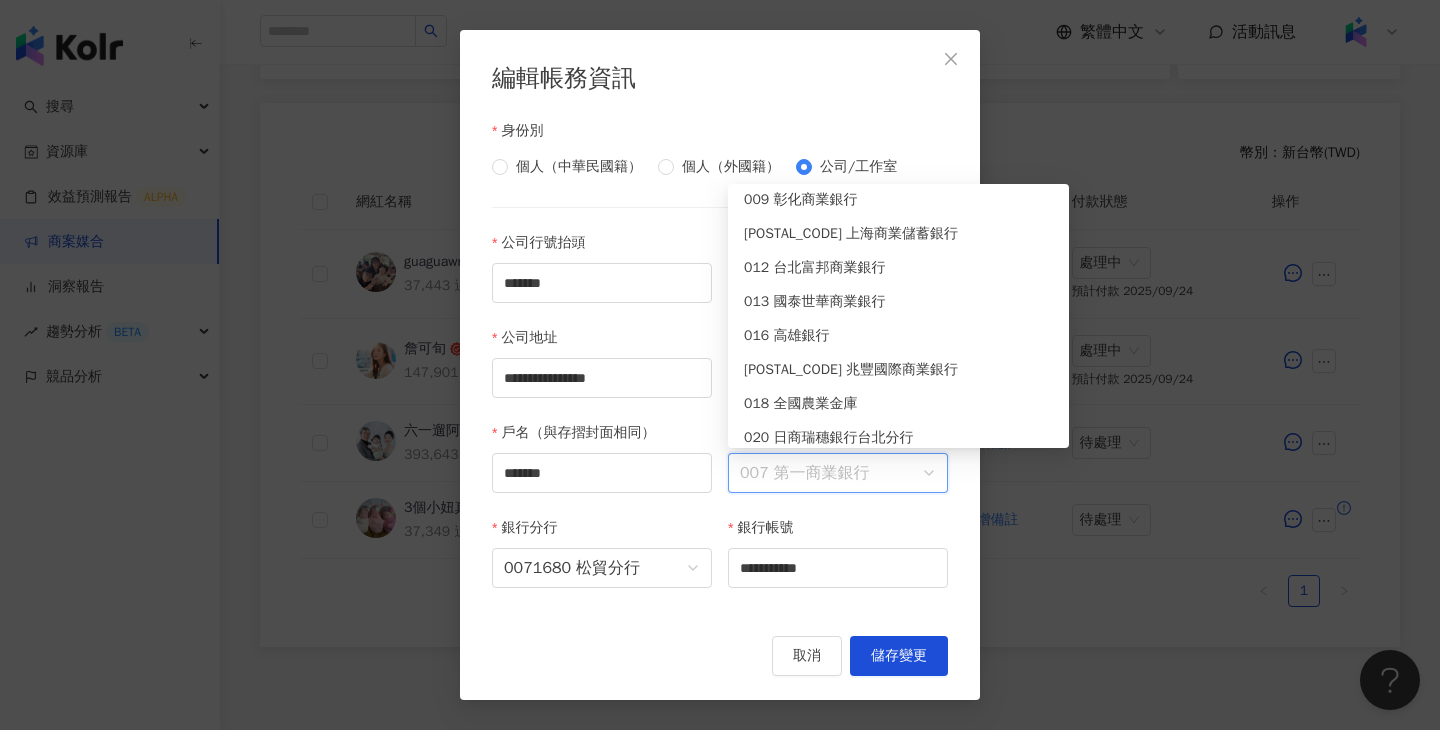 scroll, scrollTop: 220, scrollLeft: 0, axis: vertical 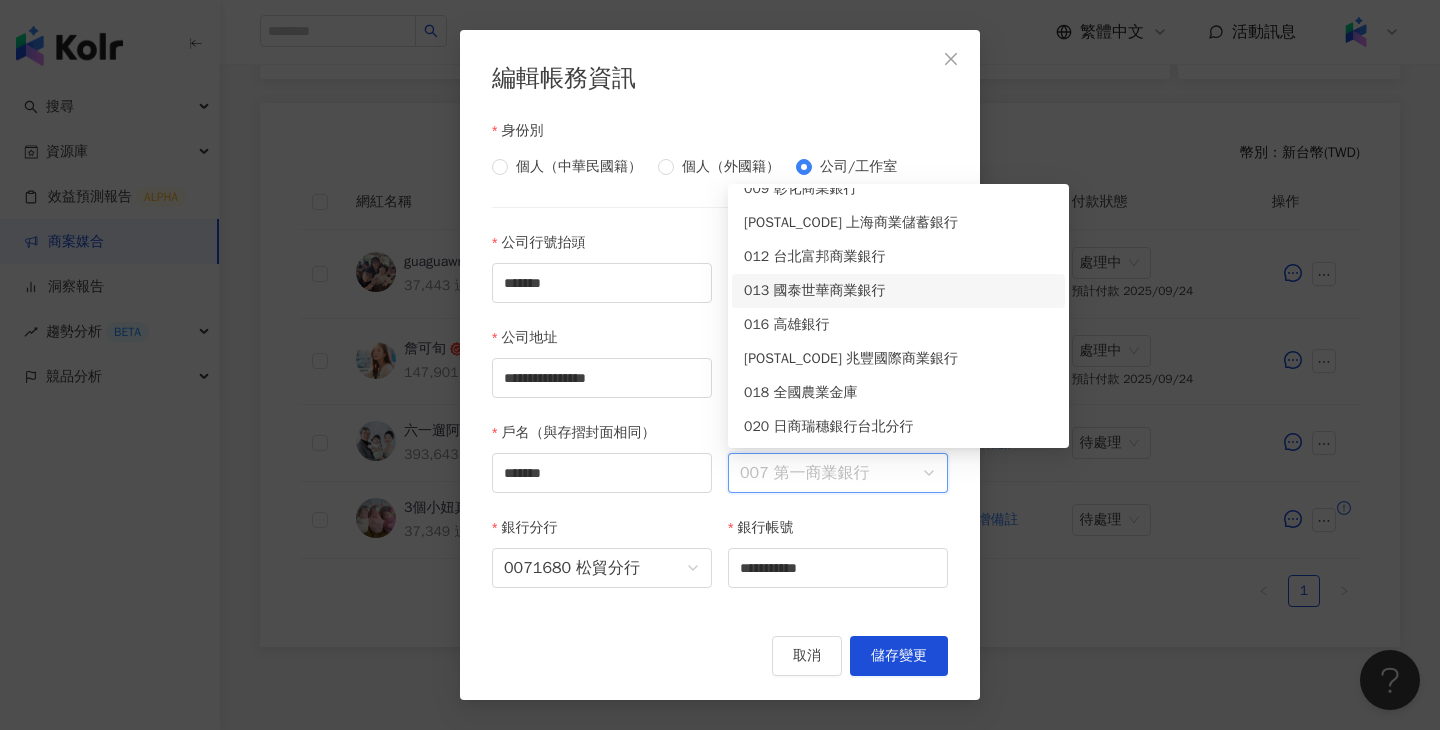 click on "013 國泰世華商業銀行" at bounding box center [898, 291] 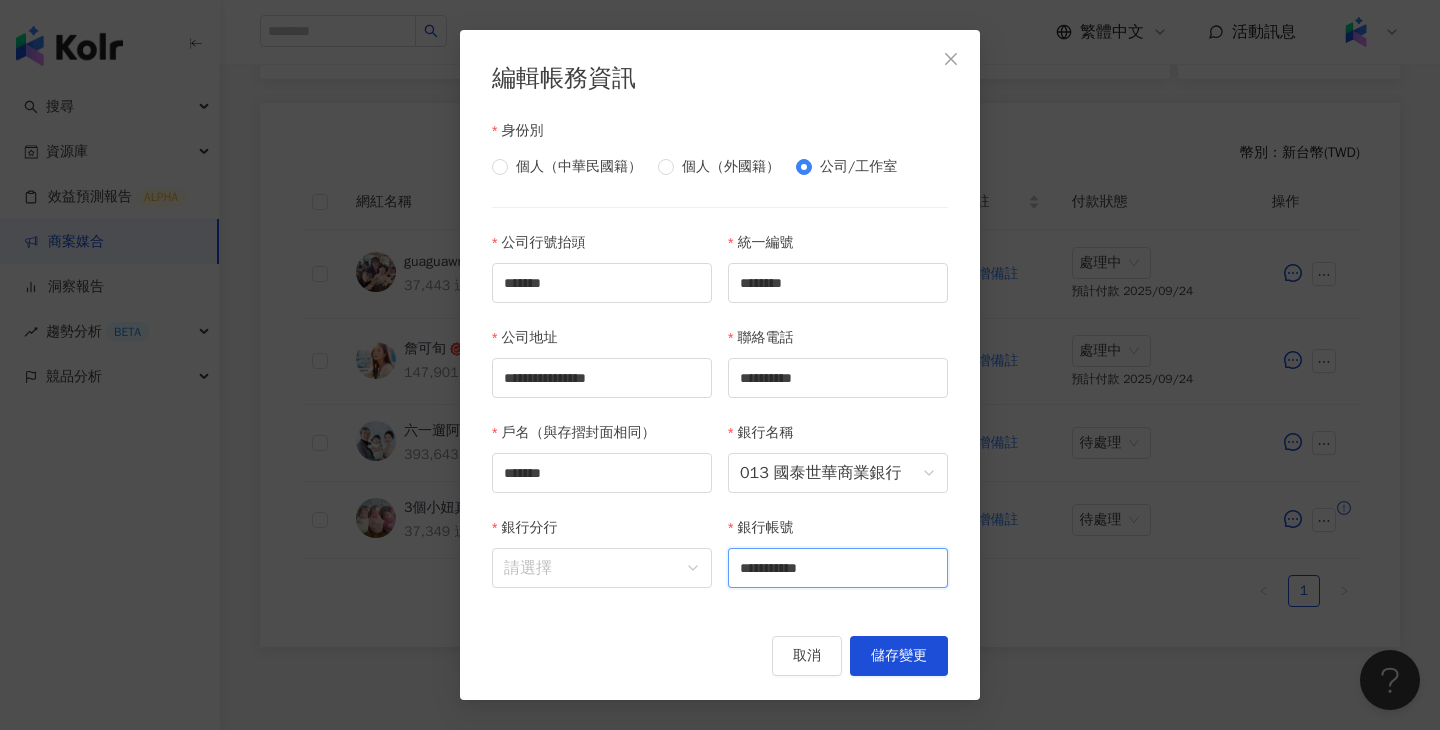 click on "**********" at bounding box center (838, 568) 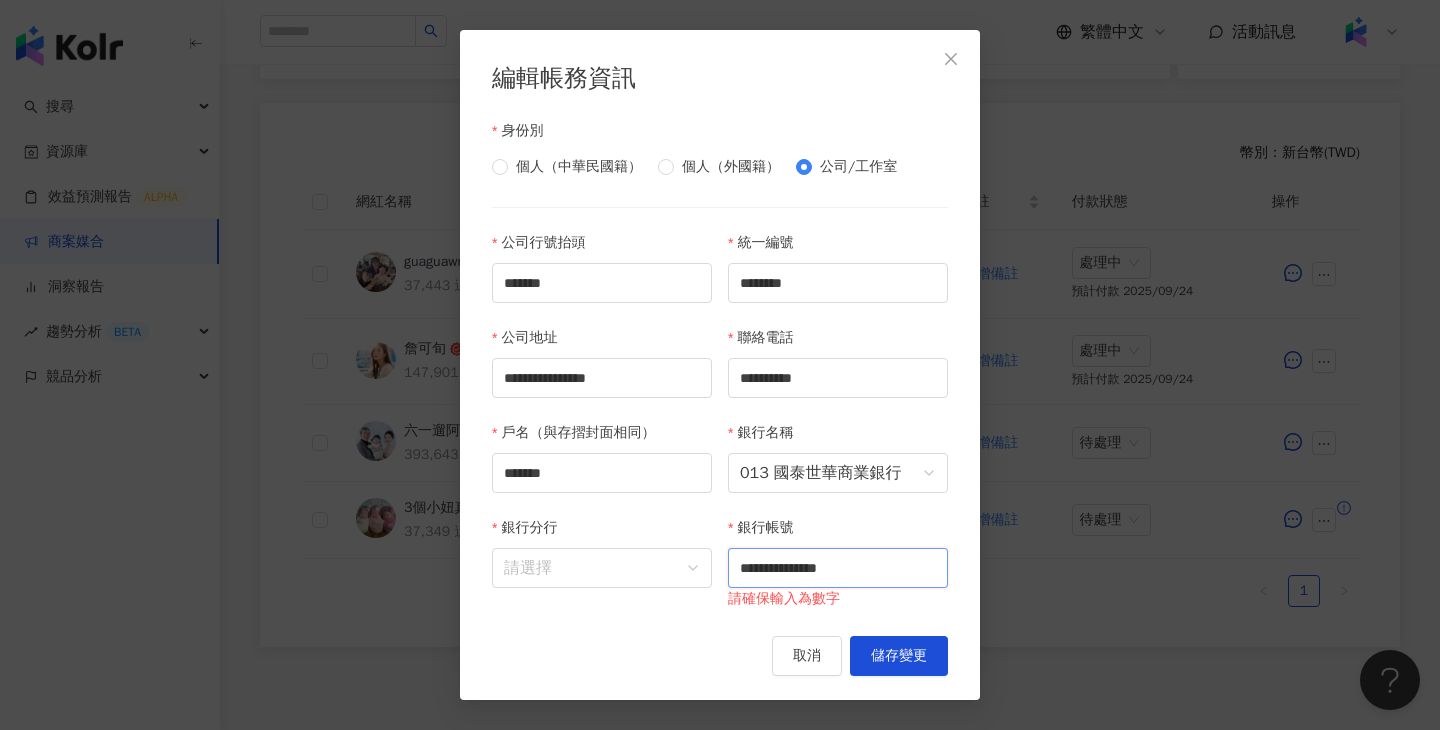 click on "**********" at bounding box center (838, 568) 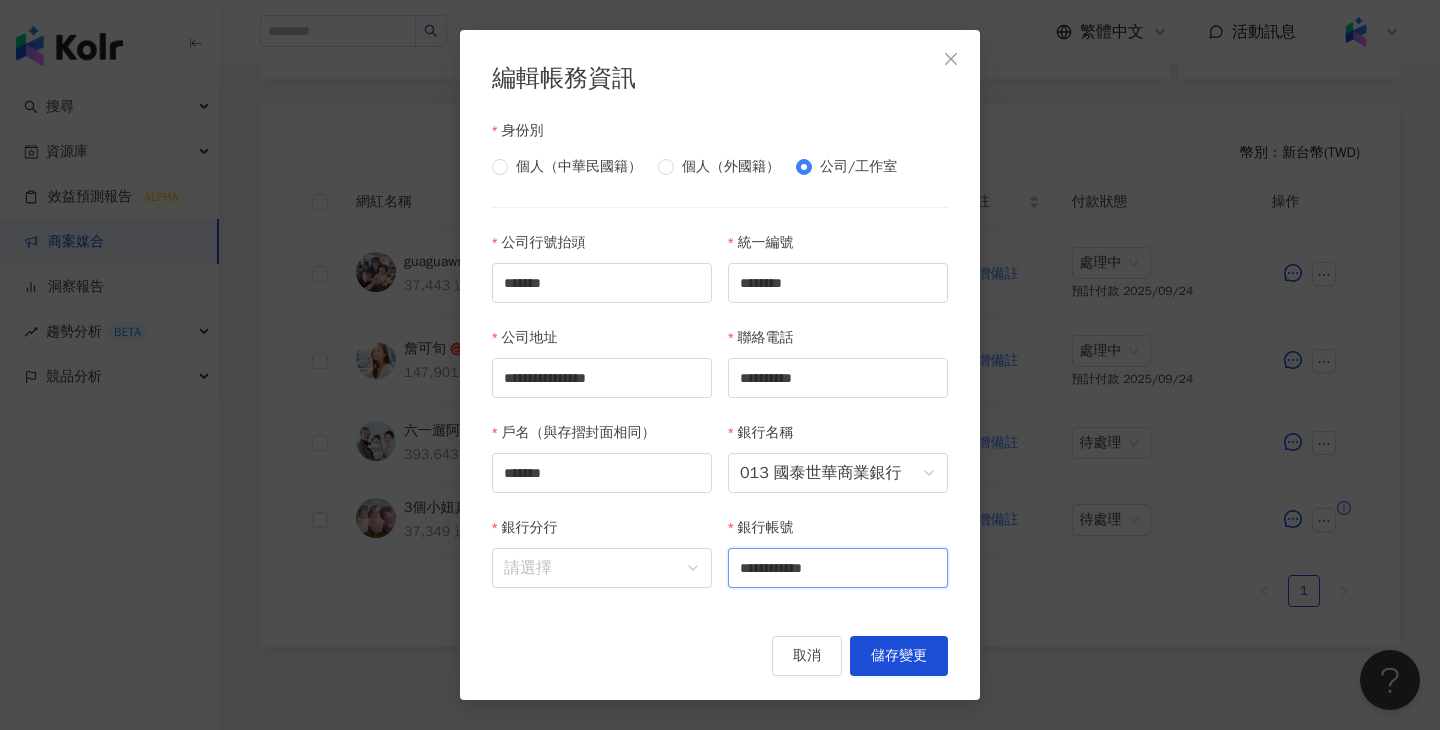 type on "**********" 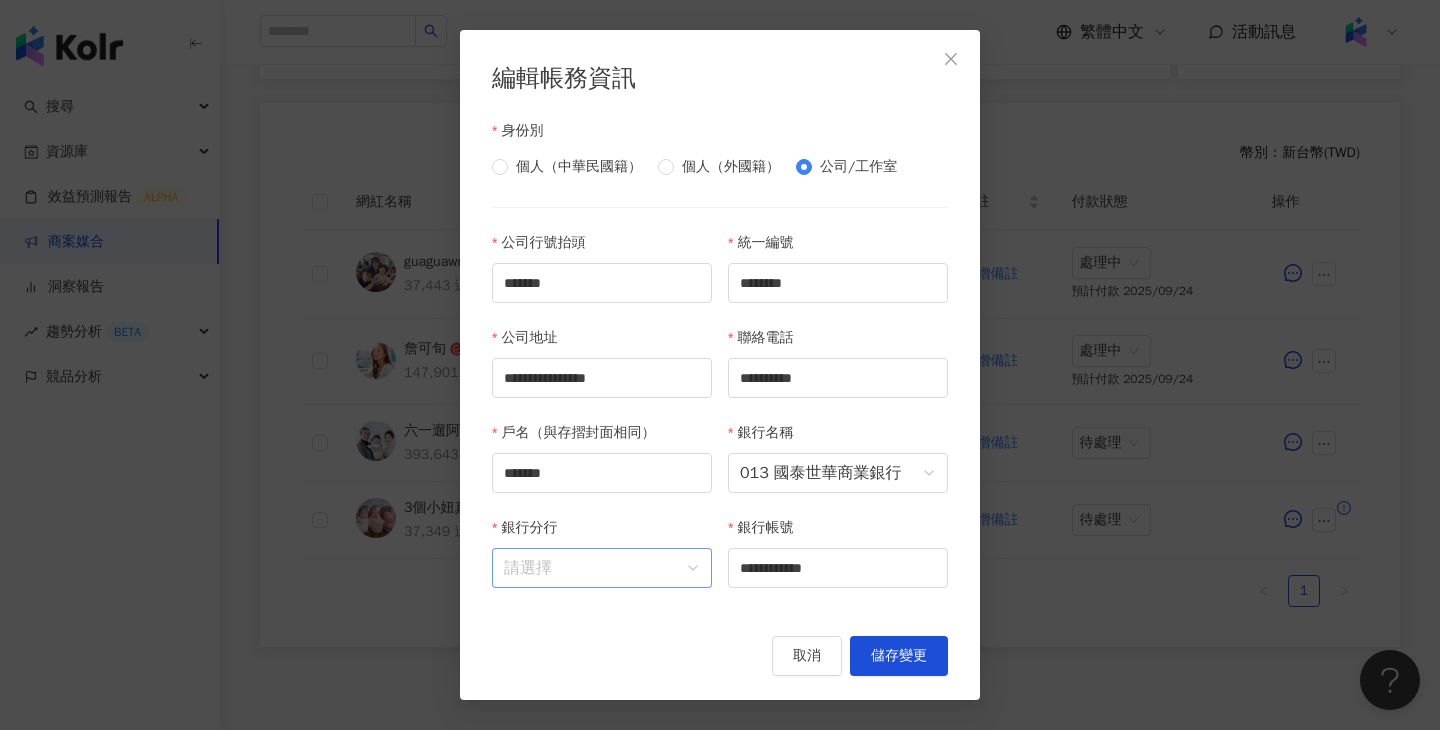 click on "銀行分行" at bounding box center (602, 568) 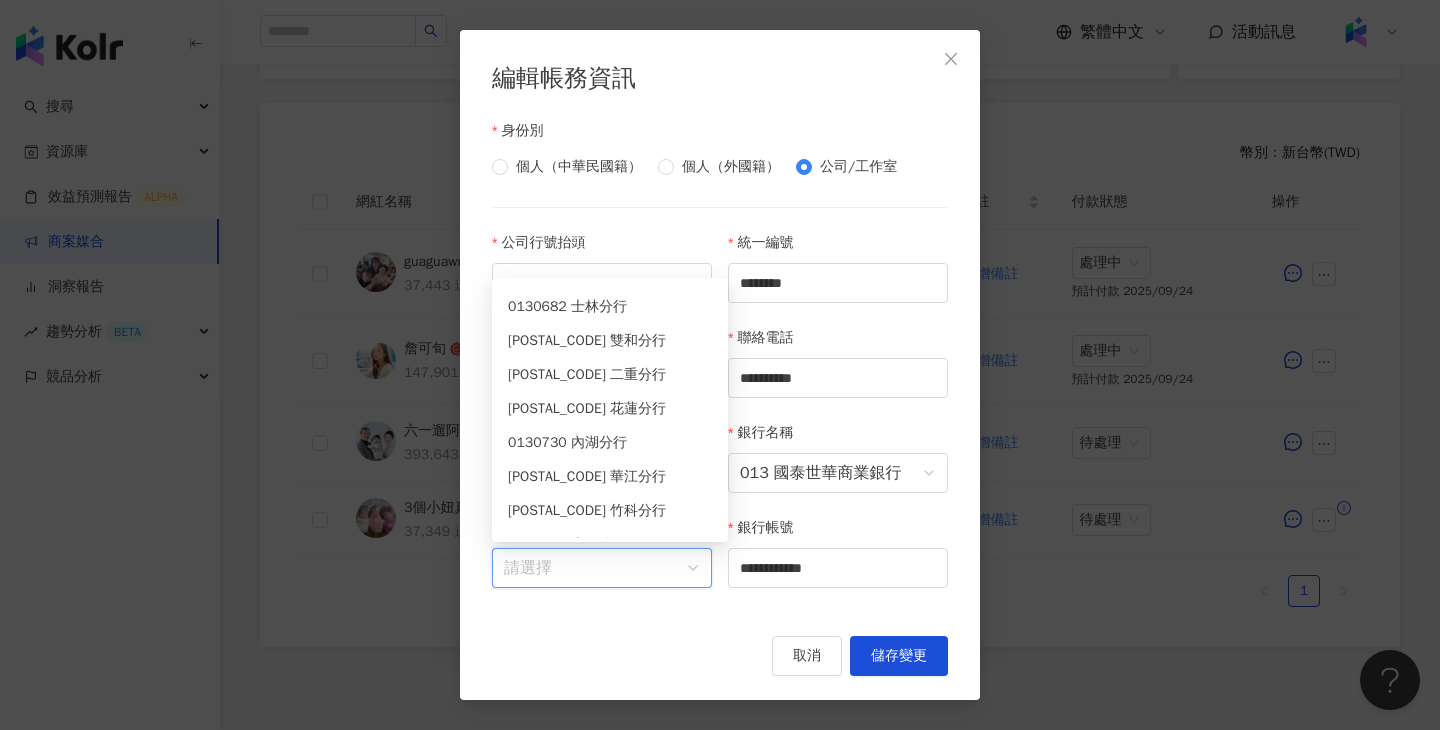 scroll, scrollTop: 2144, scrollLeft: 0, axis: vertical 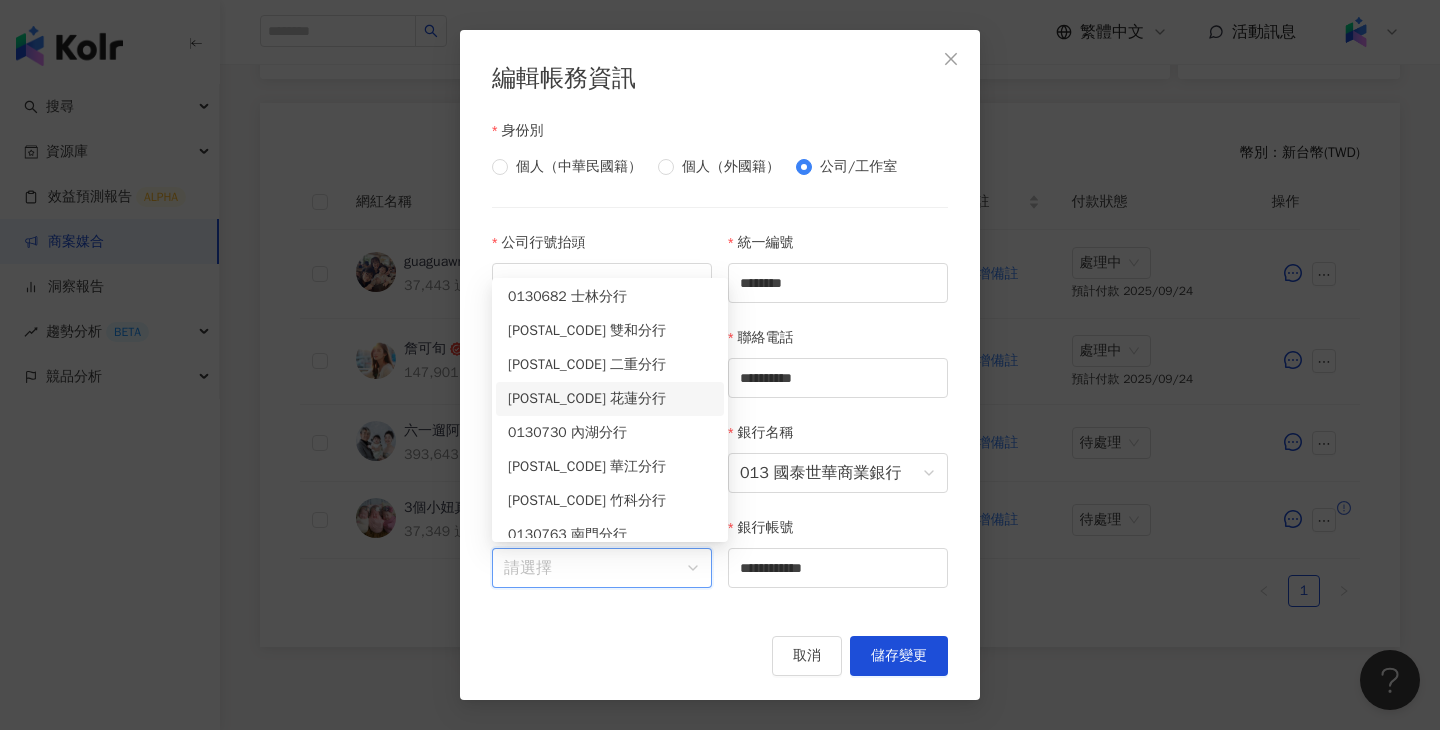click on "0130729 花蓮分行" at bounding box center [610, 399] 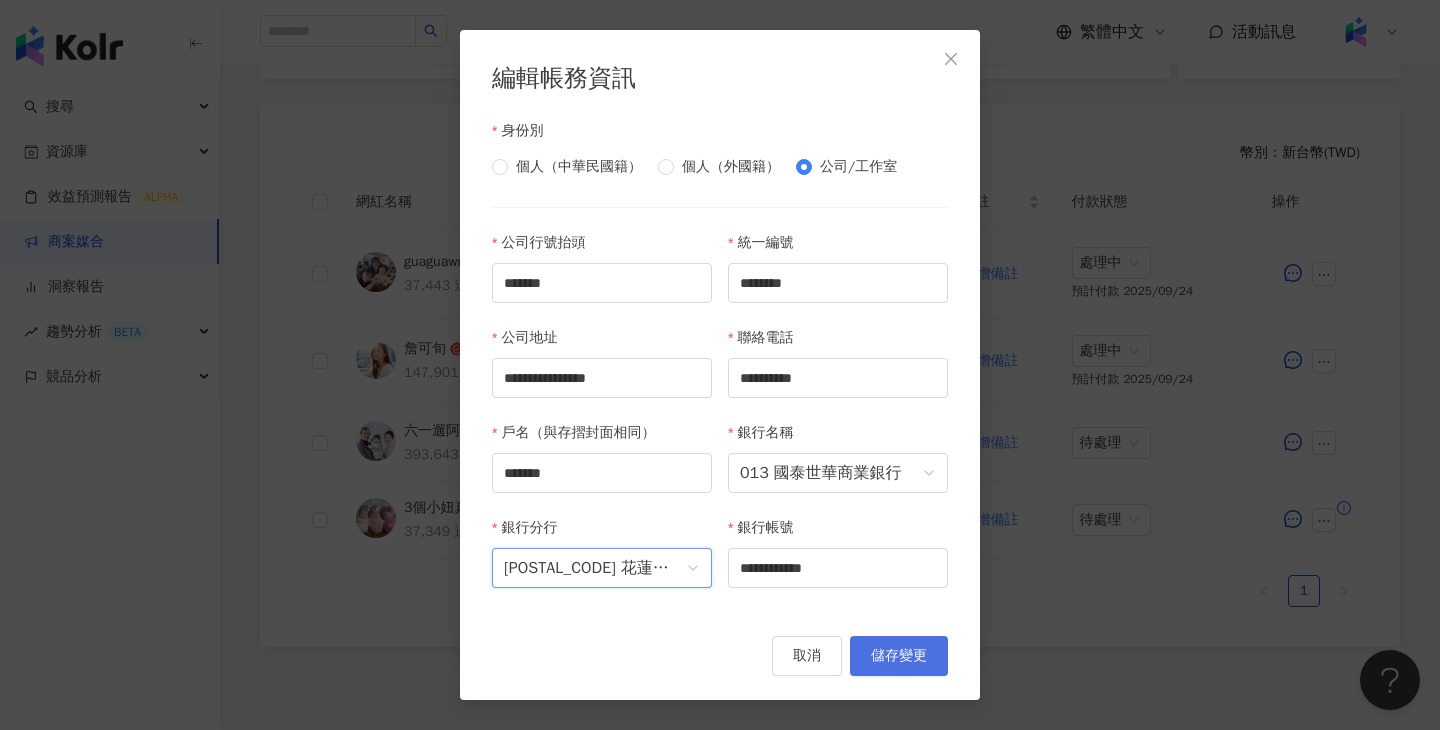 click on "儲存變更" at bounding box center [899, 656] 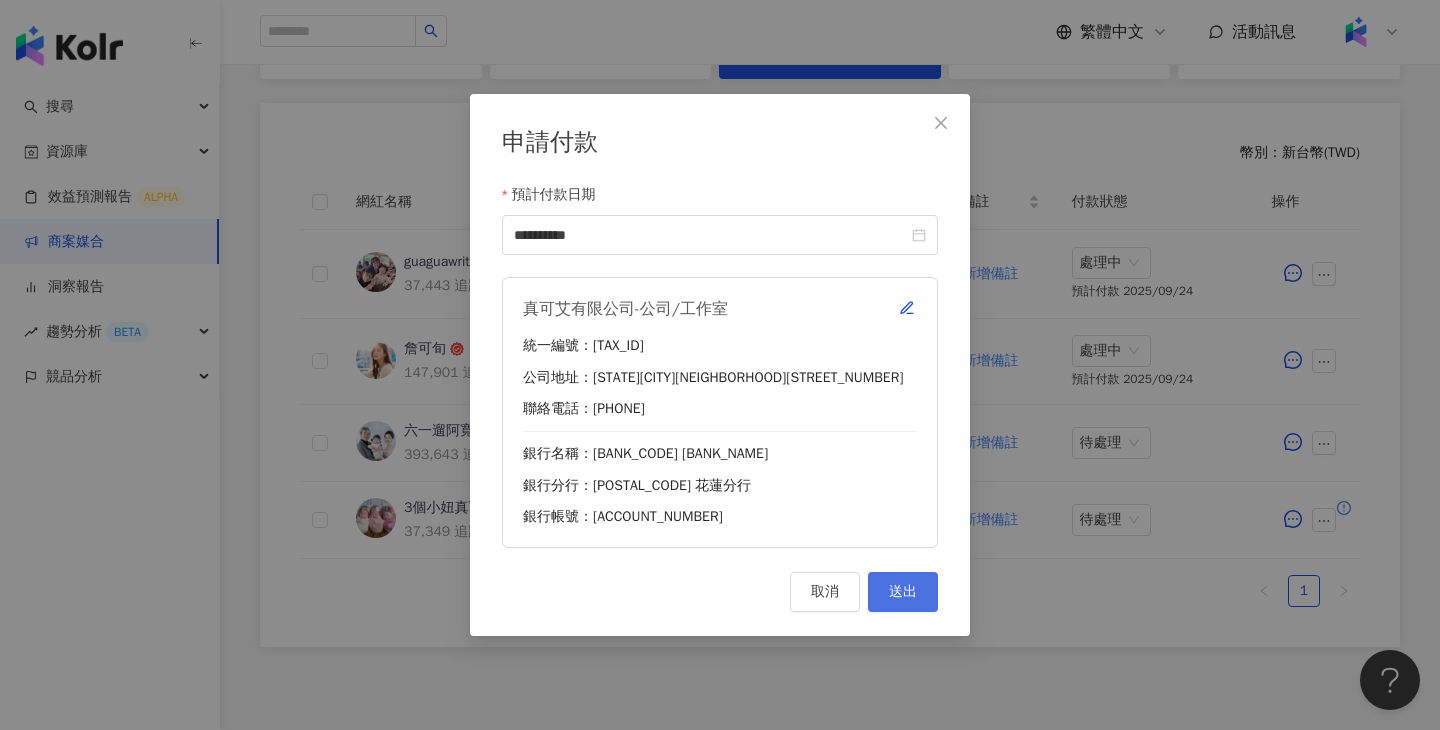 click on "送出" at bounding box center [903, 592] 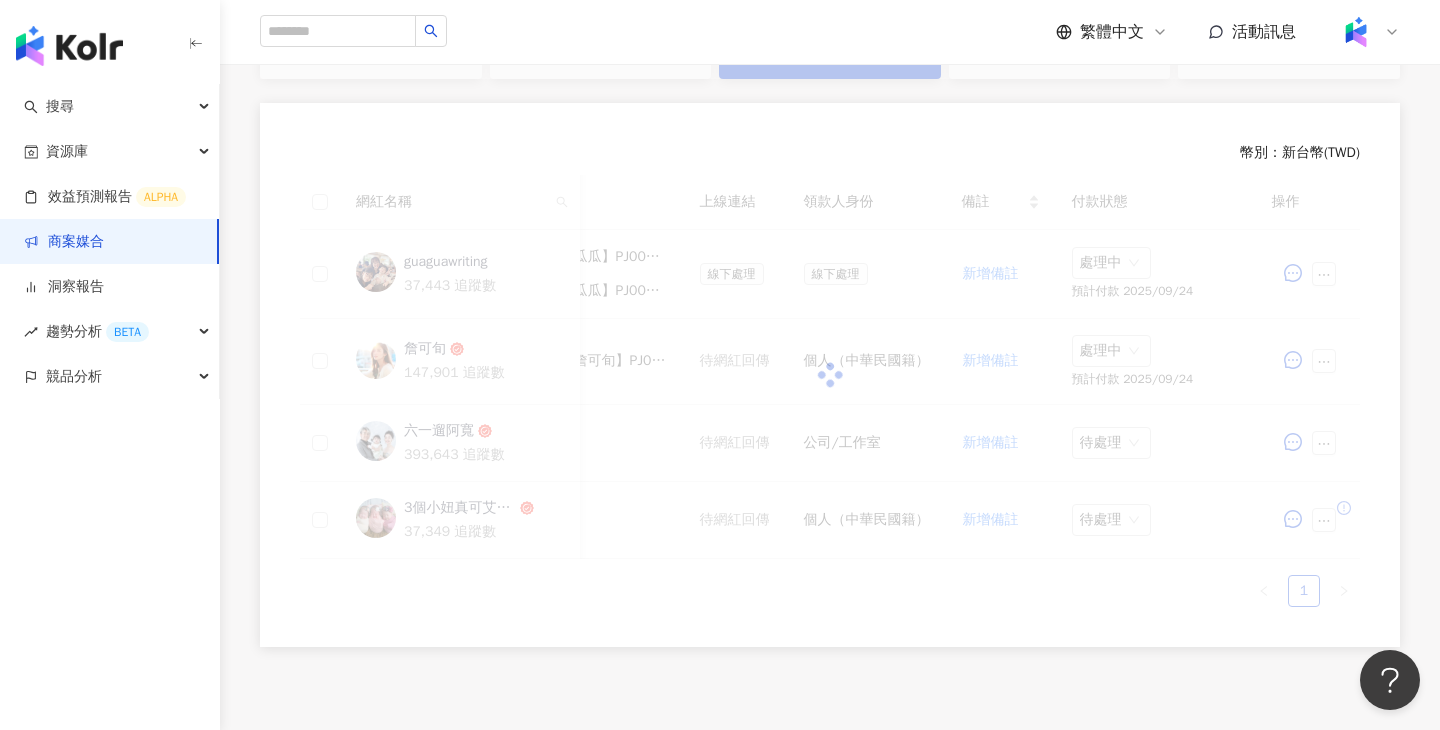 scroll, scrollTop: 512, scrollLeft: 0, axis: vertical 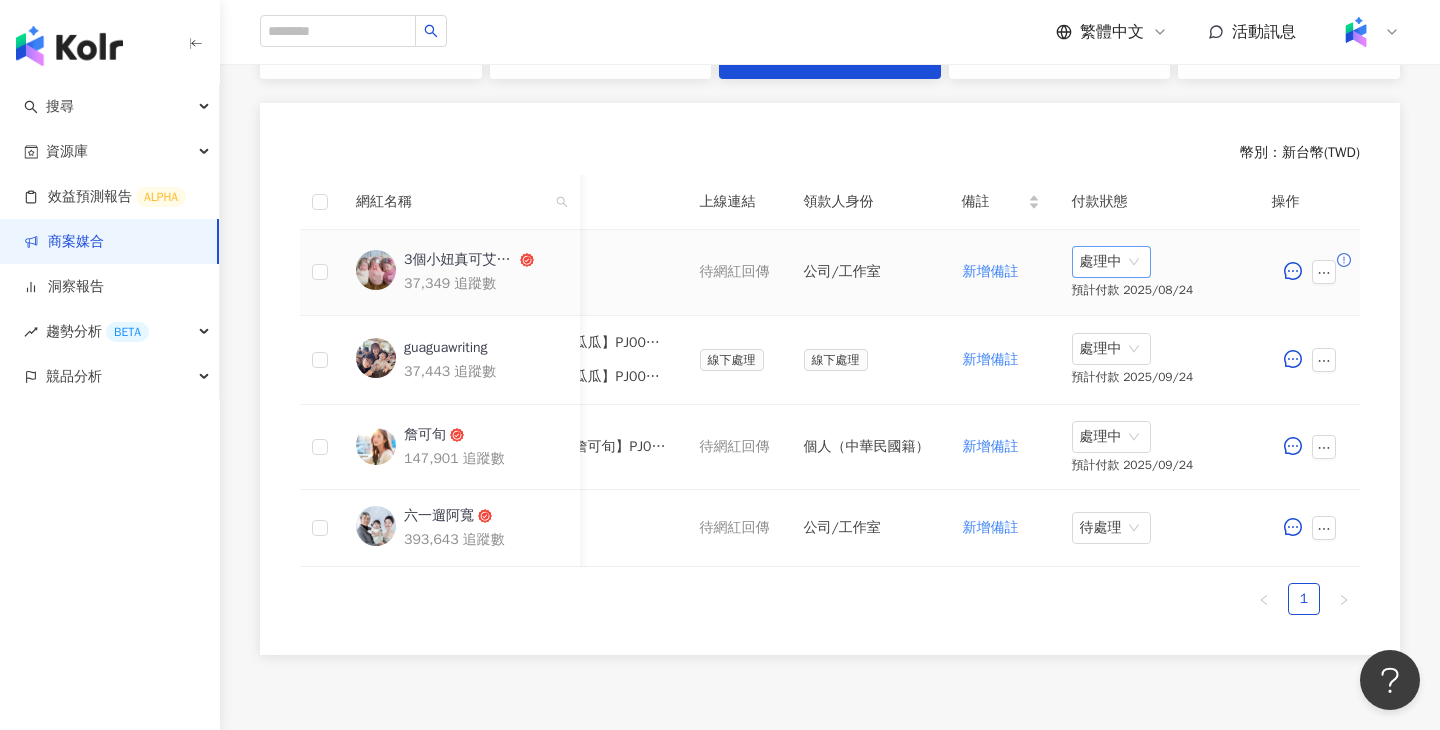 click on "處理中" at bounding box center (1111, 262) 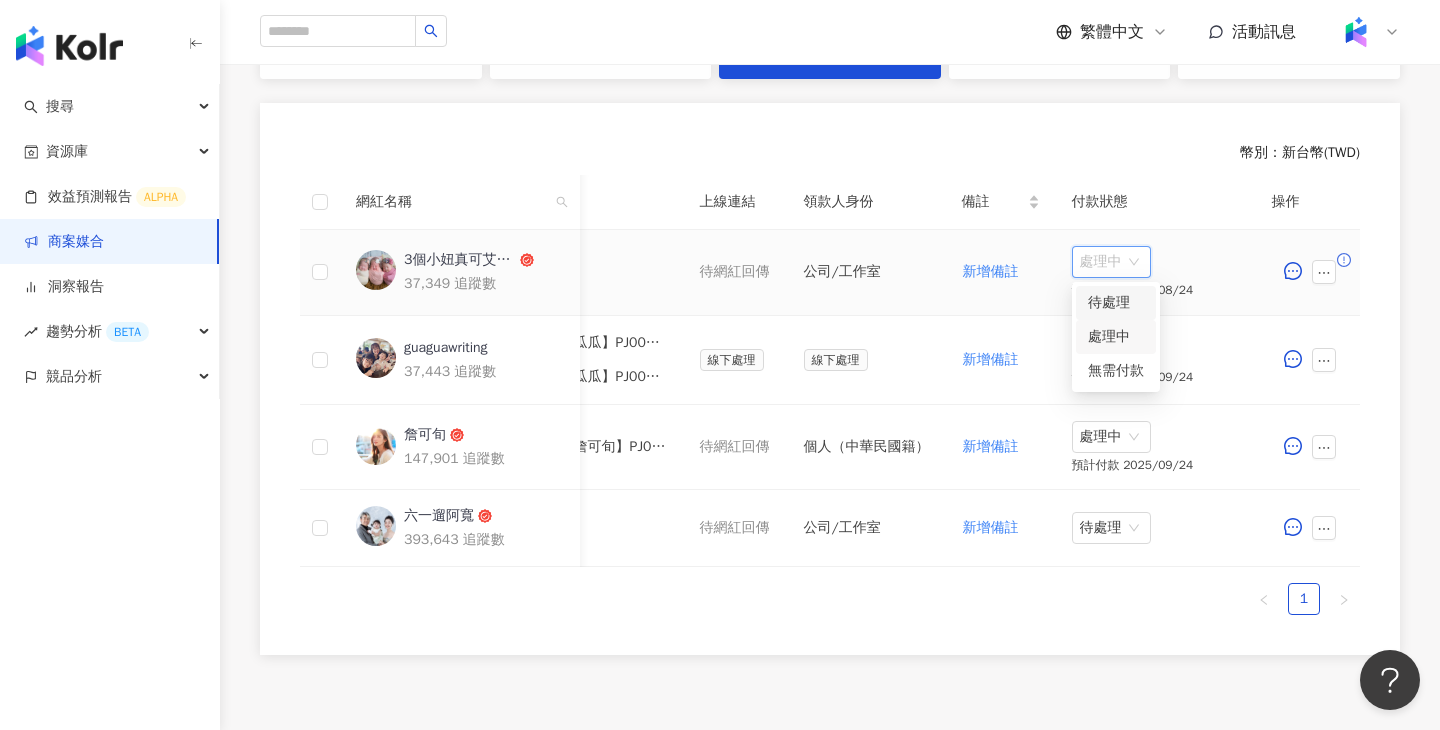 click on "待處理" at bounding box center (1116, 303) 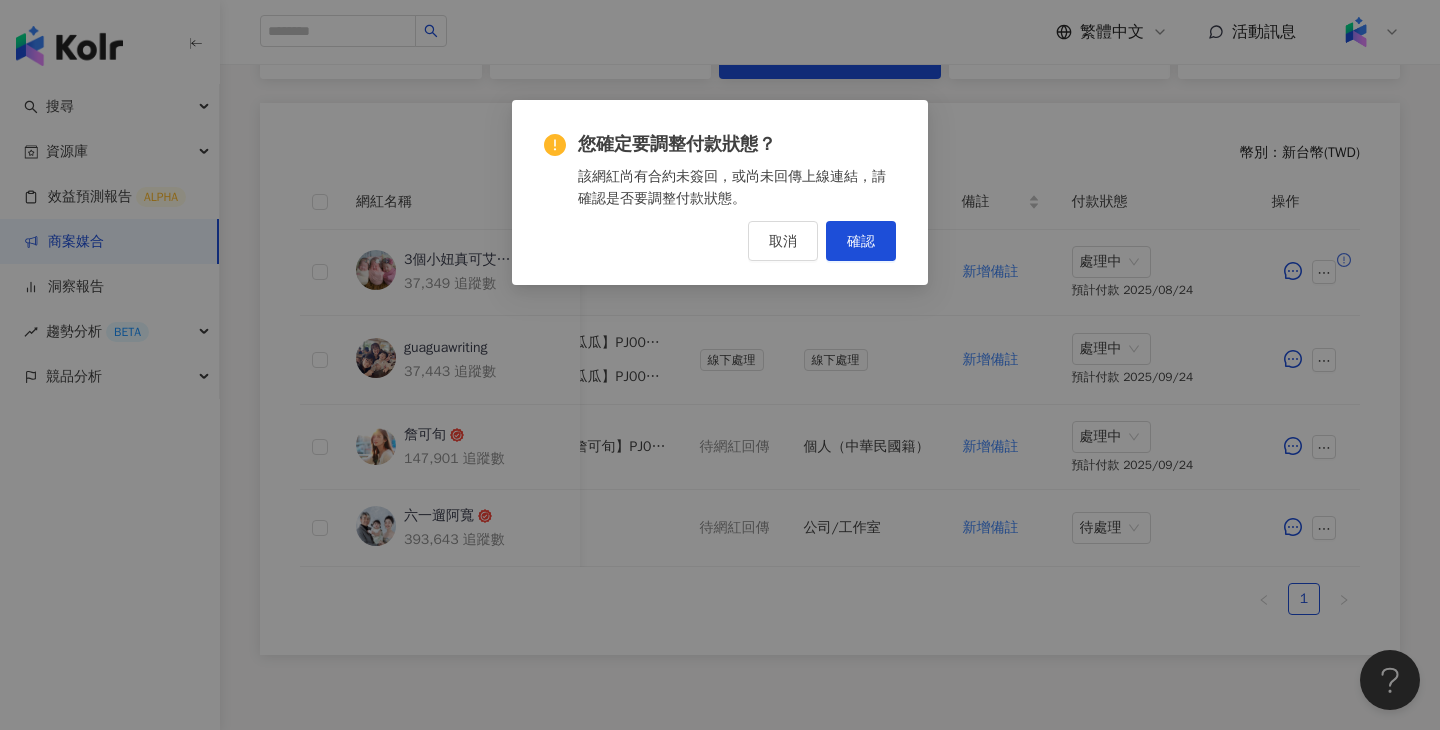 click on "您確定要調整付款狀態？ 該網紅尚有合約未簽回，或尚未回傳上線連結，請確認是否要調整付款狀態。 取消 確認" at bounding box center (720, 192) 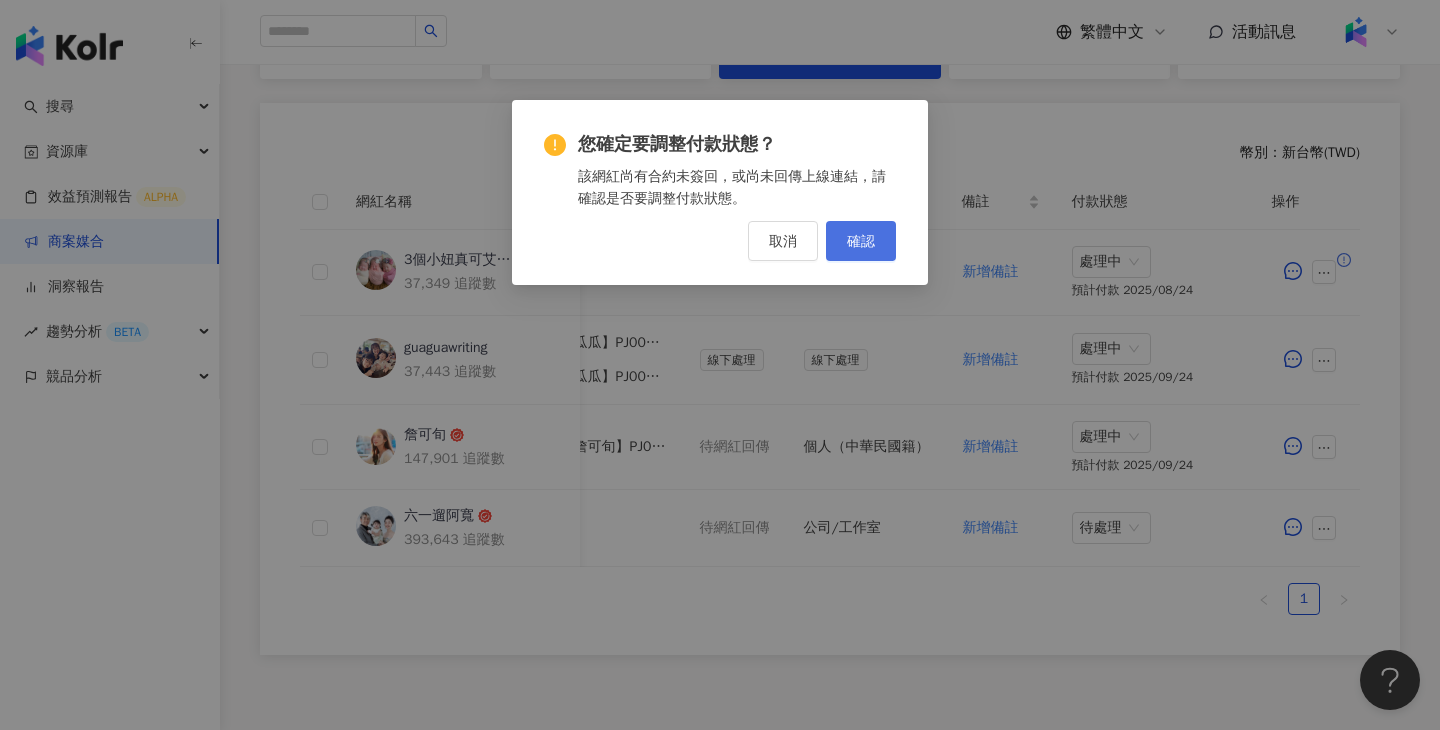 click on "確認" at bounding box center (861, 241) 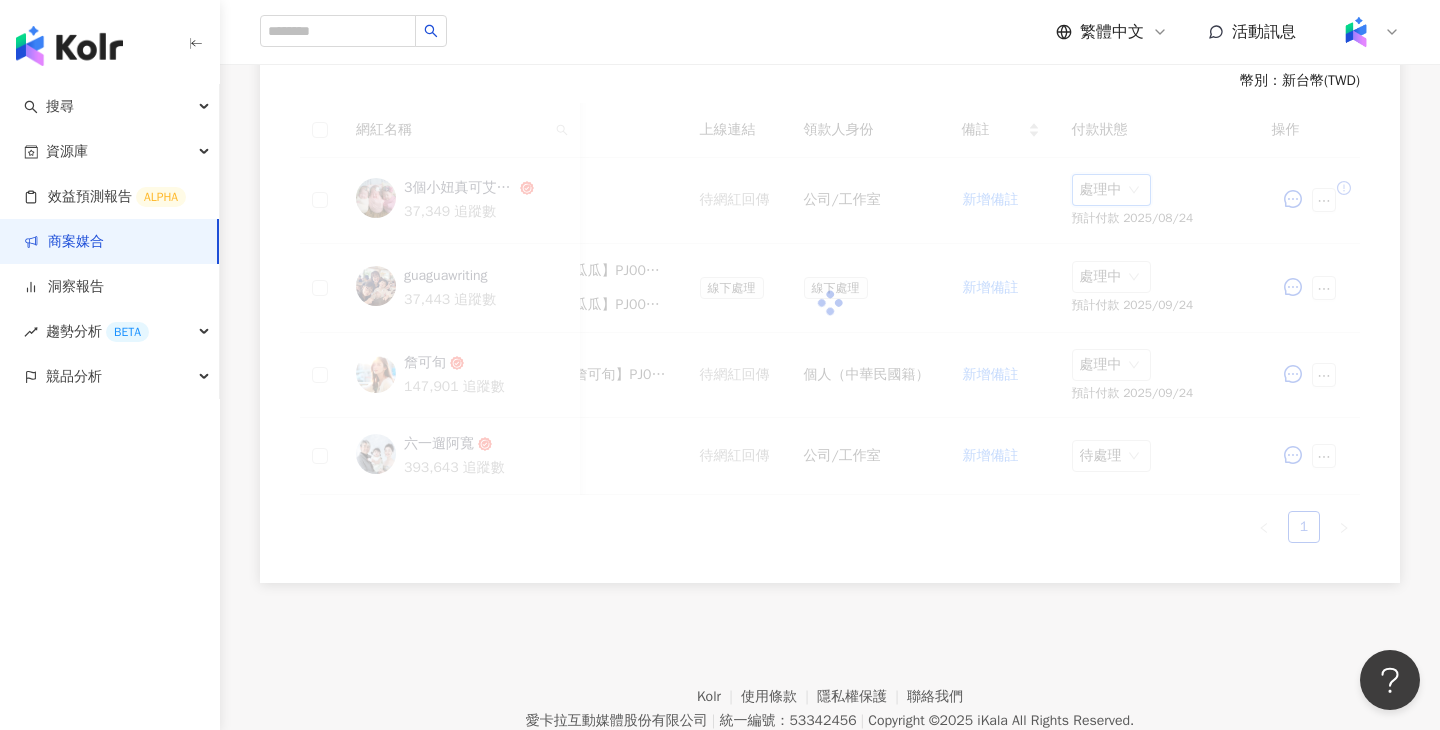 scroll, scrollTop: 512, scrollLeft: 0, axis: vertical 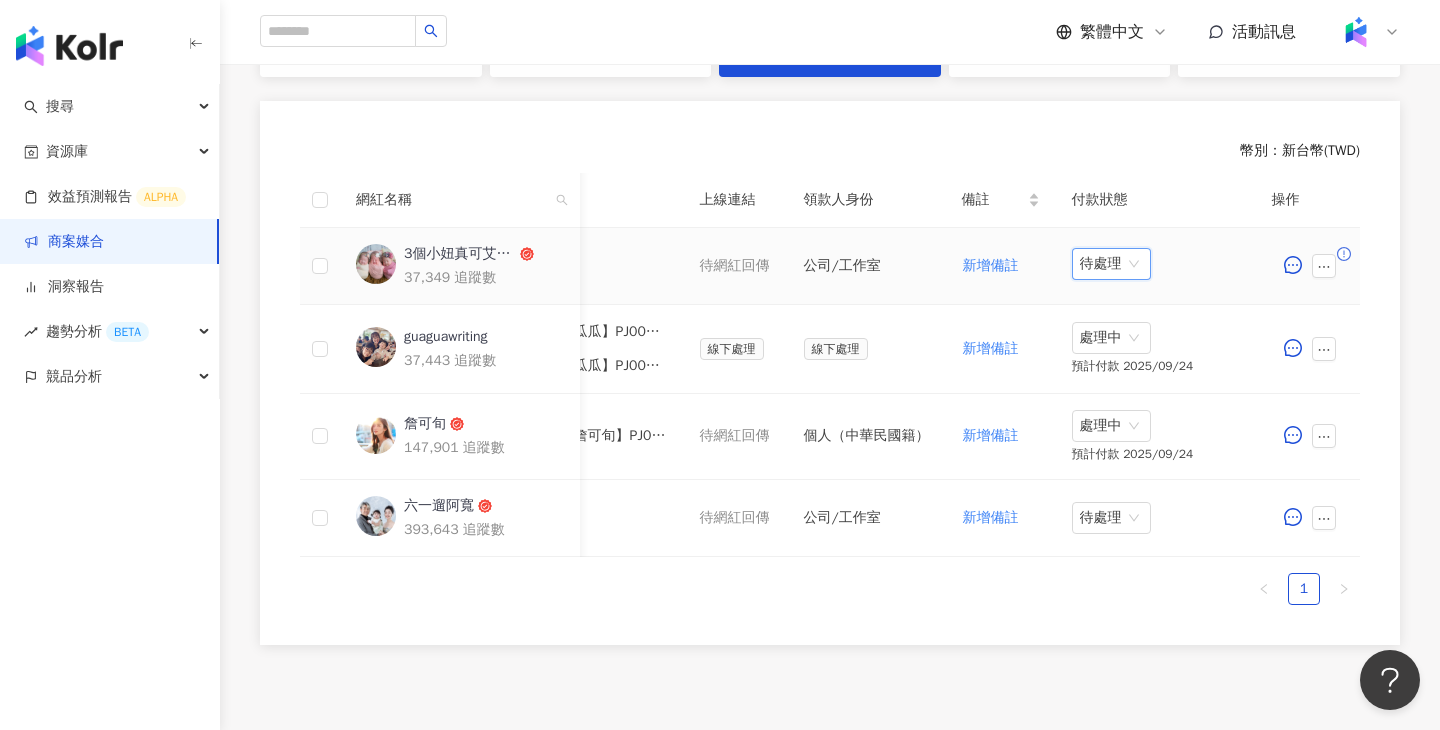 click on "待處理" at bounding box center [1111, 264] 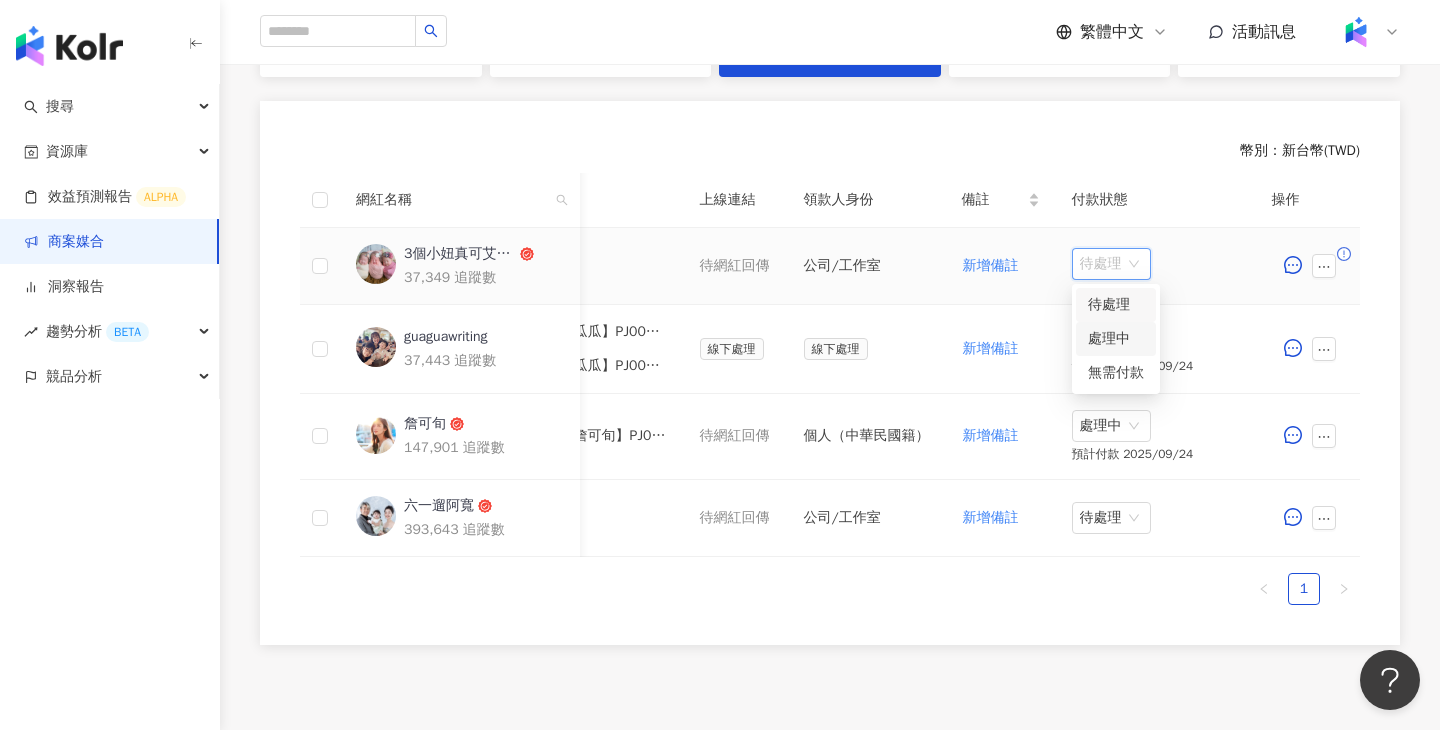 click on "處理中" at bounding box center [1116, 339] 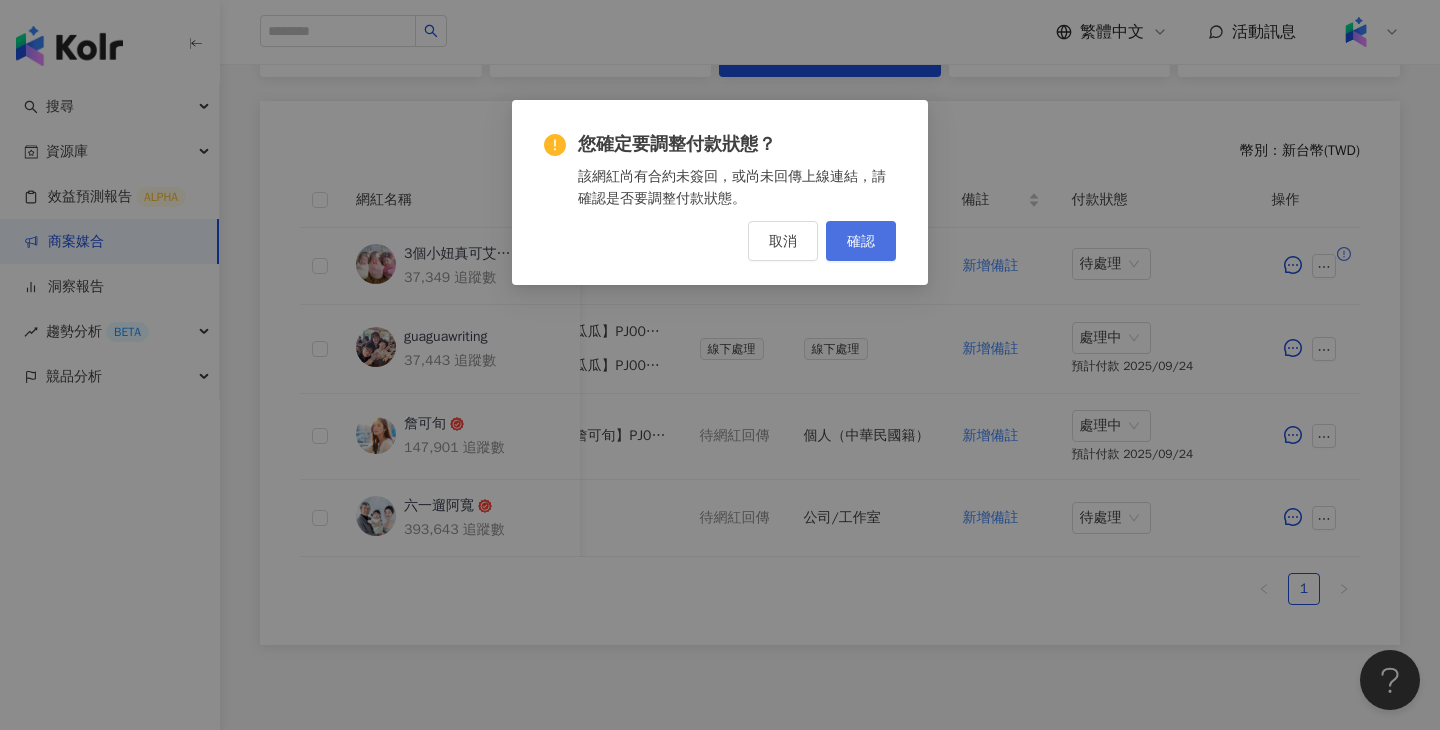 click on "確認" at bounding box center [861, 241] 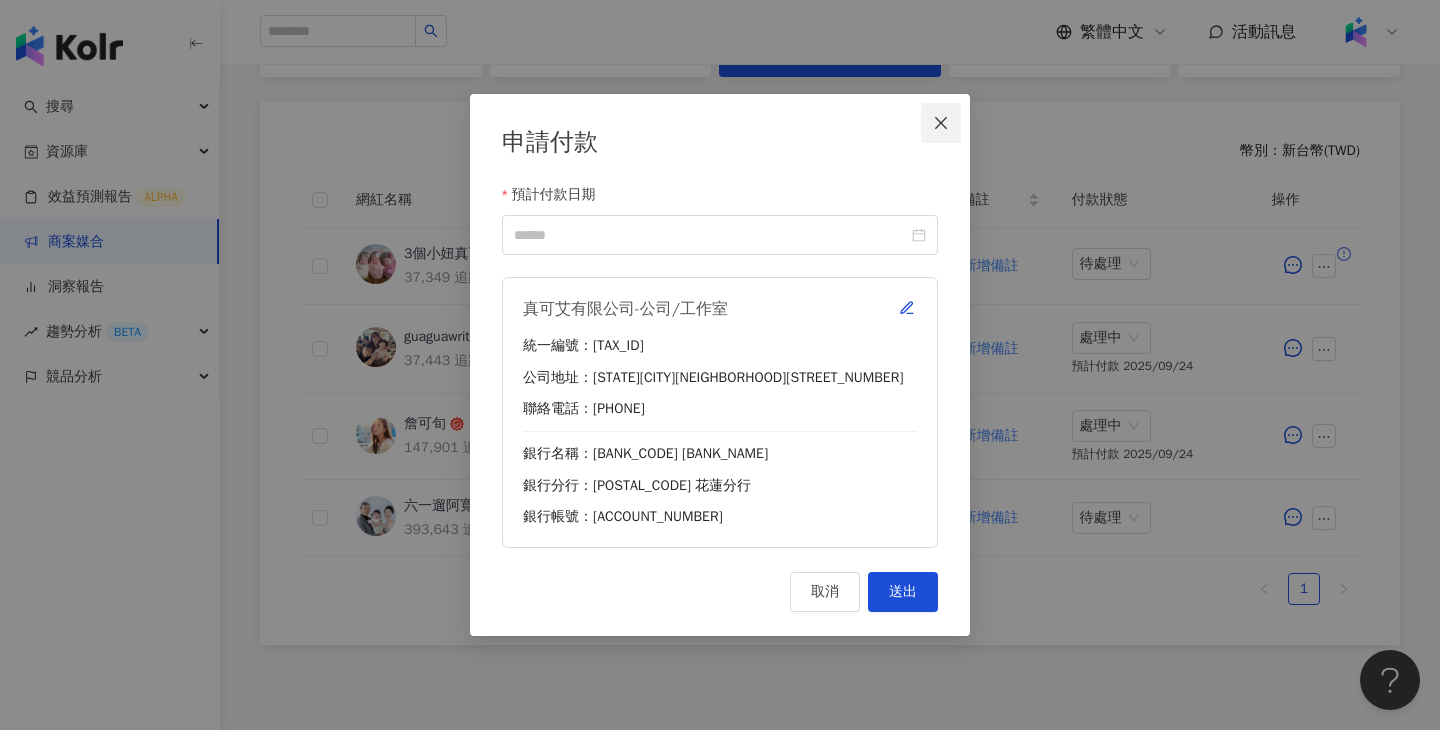 click 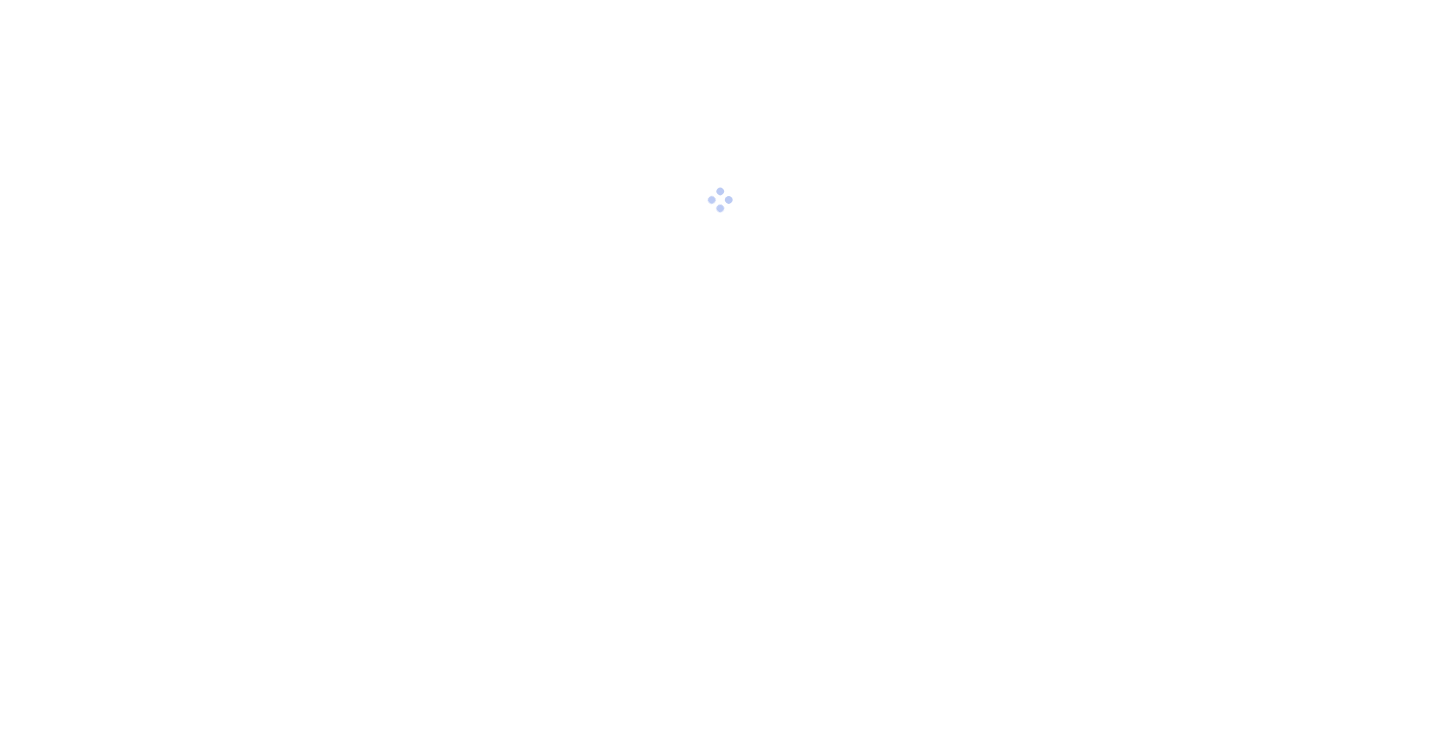 scroll, scrollTop: 0, scrollLeft: 0, axis: both 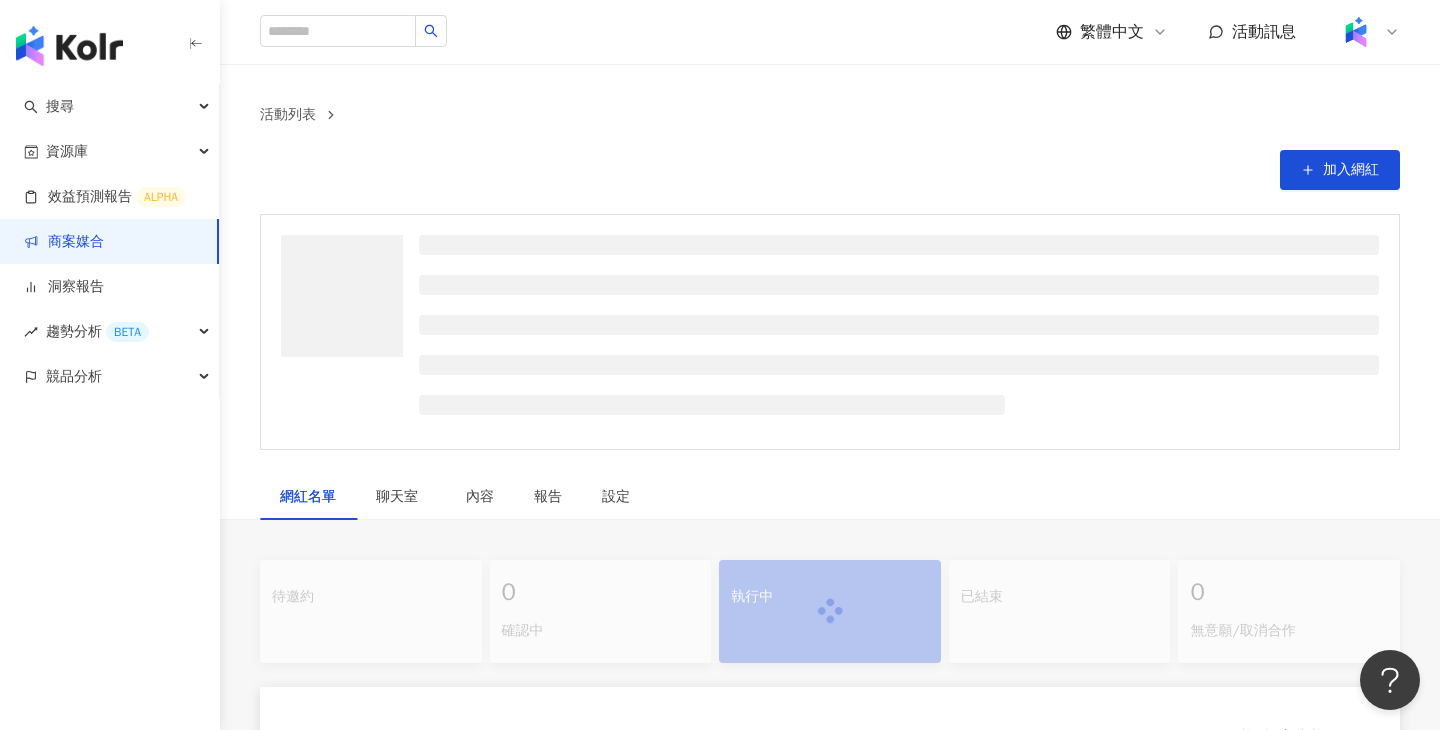 click on "活動列表 加入網紅" at bounding box center [830, 147] 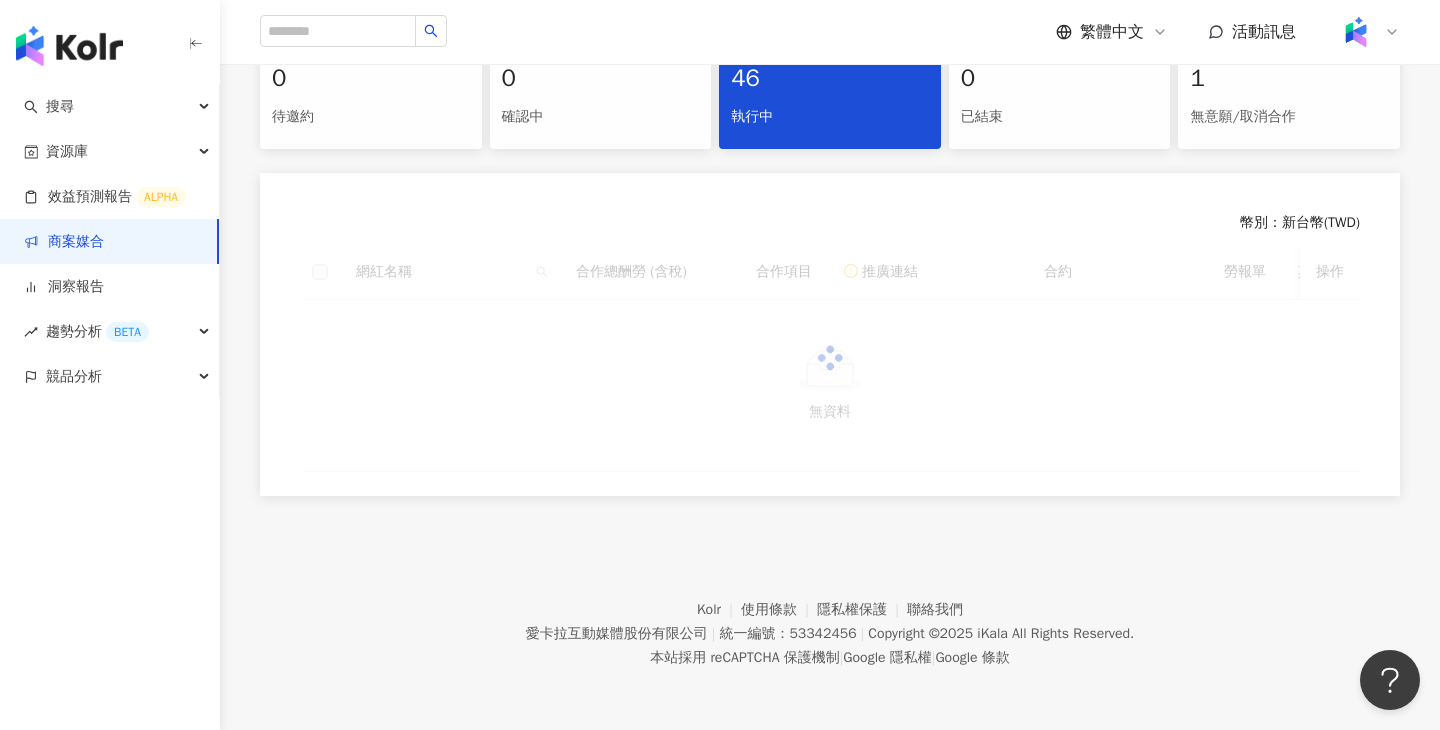 scroll, scrollTop: 442, scrollLeft: 0, axis: vertical 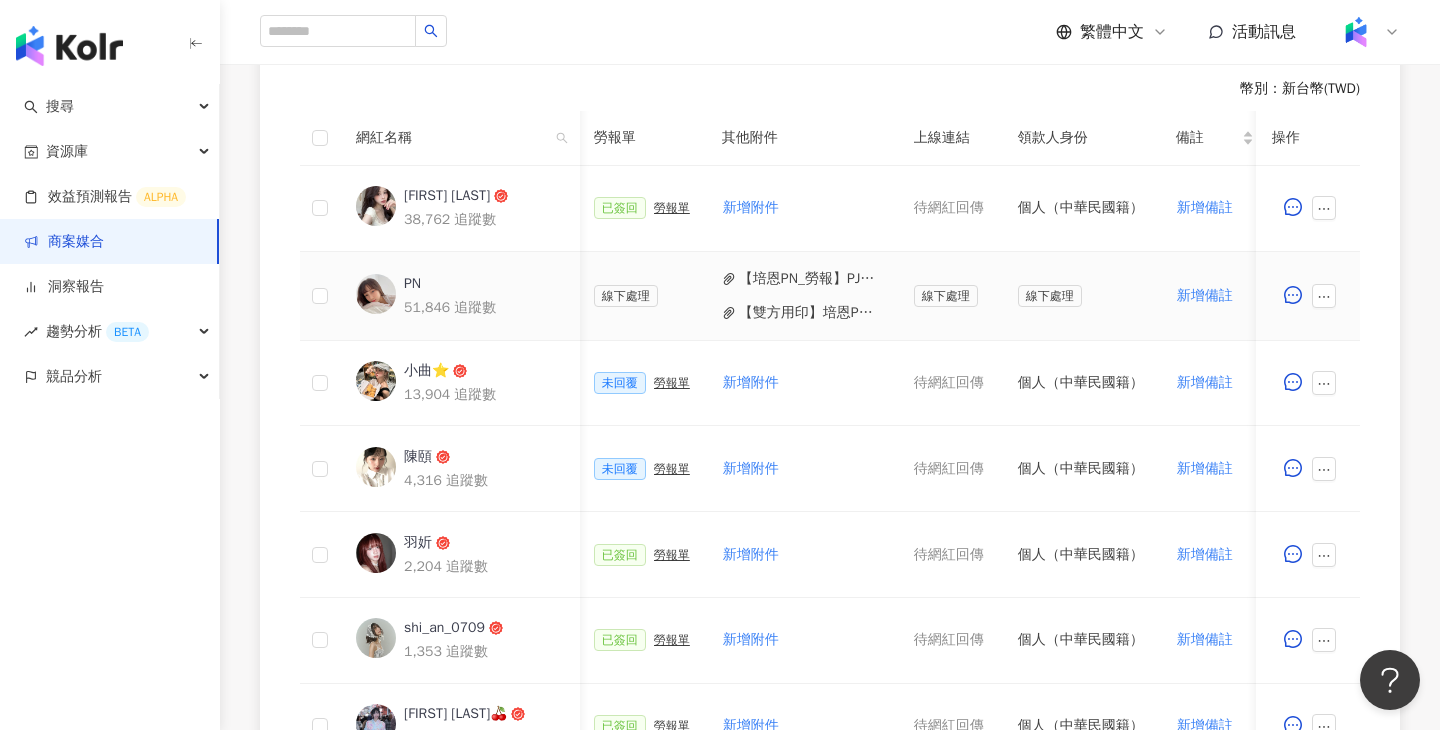click on "【雙方用印】培恩PN_PJ0001506 Maybelline_202506_超持久水光鎖吻唇釉新色.pdf" at bounding box center (810, 313) 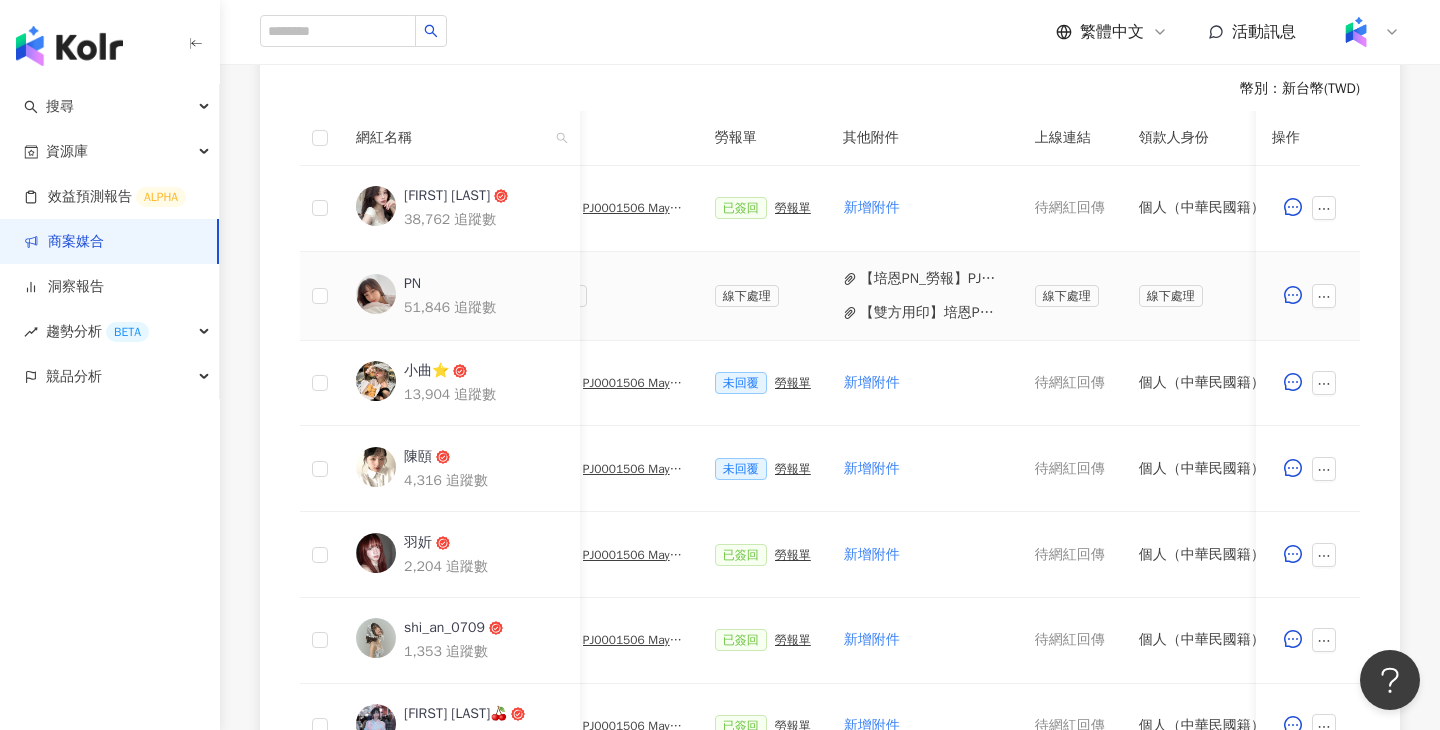 scroll, scrollTop: 0, scrollLeft: 959, axis: horizontal 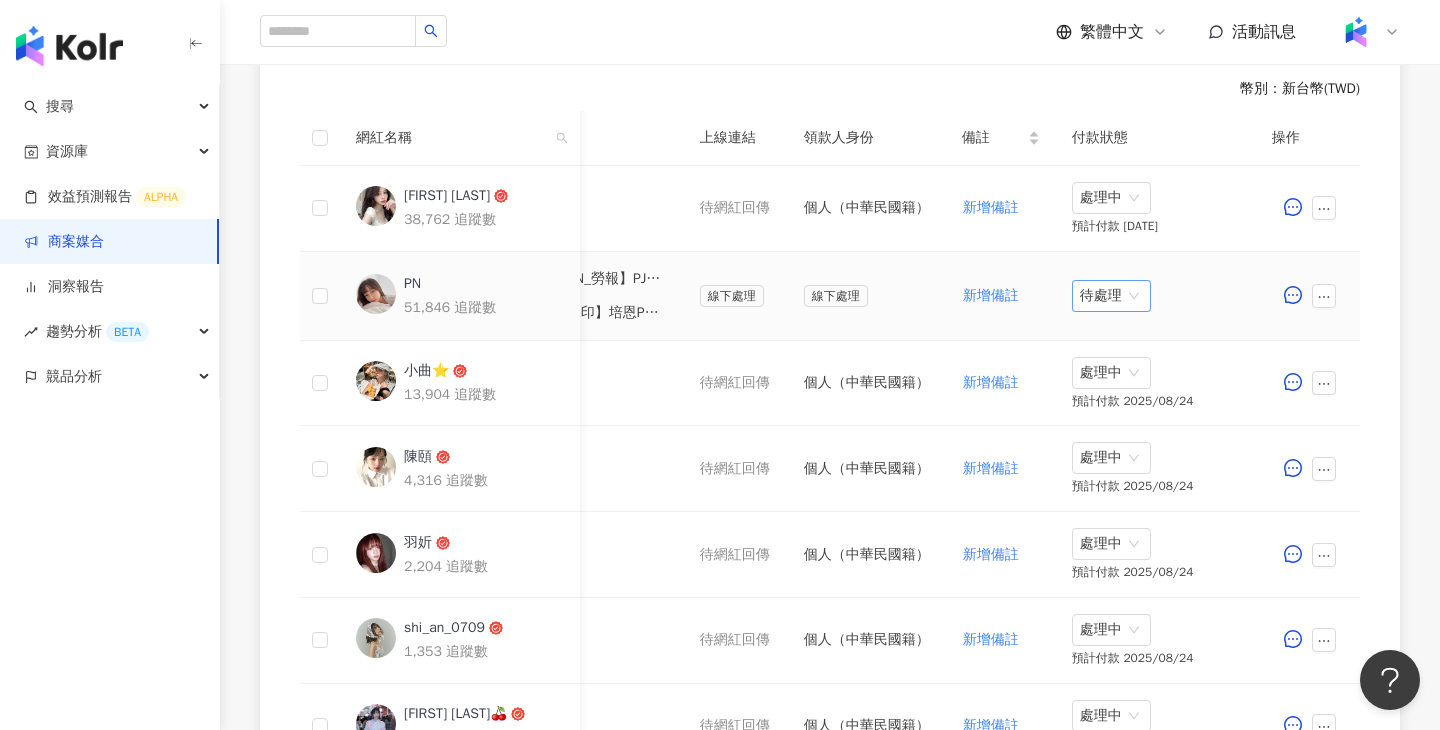 click on "待處理" at bounding box center [1111, 296] 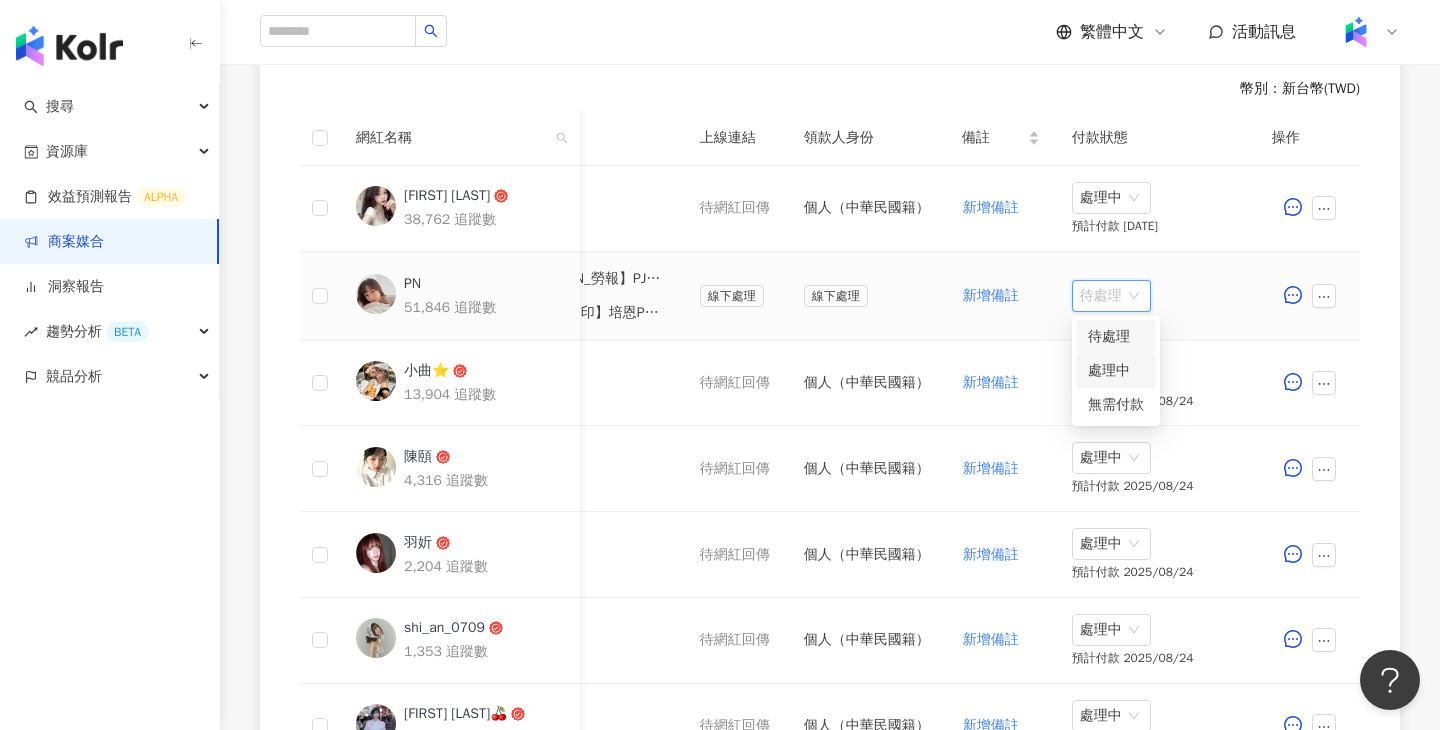 click on "處理中" at bounding box center (1116, 371) 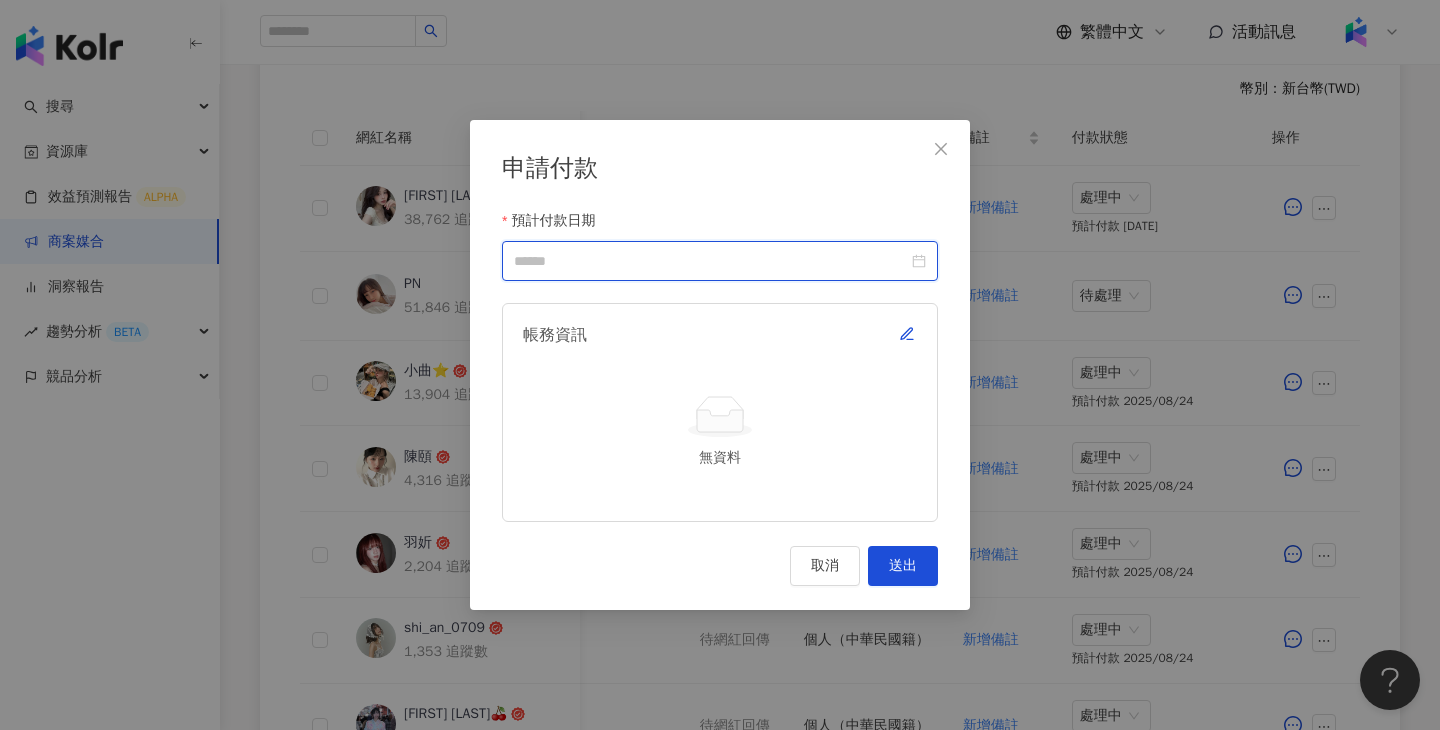 click on "預計付款日期" at bounding box center [711, 261] 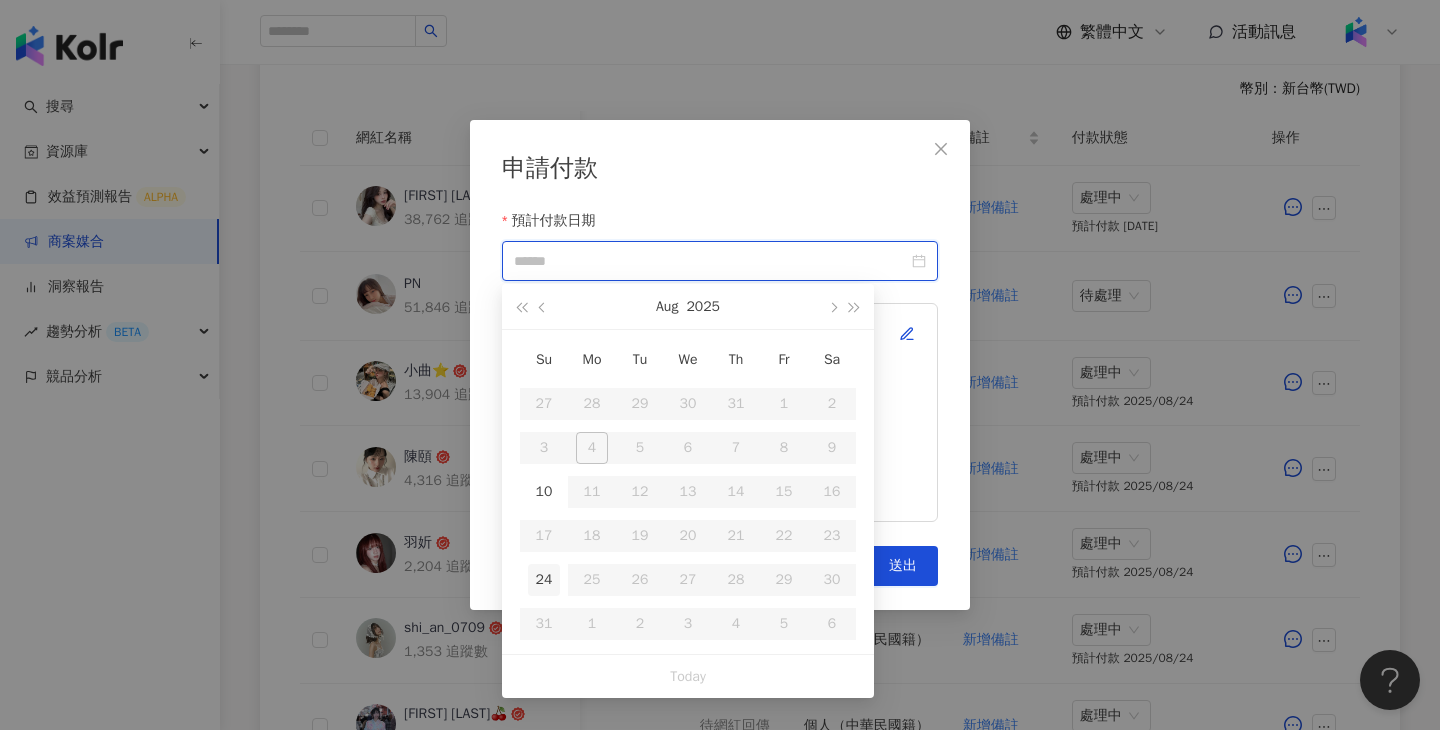 type on "**********" 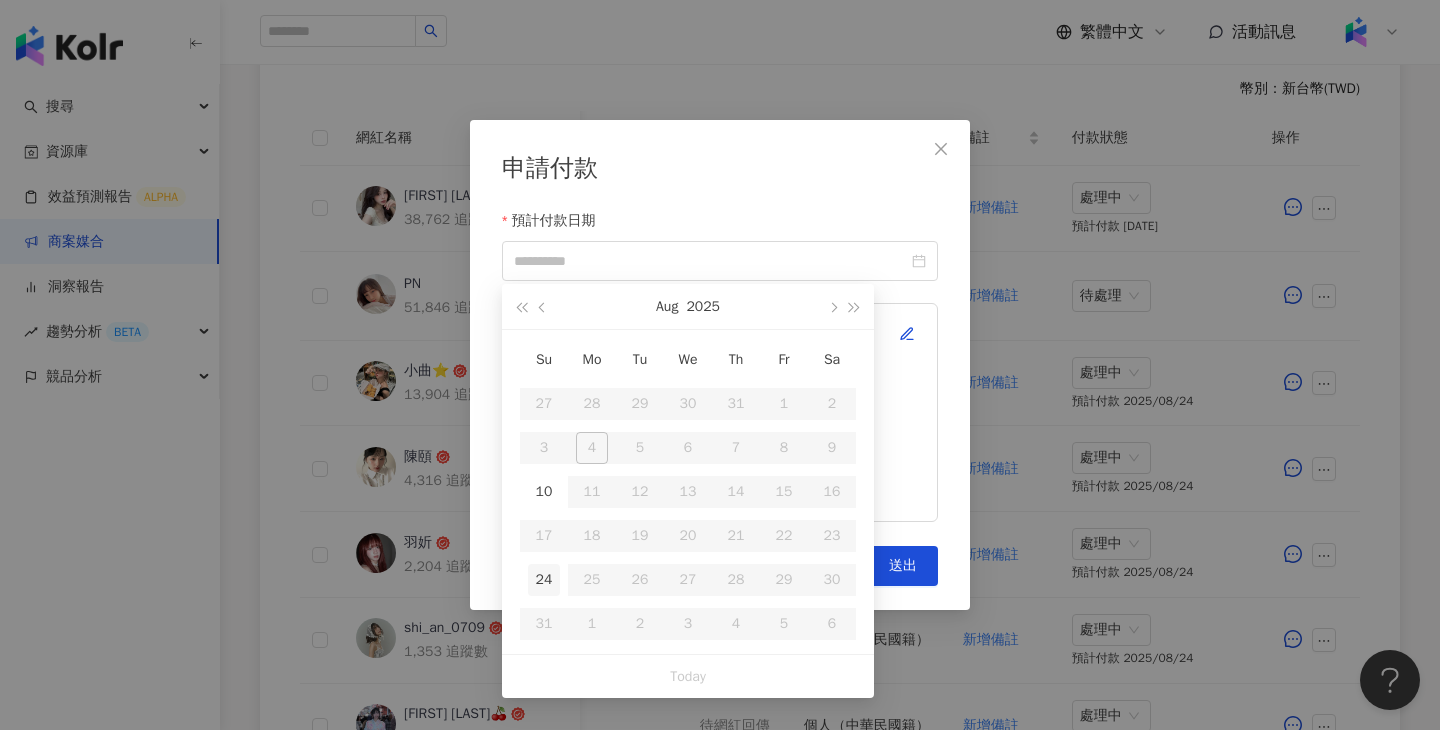 click on "24" at bounding box center (544, 580) 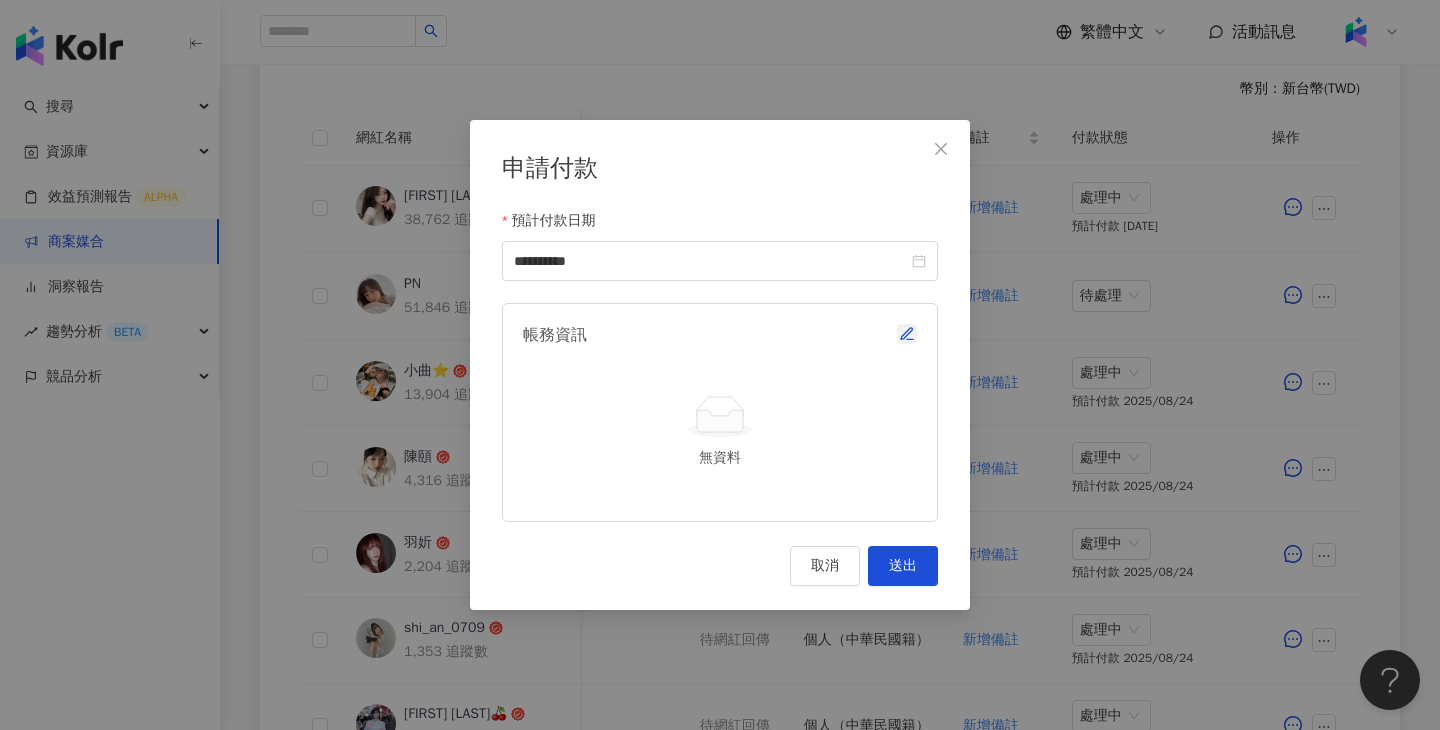 click 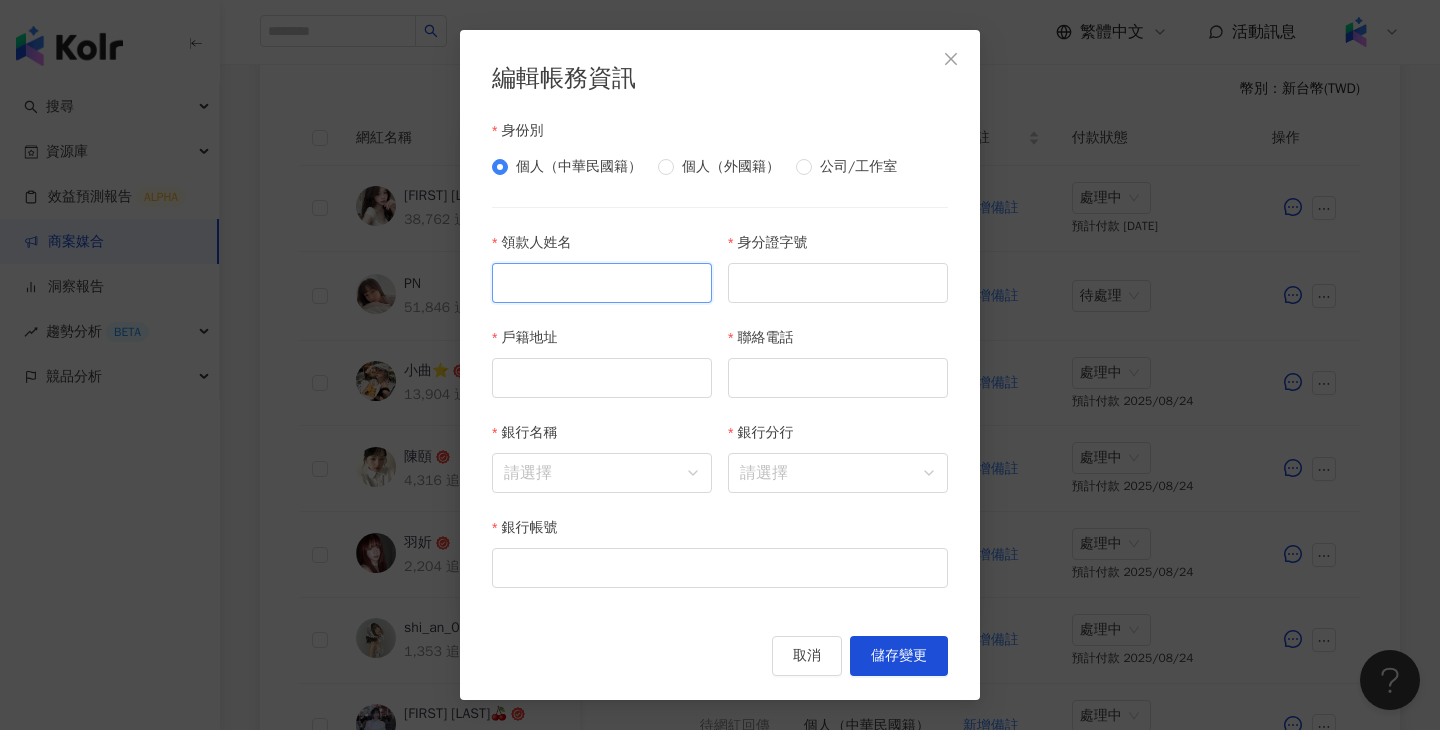 click on "領款人姓名" at bounding box center [602, 283] 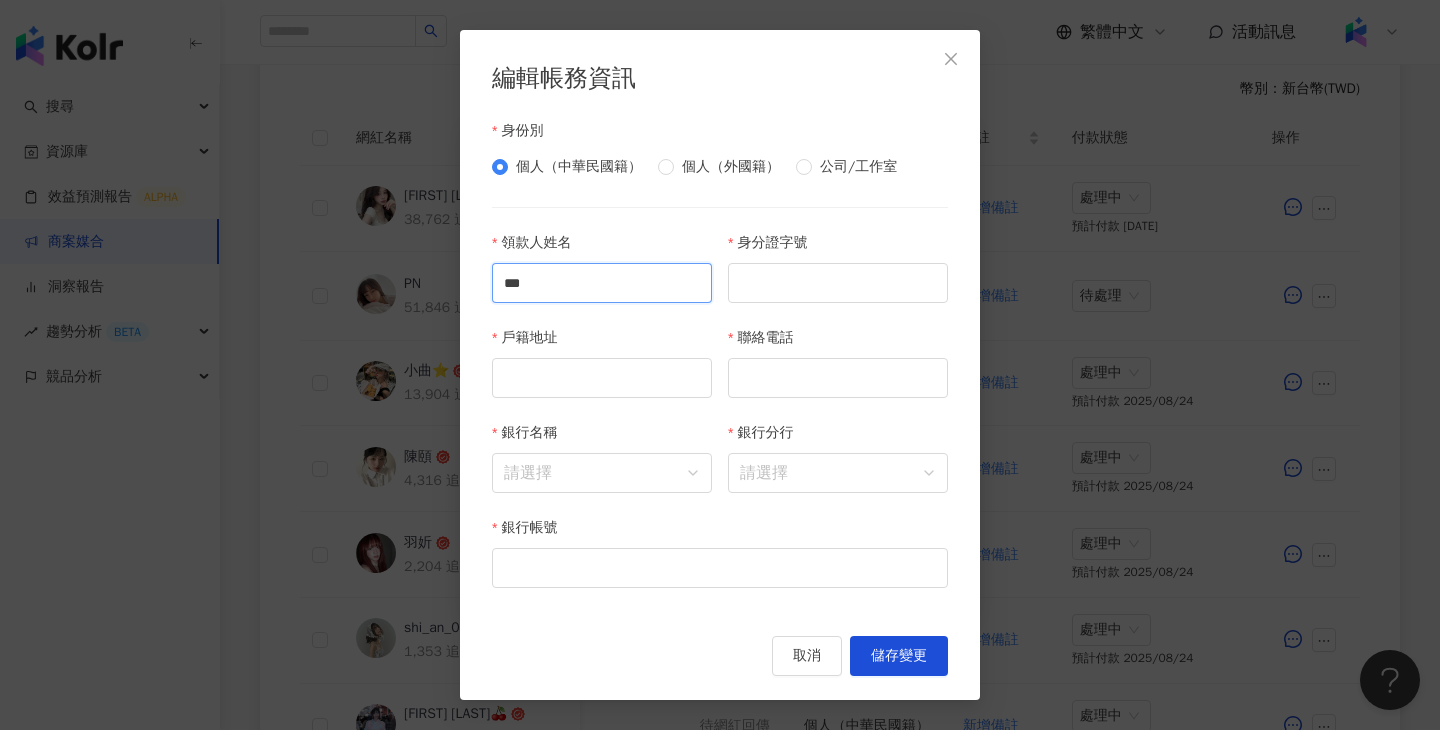 type on "***" 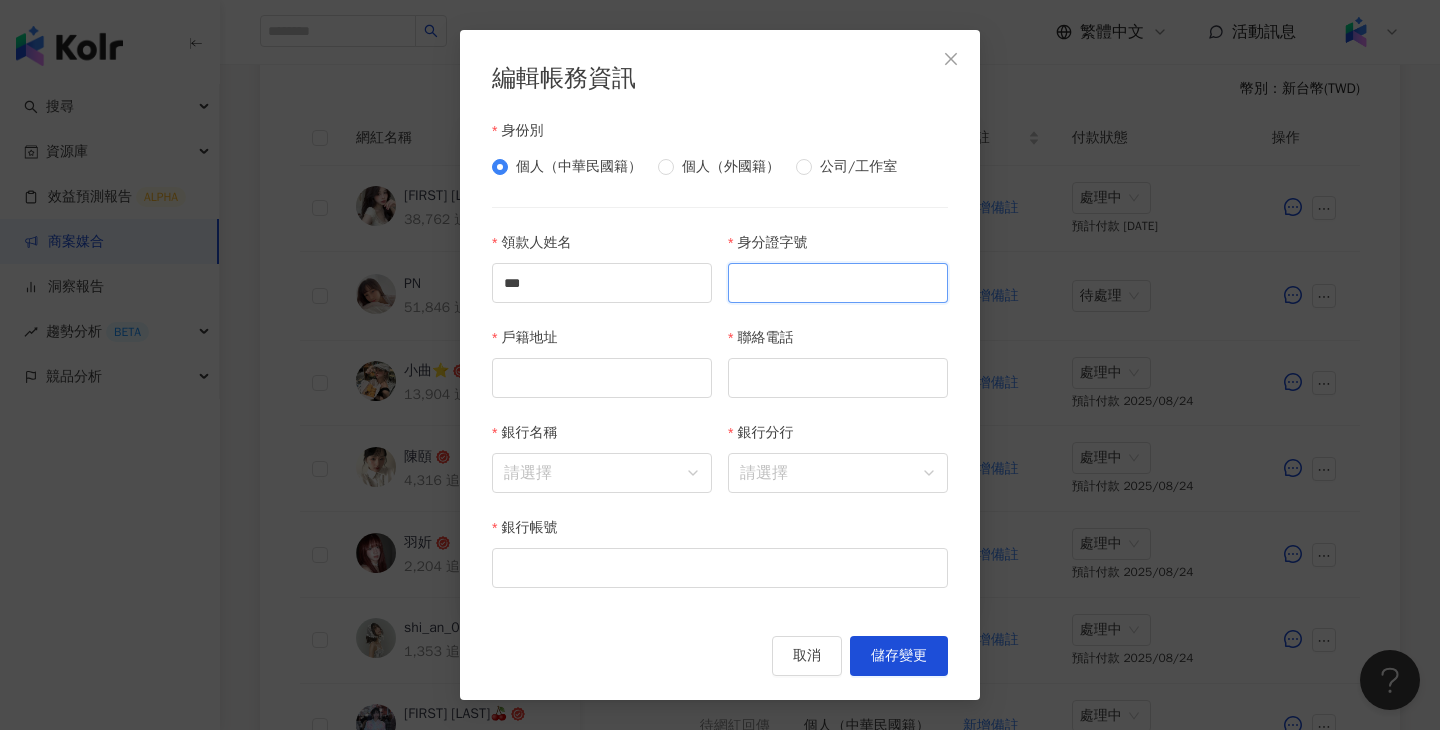 click on "身分證字號" at bounding box center [838, 283] 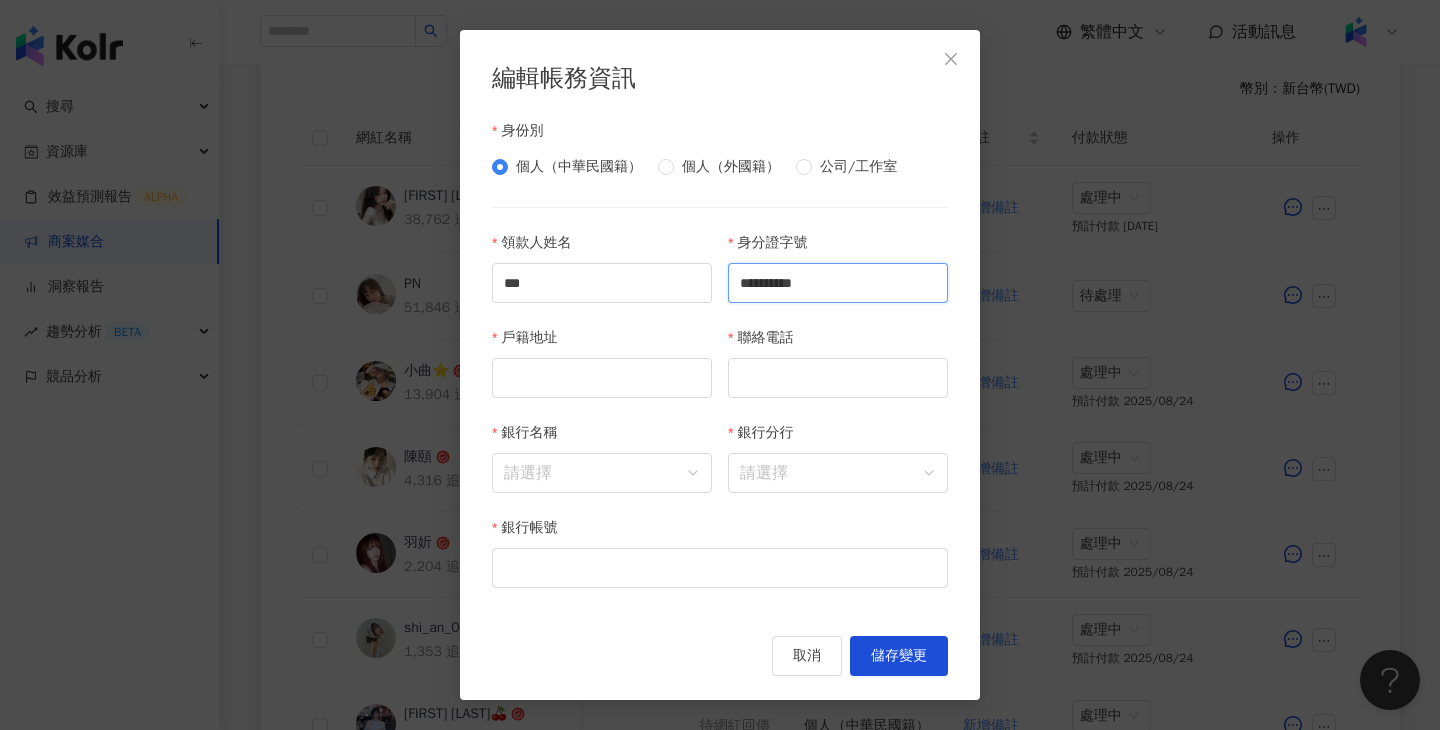 type on "**********" 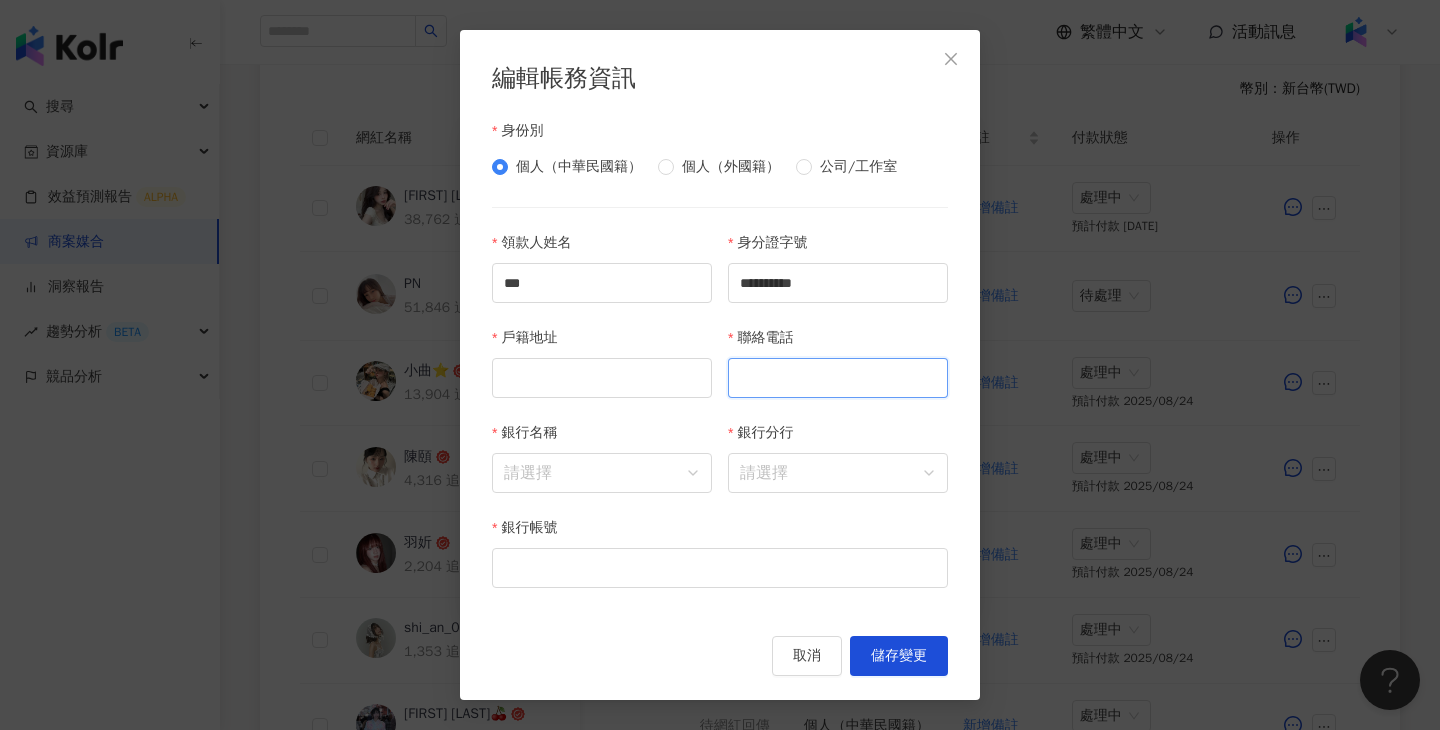 click on "聯絡電話" at bounding box center [838, 378] 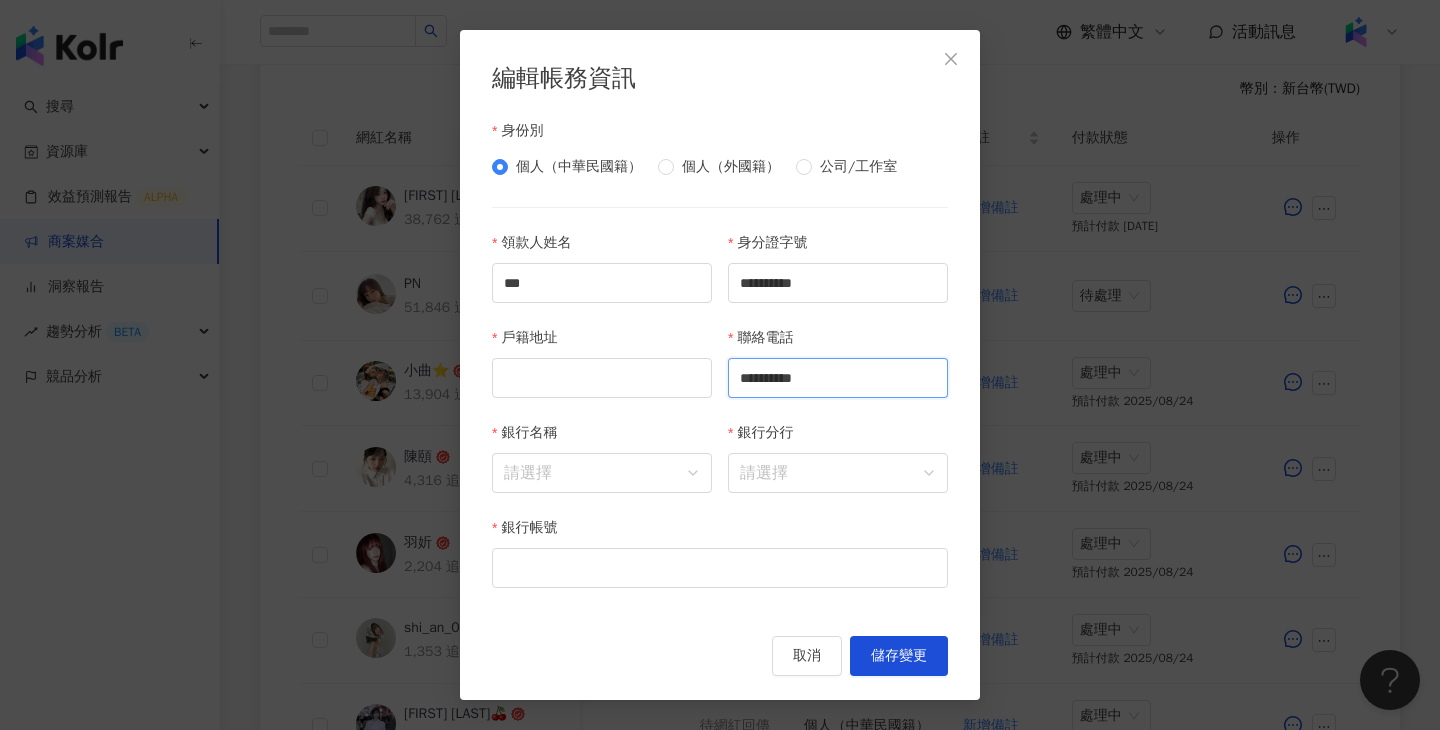 type on "**********" 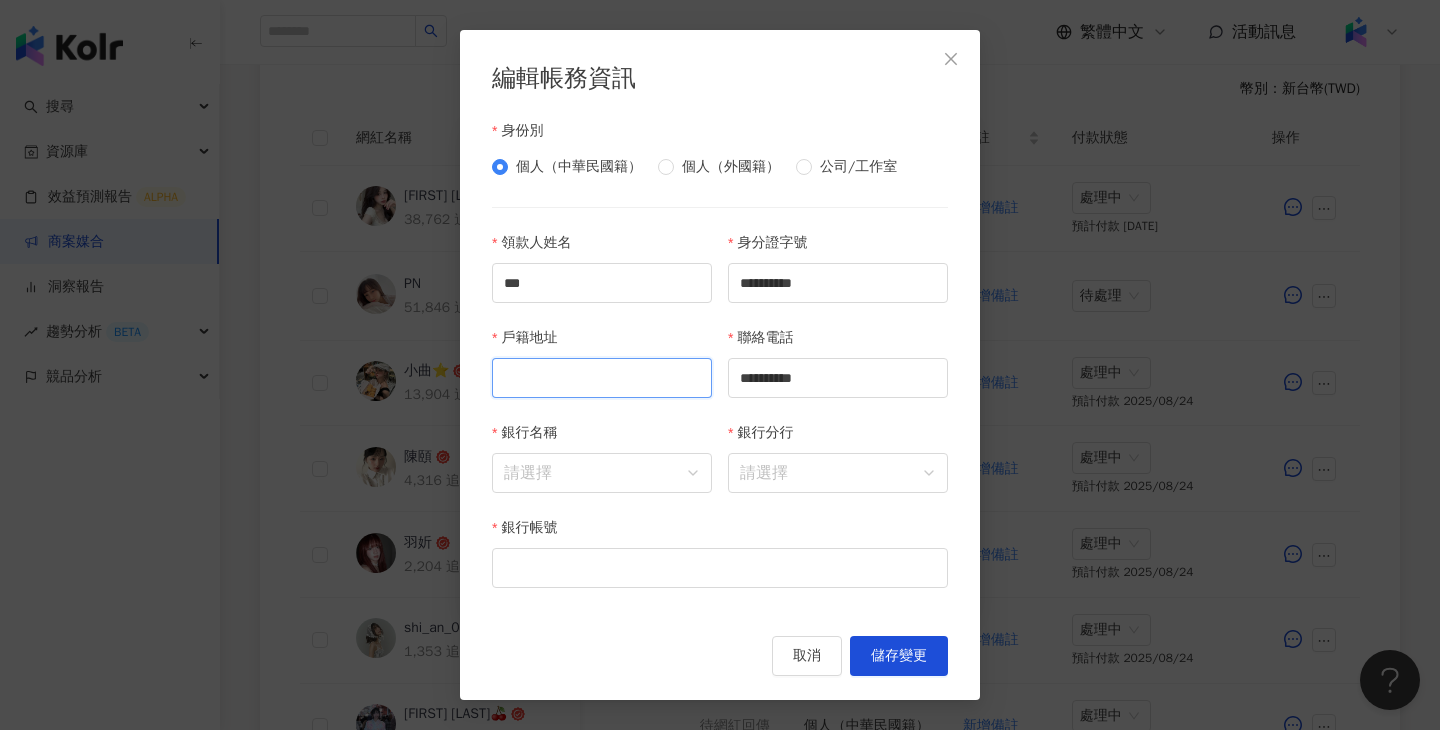 click on "戶籍地址" at bounding box center (602, 378) 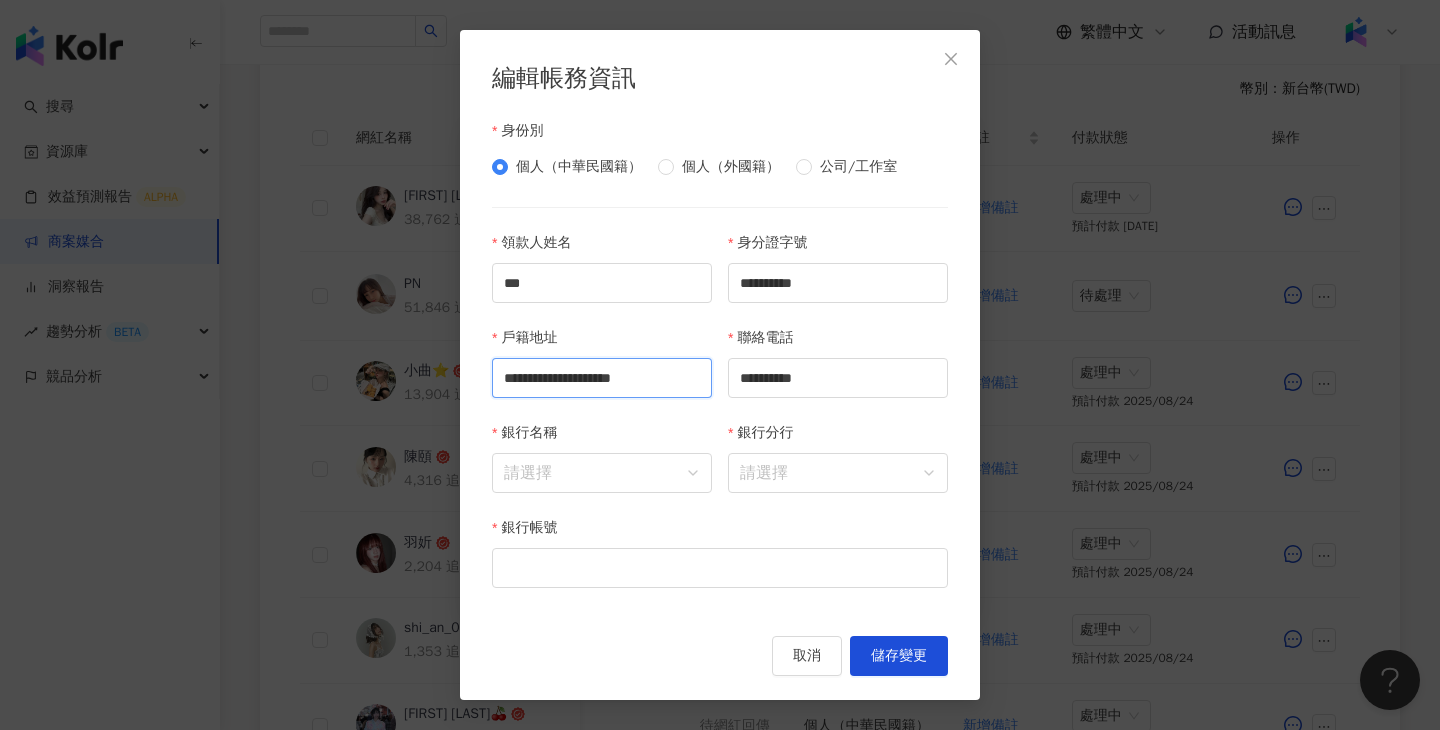 scroll, scrollTop: 0, scrollLeft: 57, axis: horizontal 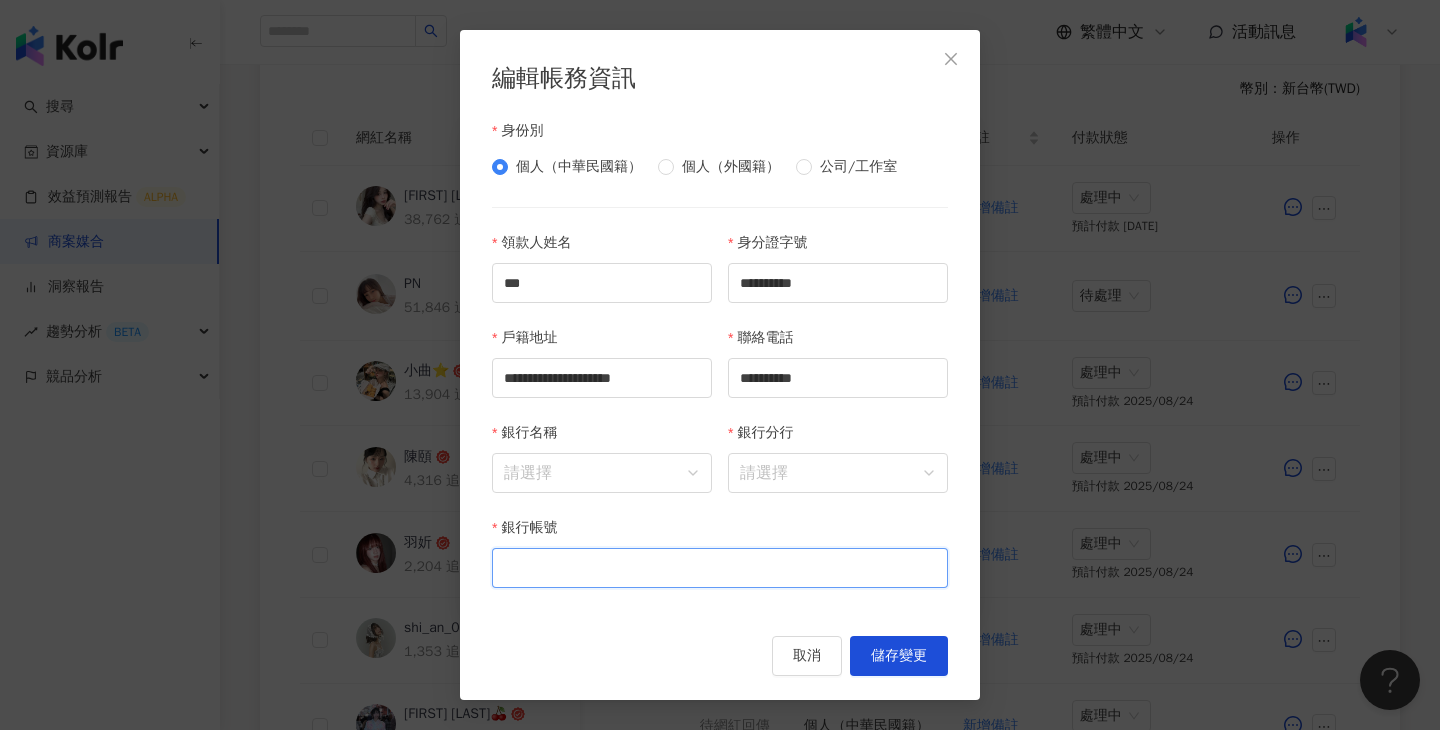 click on "銀行帳號" at bounding box center (720, 568) 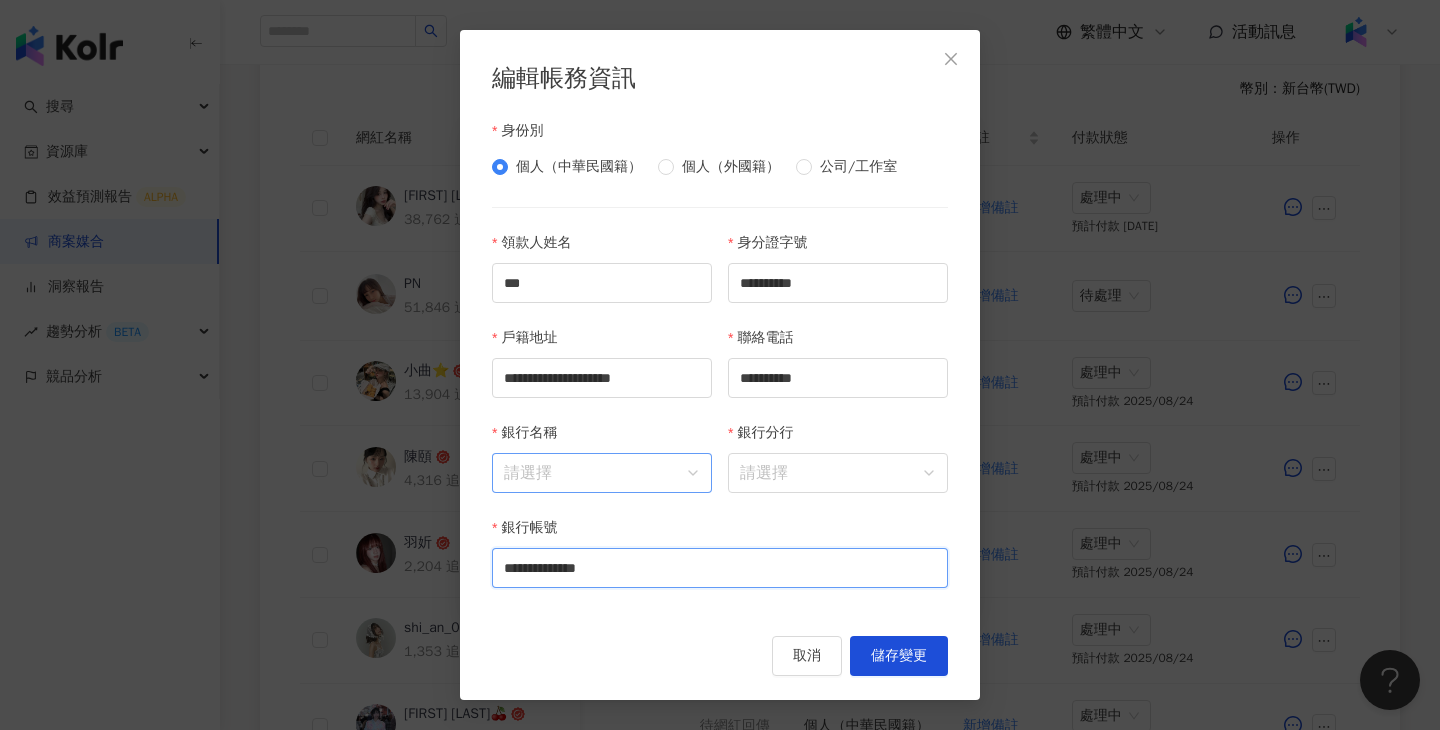 type on "**********" 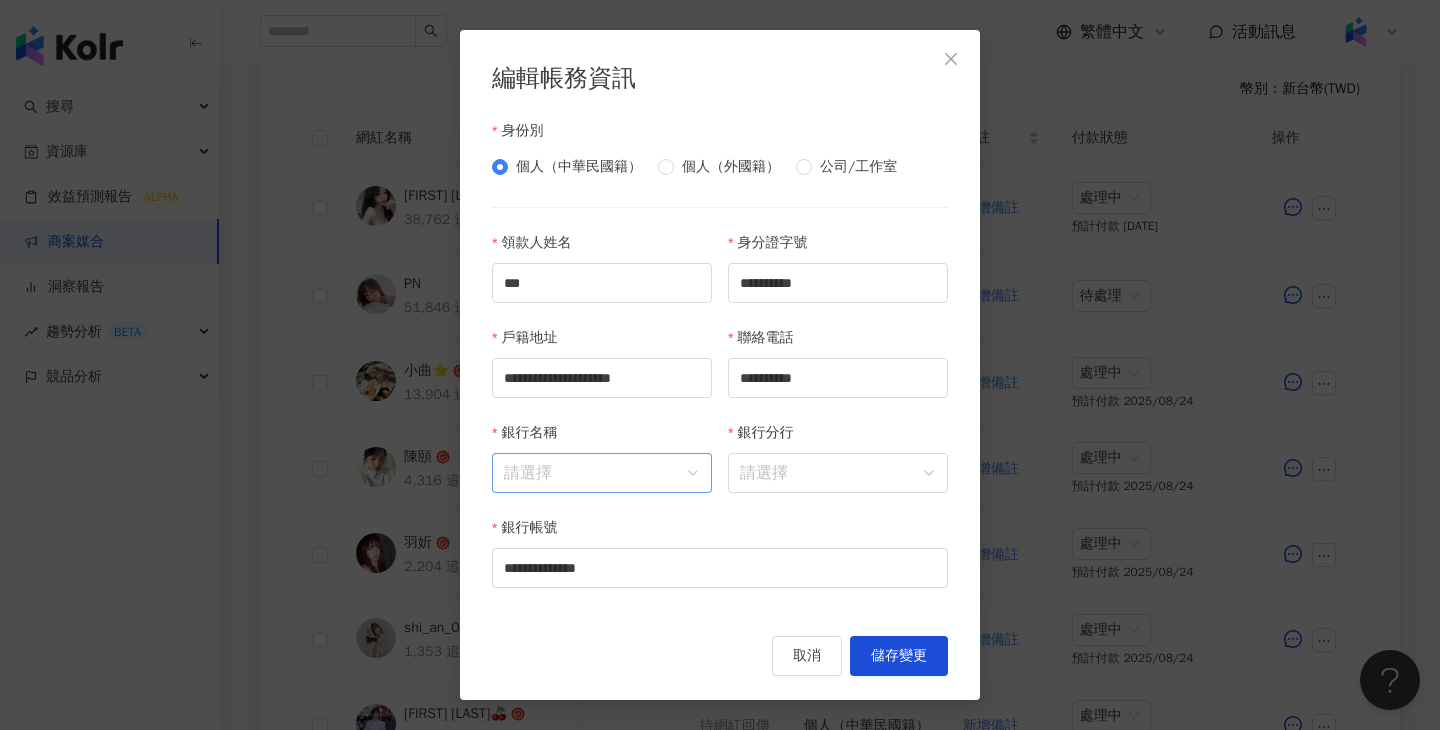 click on "銀行名稱" at bounding box center (602, 473) 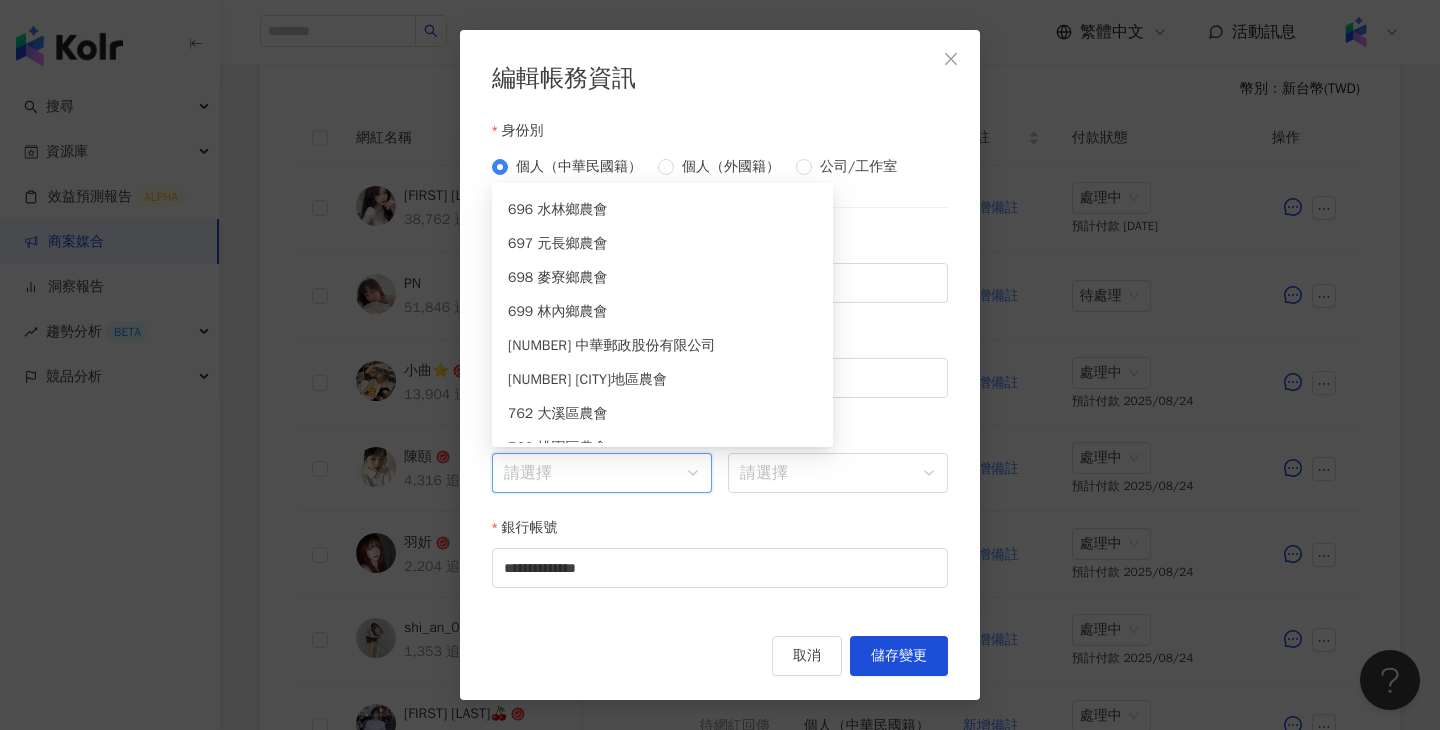 scroll, scrollTop: 5860, scrollLeft: 0, axis: vertical 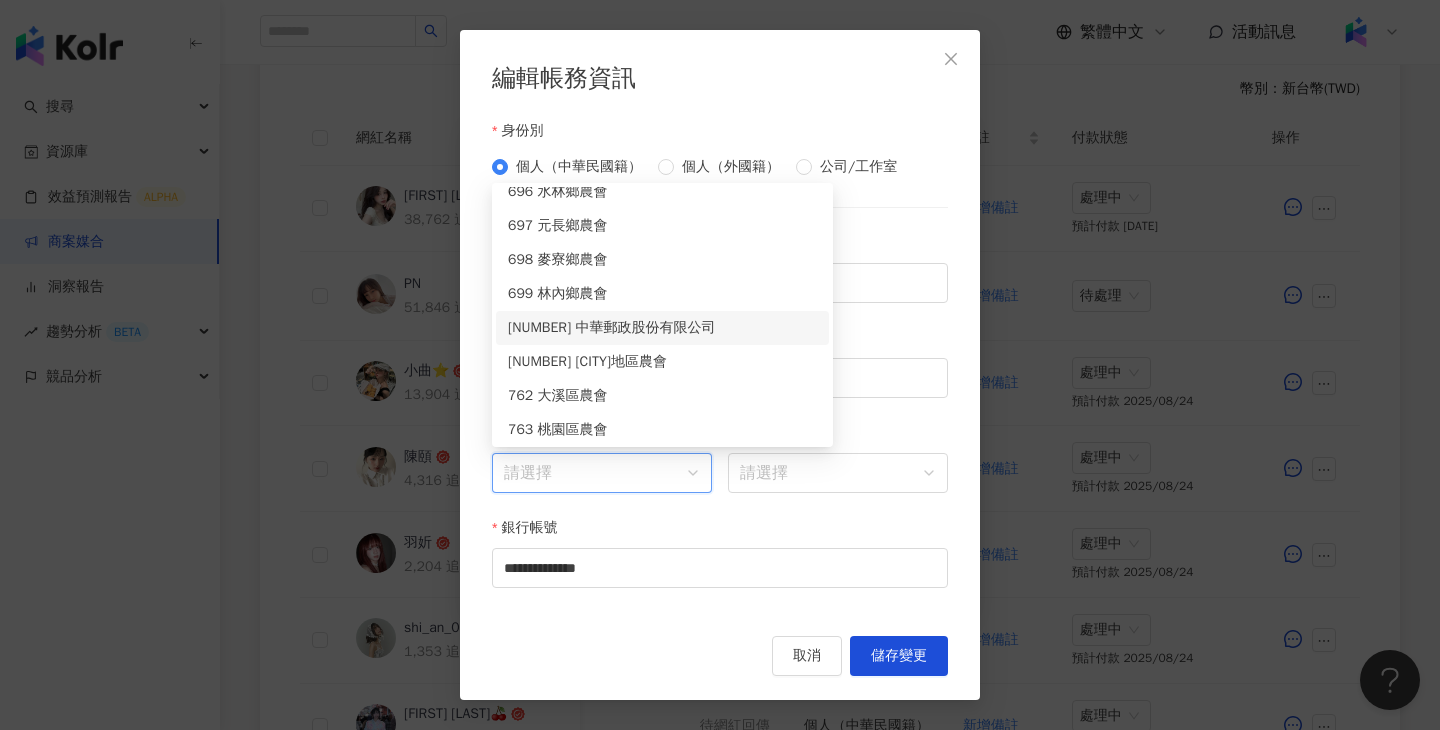 click on "700 中華郵政股份有限公司" at bounding box center (662, 328) 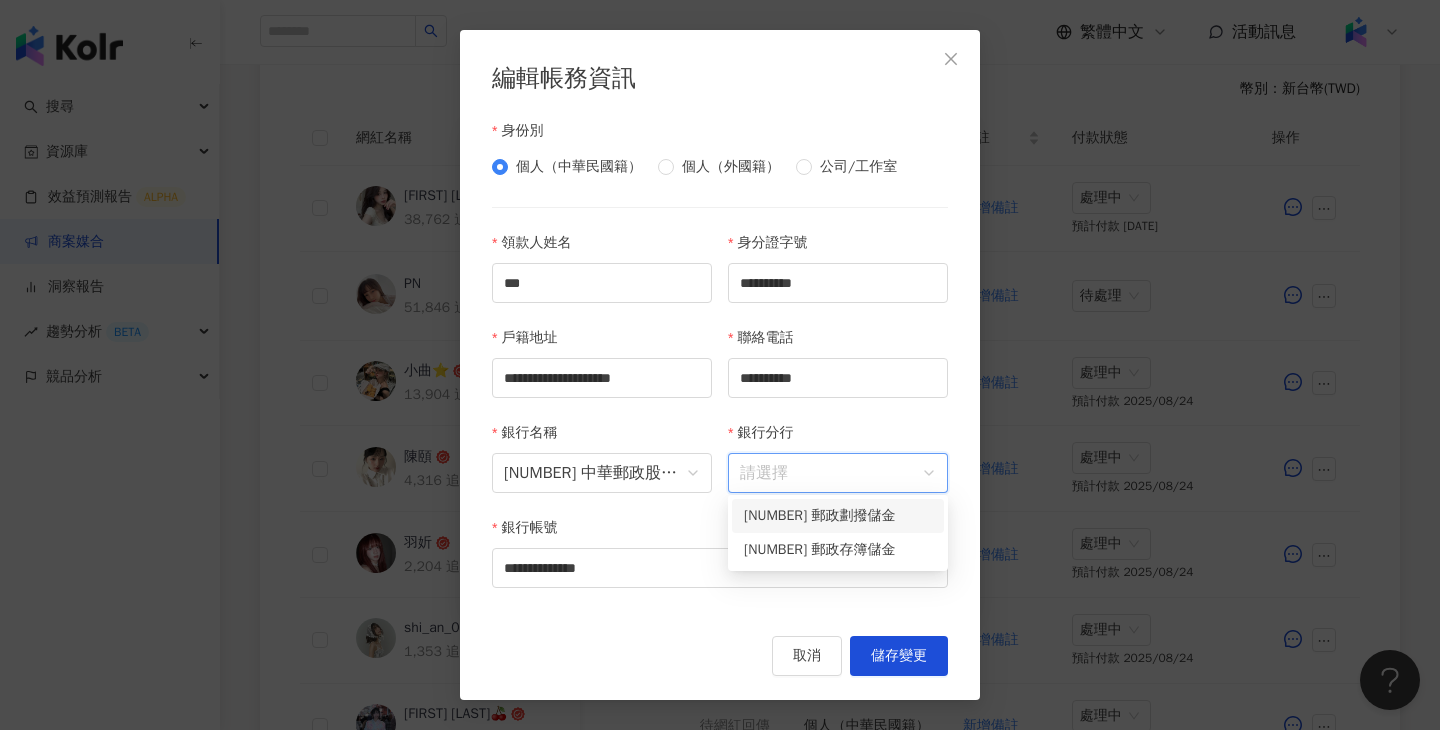 click on "銀行分行" at bounding box center [838, 473] 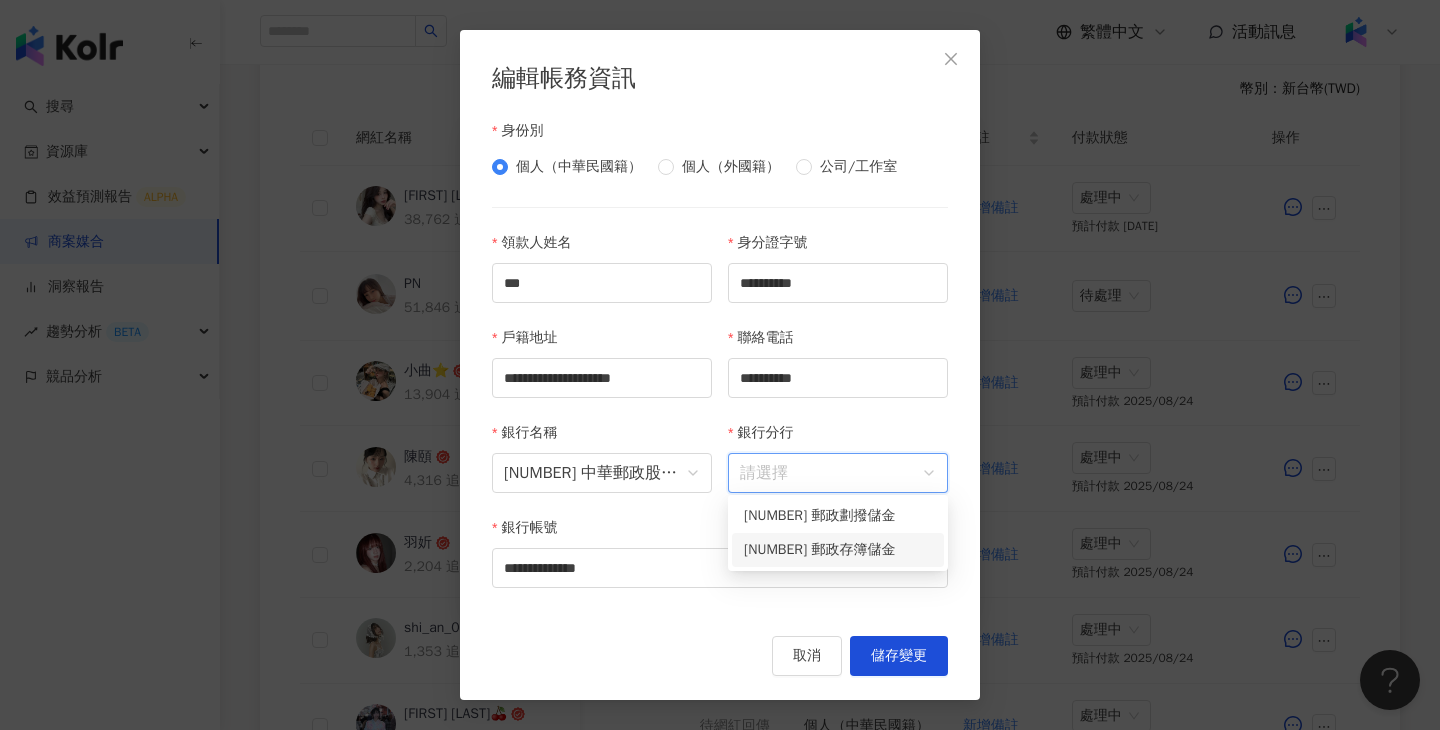 click on "7000021 郵政存簿儲金" at bounding box center [838, 550] 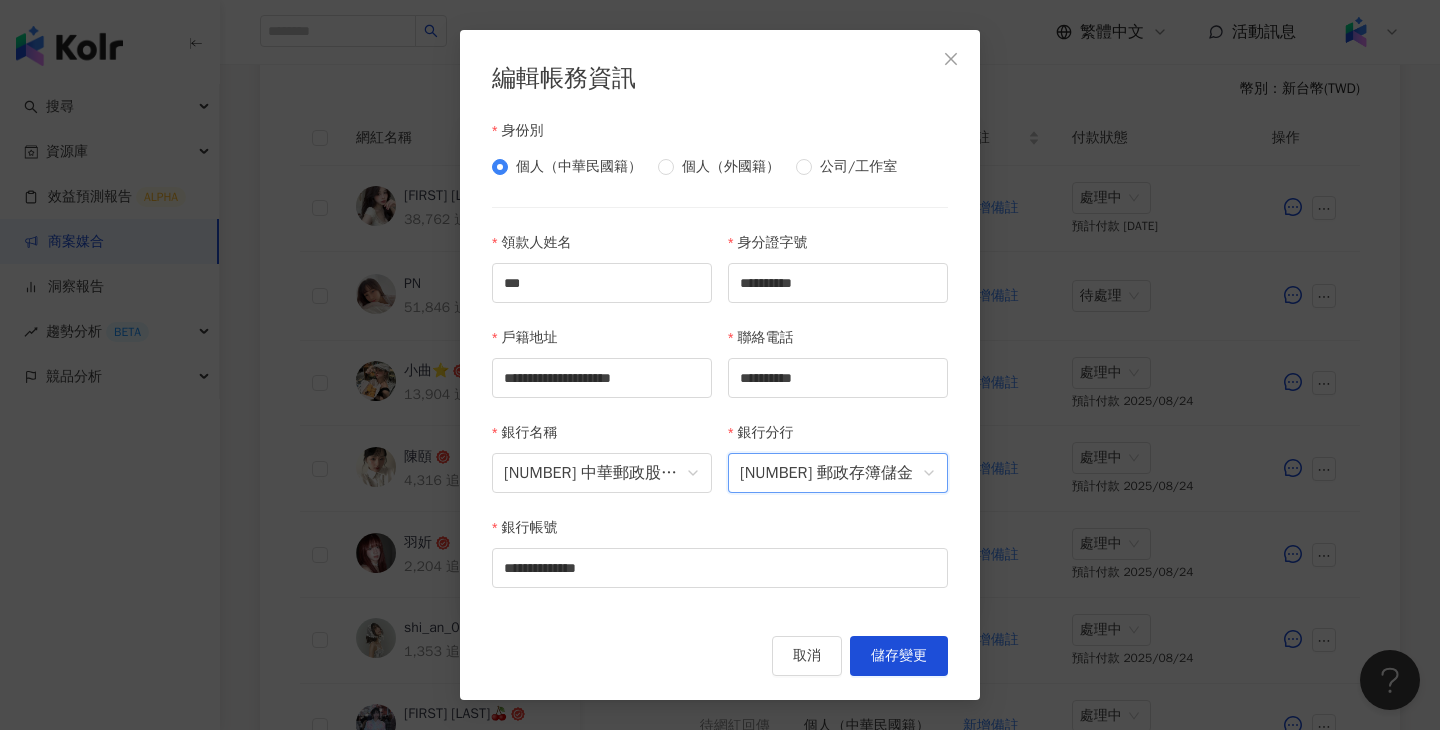 click on "**********" at bounding box center [720, 365] 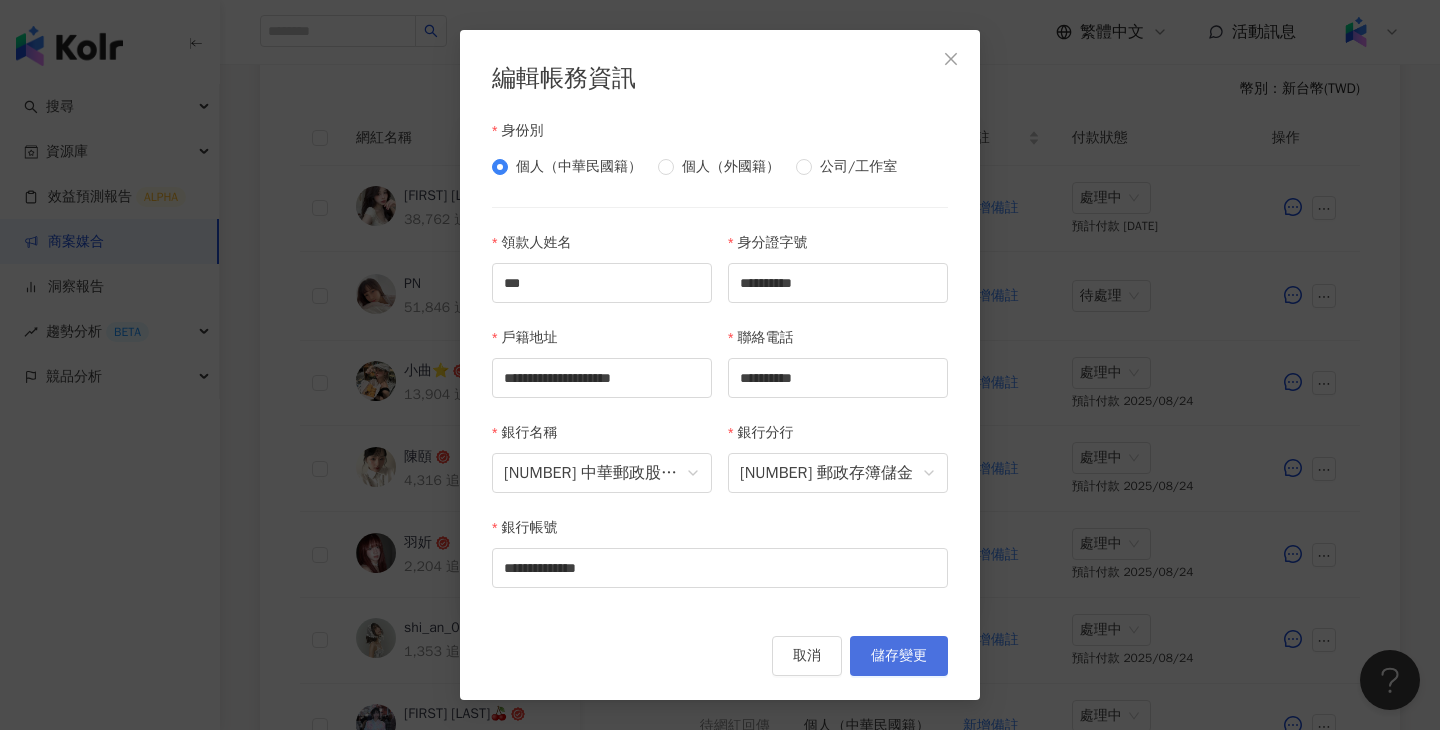 click on "儲存變更" at bounding box center [899, 656] 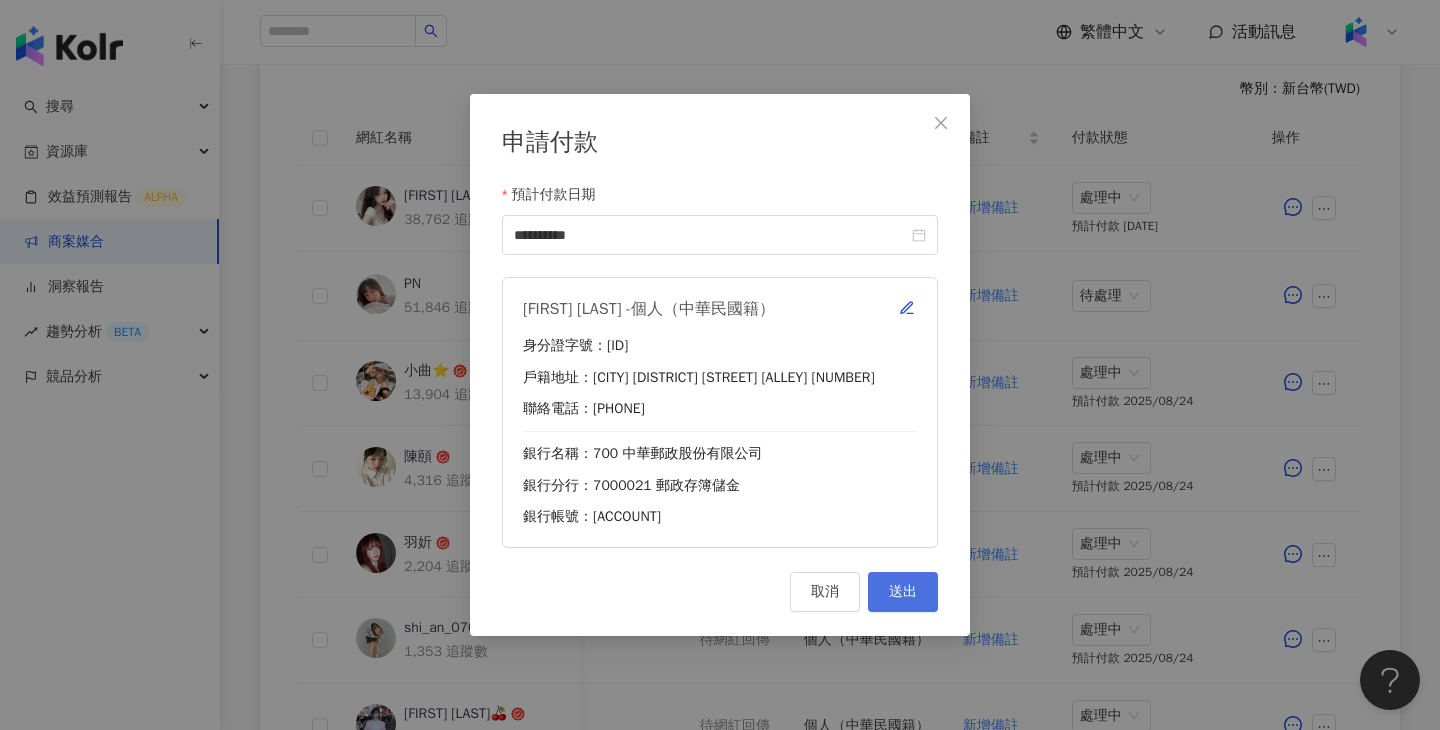 click on "送出" at bounding box center (903, 592) 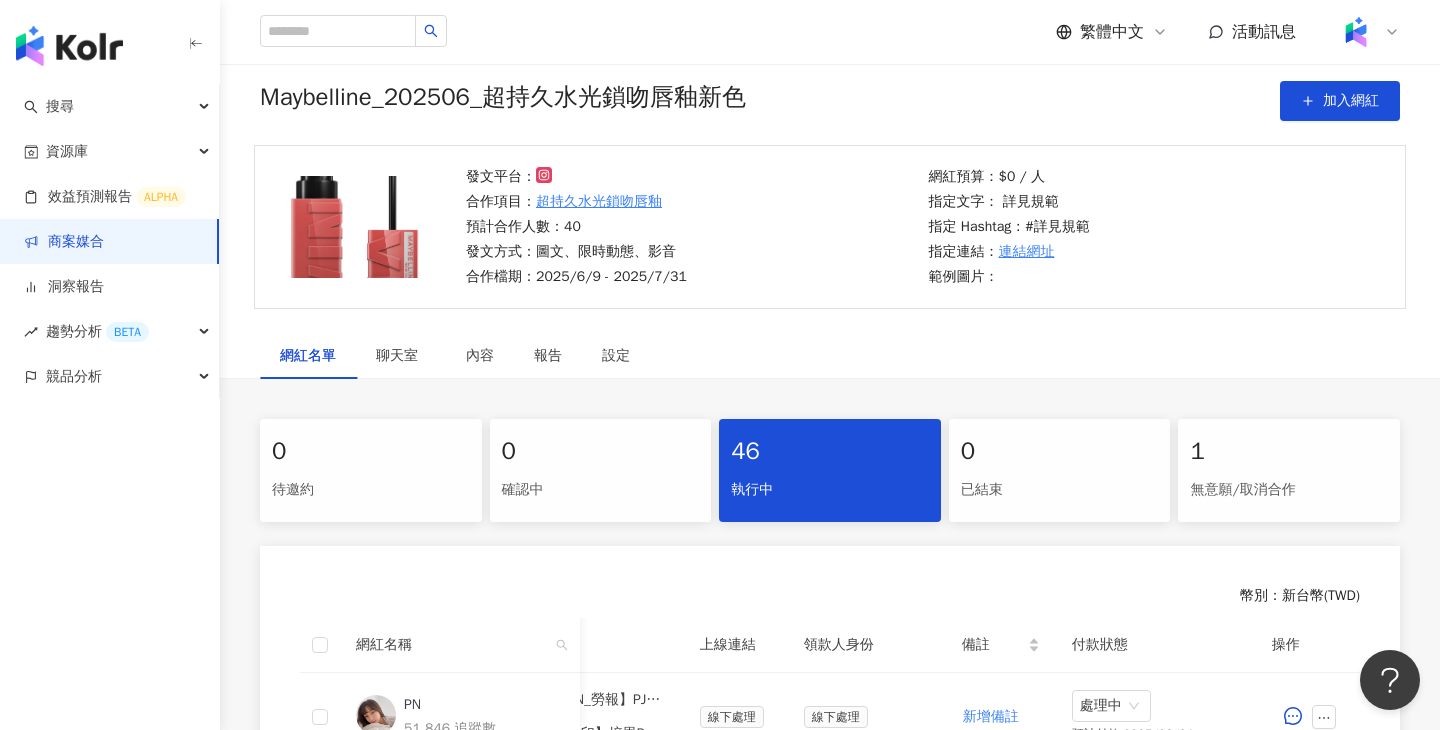 scroll, scrollTop: 0, scrollLeft: 0, axis: both 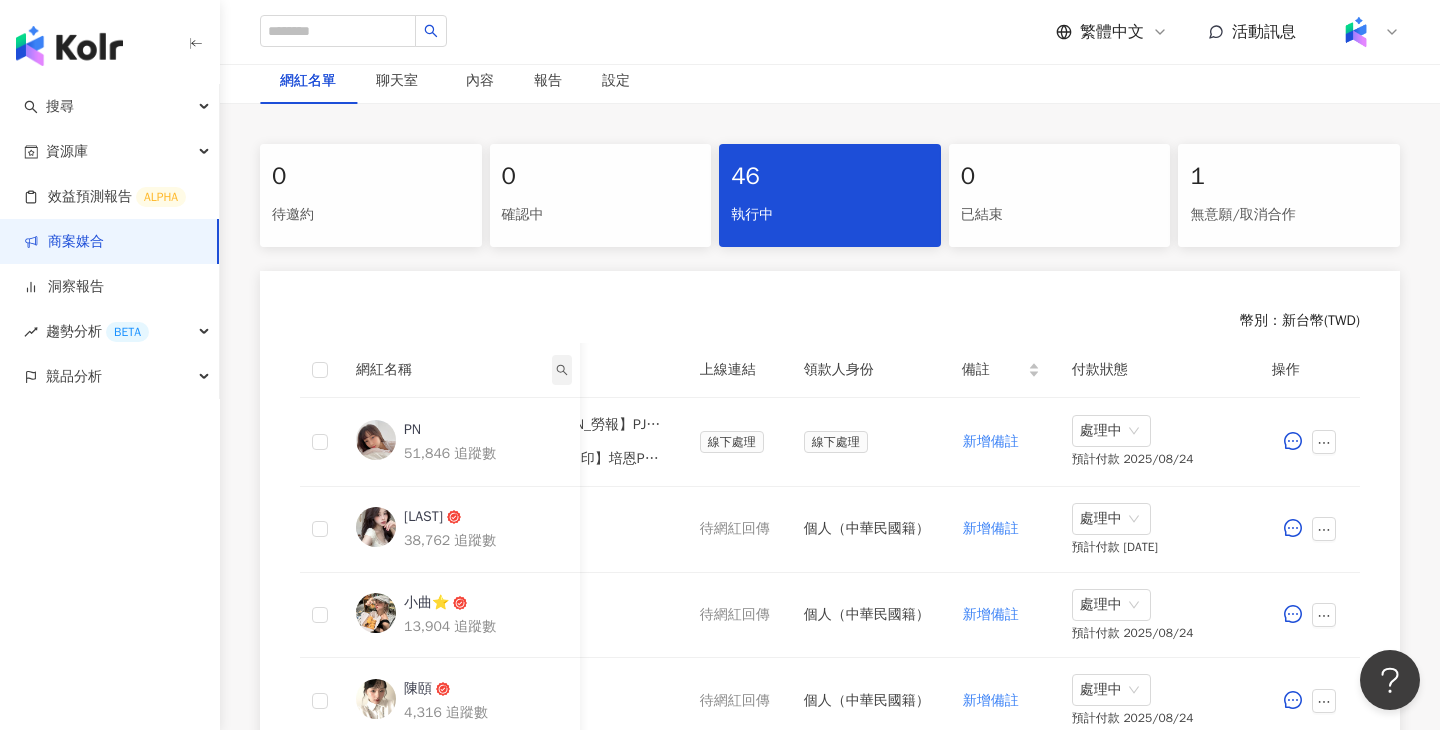 click at bounding box center [562, 370] 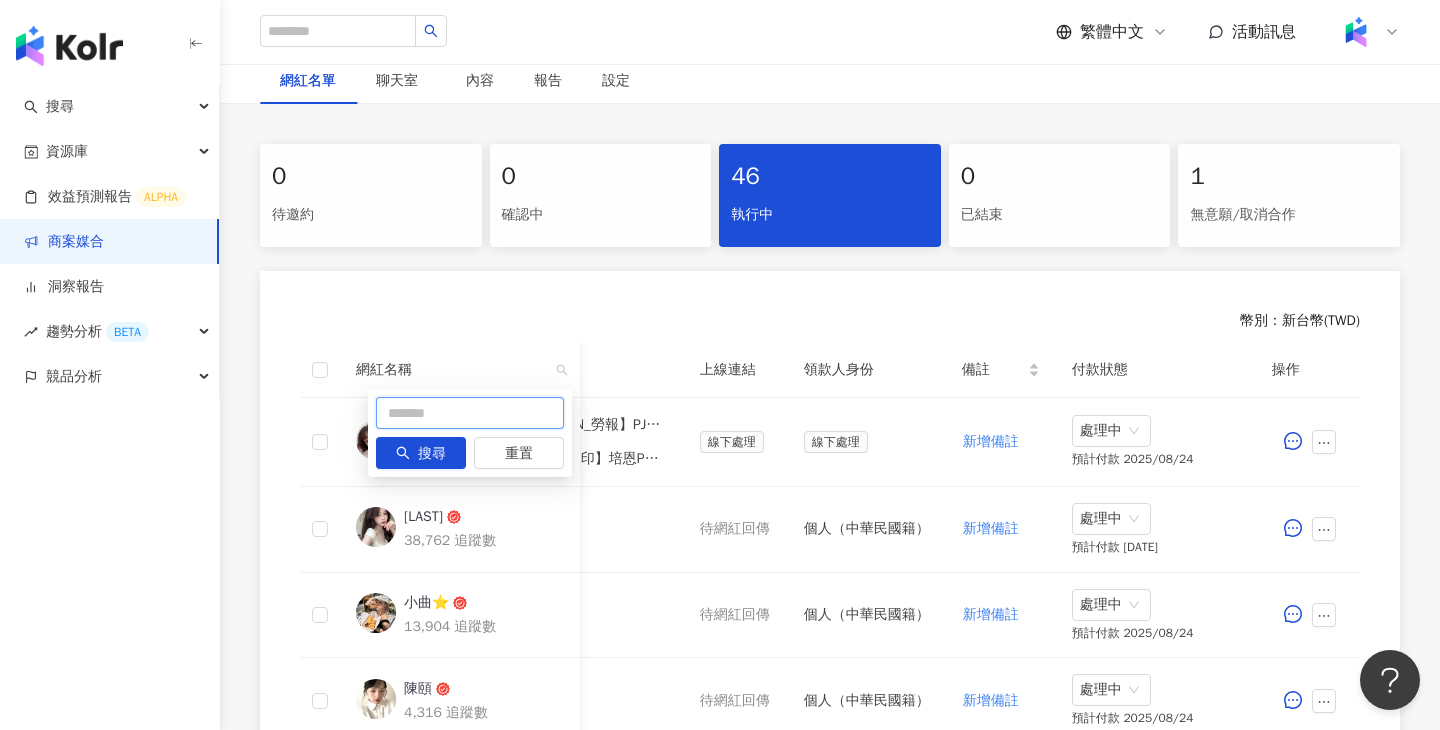 click at bounding box center (470, 413) 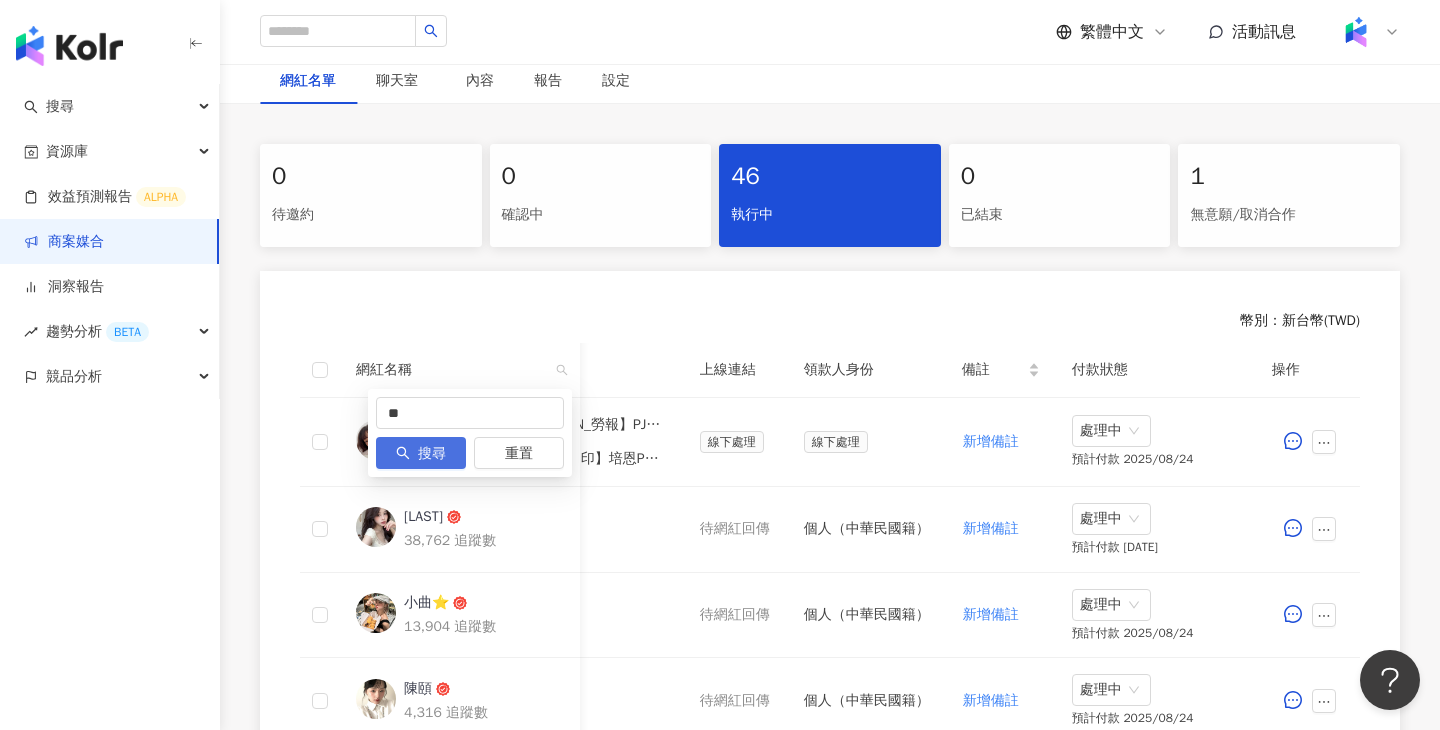 click on "搜尋" at bounding box center [432, 454] 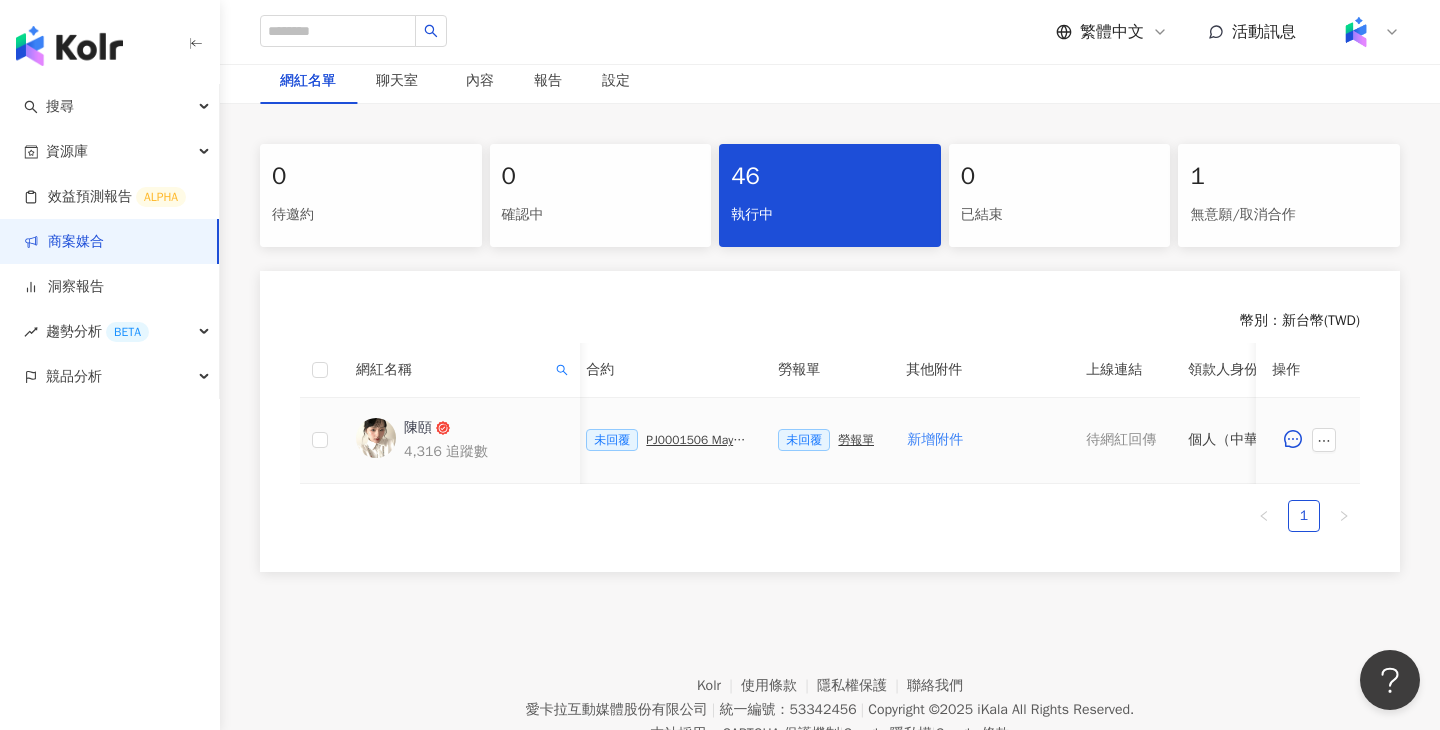 scroll, scrollTop: 0, scrollLeft: 666, axis: horizontal 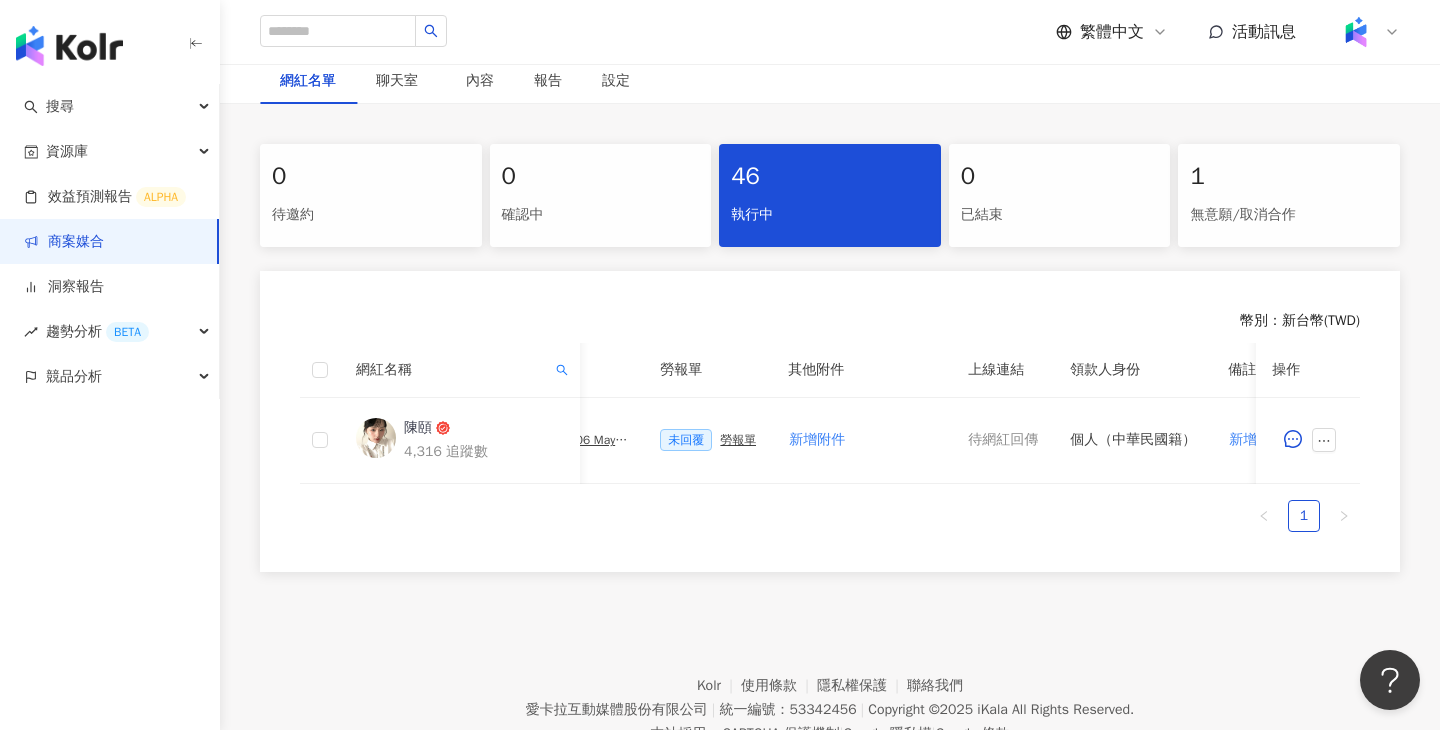 click on "網紅名稱" at bounding box center [460, 370] 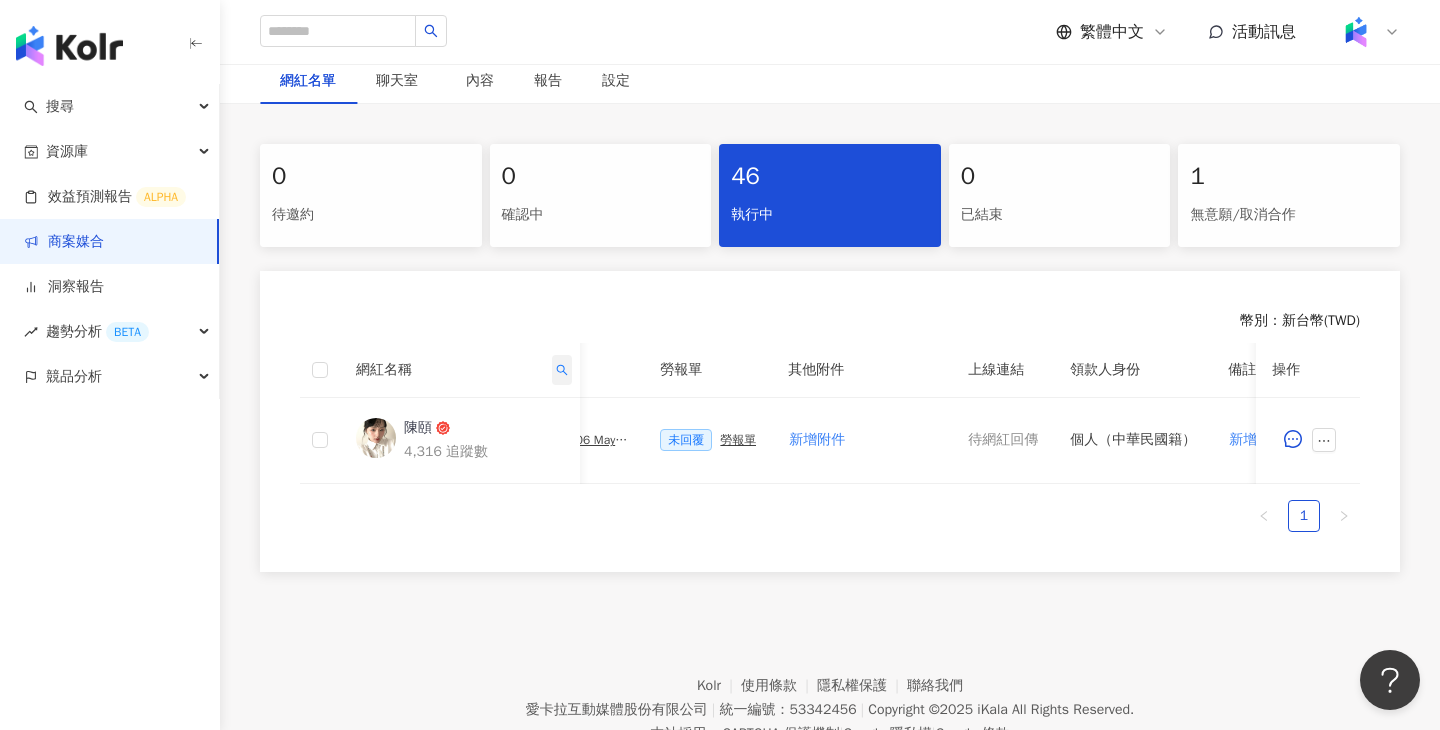 click at bounding box center [562, 370] 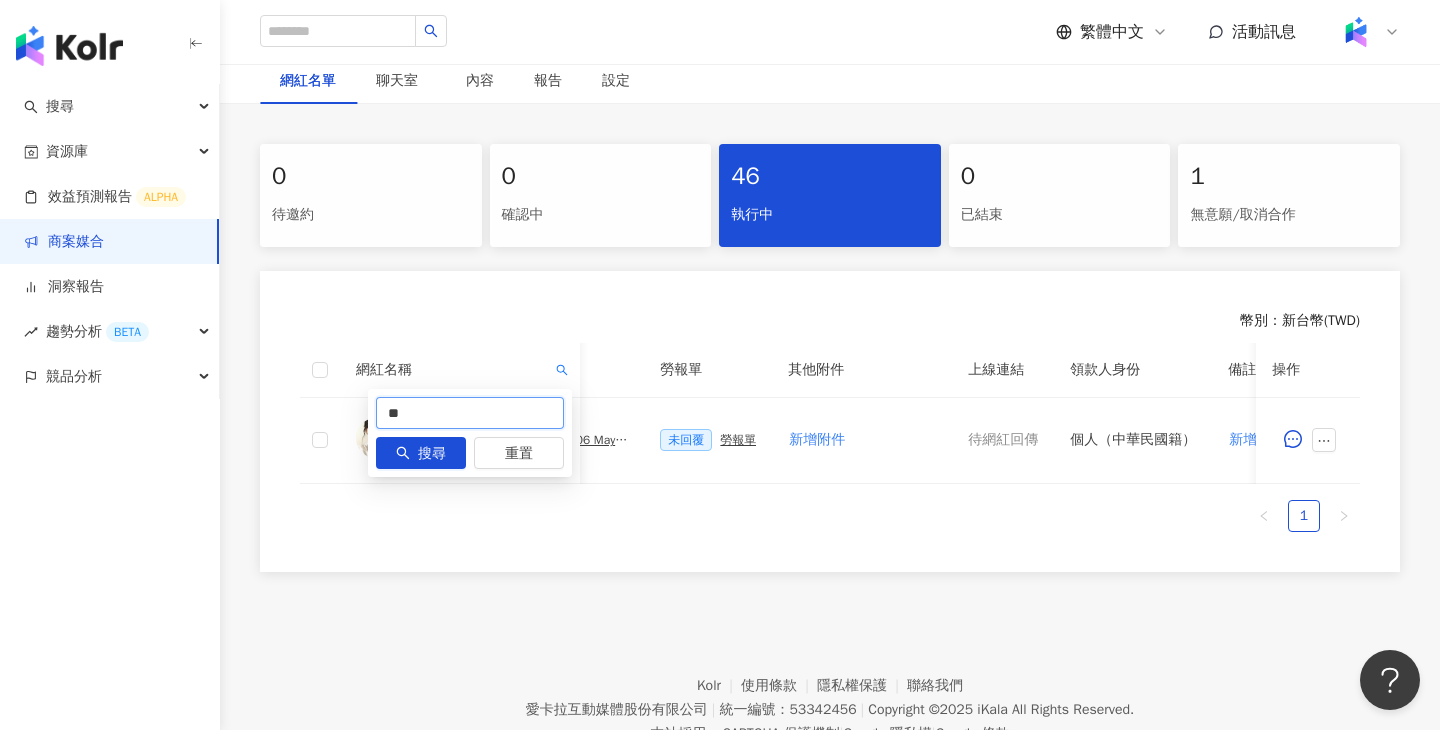 click on "**" at bounding box center [470, 413] 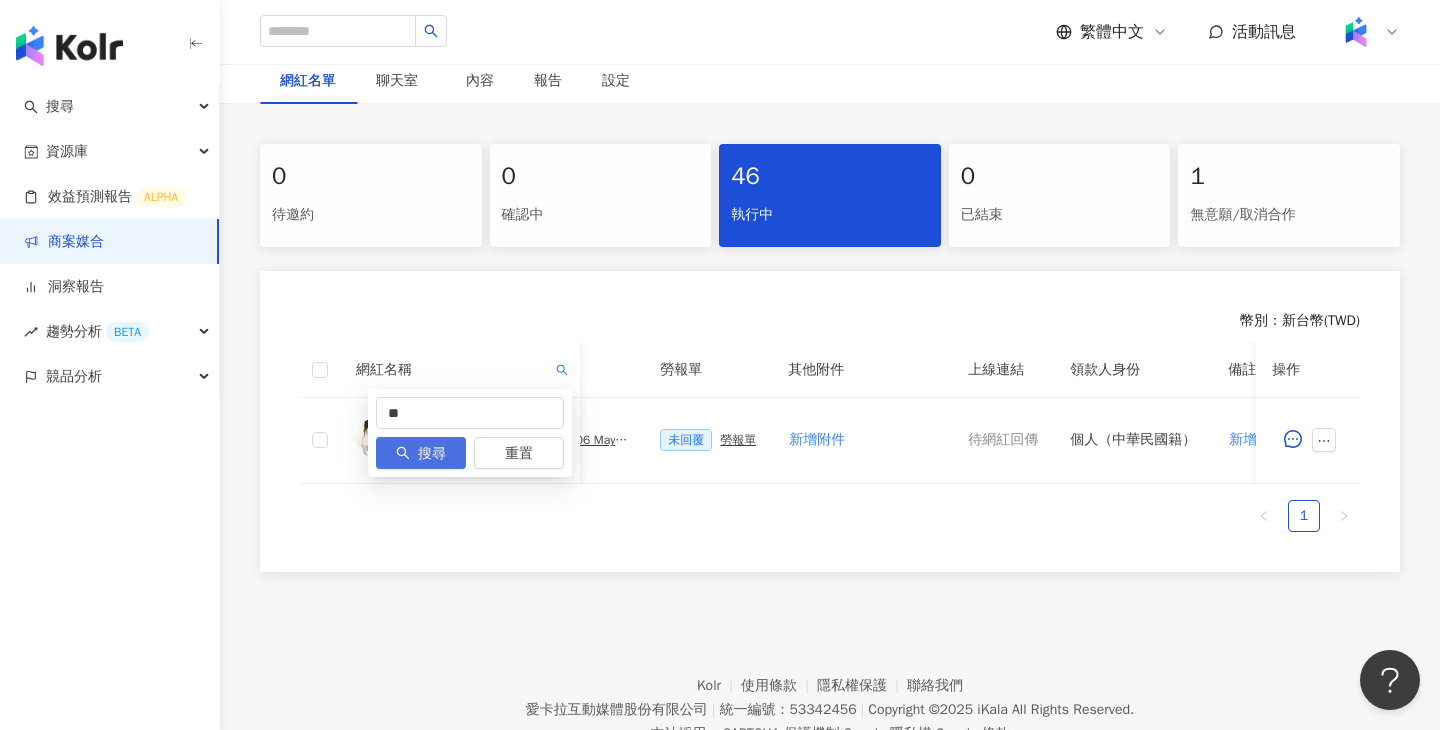 click on "搜尋" at bounding box center [432, 454] 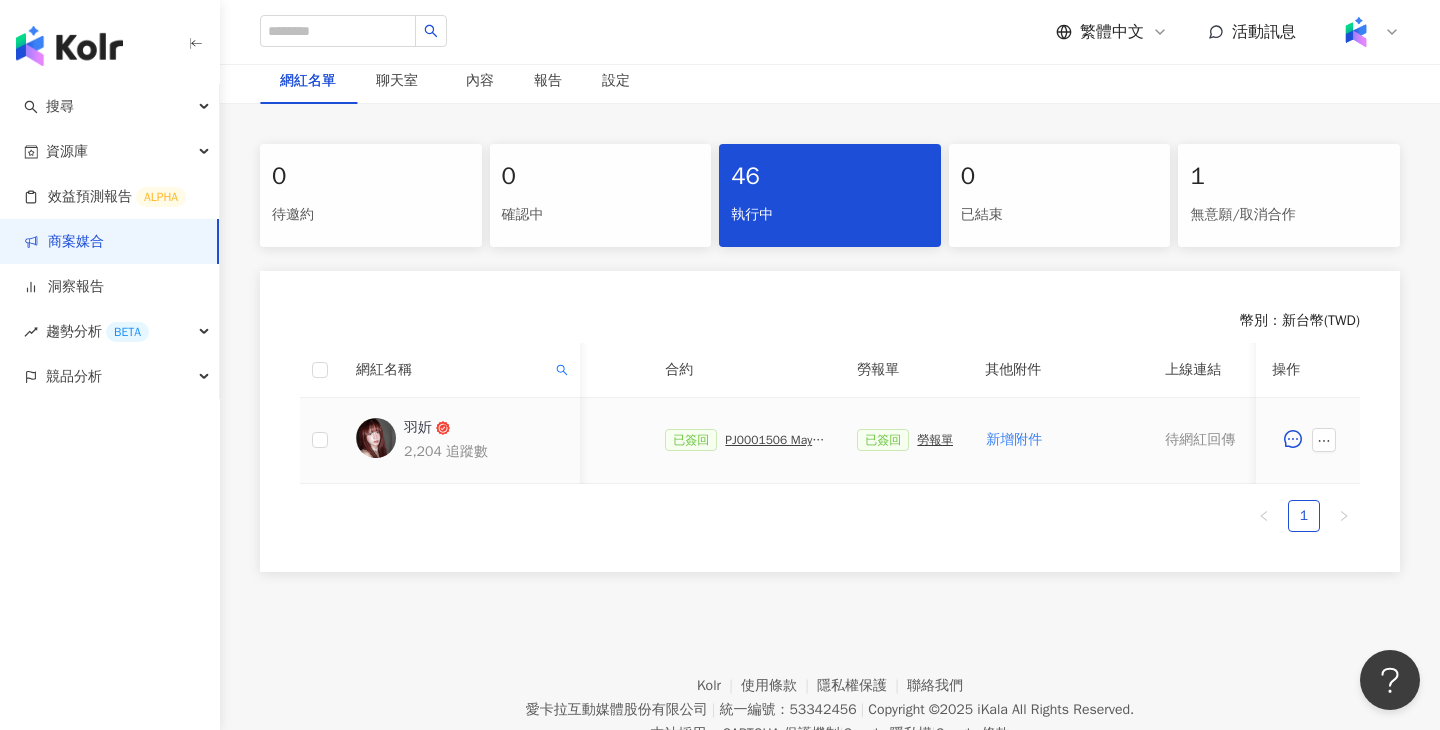 scroll, scrollTop: 0, scrollLeft: 162, axis: horizontal 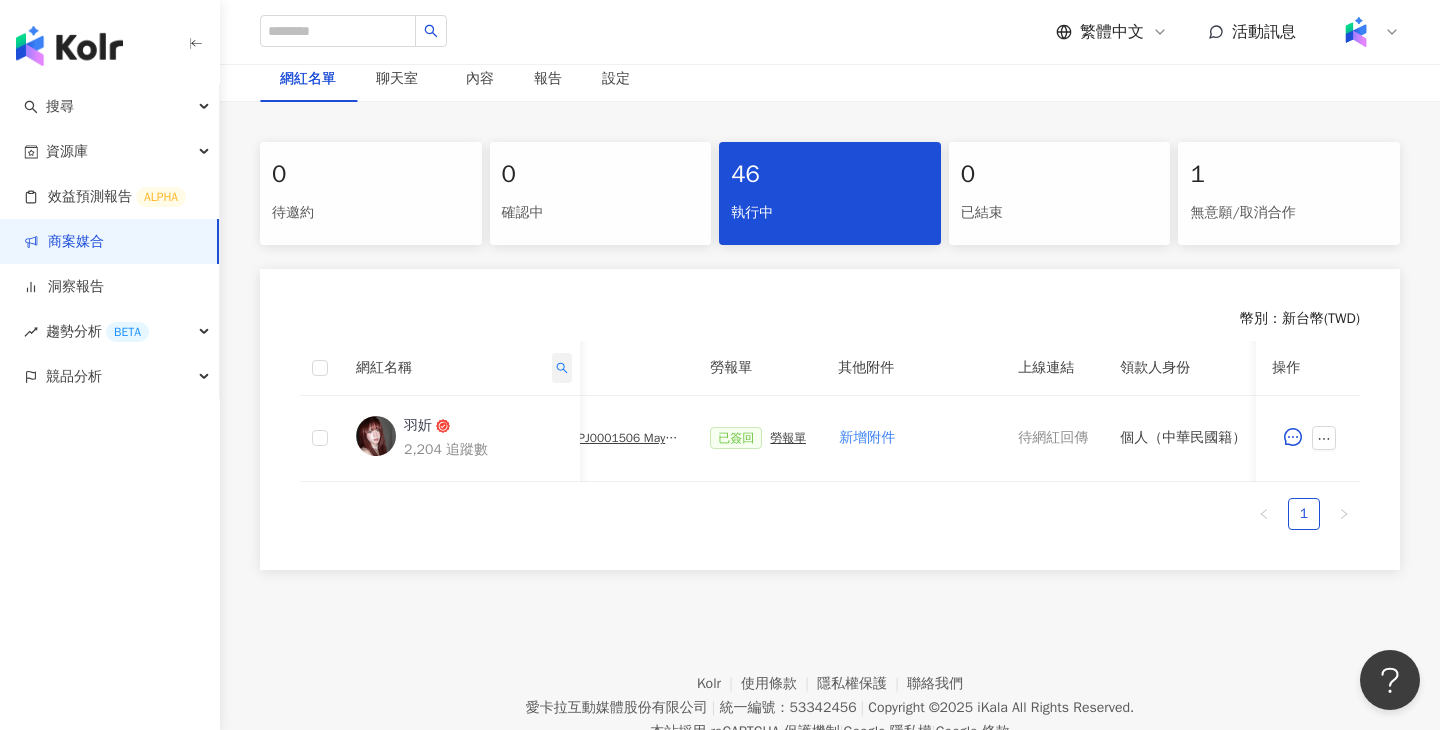 click 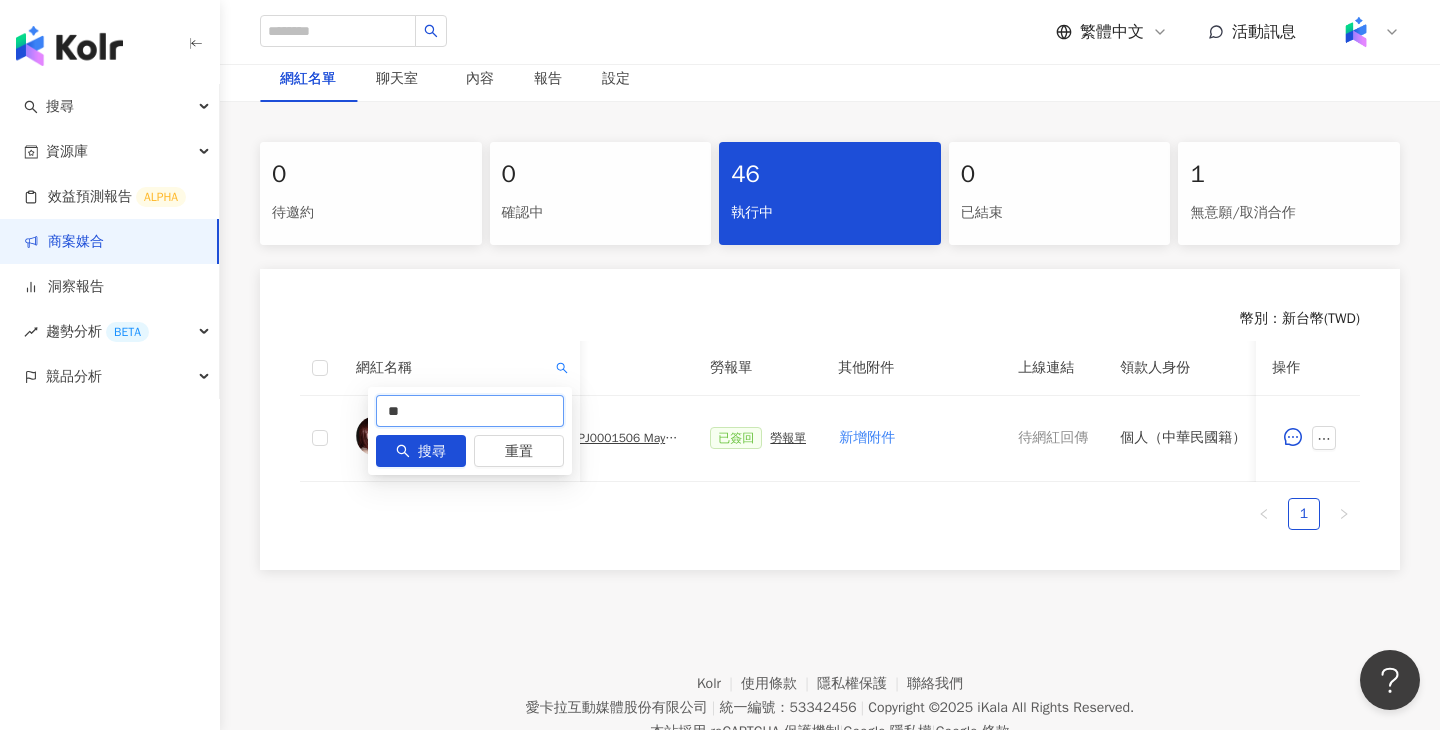 click on "**" at bounding box center (470, 411) 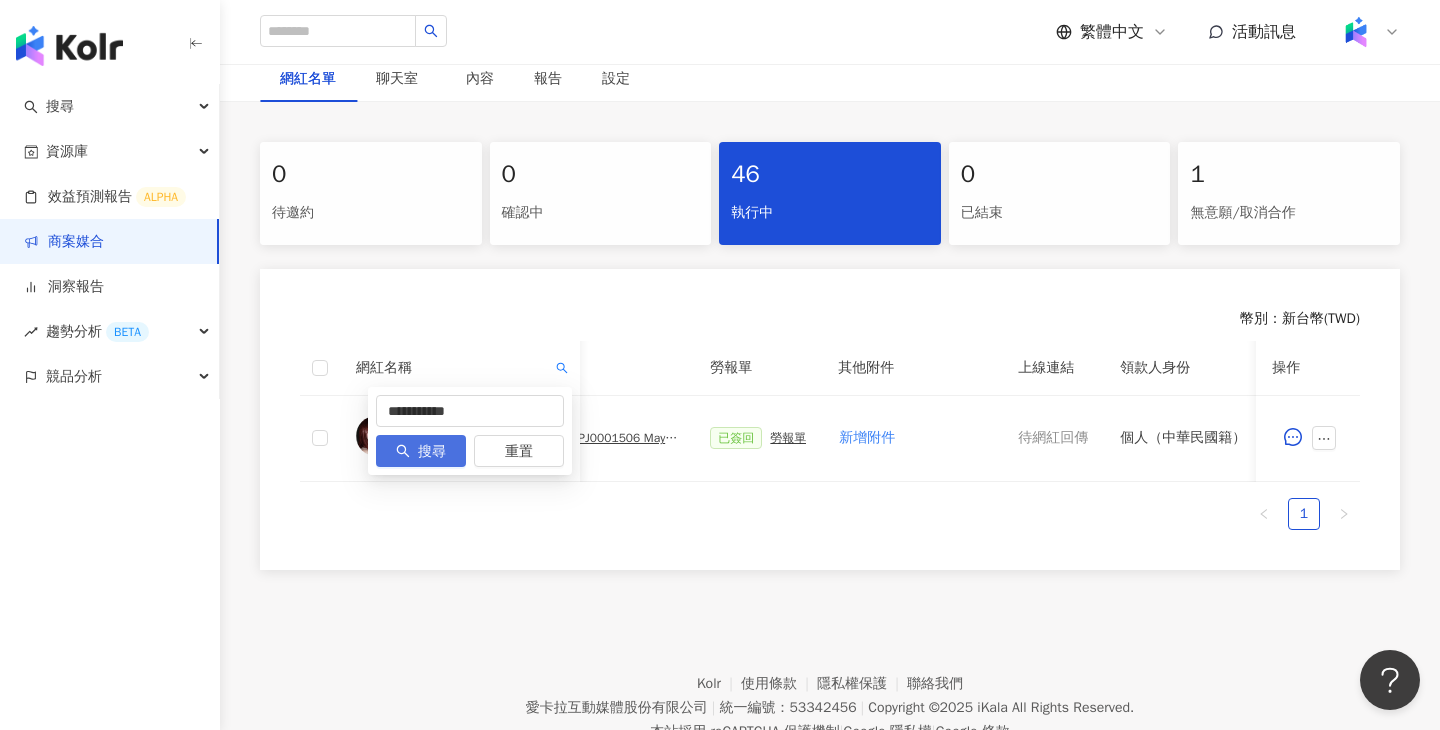 click on "搜尋" at bounding box center [432, 452] 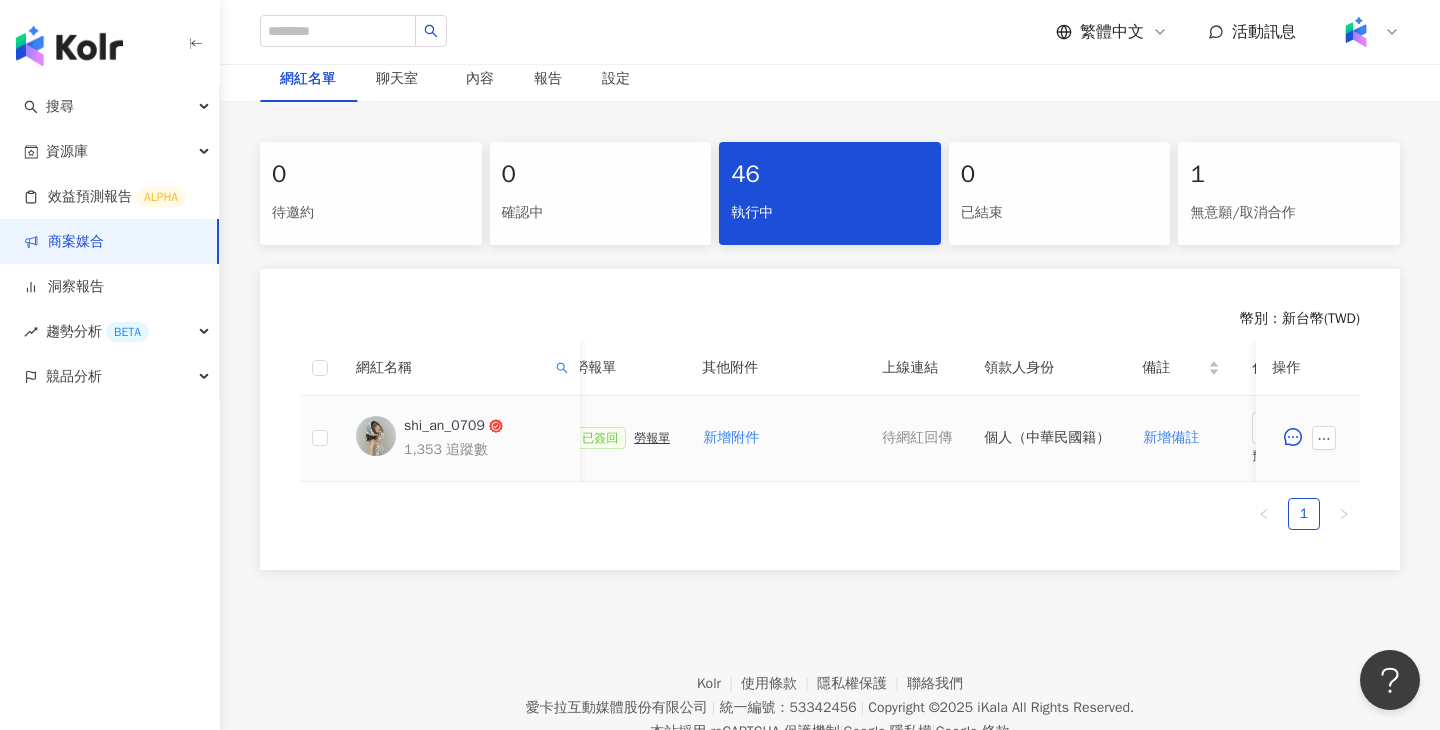 scroll, scrollTop: 0, scrollLeft: 939, axis: horizontal 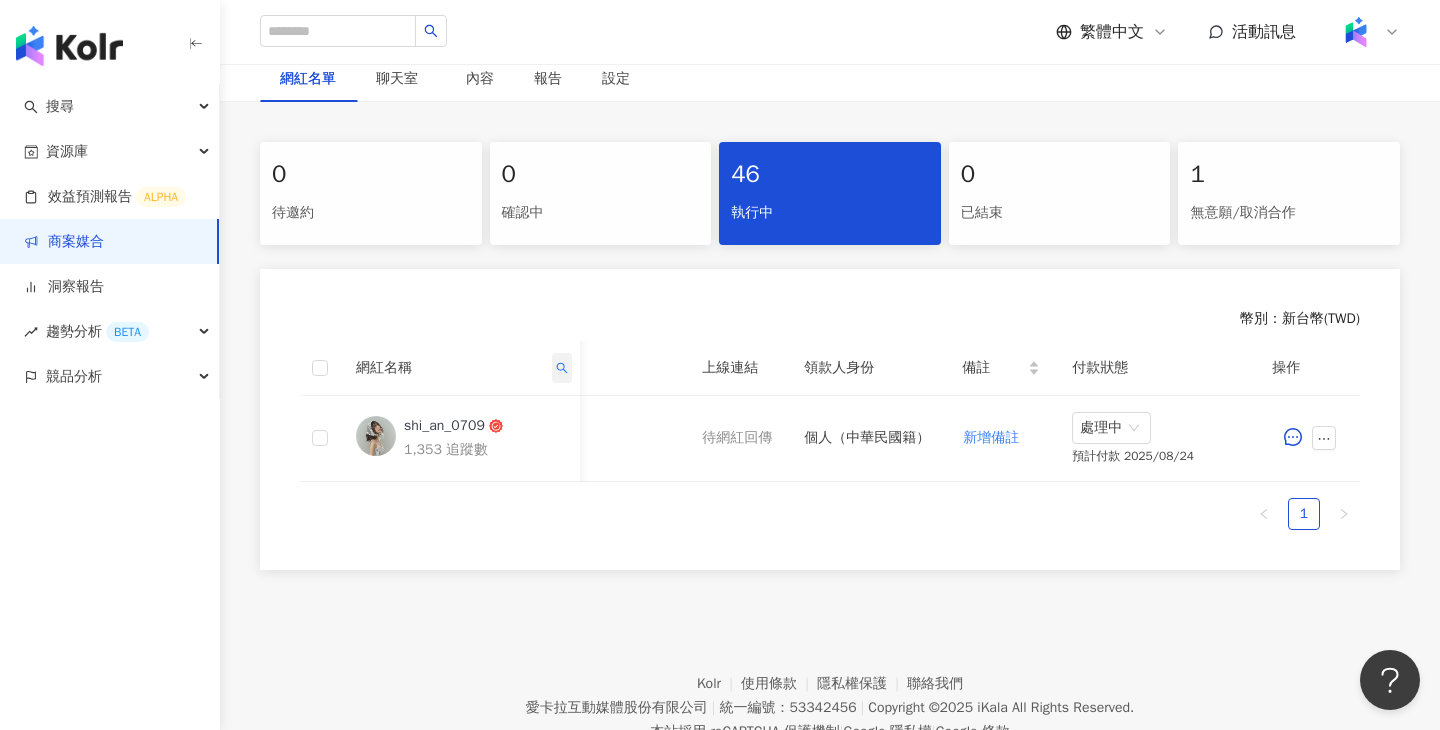 click 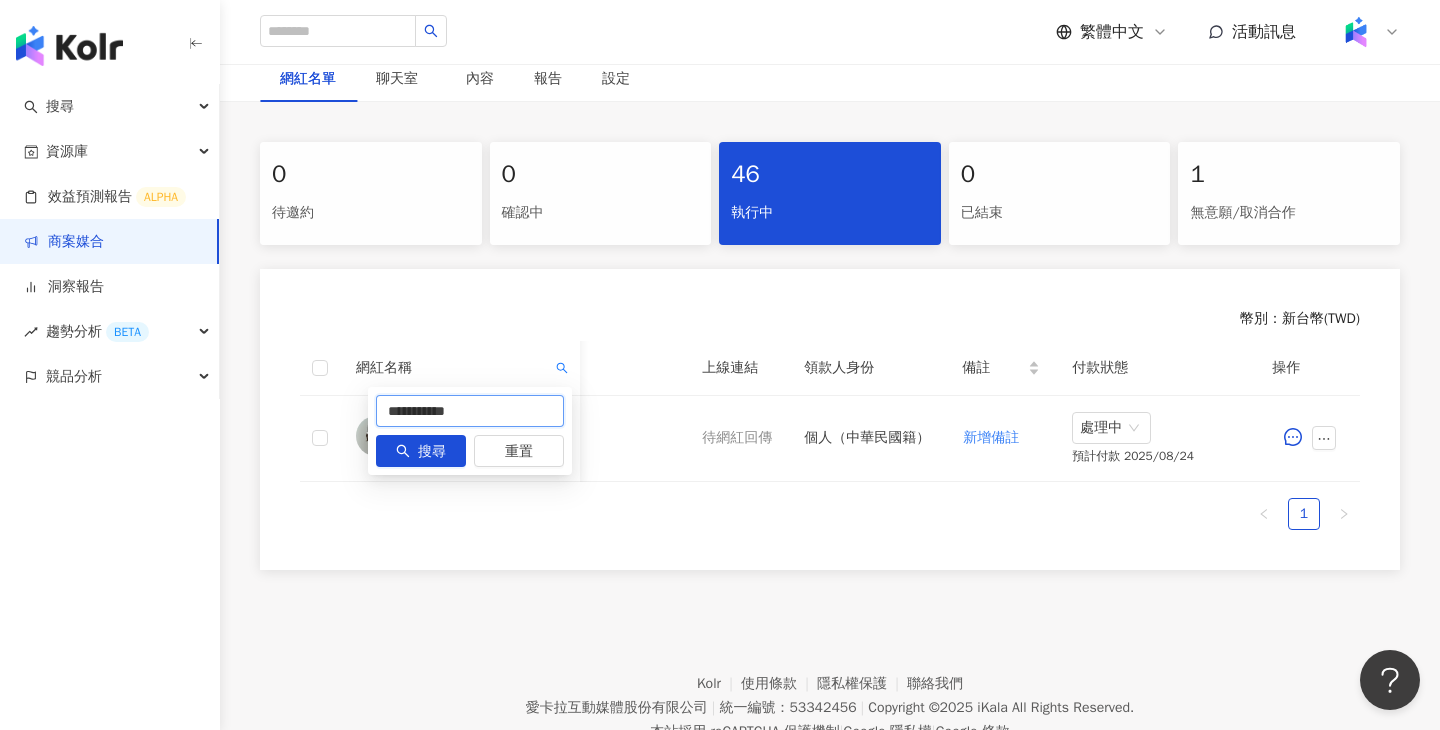 click on "**********" at bounding box center (470, 411) 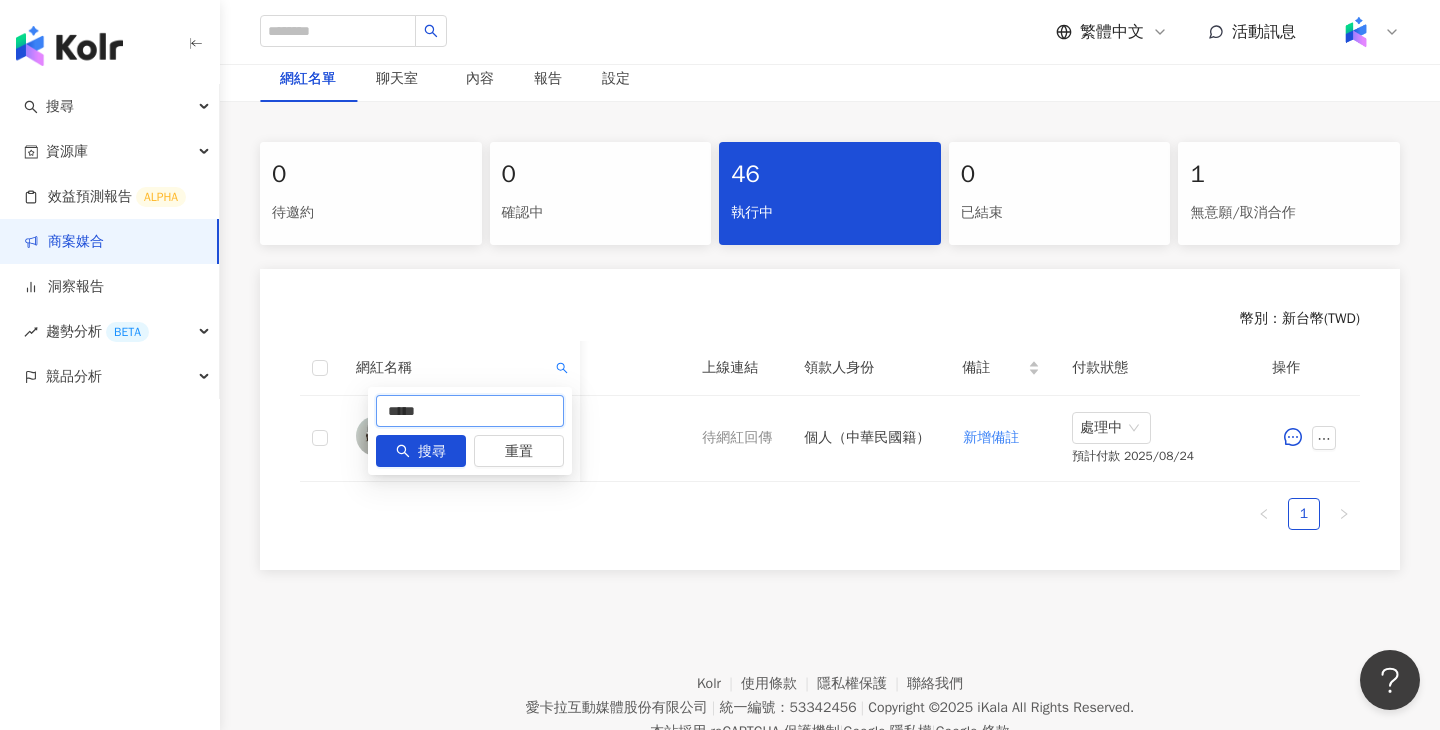 type on "*****" 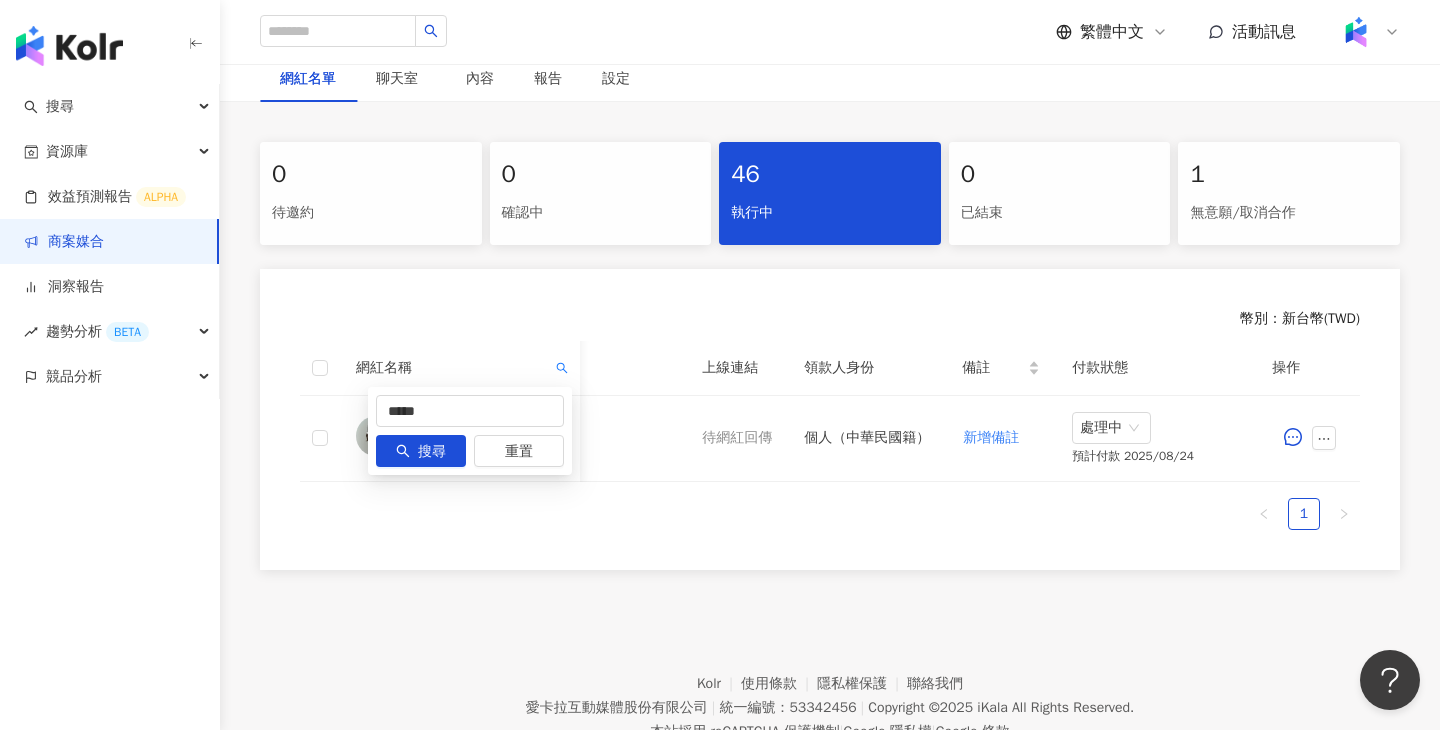 click on "***** 搜尋 重置" at bounding box center (470, 431) 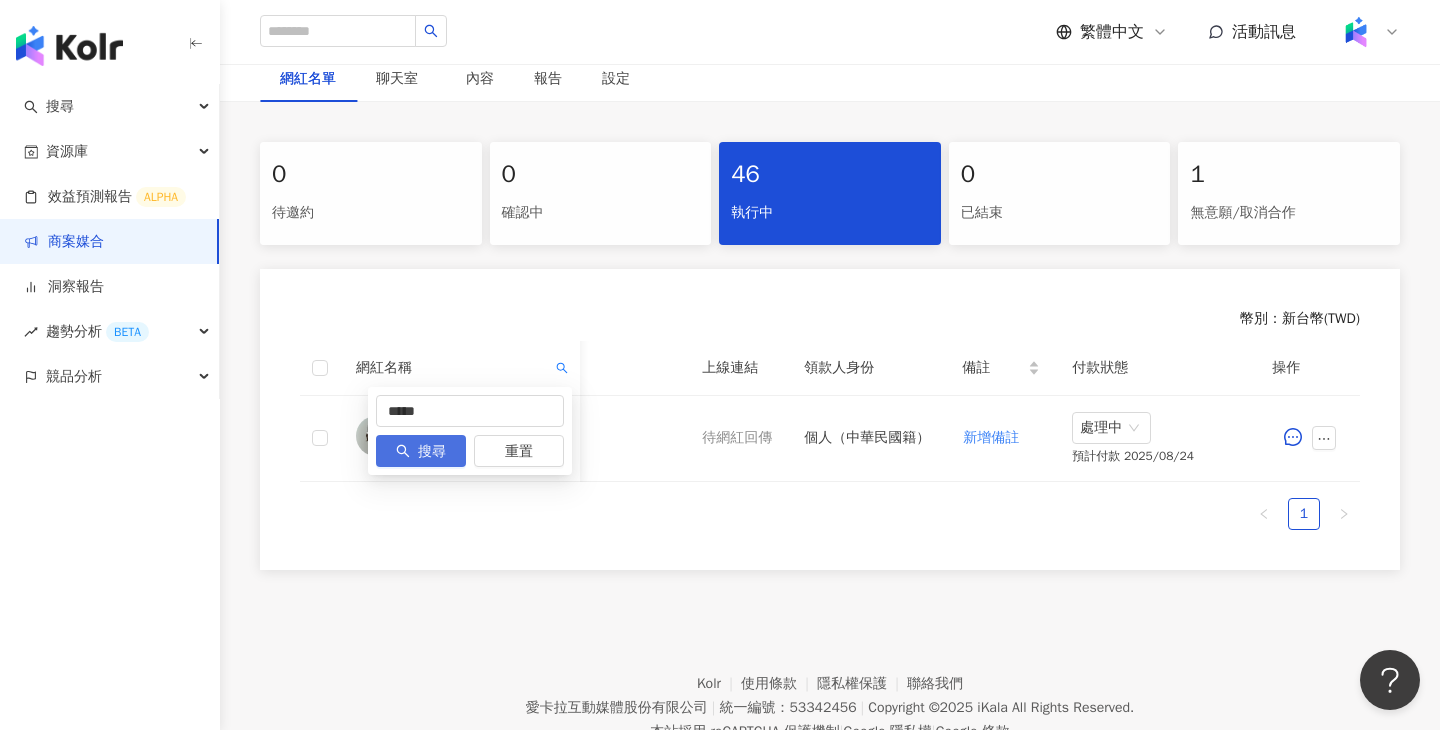 click on "搜尋" at bounding box center [432, 452] 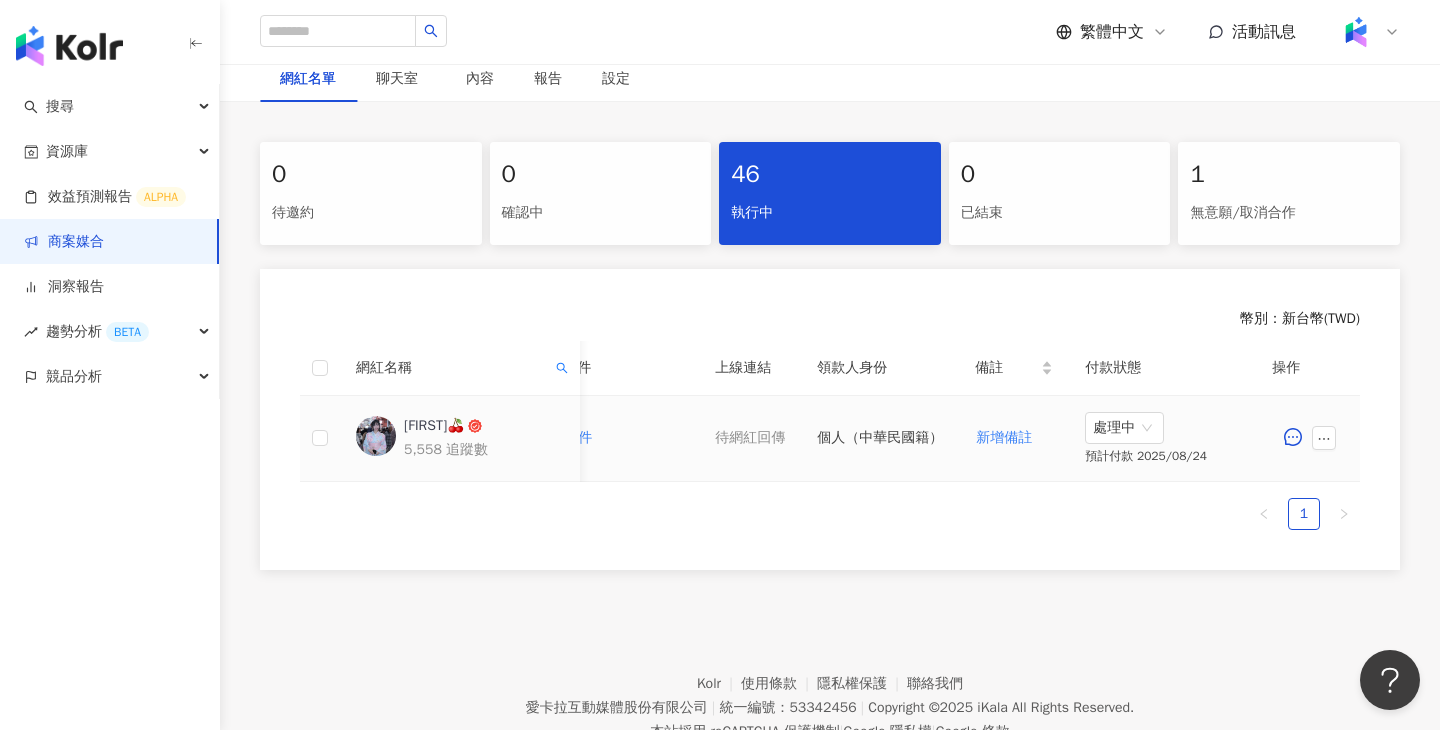 scroll, scrollTop: 0, scrollLeft: 939, axis: horizontal 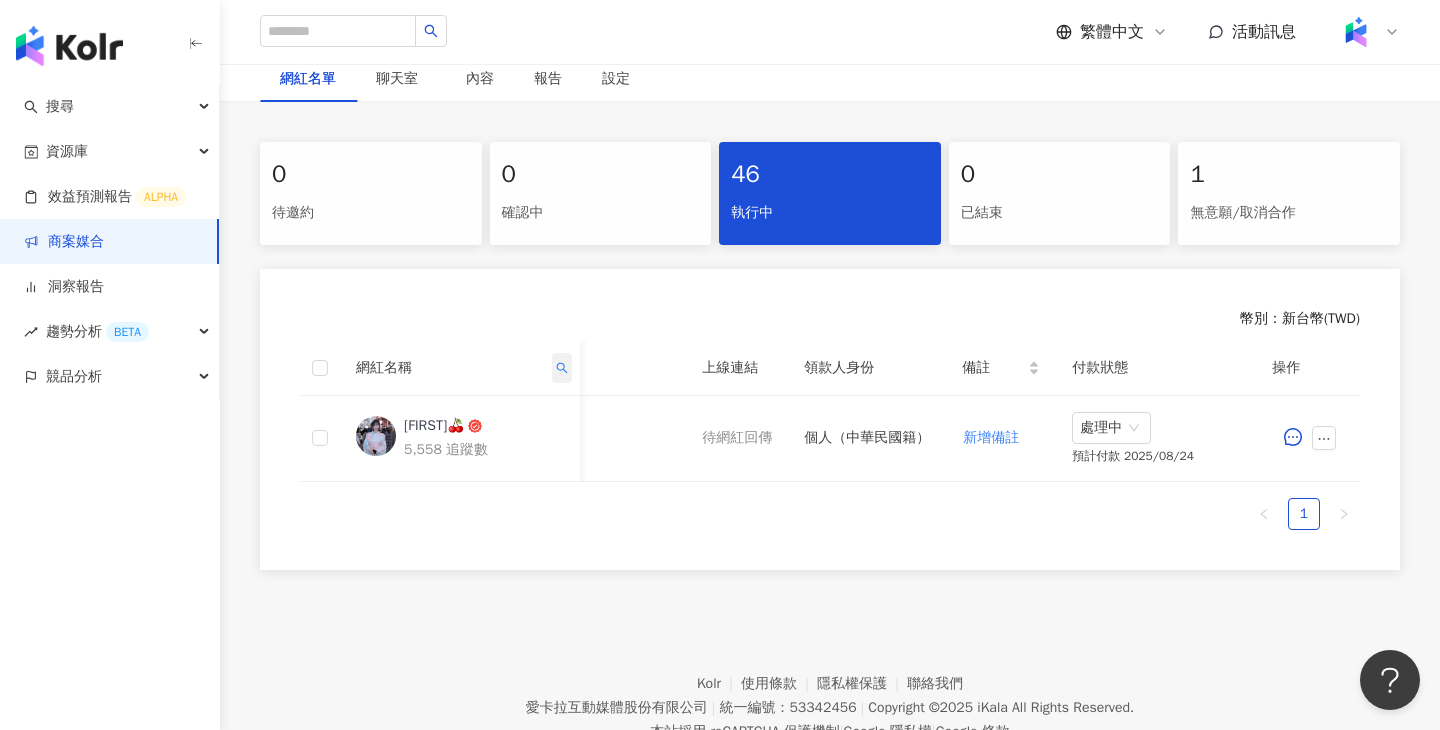 click 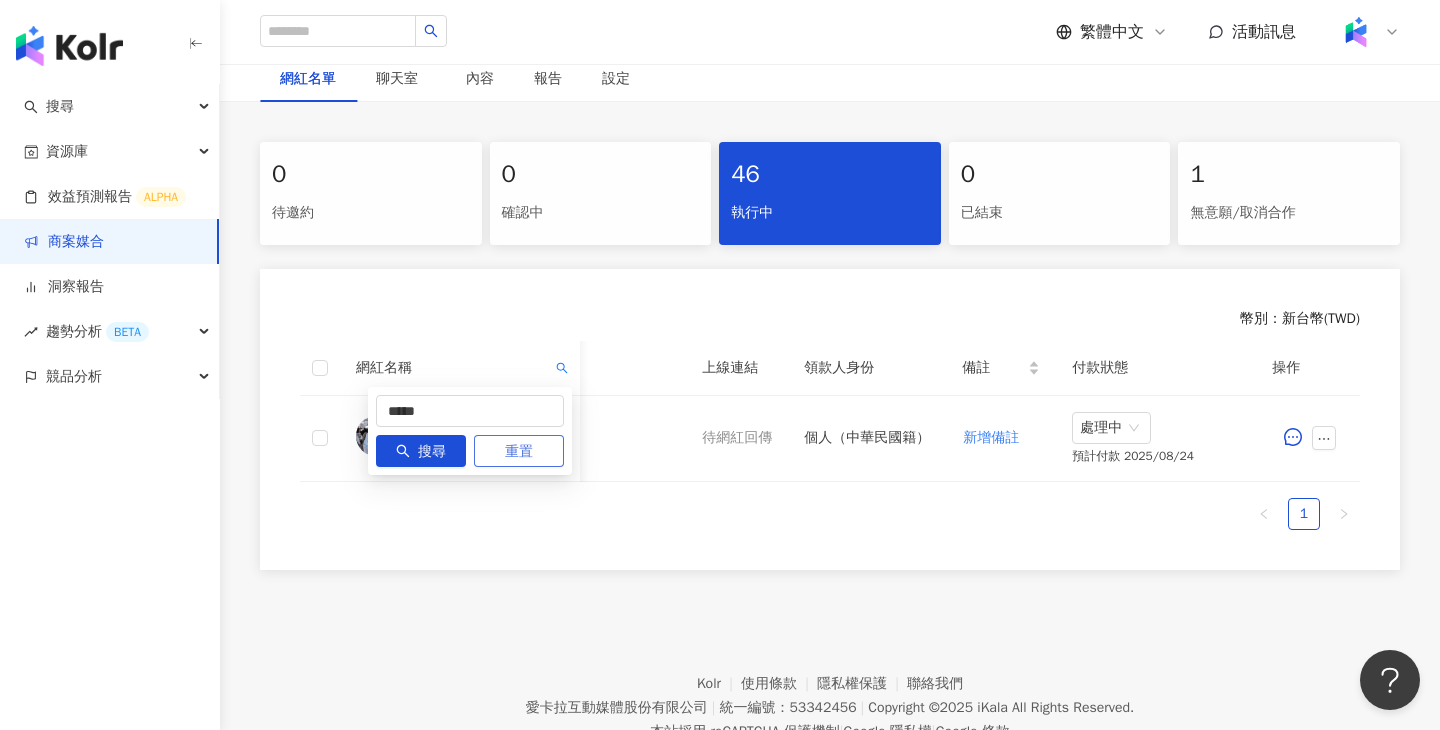 click on "重置" at bounding box center (519, 451) 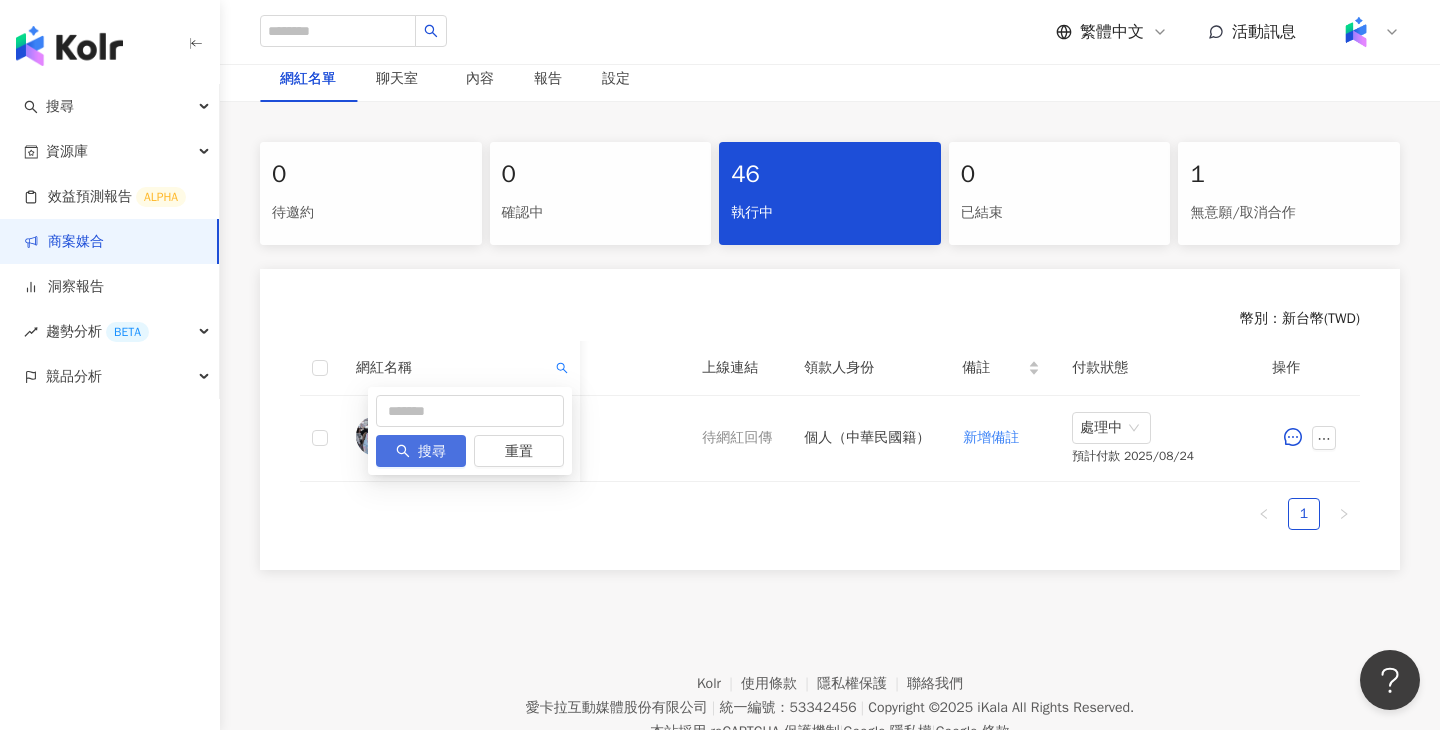 click on "搜尋" at bounding box center (432, 452) 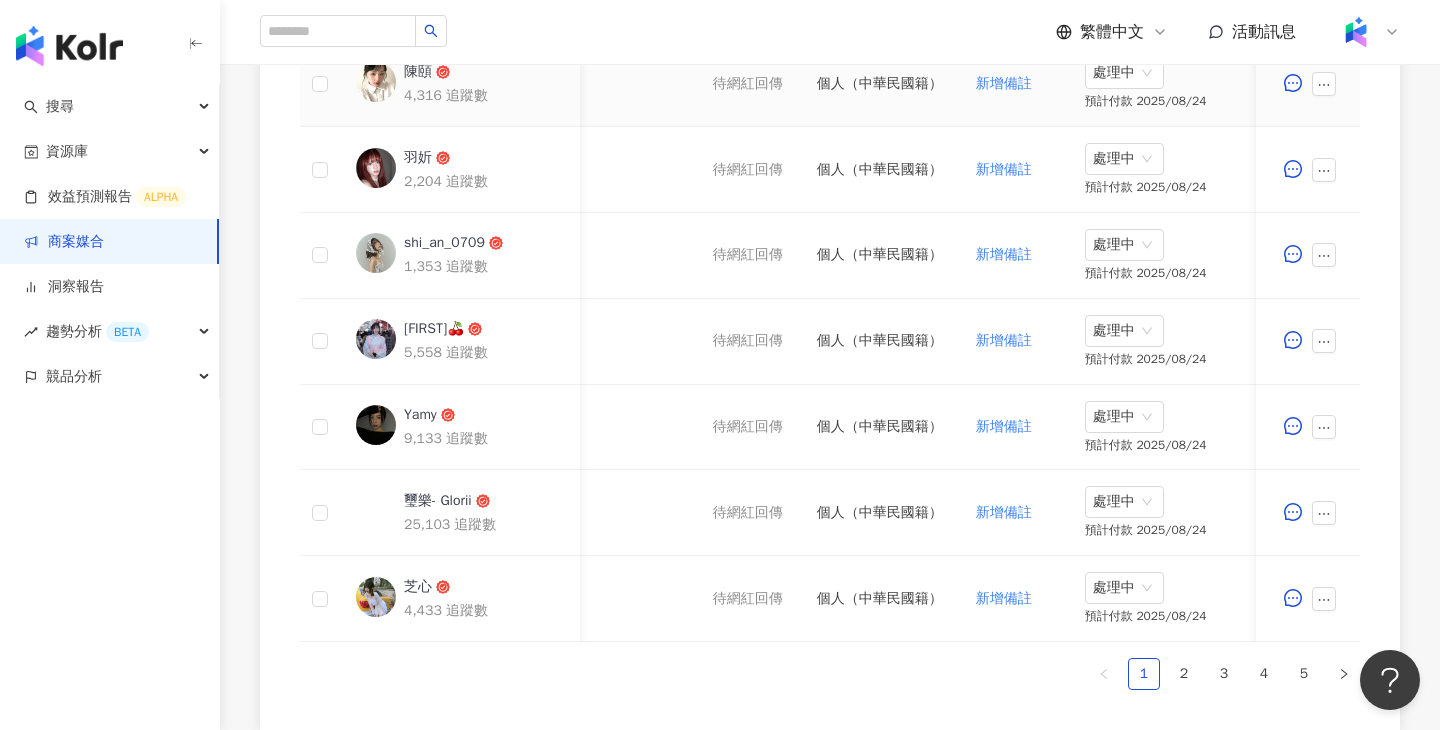 scroll, scrollTop: 1195, scrollLeft: 0, axis: vertical 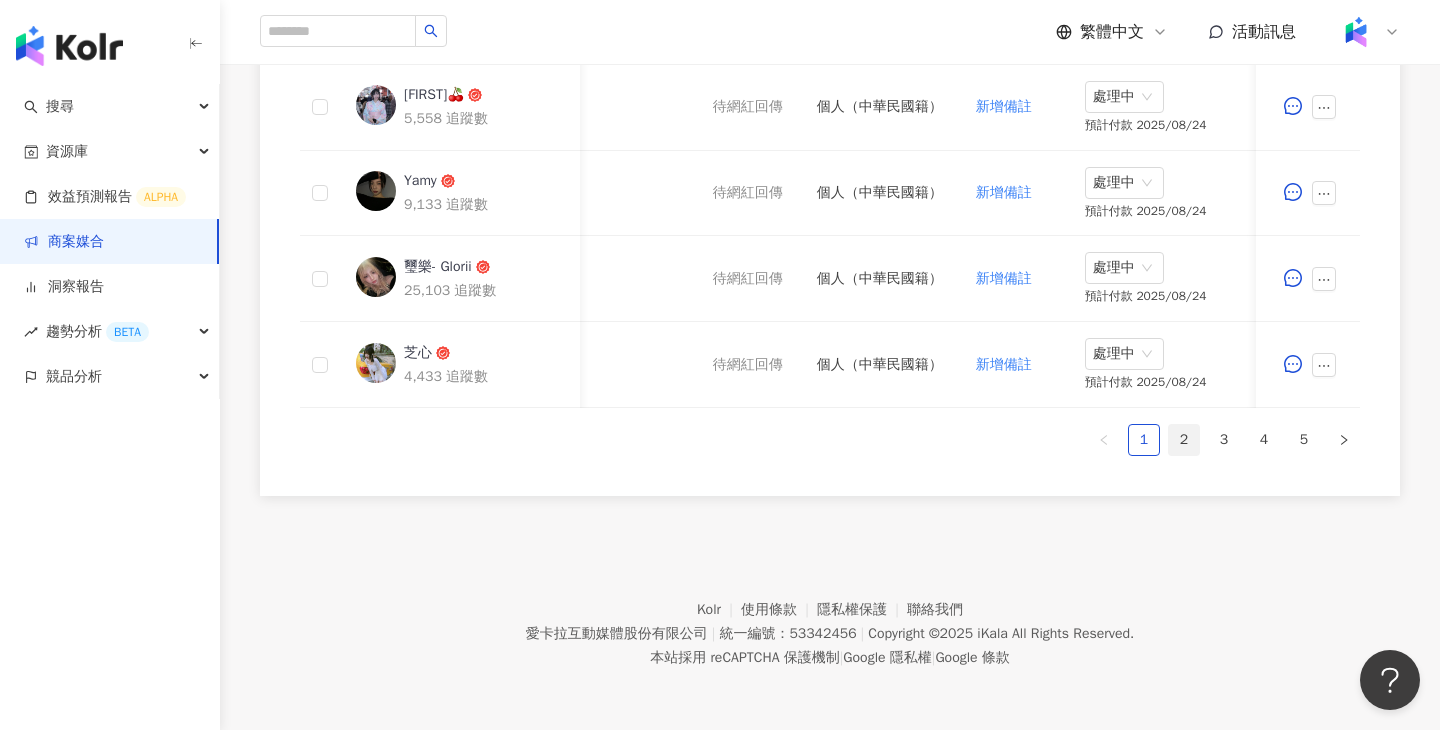 click on "2" at bounding box center (1184, 440) 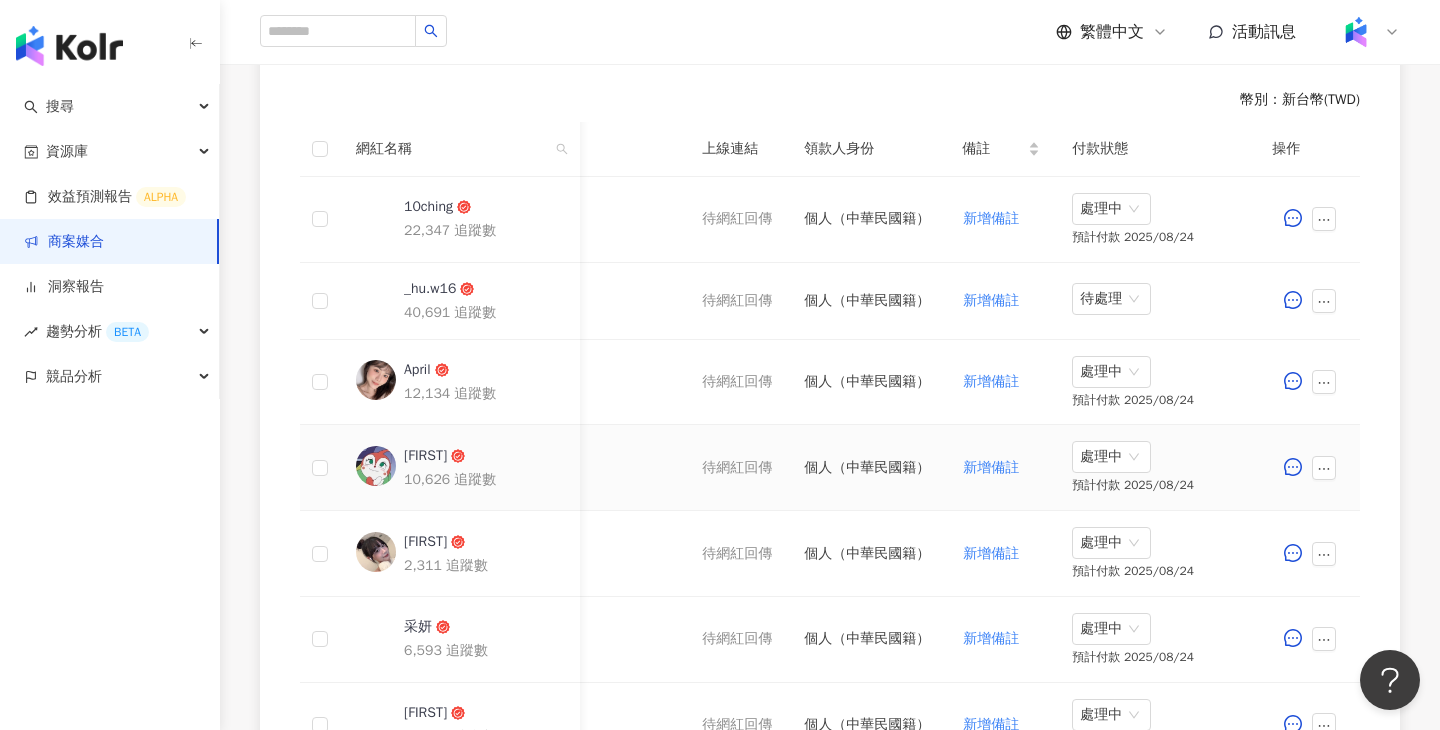 scroll, scrollTop: 567, scrollLeft: 0, axis: vertical 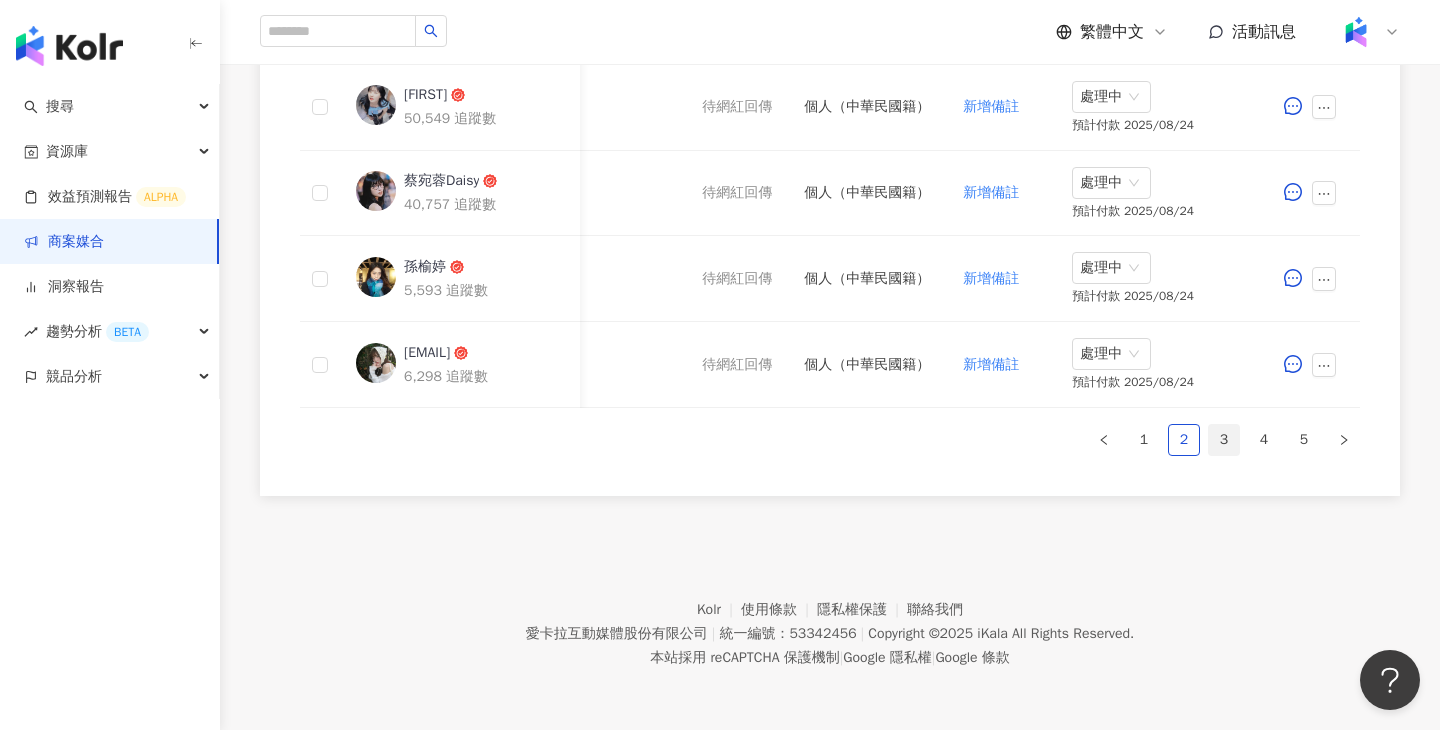 click on "3" at bounding box center [1224, 440] 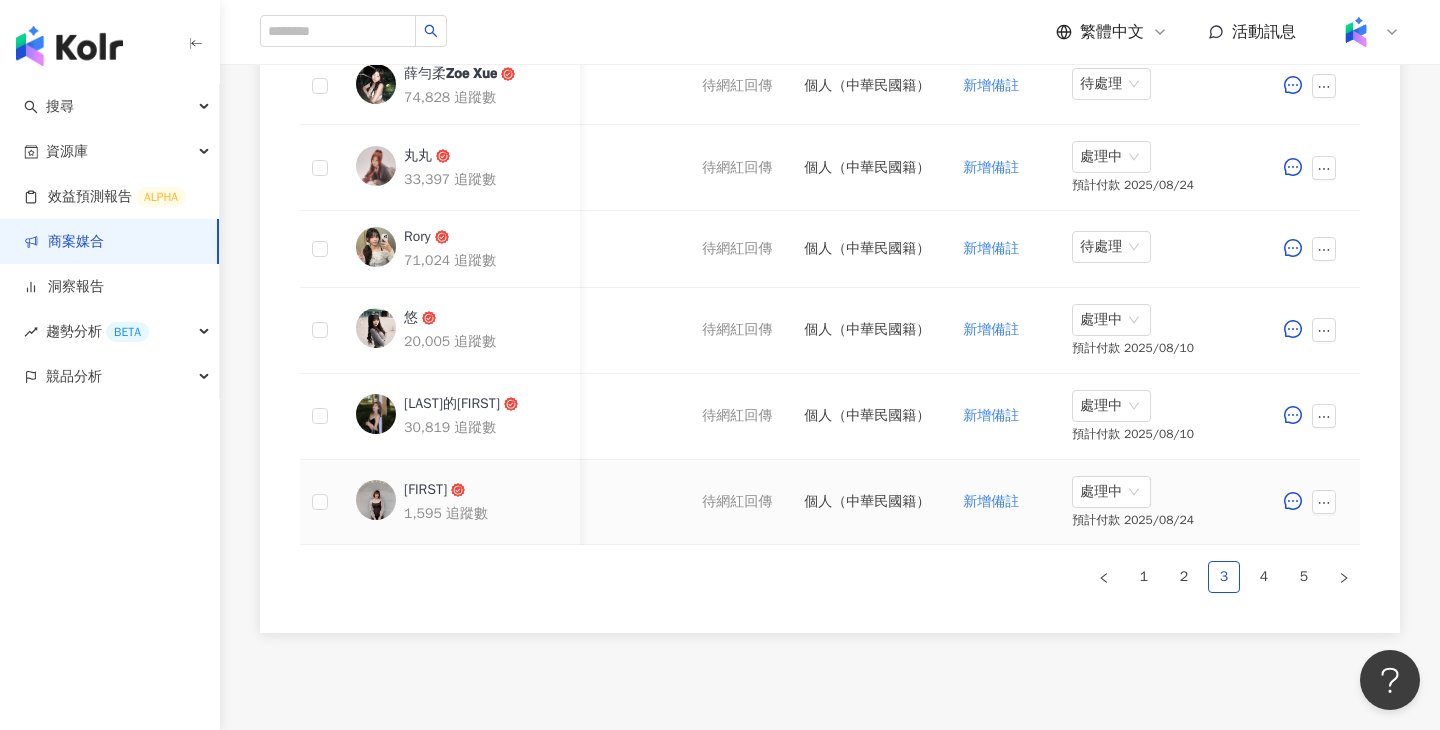 scroll, scrollTop: 1026, scrollLeft: 0, axis: vertical 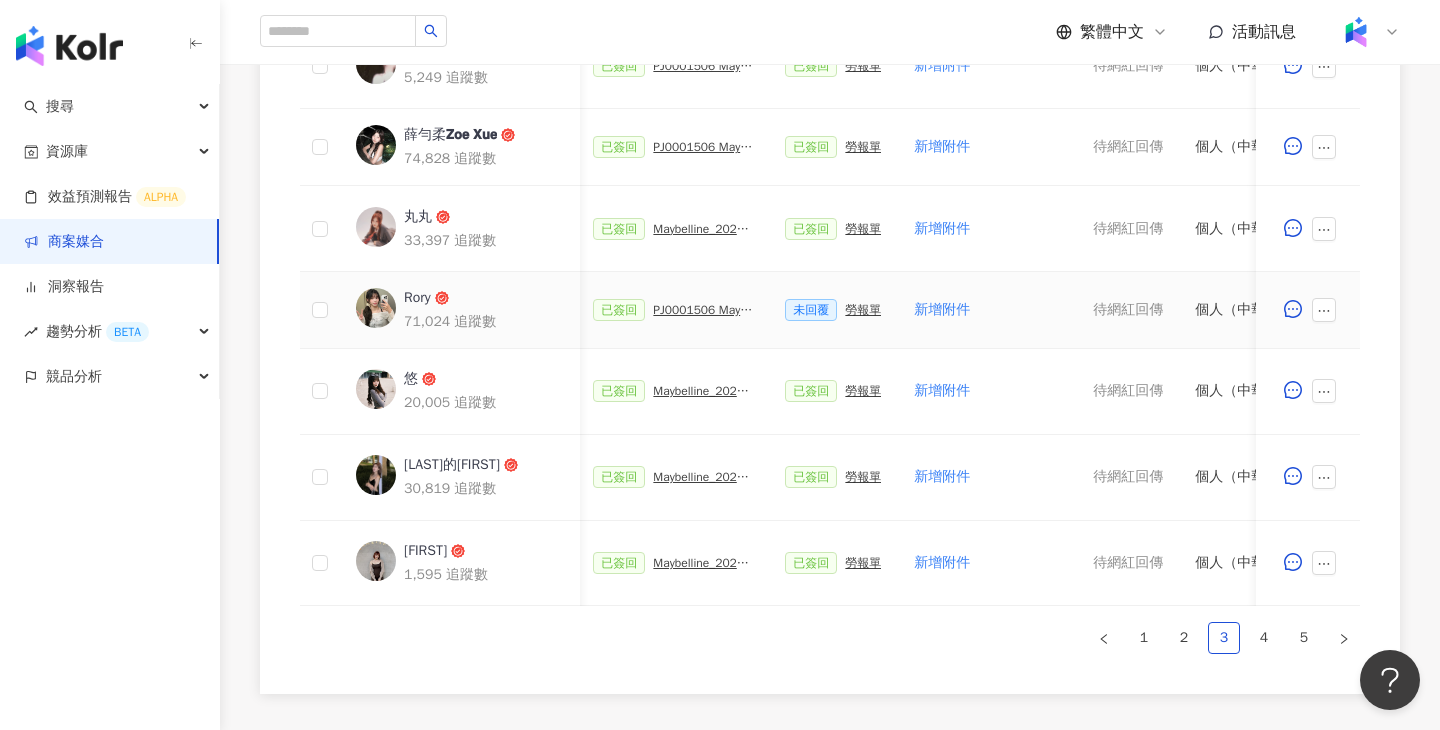 click on "PJ0001506 Maybelline_202506_超持久水光鎖吻唇釉新色_萊雅合作備忘錄" at bounding box center [703, 310] 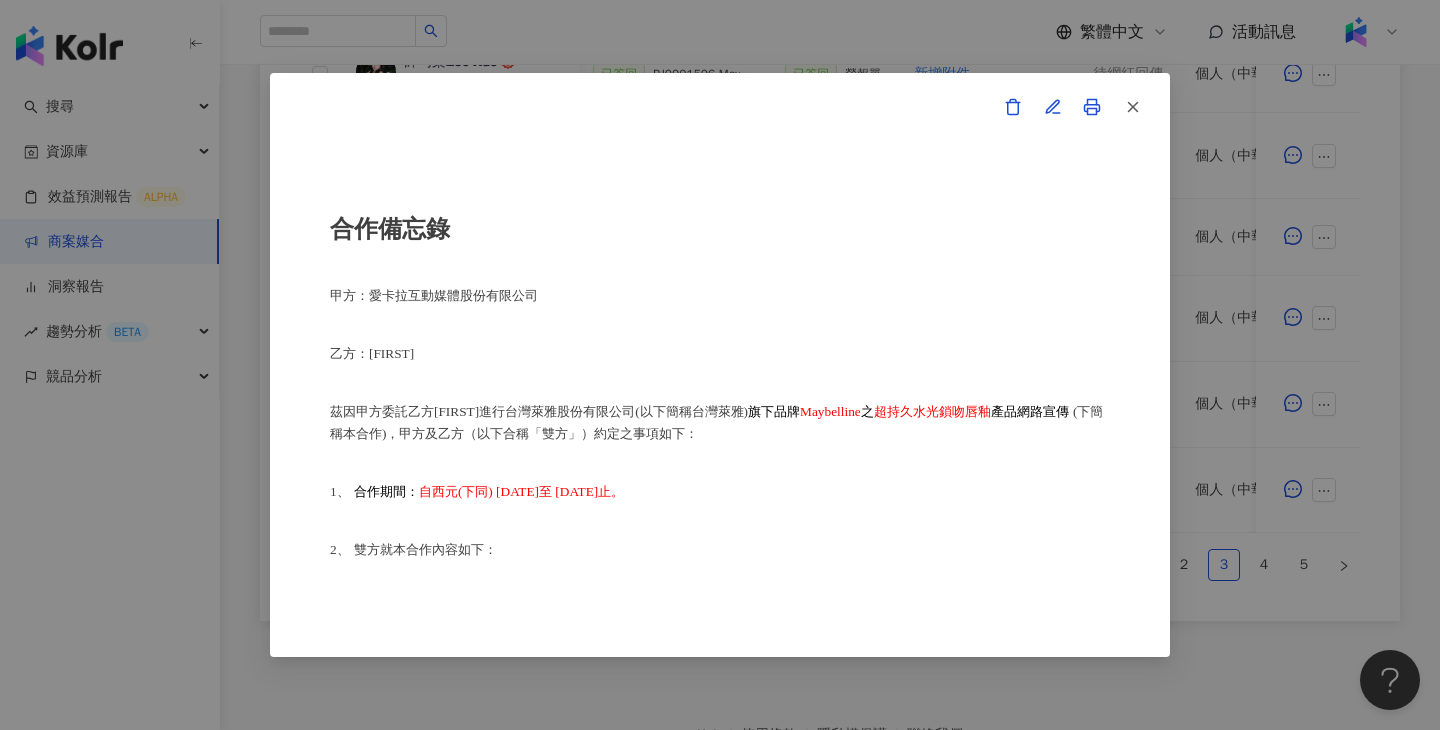 scroll, scrollTop: 1059, scrollLeft: 0, axis: vertical 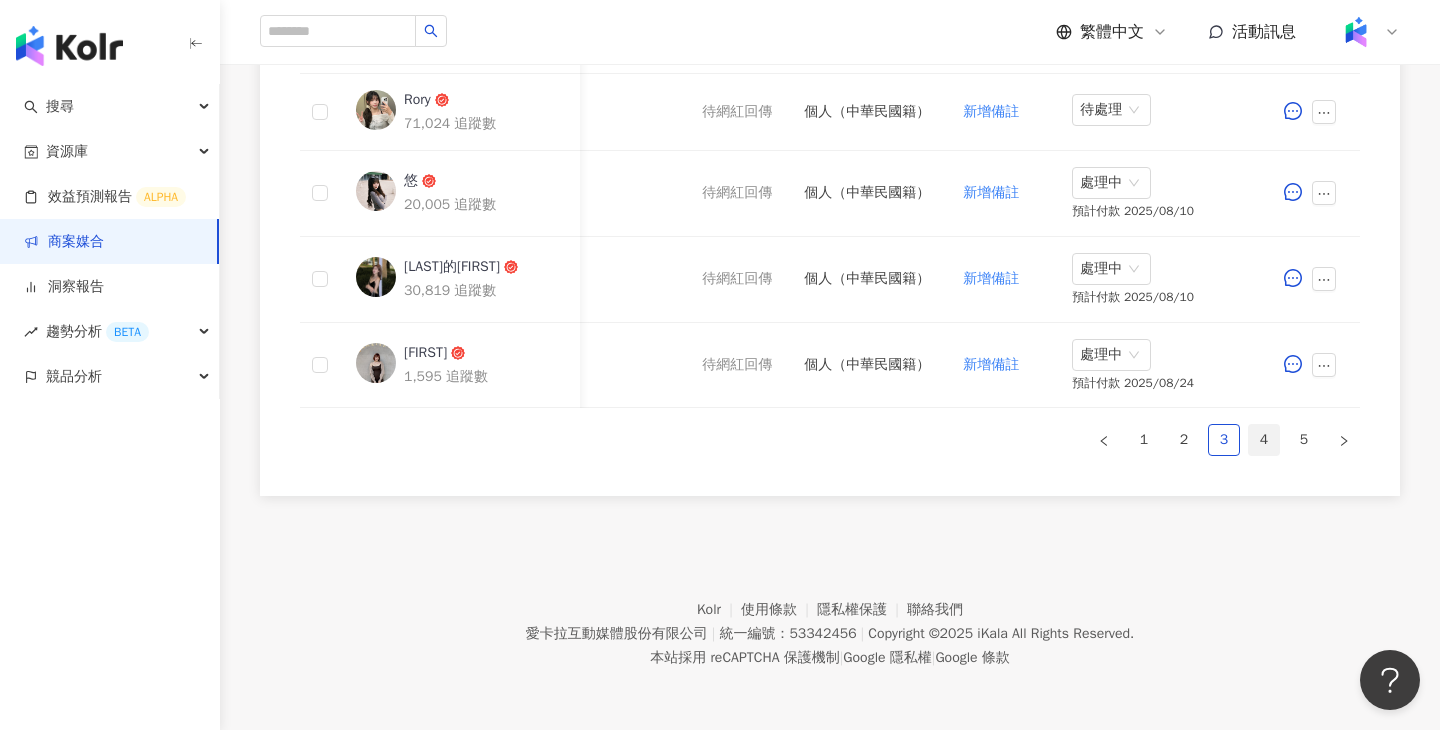 click on "4" at bounding box center (1264, 440) 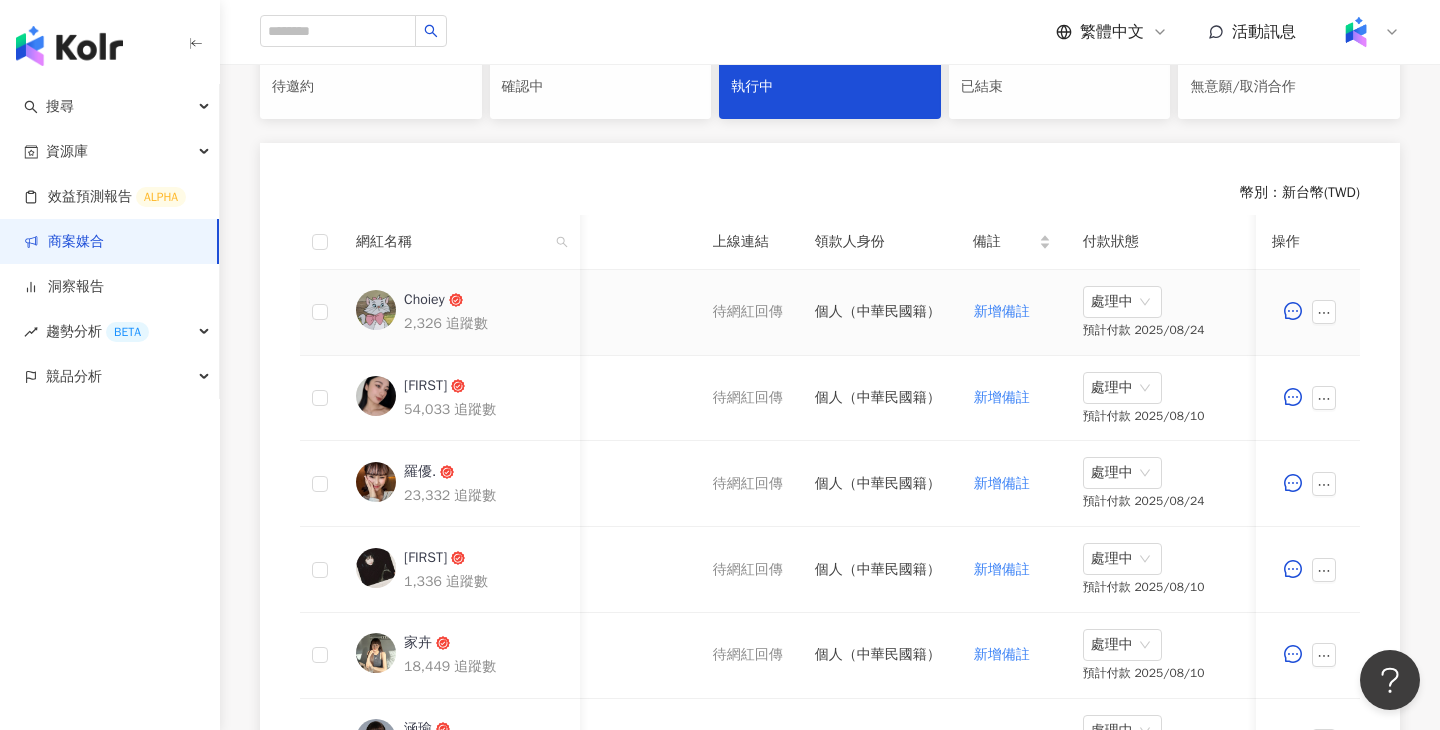 scroll, scrollTop: 1192, scrollLeft: 0, axis: vertical 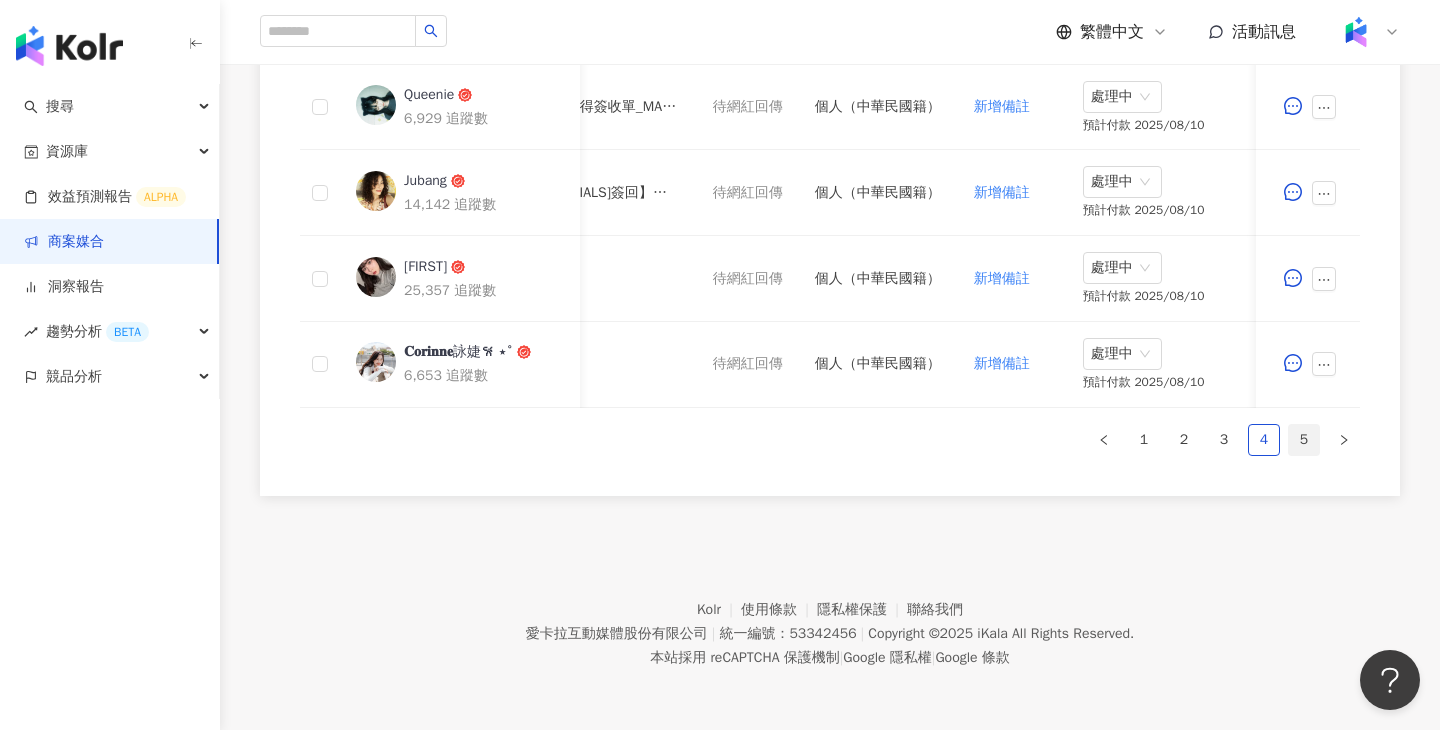 click on "5" at bounding box center [1304, 440] 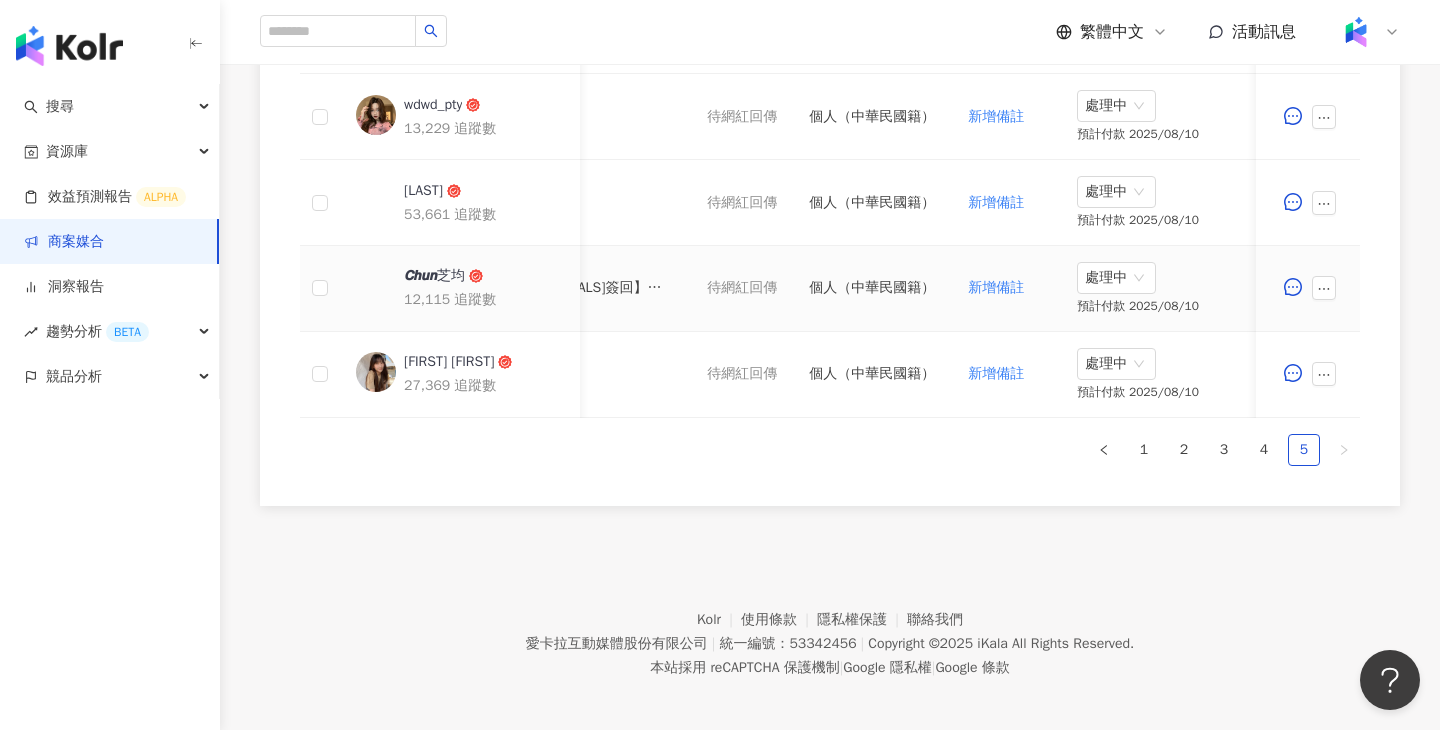 scroll, scrollTop: 848, scrollLeft: 0, axis: vertical 